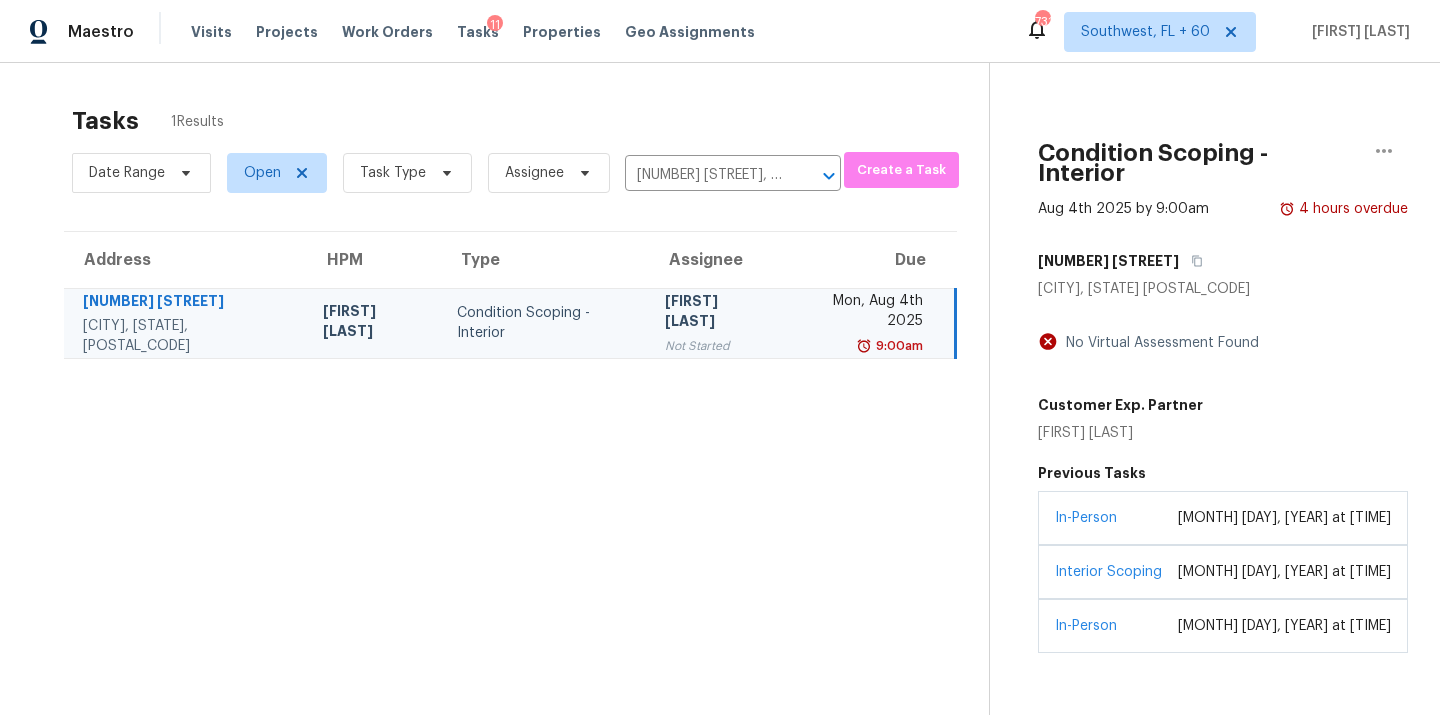 click on "Task Type" at bounding box center [393, 173] 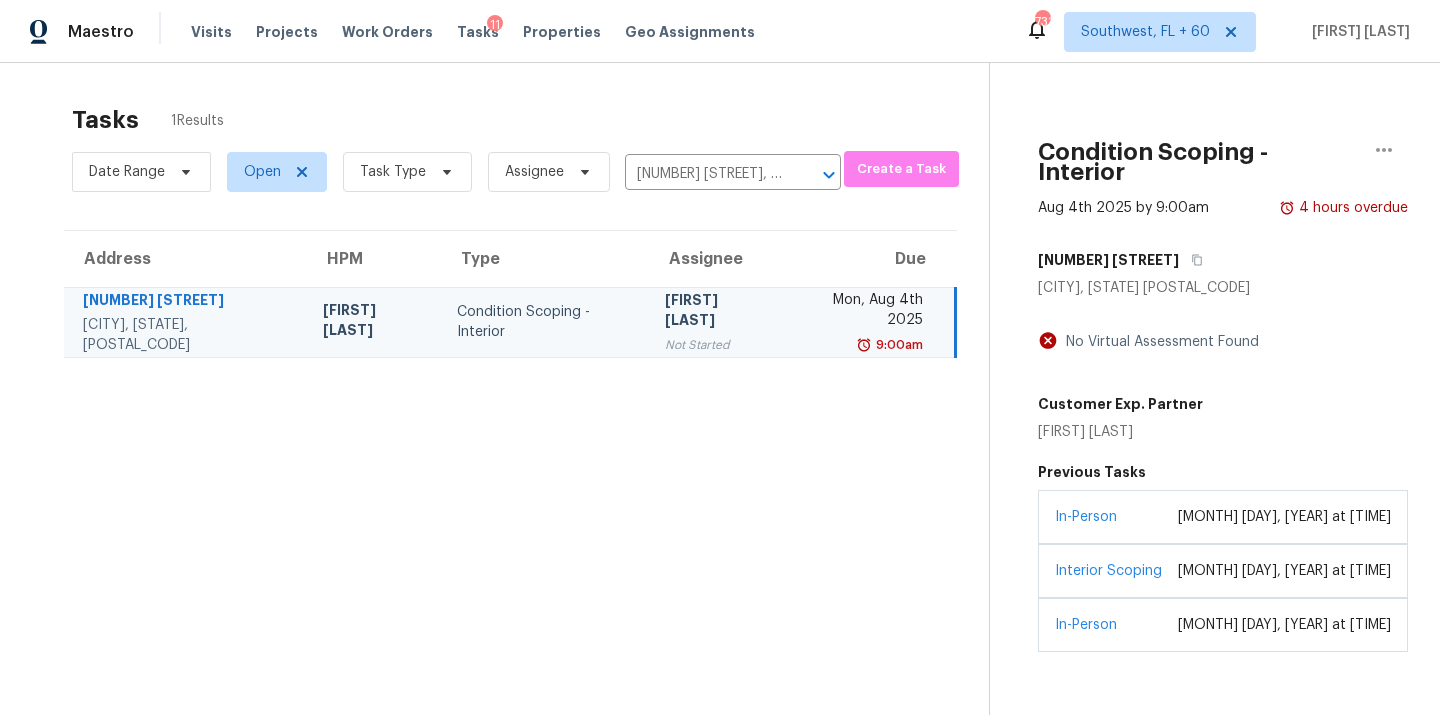 click on "Tasks 1  Results Date Range Open Task Type Assignee 8436 Spruce Pine Dr, North Chesterfield, VA 23235 ​ Create a Task Address HPM Type Assignee Due 8436 Spruce Pine Dr   North Chesterfield, VA, 23235 Christopher Neilson Condition Scoping - Interior Soumya Ranjan Dash Not Started Mon, Aug 4th 2025 9:00am" at bounding box center [510, 435] 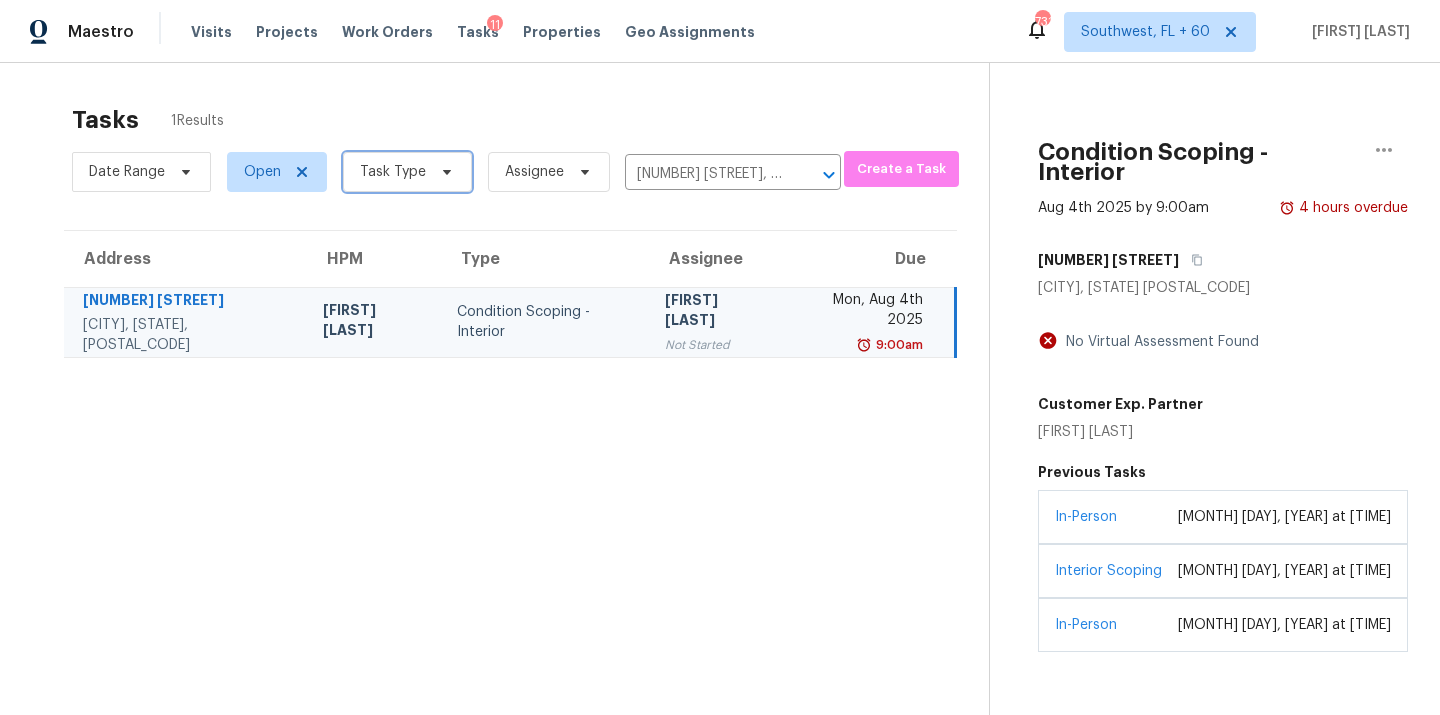 click on "Task Type" at bounding box center [393, 172] 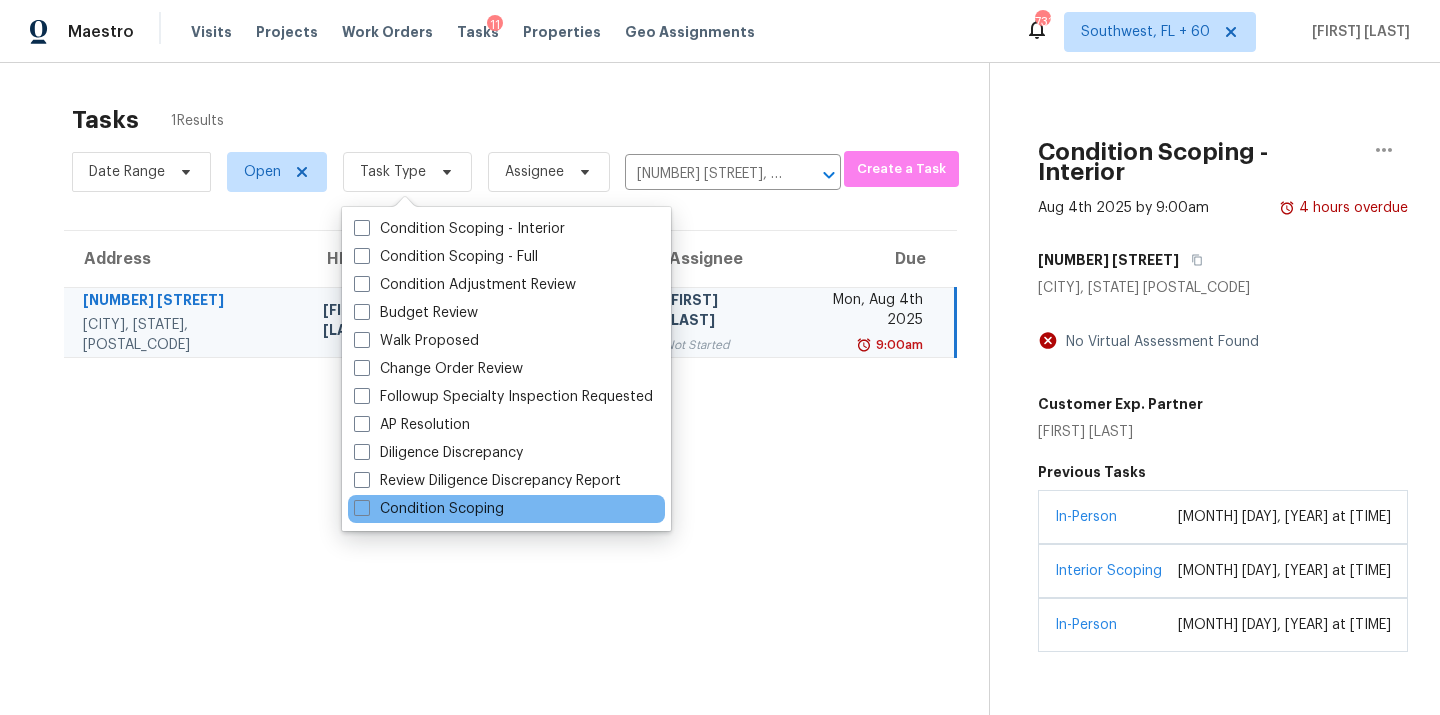 click on "Condition Scoping" at bounding box center [506, 509] 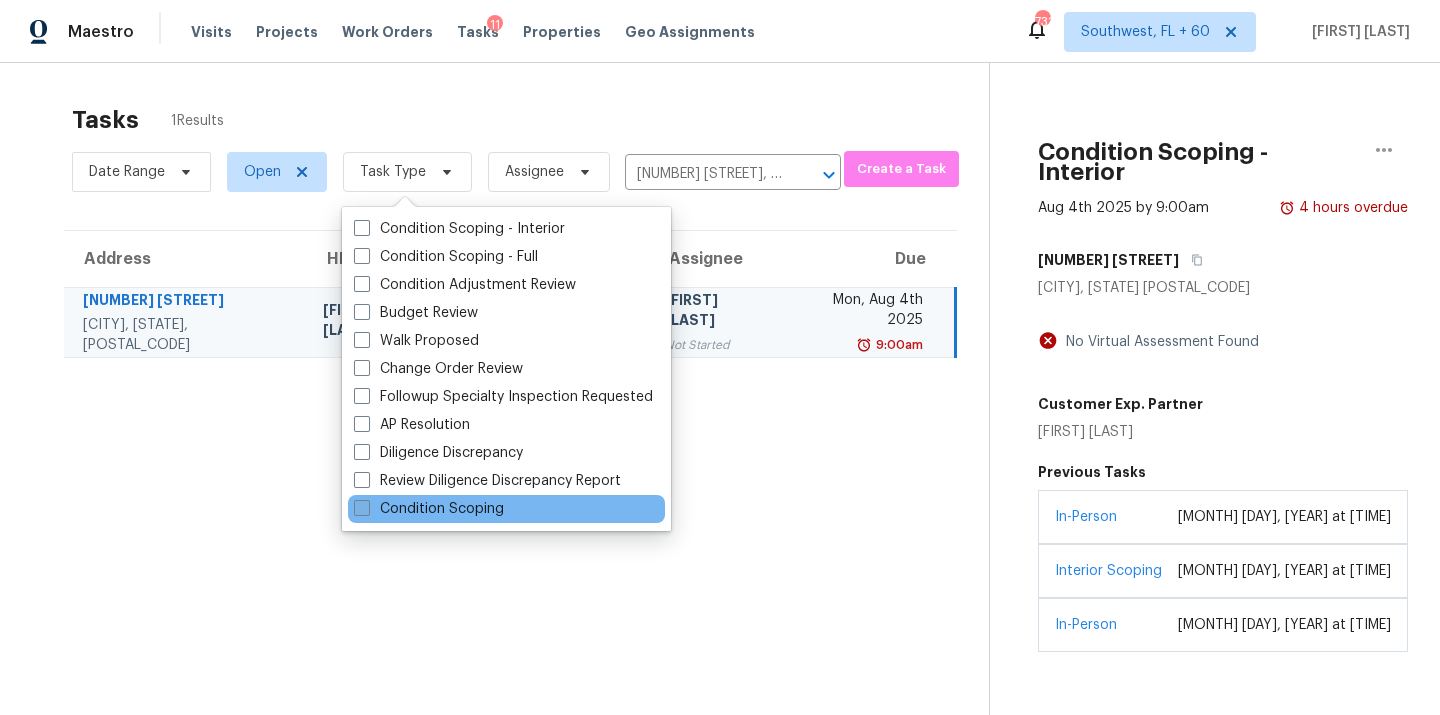 click on "Condition Scoping" at bounding box center [429, 509] 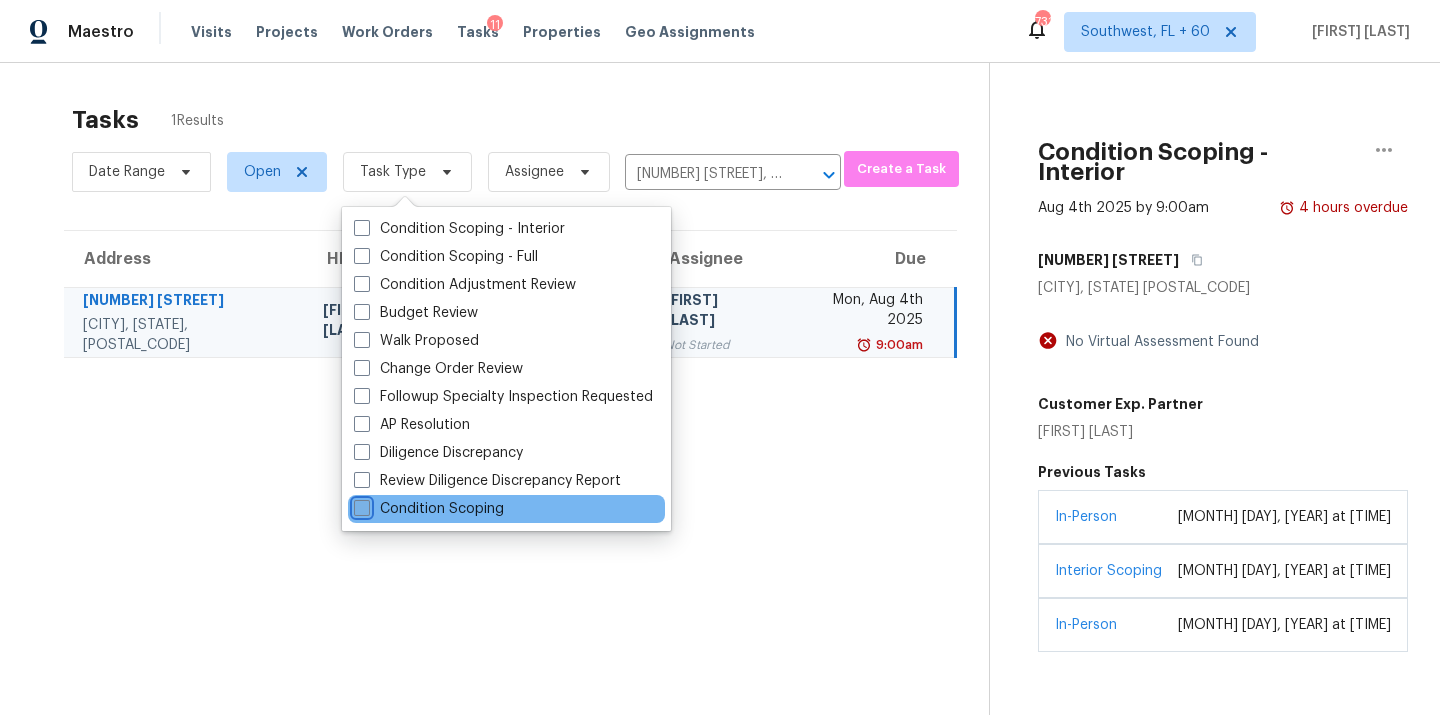 click on "Condition Scoping" at bounding box center (360, 505) 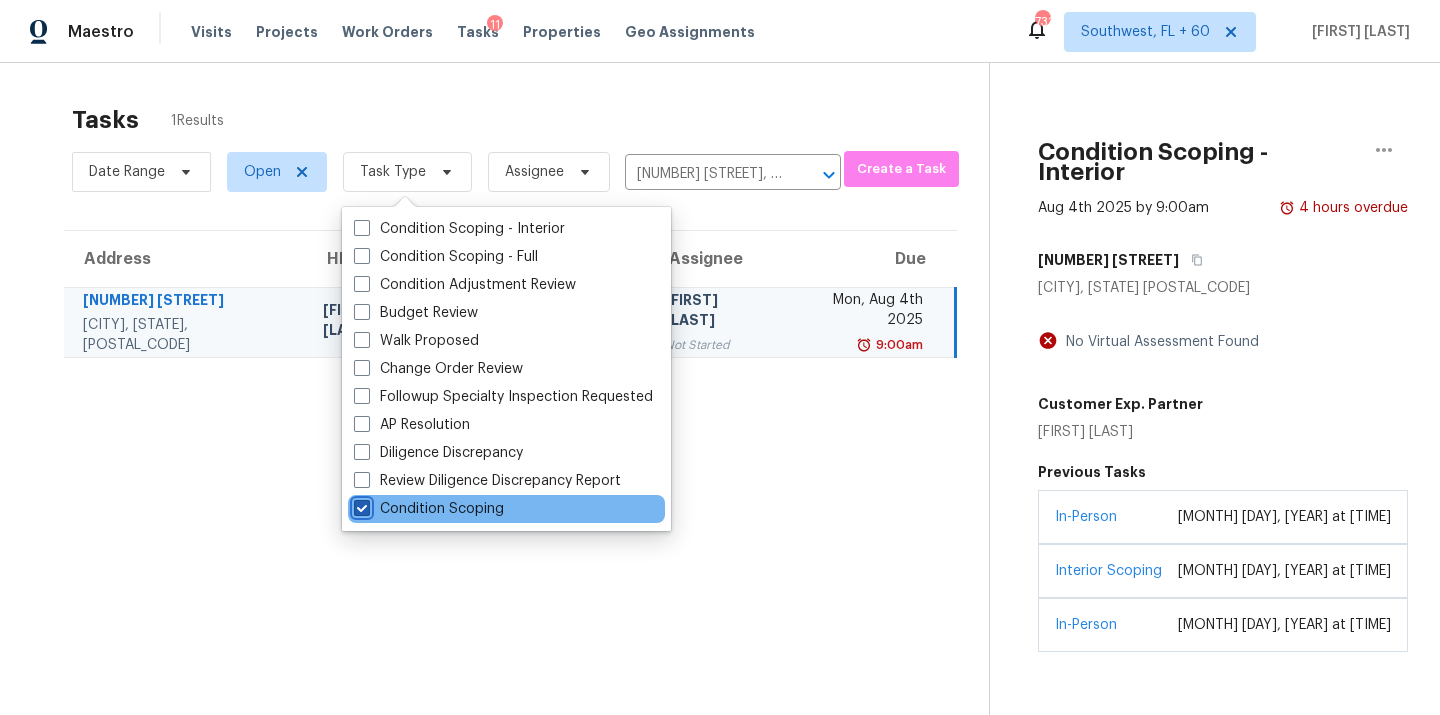 checkbox on "true" 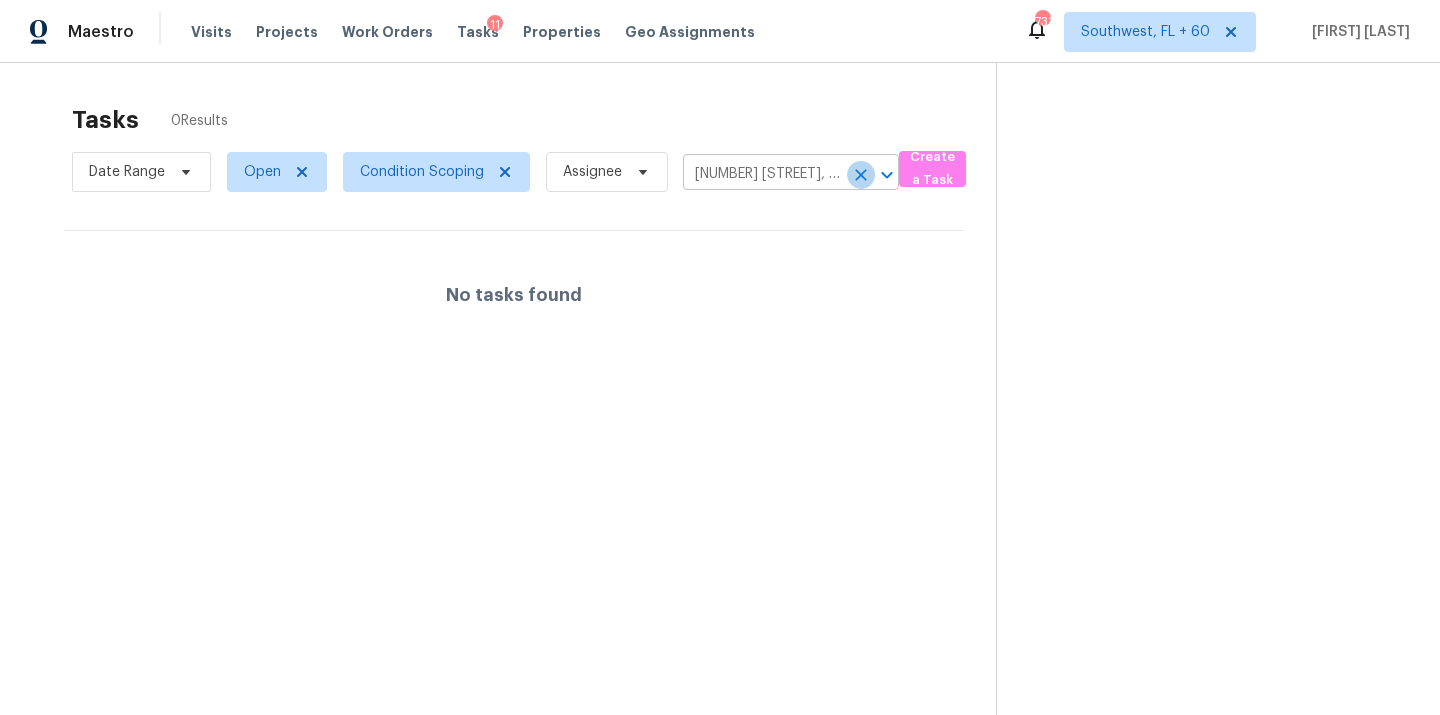 click 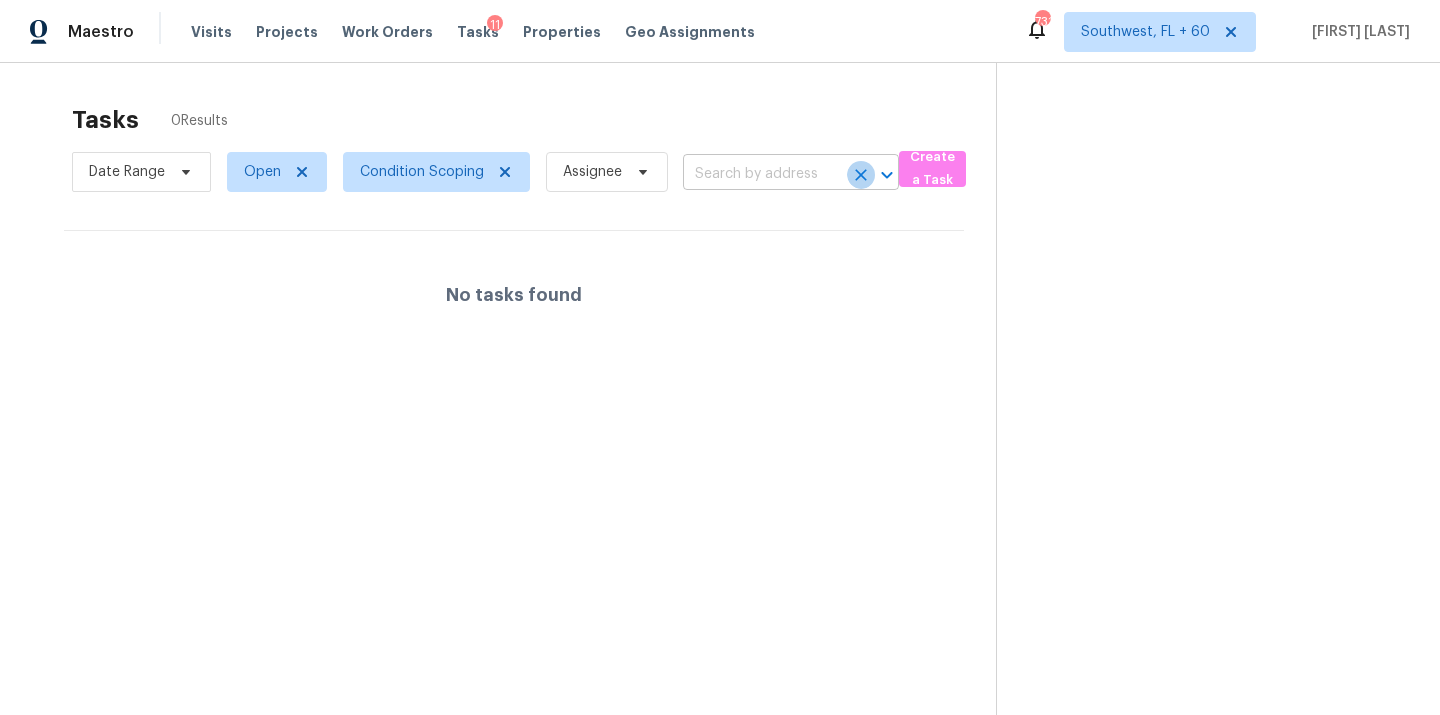 scroll, scrollTop: 0, scrollLeft: 0, axis: both 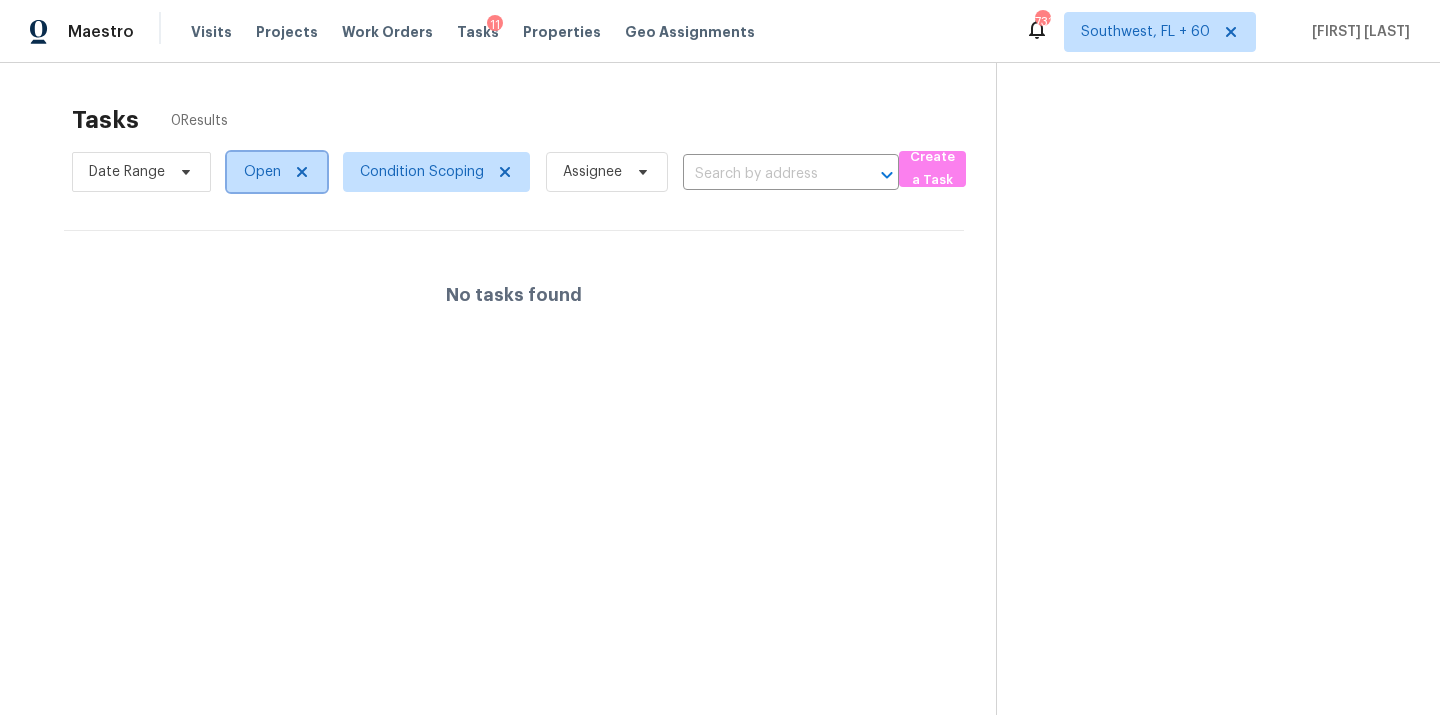 click on "Open" at bounding box center [262, 172] 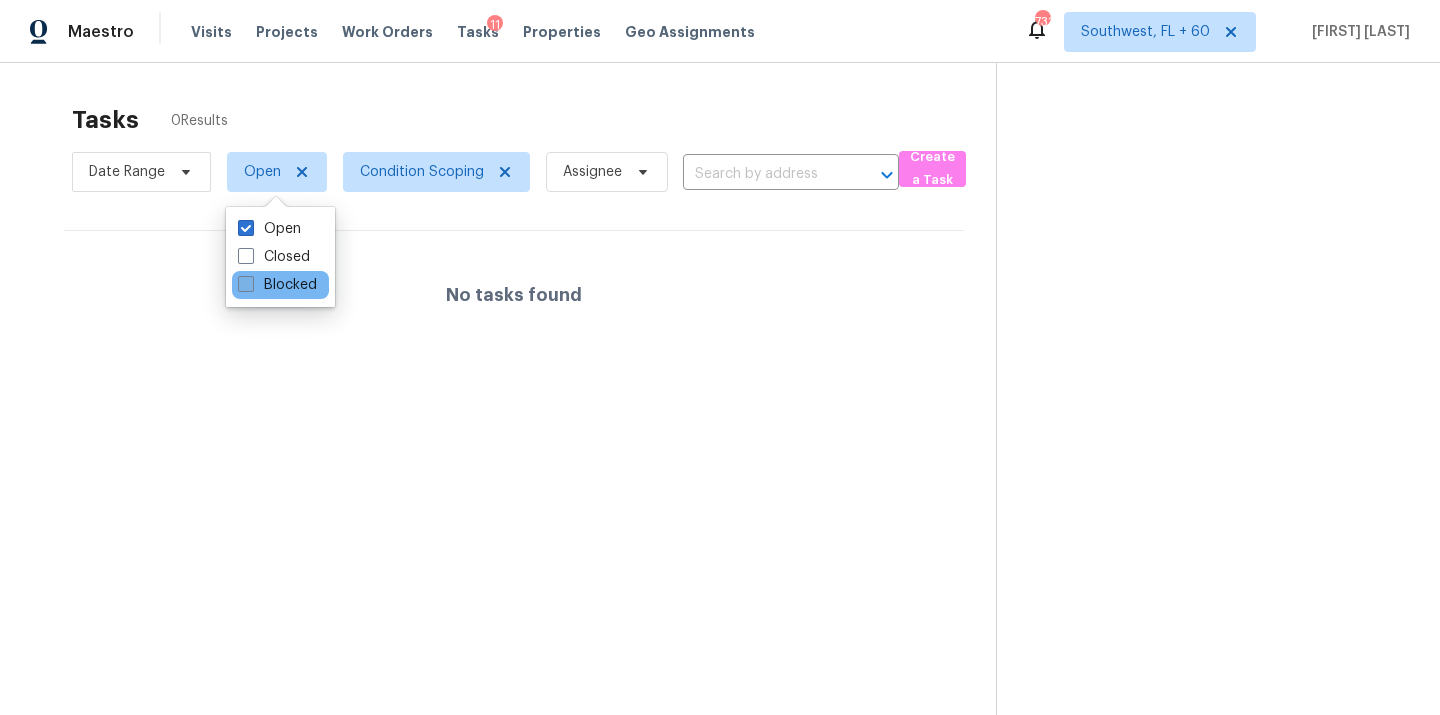 click on "Blocked" at bounding box center (277, 285) 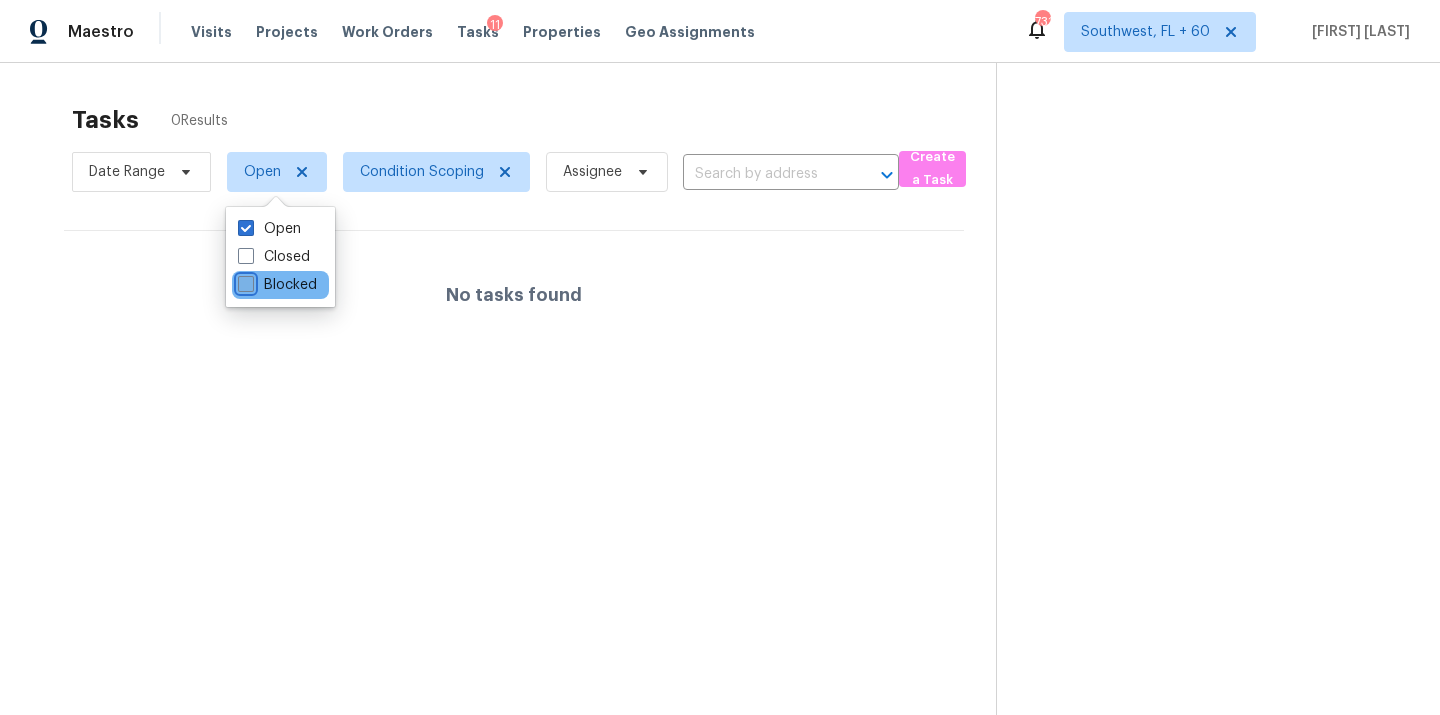 click on "Blocked" at bounding box center (244, 281) 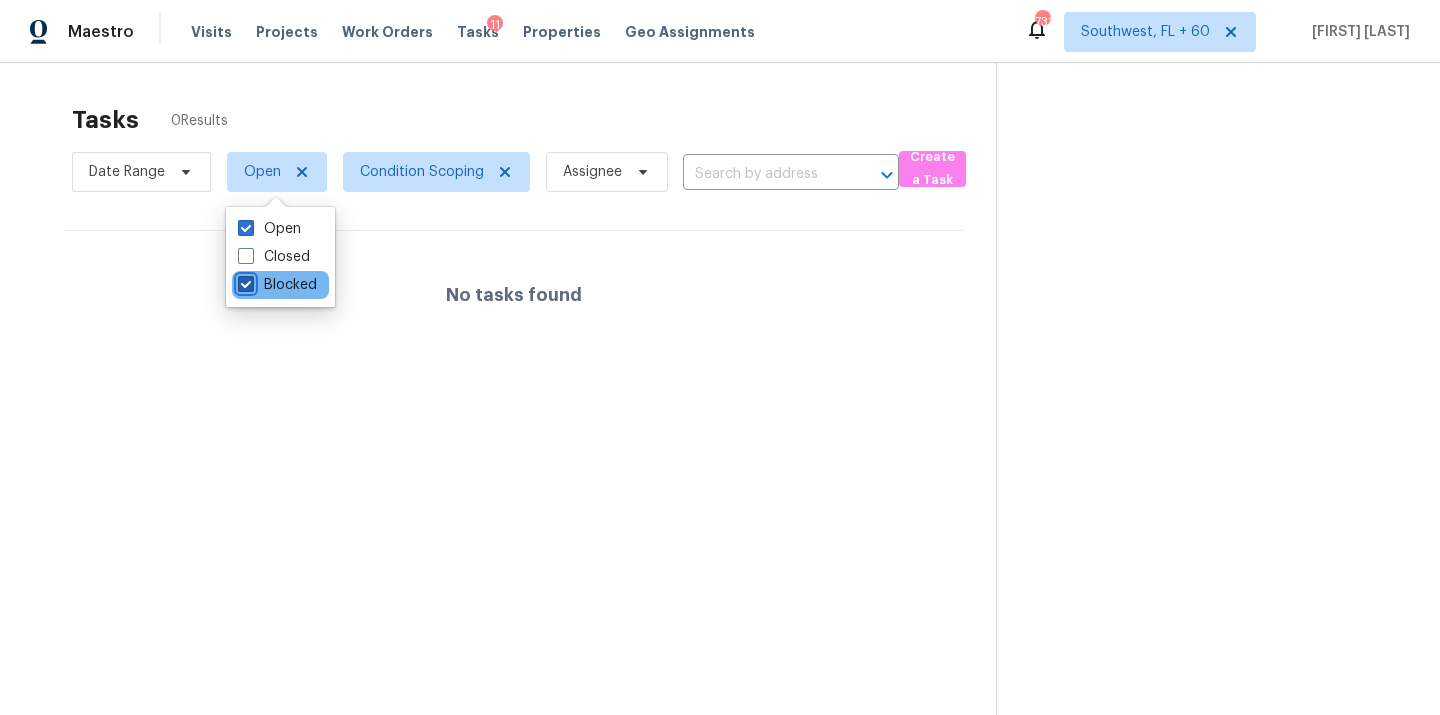 checkbox on "true" 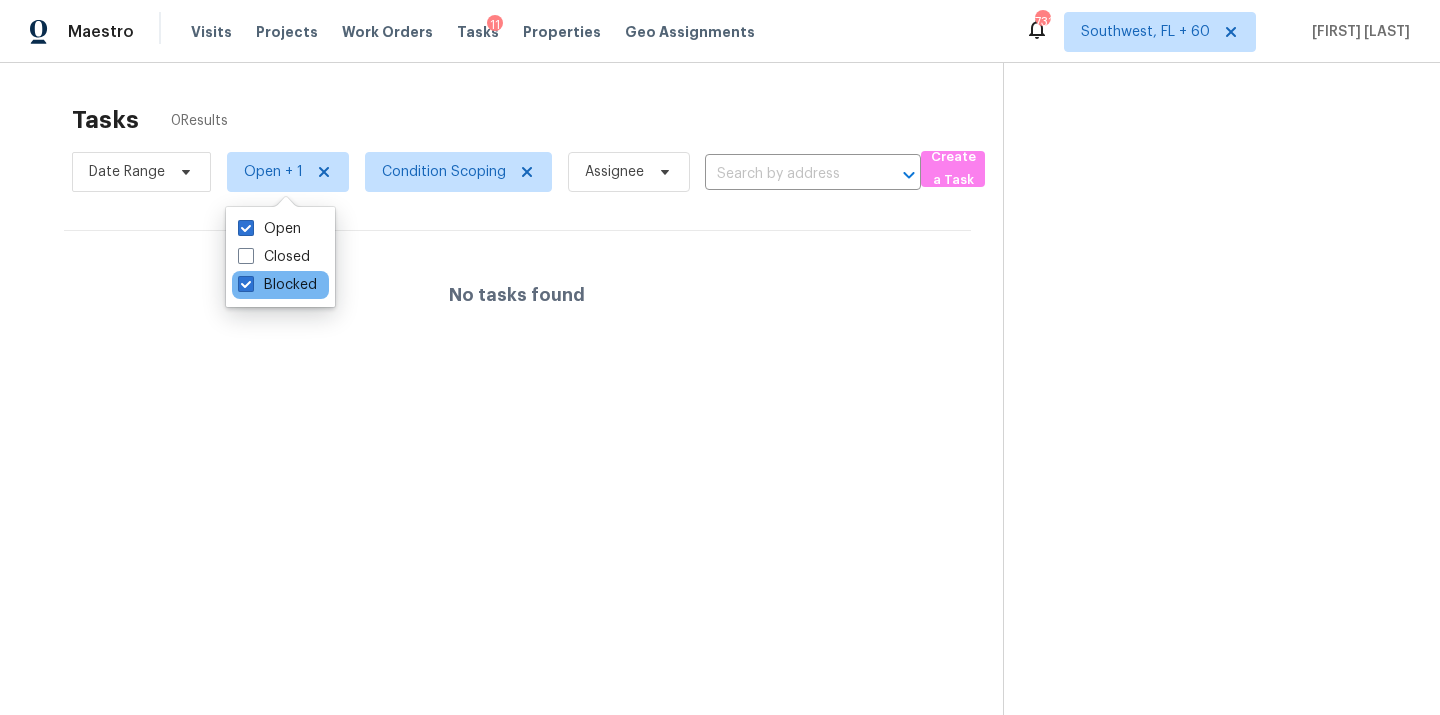 drag, startPoint x: 301, startPoint y: 258, endPoint x: 301, endPoint y: 271, distance: 13 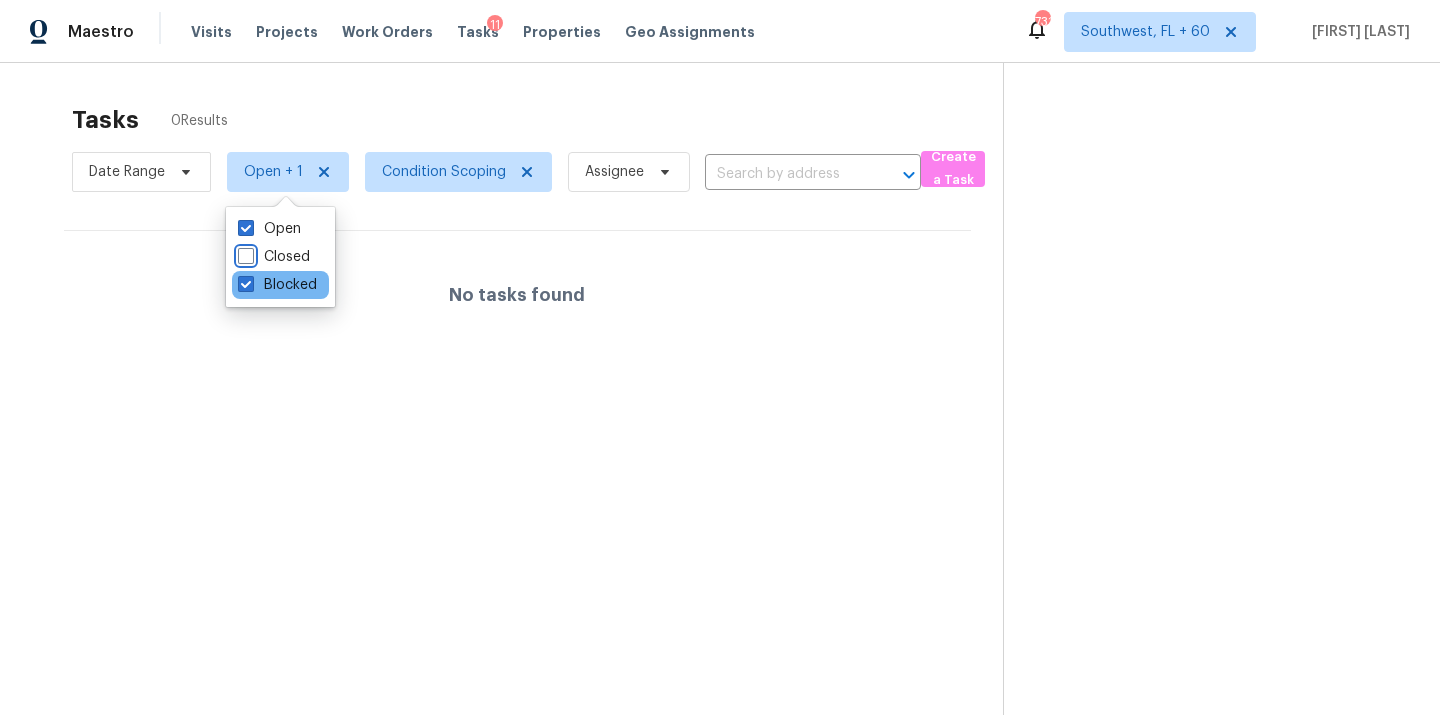 click on "Closed" at bounding box center [244, 253] 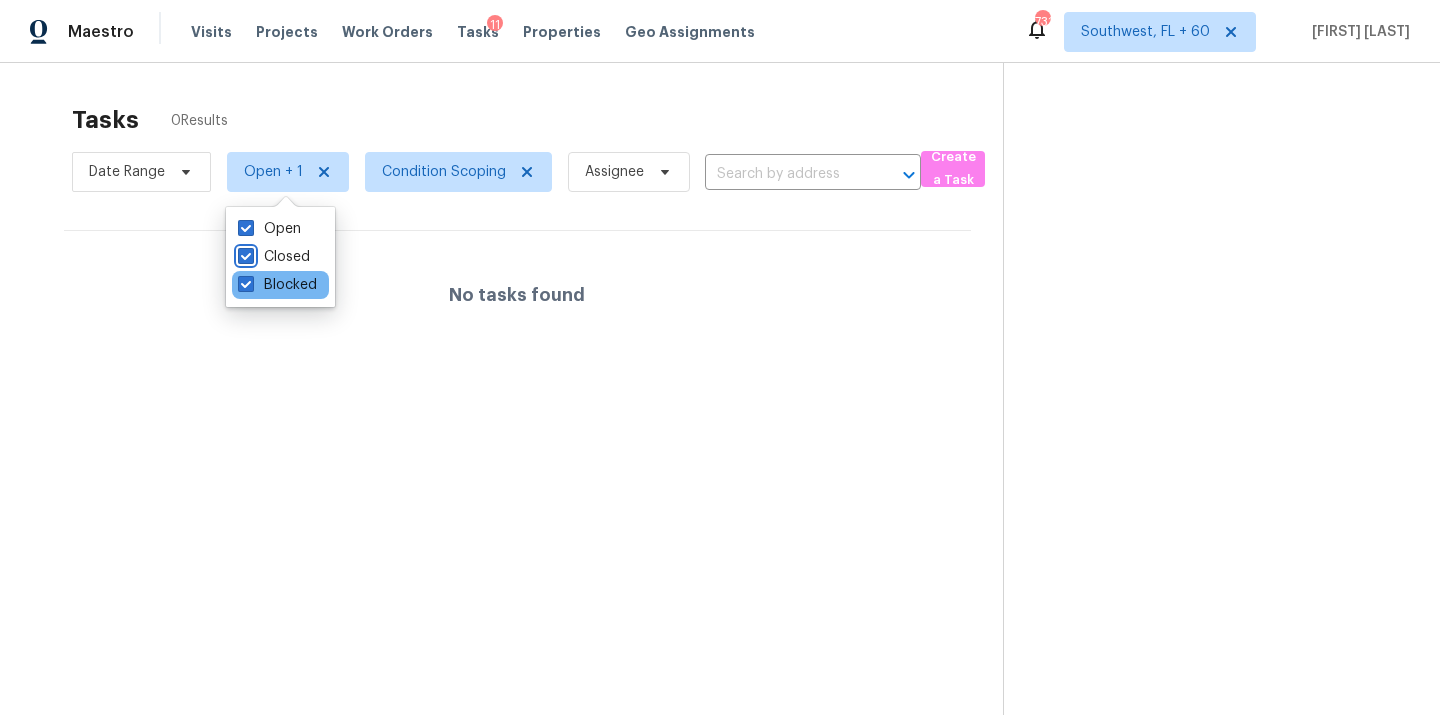 checkbox on "true" 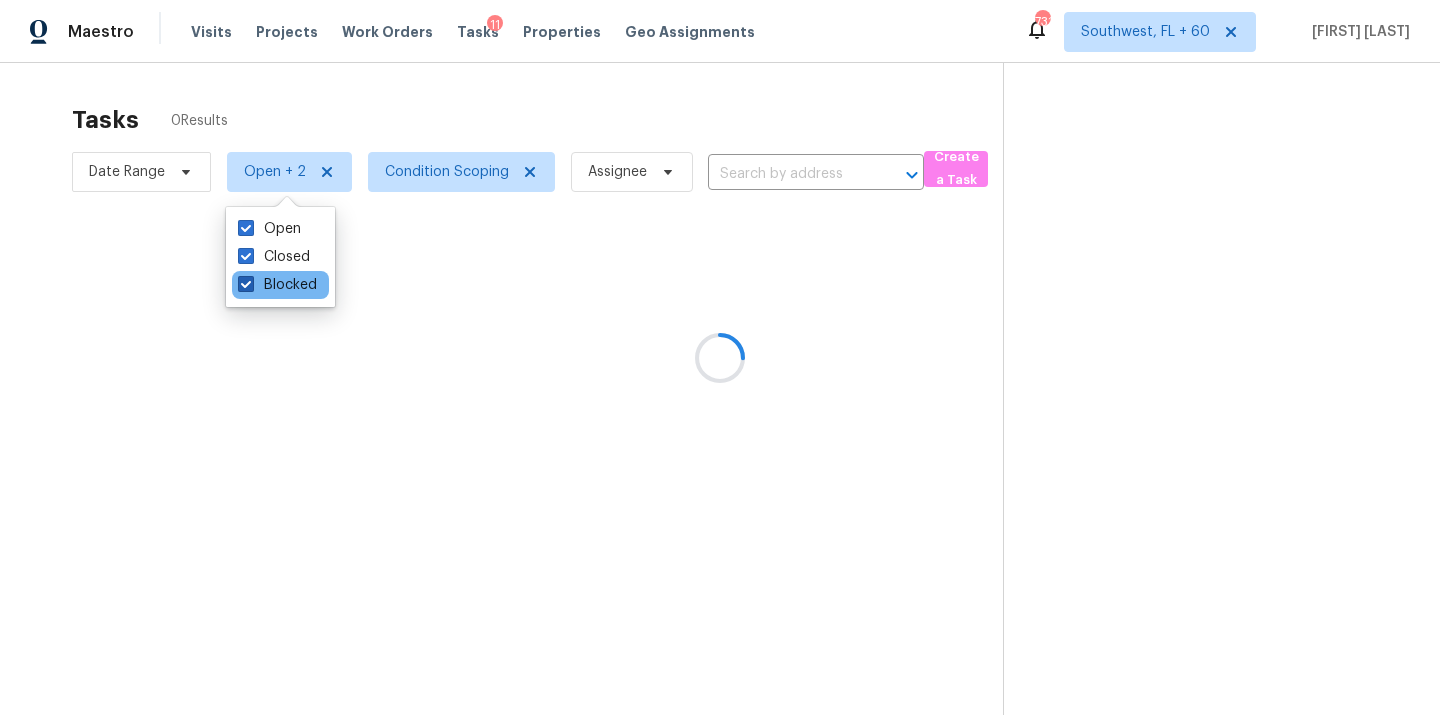 click on "Blocked" at bounding box center (277, 285) 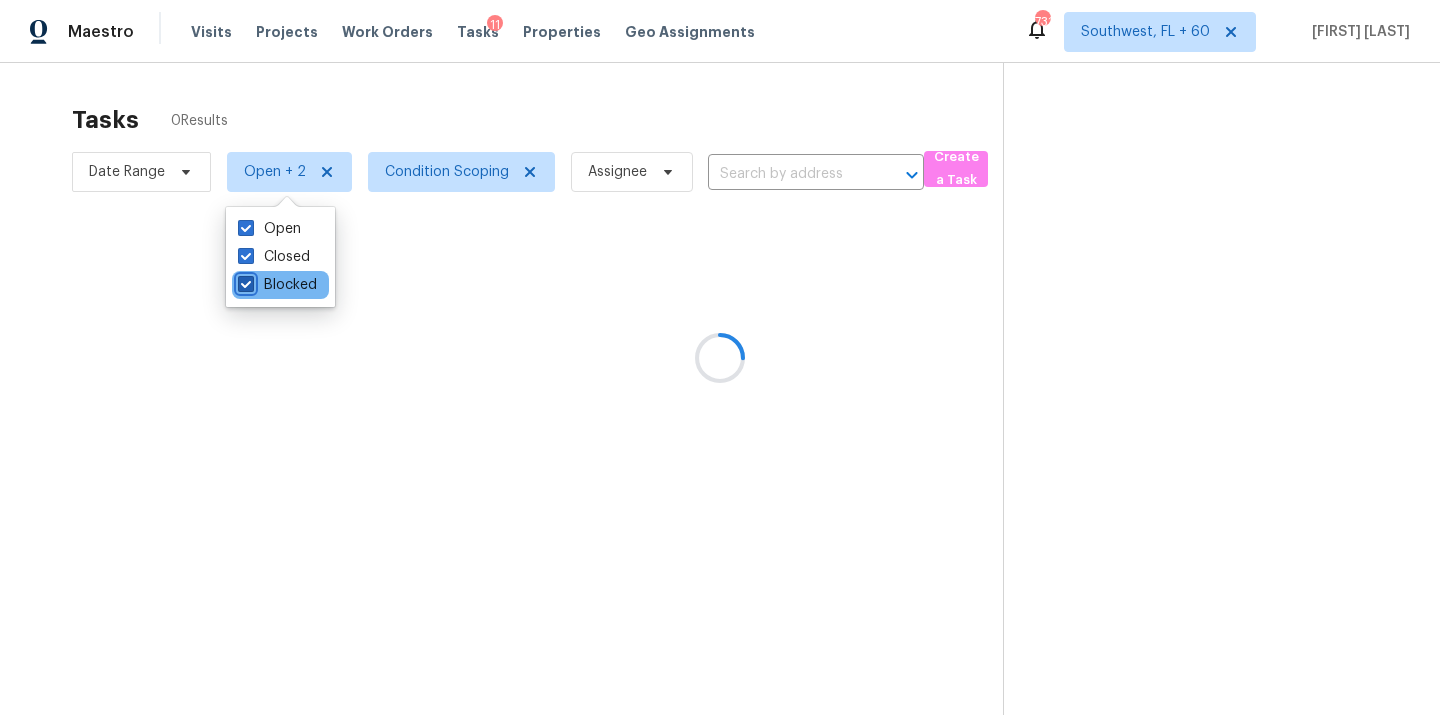 click on "Blocked" at bounding box center (244, 281) 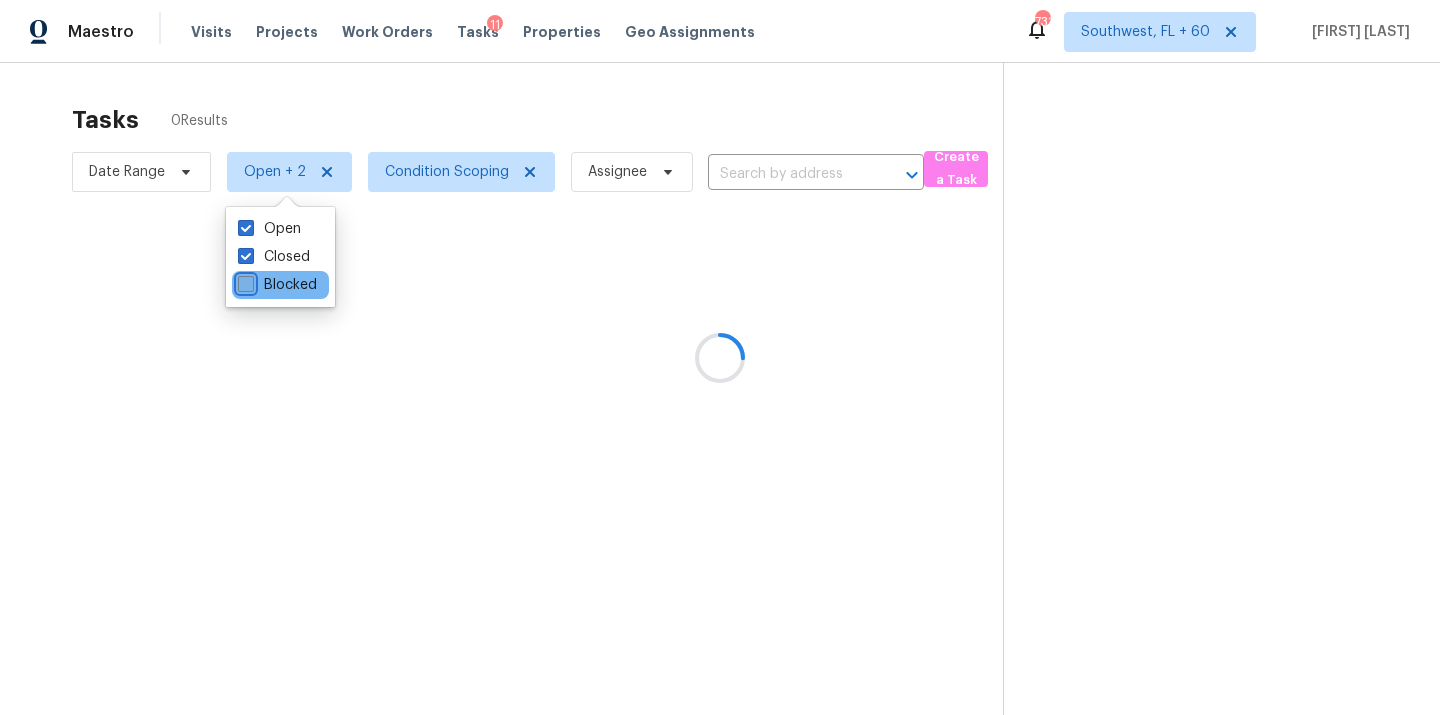 checkbox on "false" 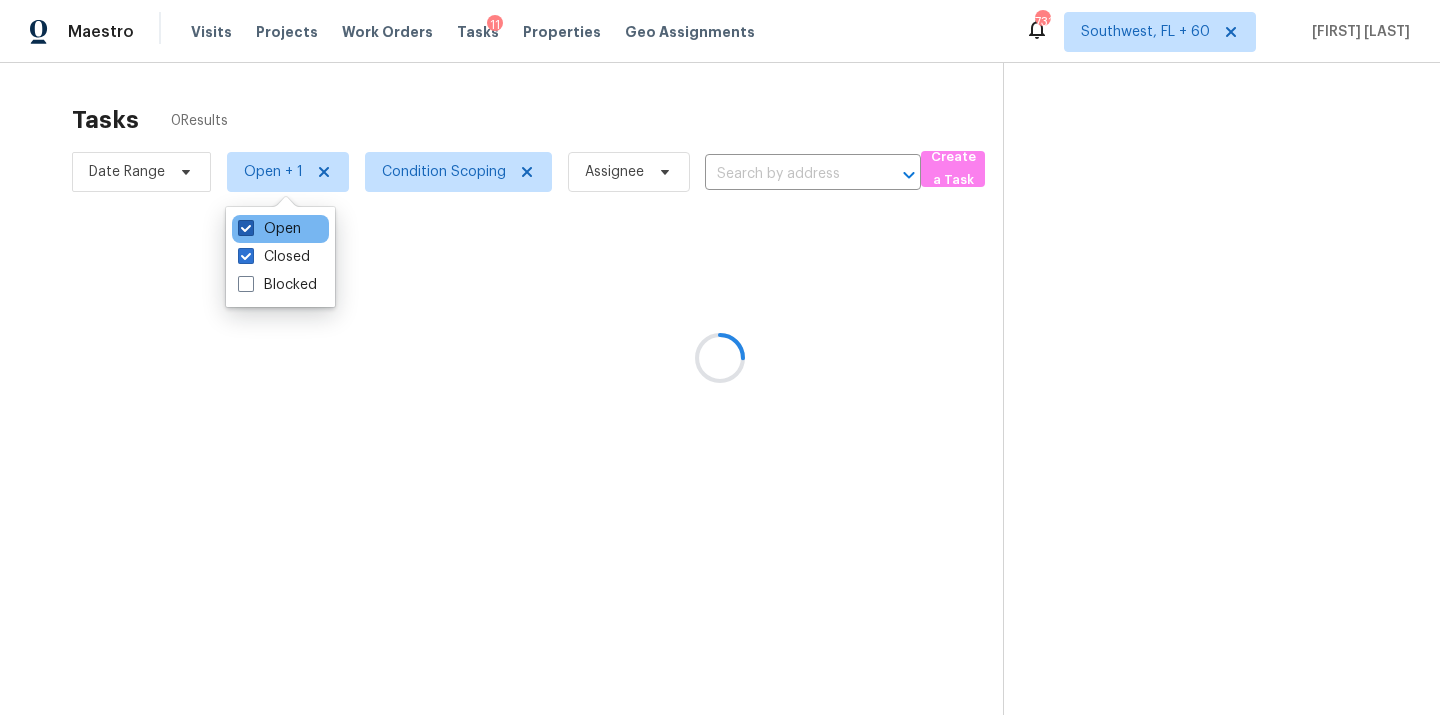 click on "Open" at bounding box center (269, 229) 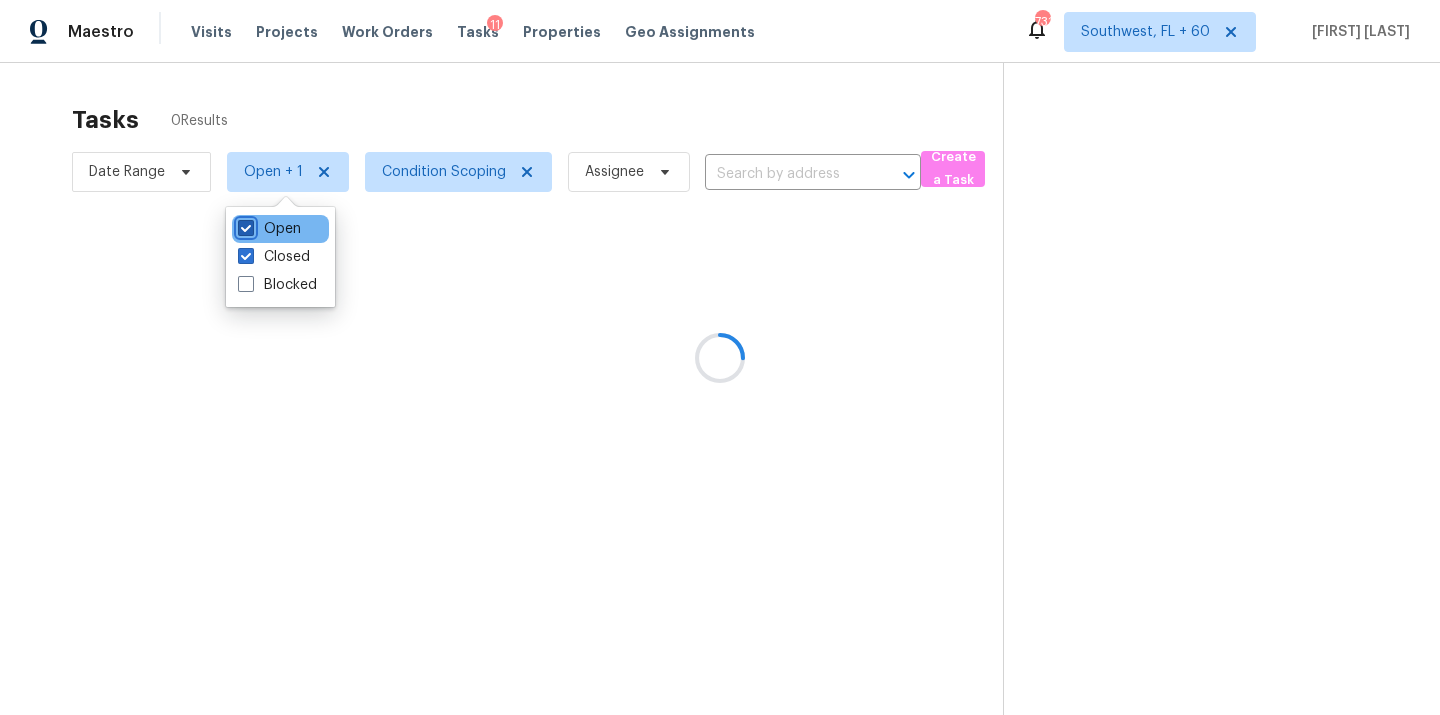 click on "Open" at bounding box center (244, 225) 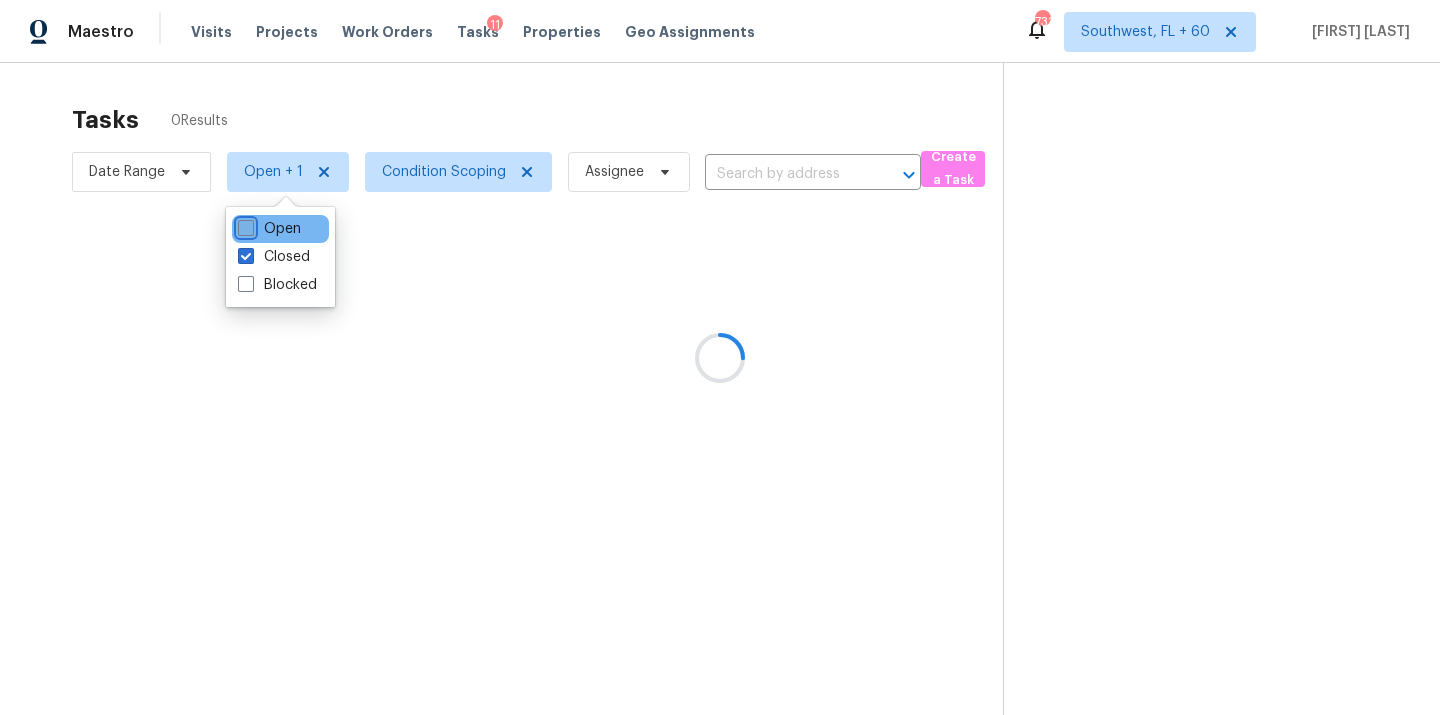 checkbox on "false" 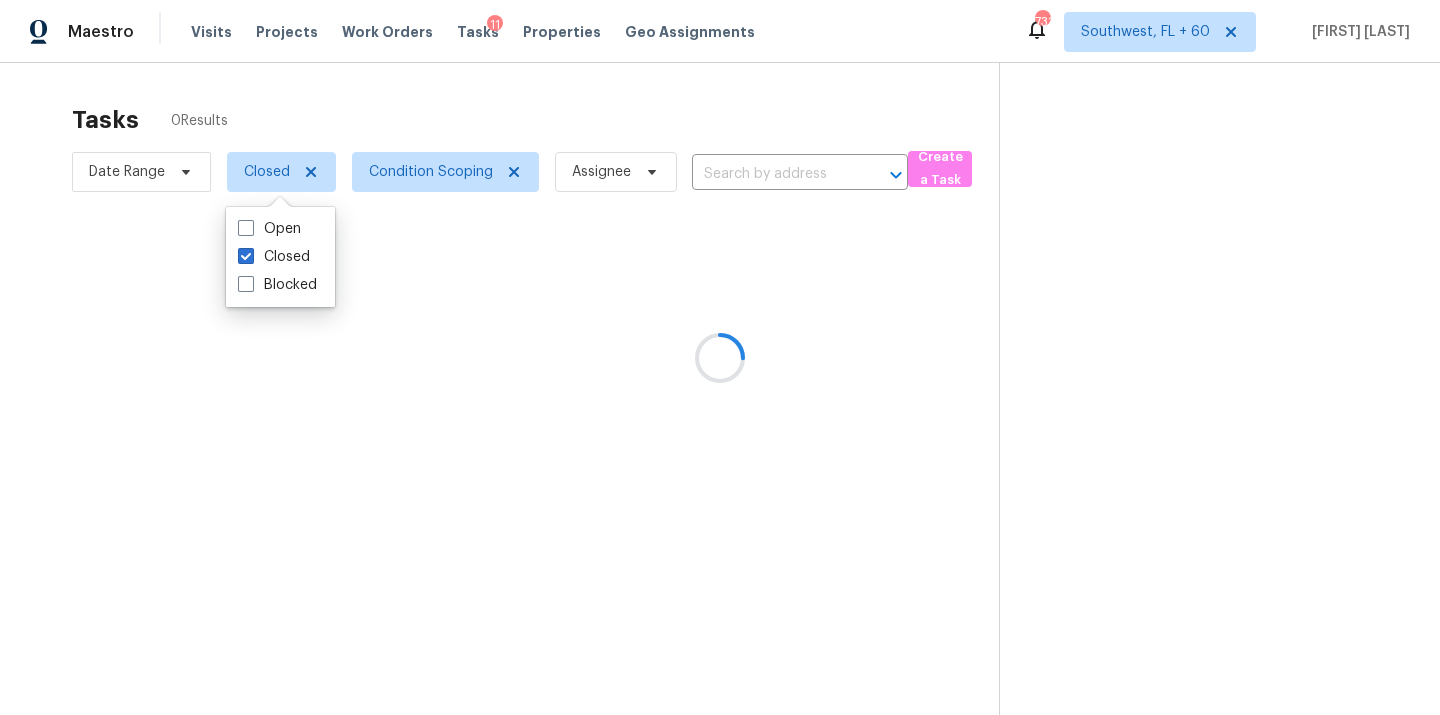 click at bounding box center [720, 357] 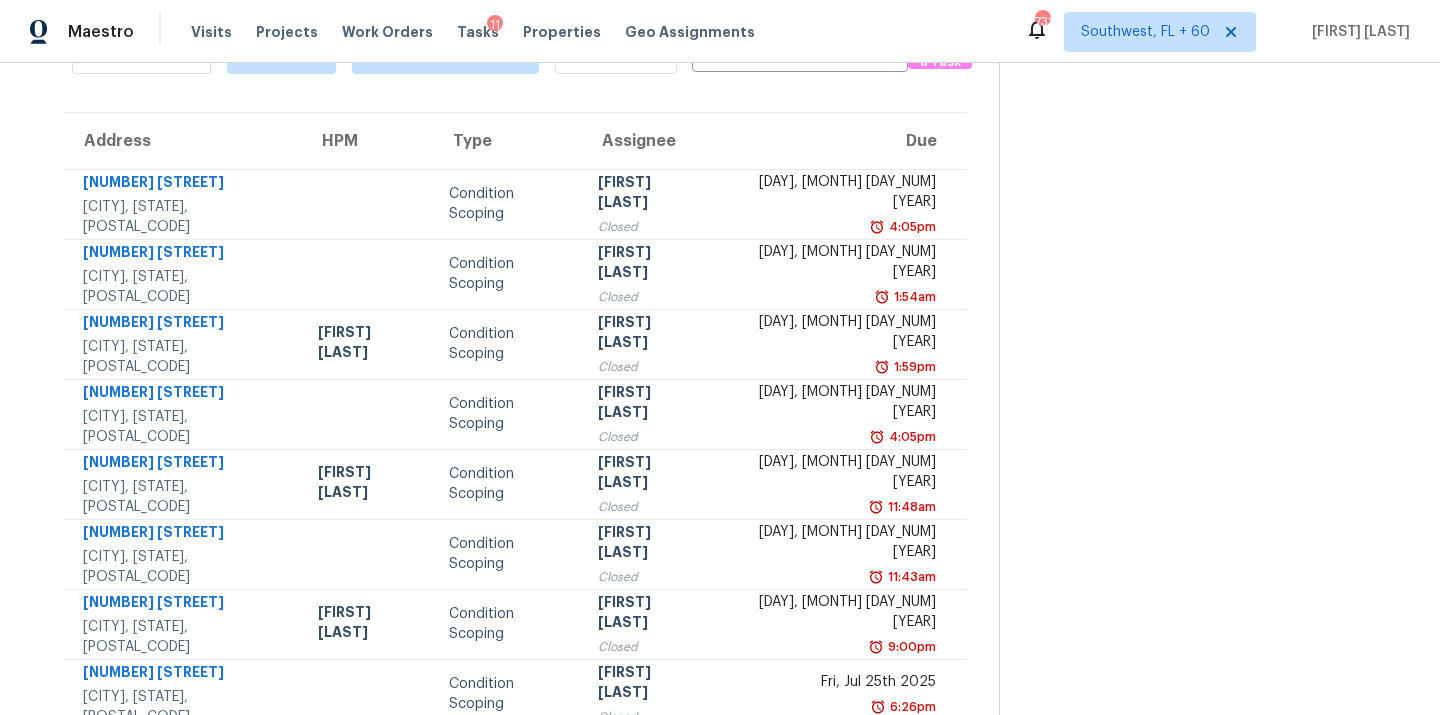 scroll, scrollTop: 289, scrollLeft: 0, axis: vertical 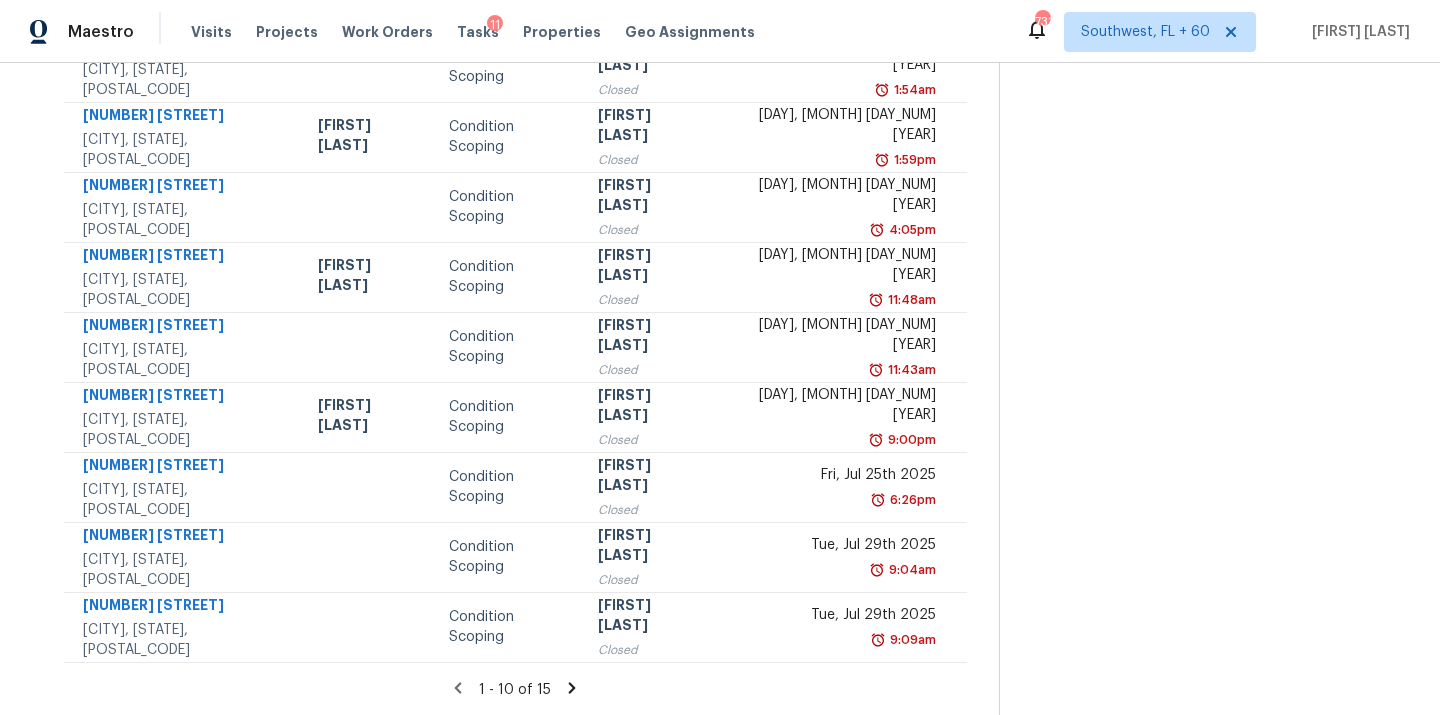 click 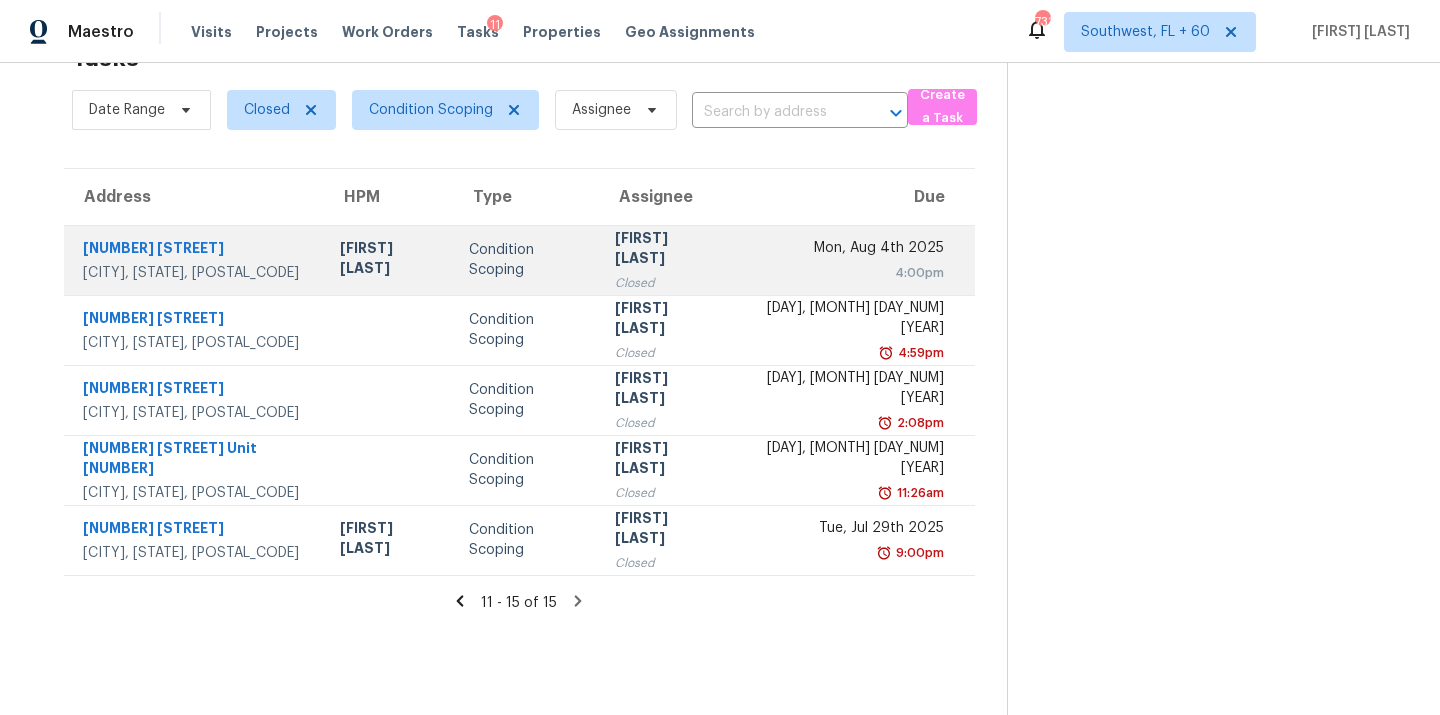 click on "Condition Scoping" at bounding box center (526, 260) 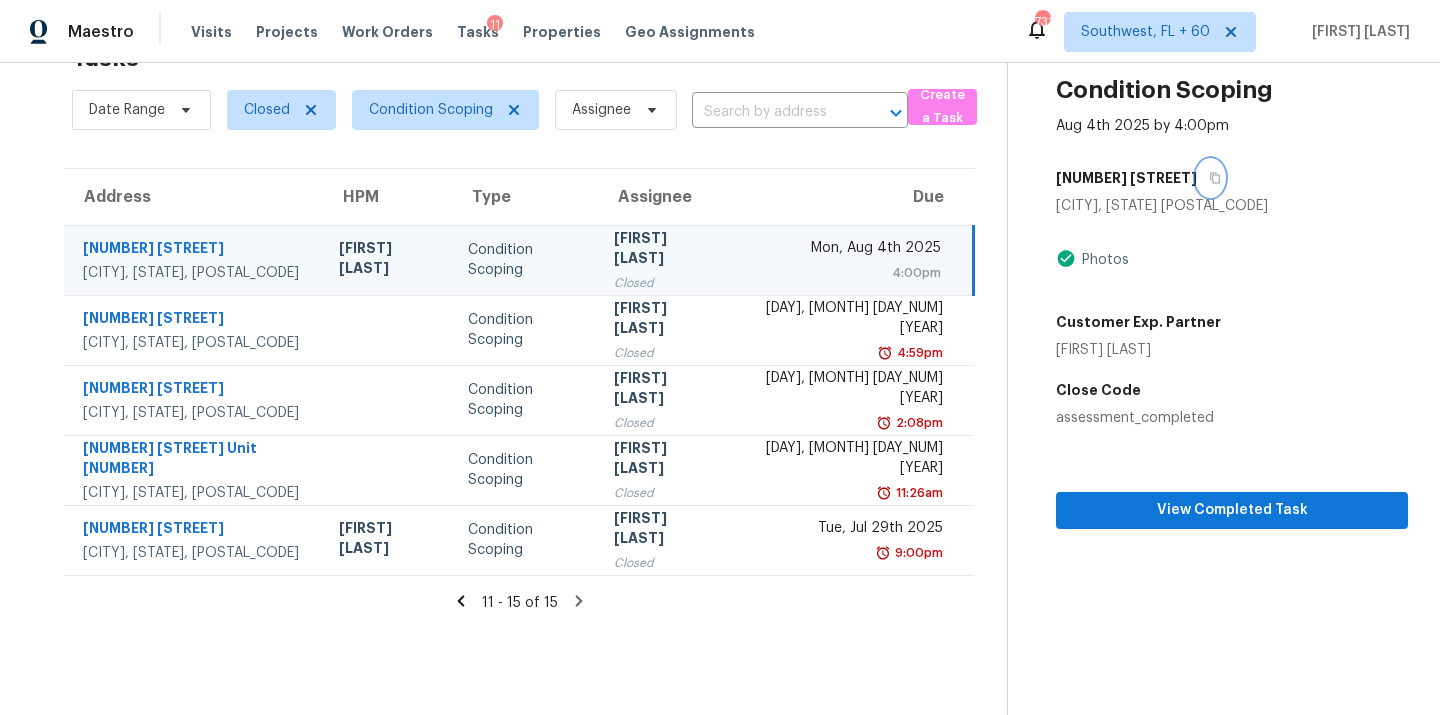 click 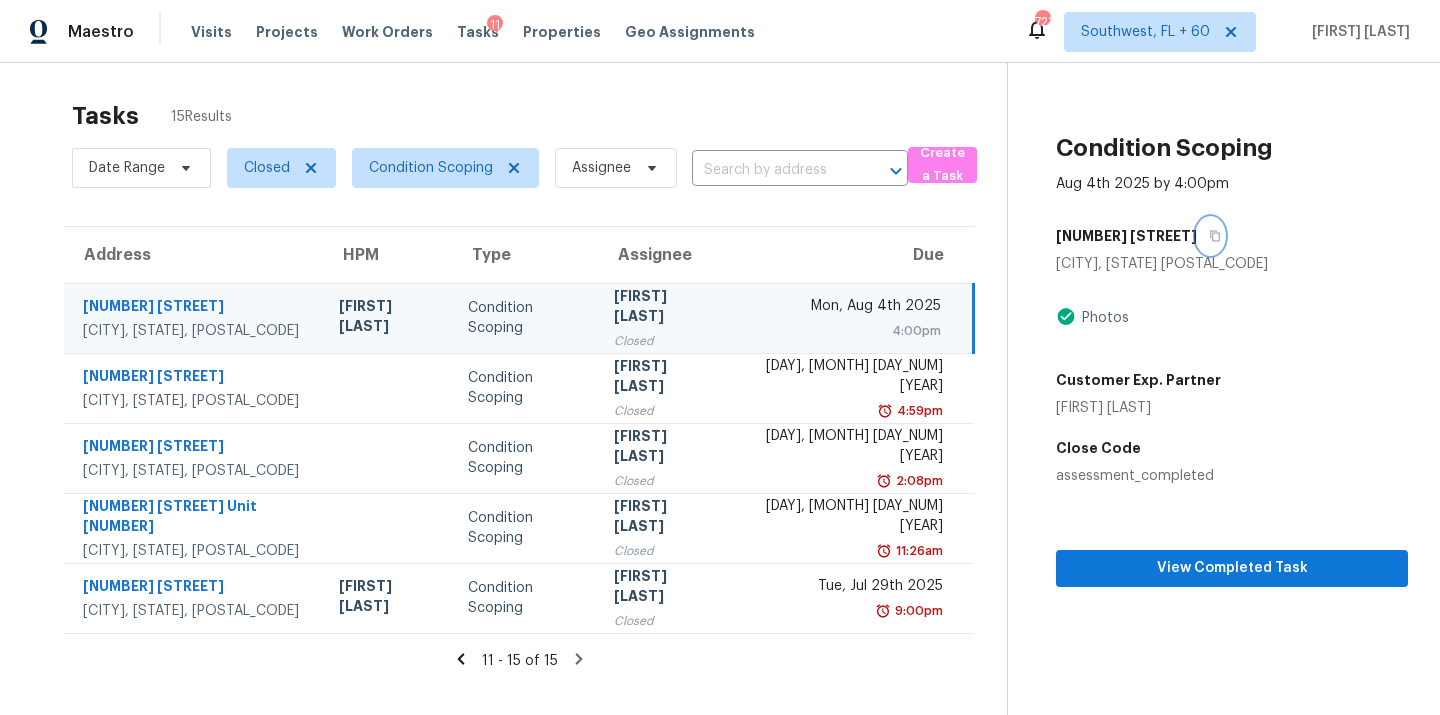 scroll, scrollTop: 0, scrollLeft: 0, axis: both 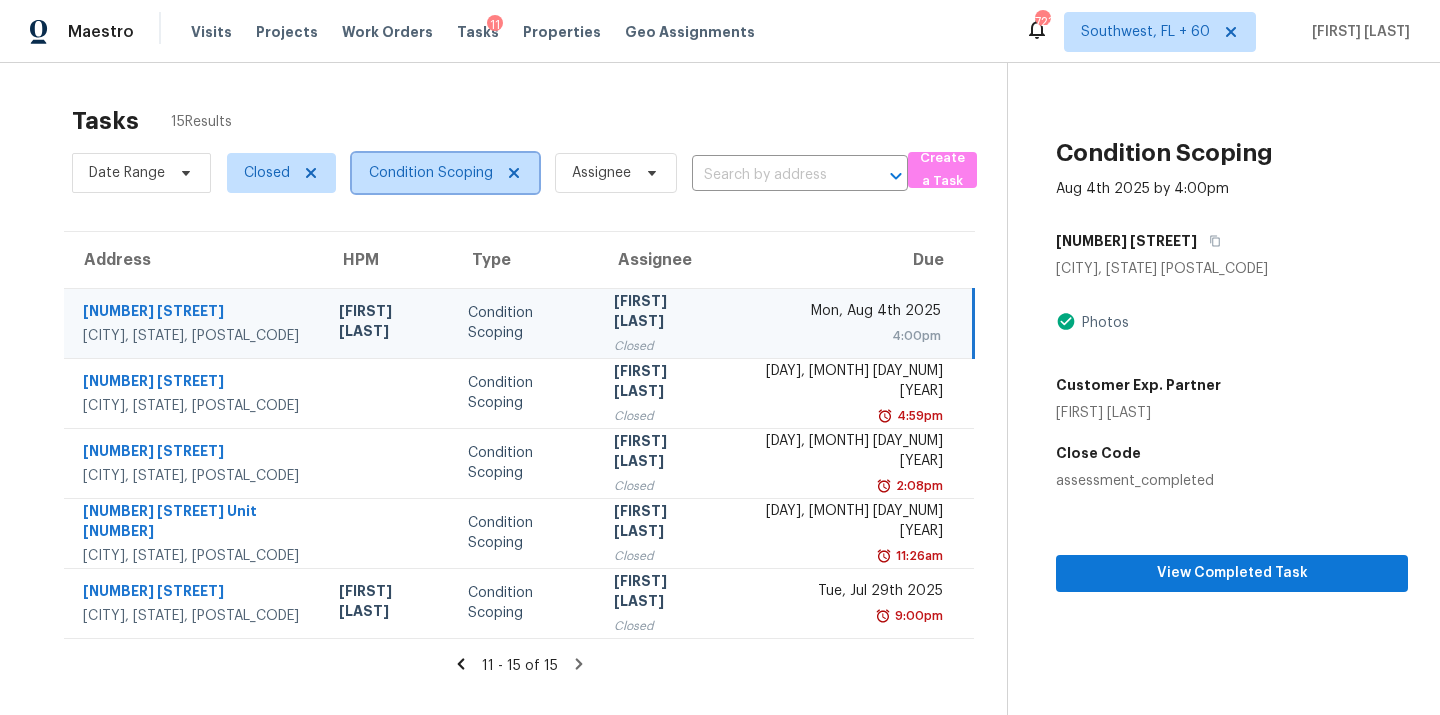 click 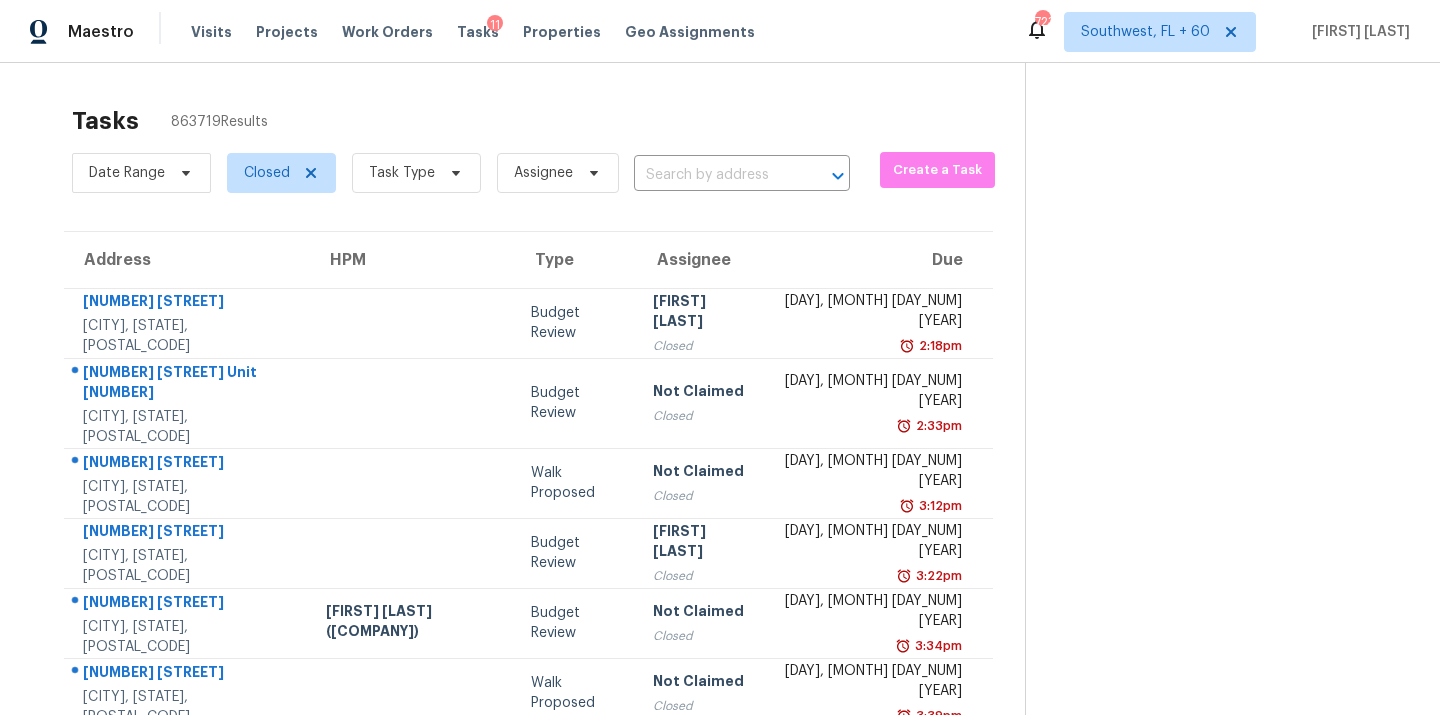 click on "Task Type" at bounding box center (408, 173) 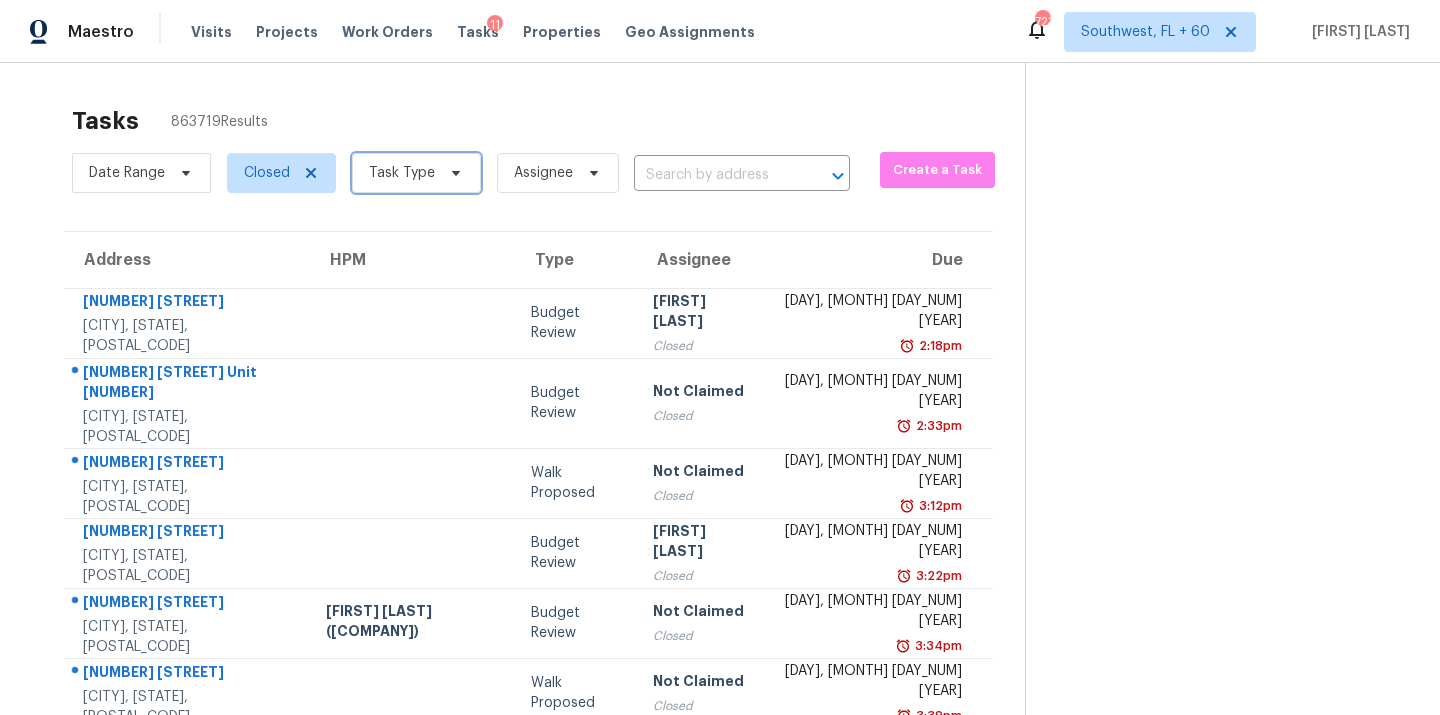 click on "Task Type" at bounding box center [402, 173] 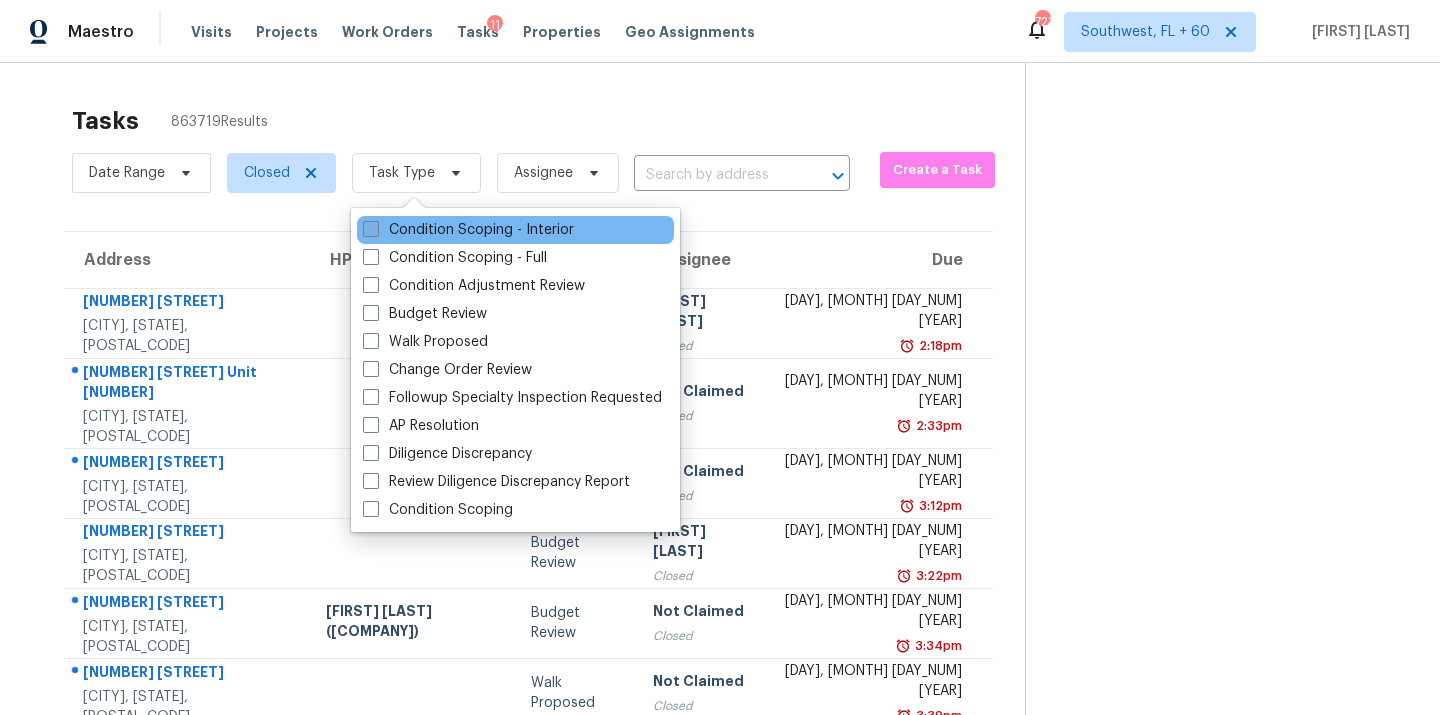 click on "Condition Scoping - Interior" at bounding box center [468, 230] 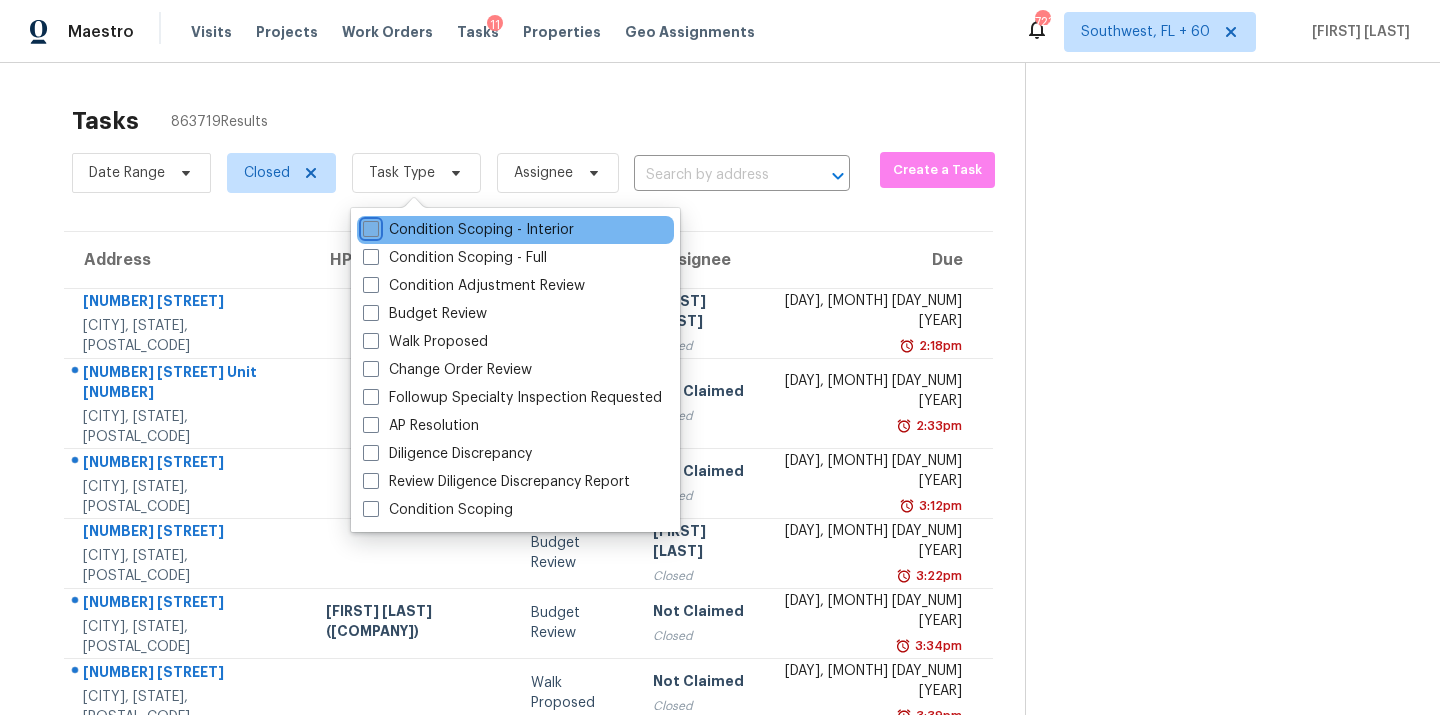 click on "Condition Scoping - Interior" at bounding box center [369, 226] 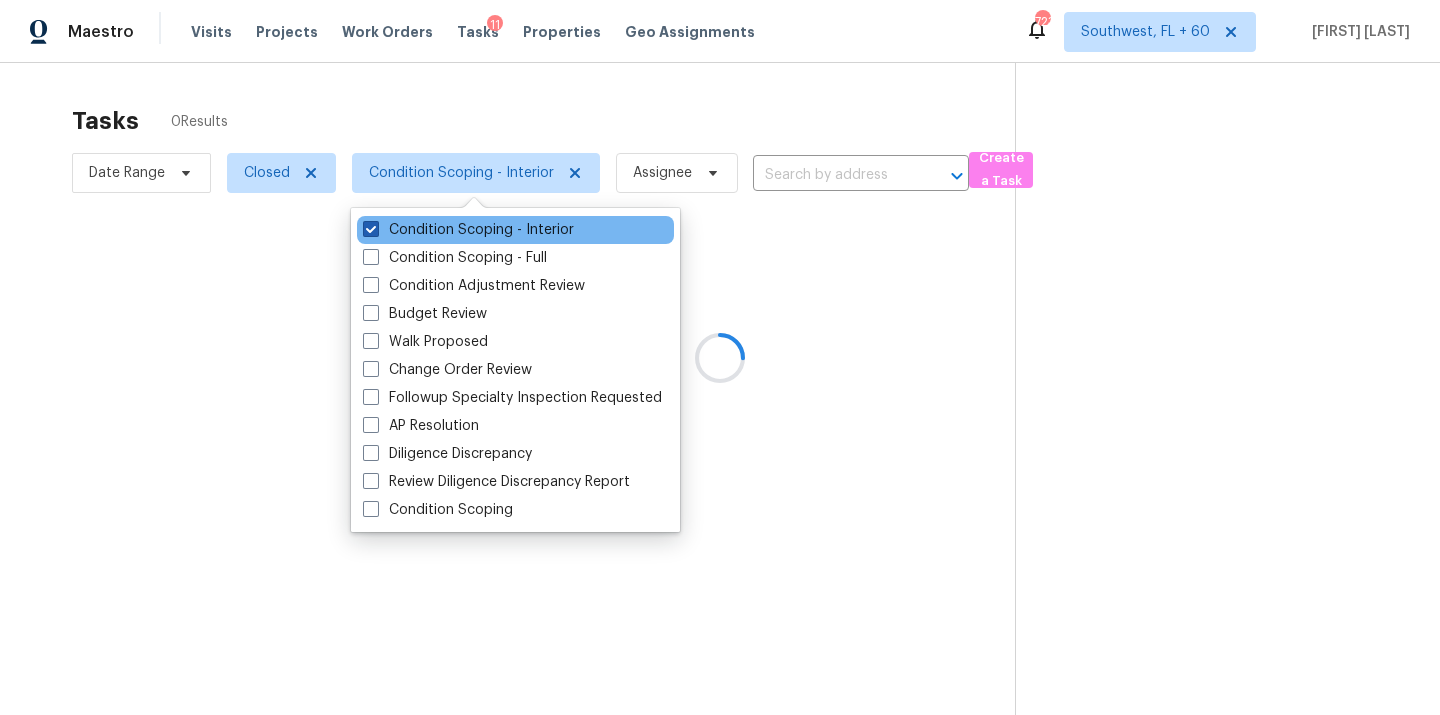 click on "Condition Scoping - Interior" at bounding box center (468, 230) 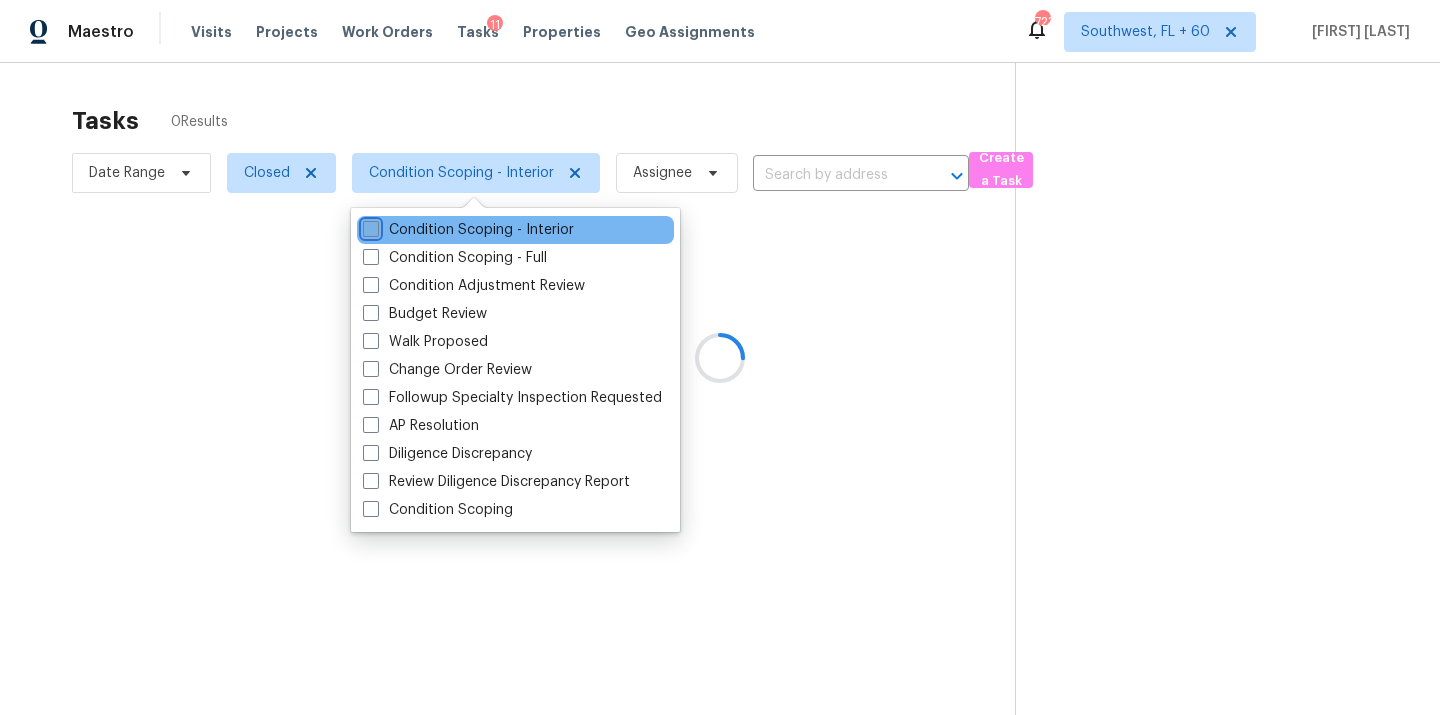 checkbox on "false" 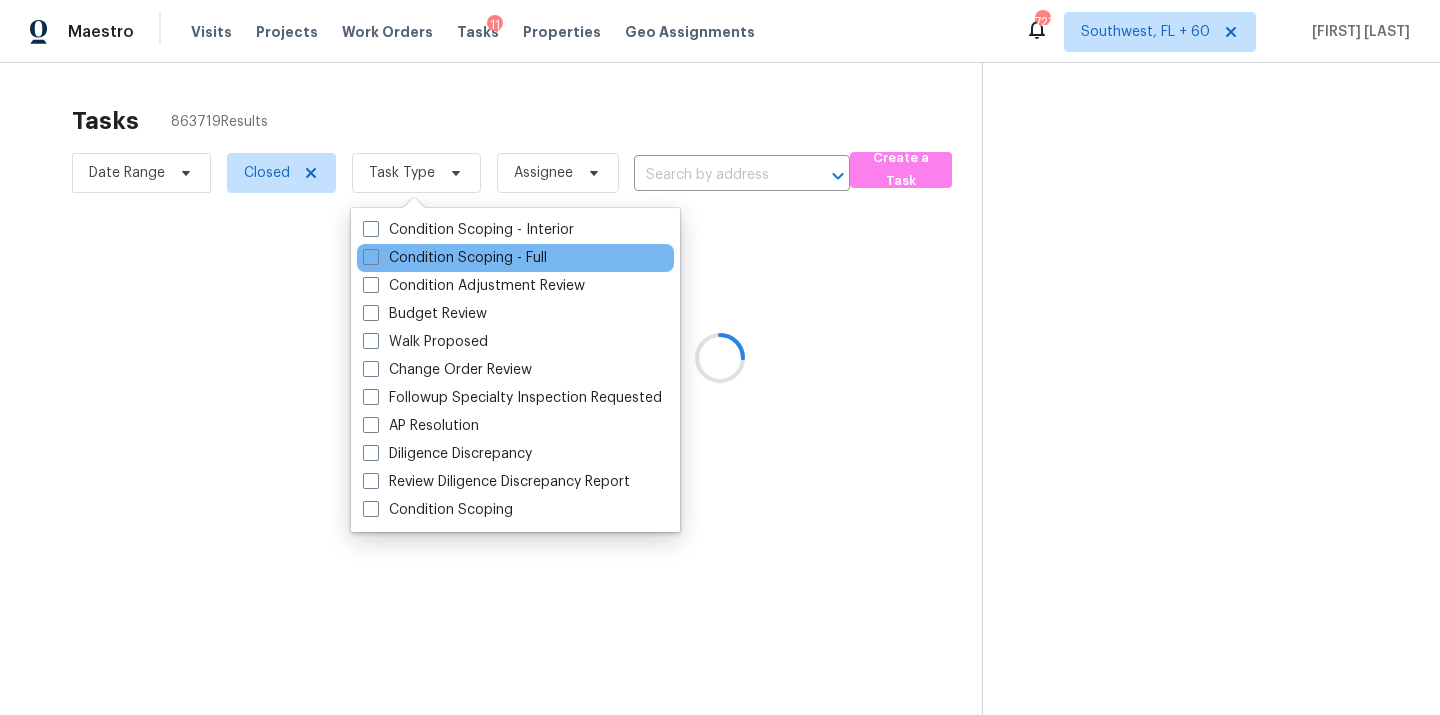 click on "Condition Scoping - Full" at bounding box center [515, 258] 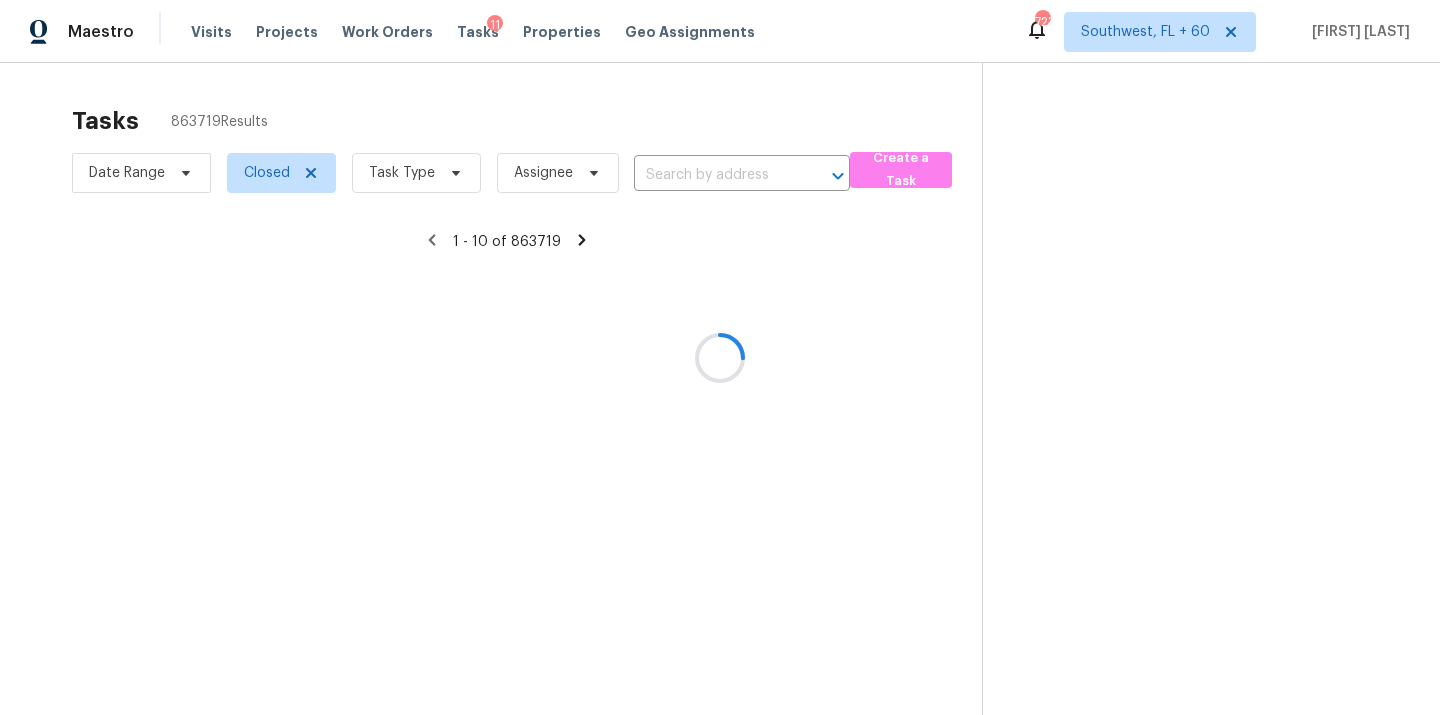 click at bounding box center [720, 357] 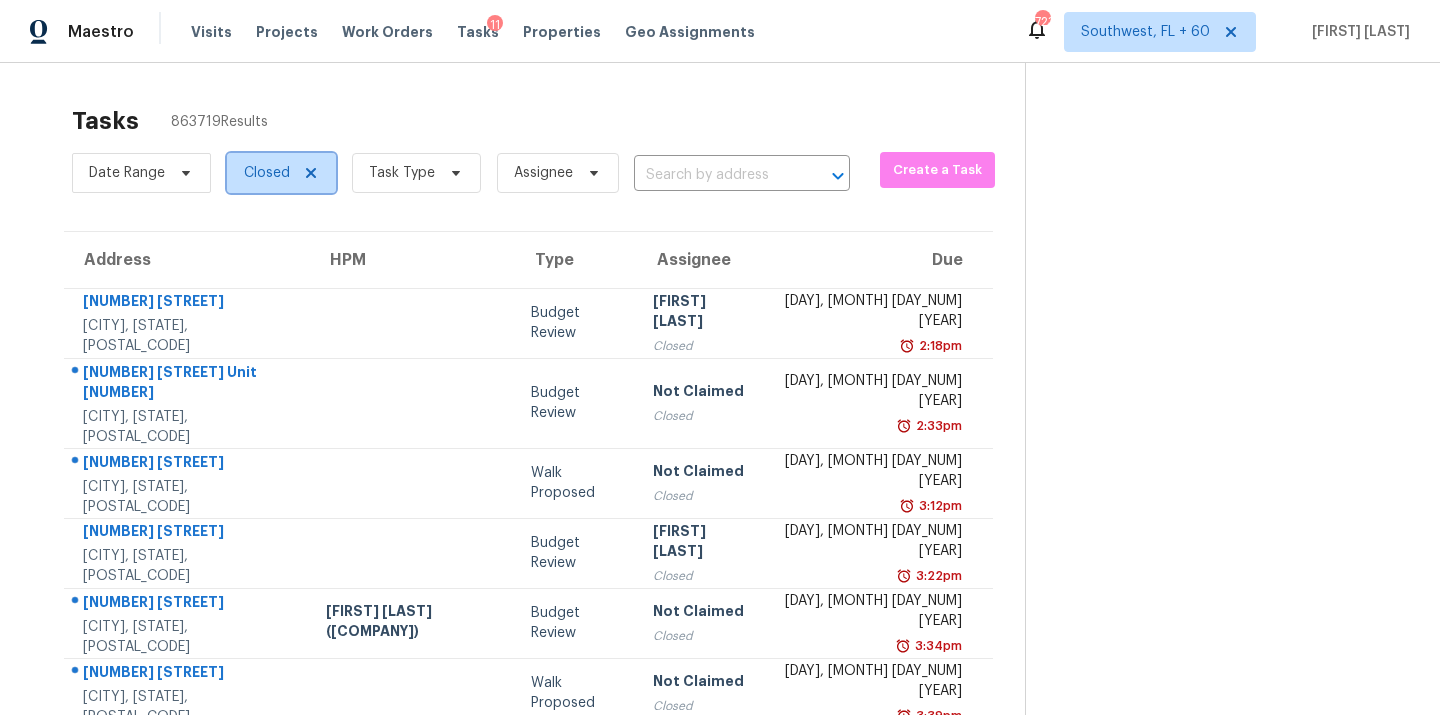 click on "Closed" at bounding box center (267, 173) 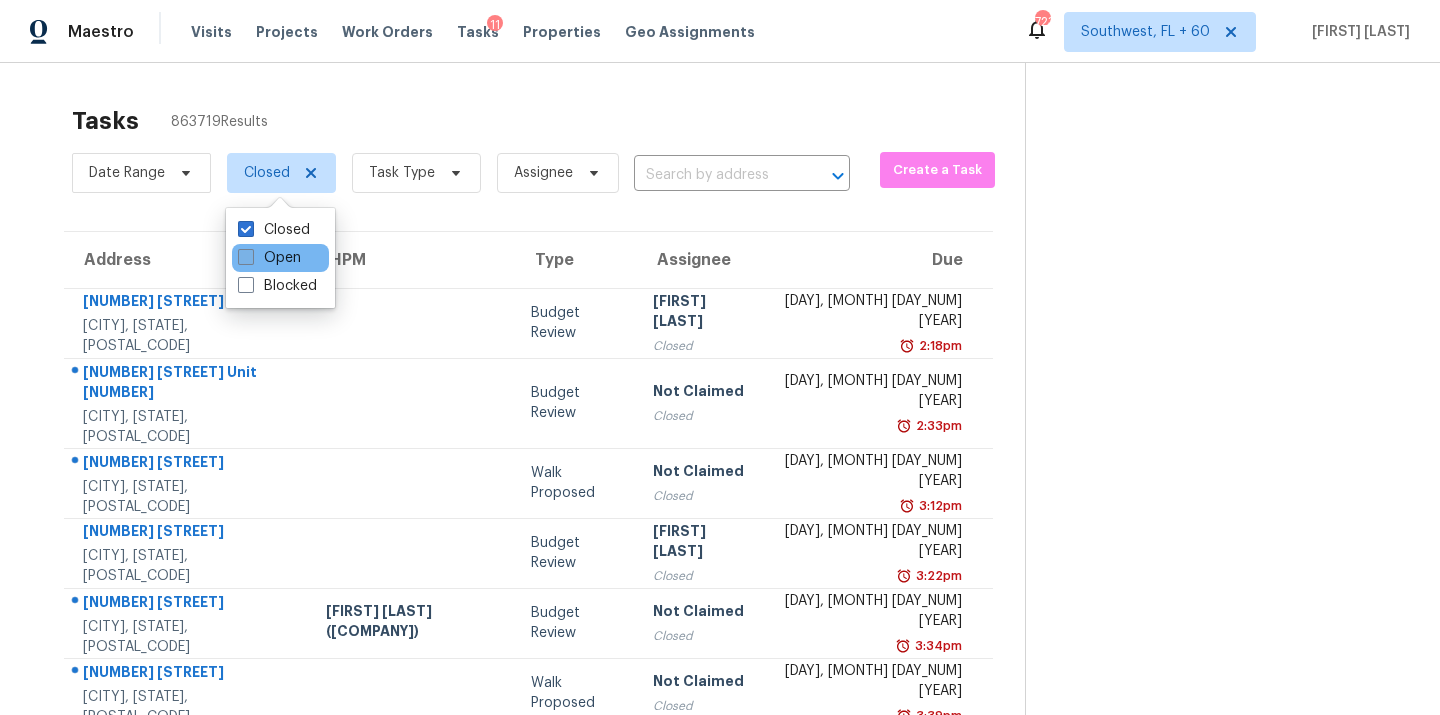 click on "Open" at bounding box center [269, 258] 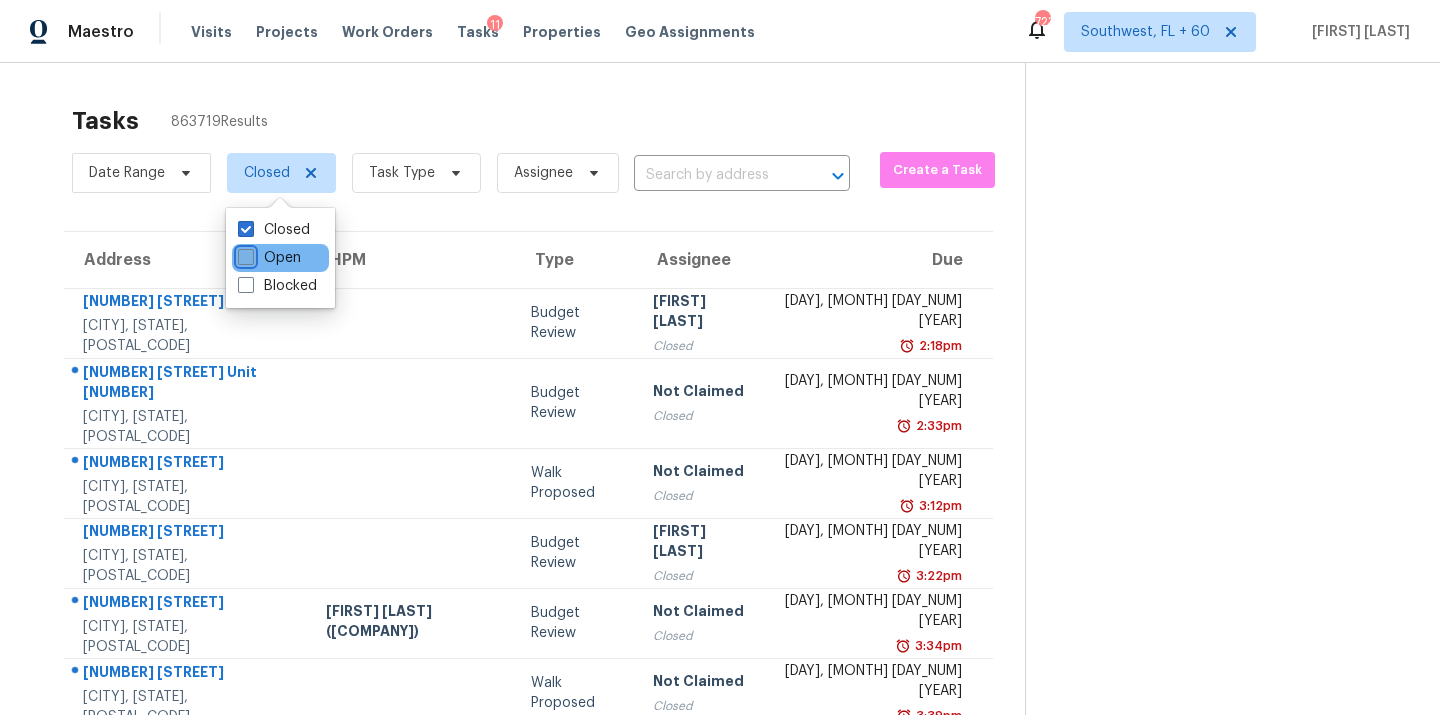 click on "Open" at bounding box center [244, 254] 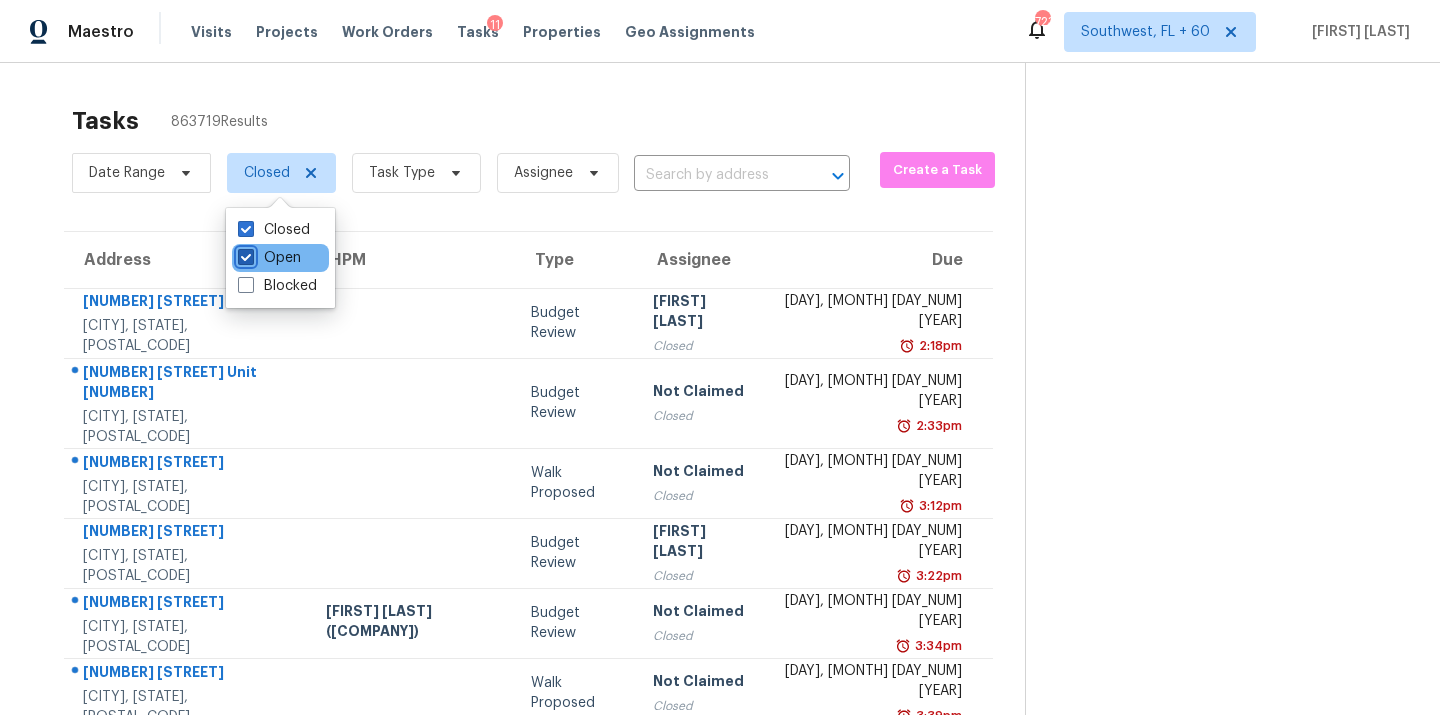 checkbox on "true" 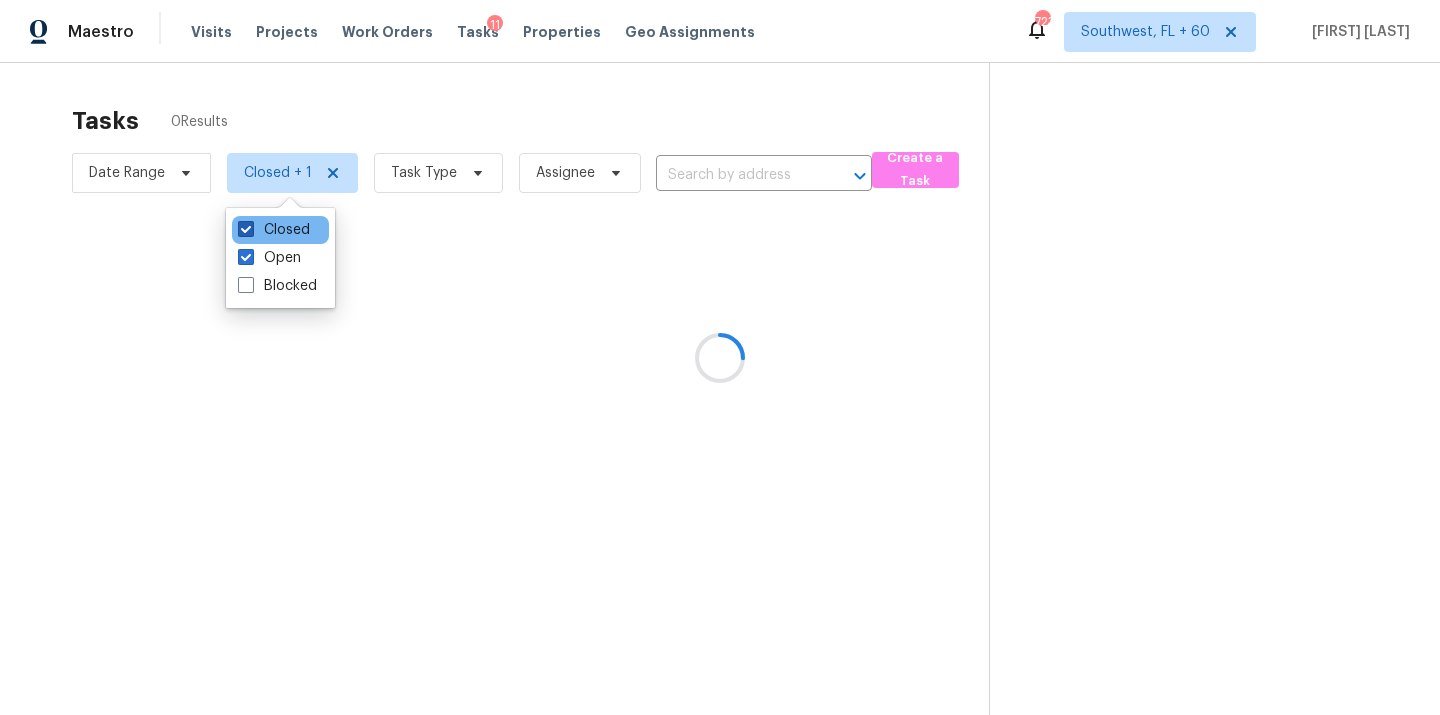 click on "Closed" at bounding box center (274, 230) 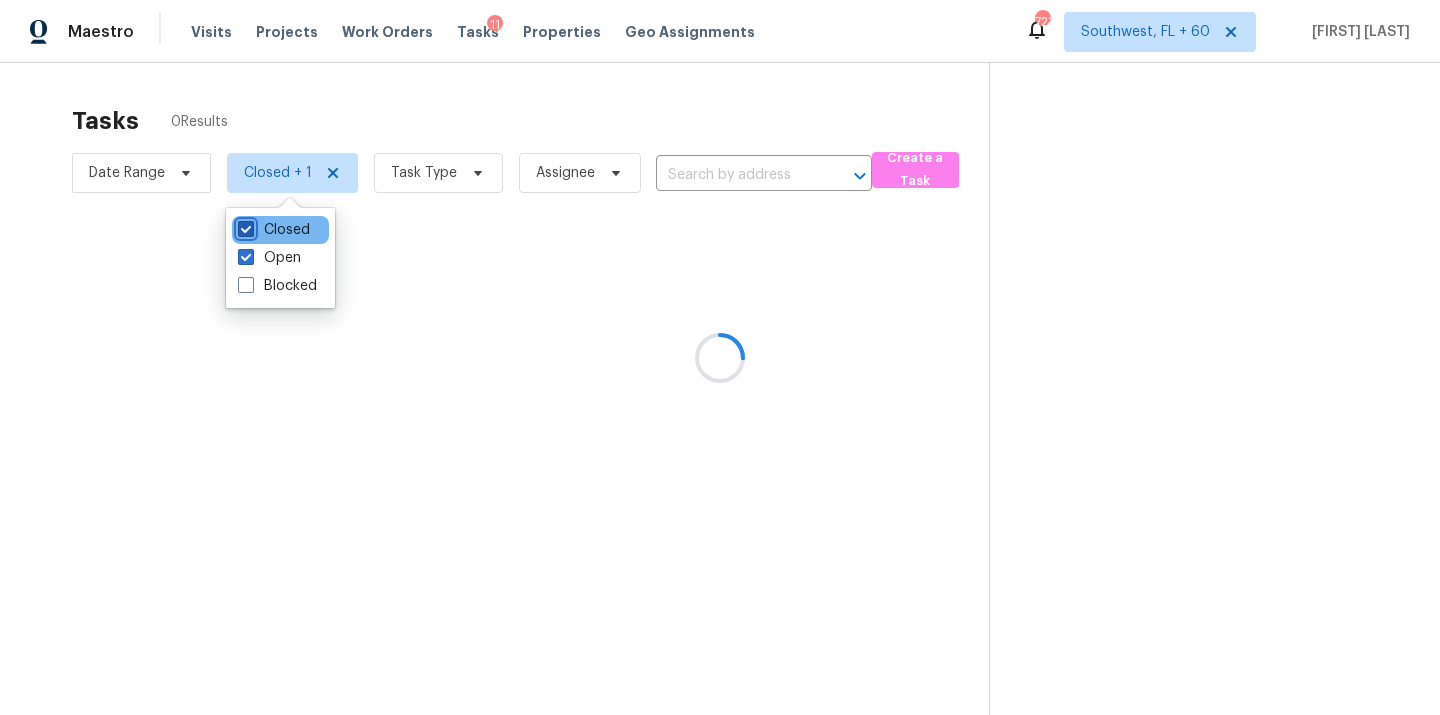 click on "Closed" at bounding box center [244, 226] 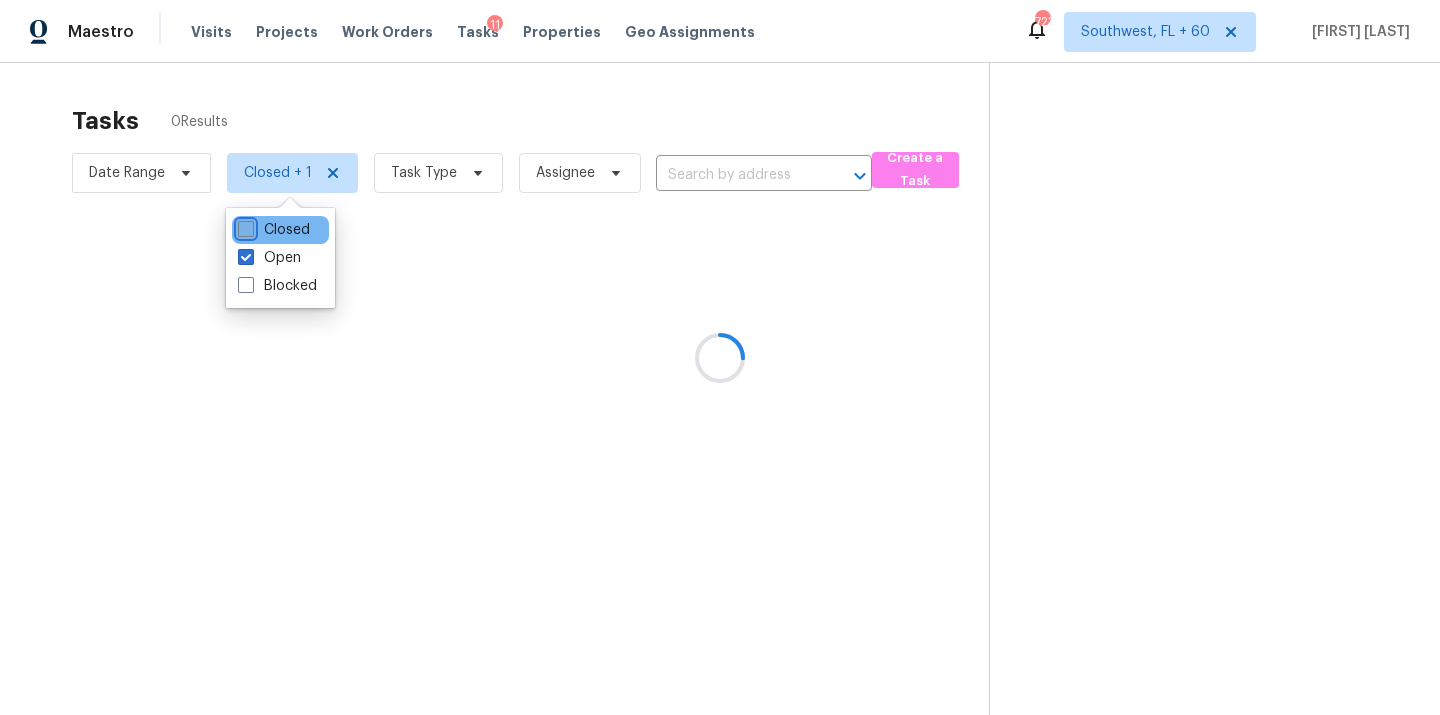 checkbox on "false" 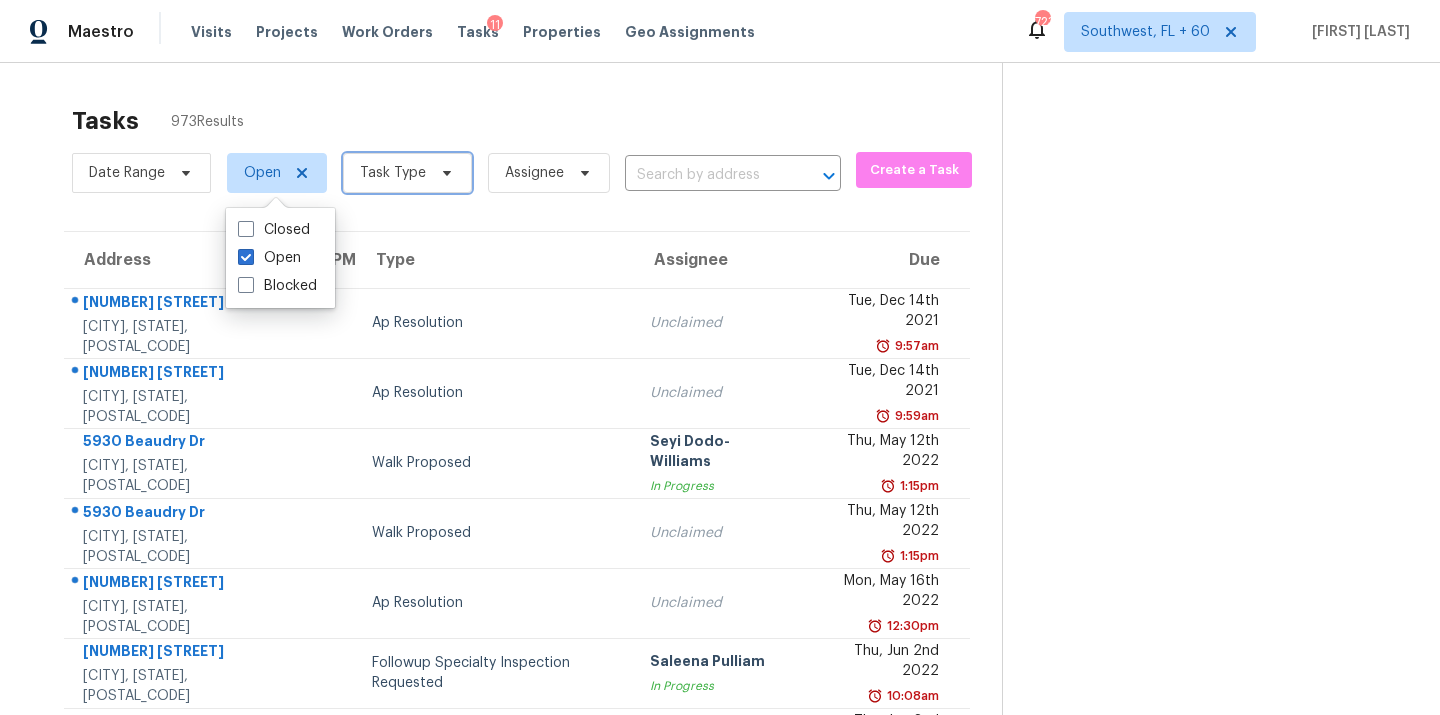 click on "Task Type" at bounding box center [393, 173] 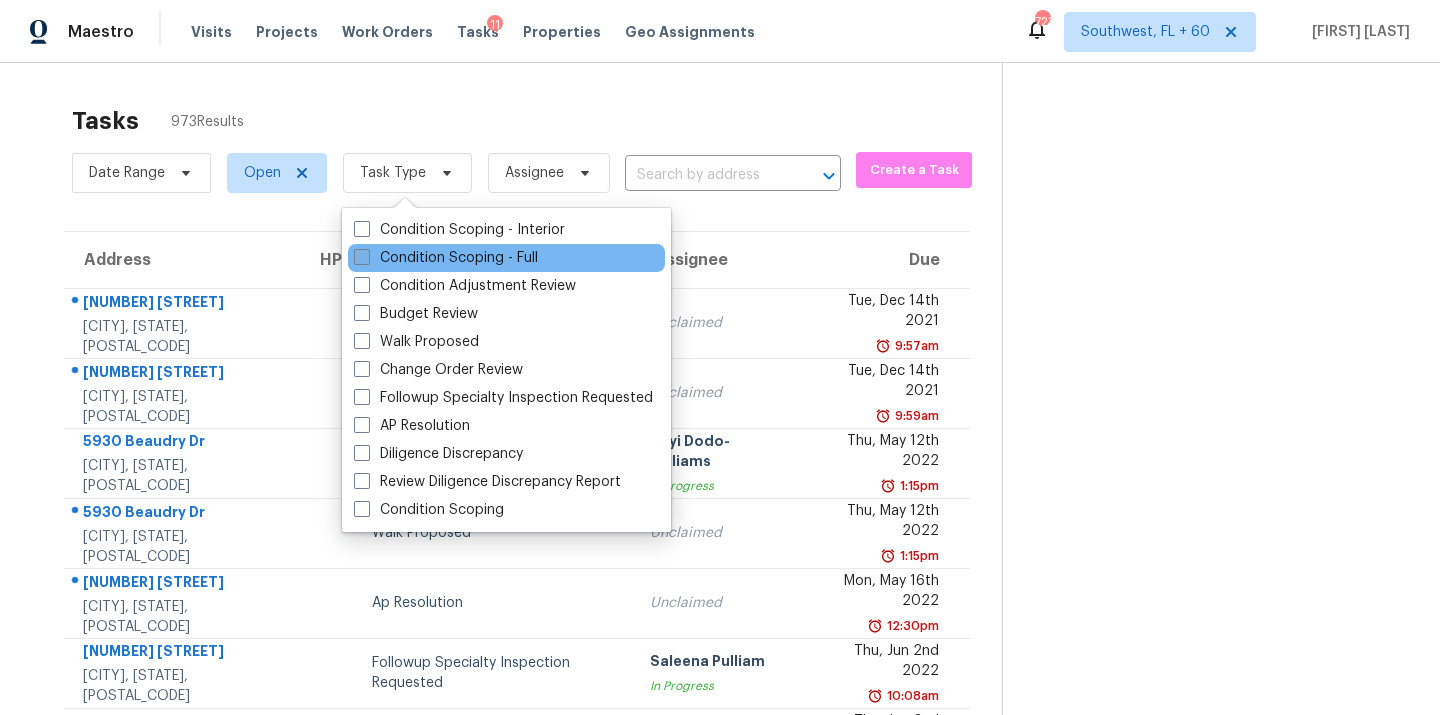 click on "Condition Scoping - Full" at bounding box center [446, 258] 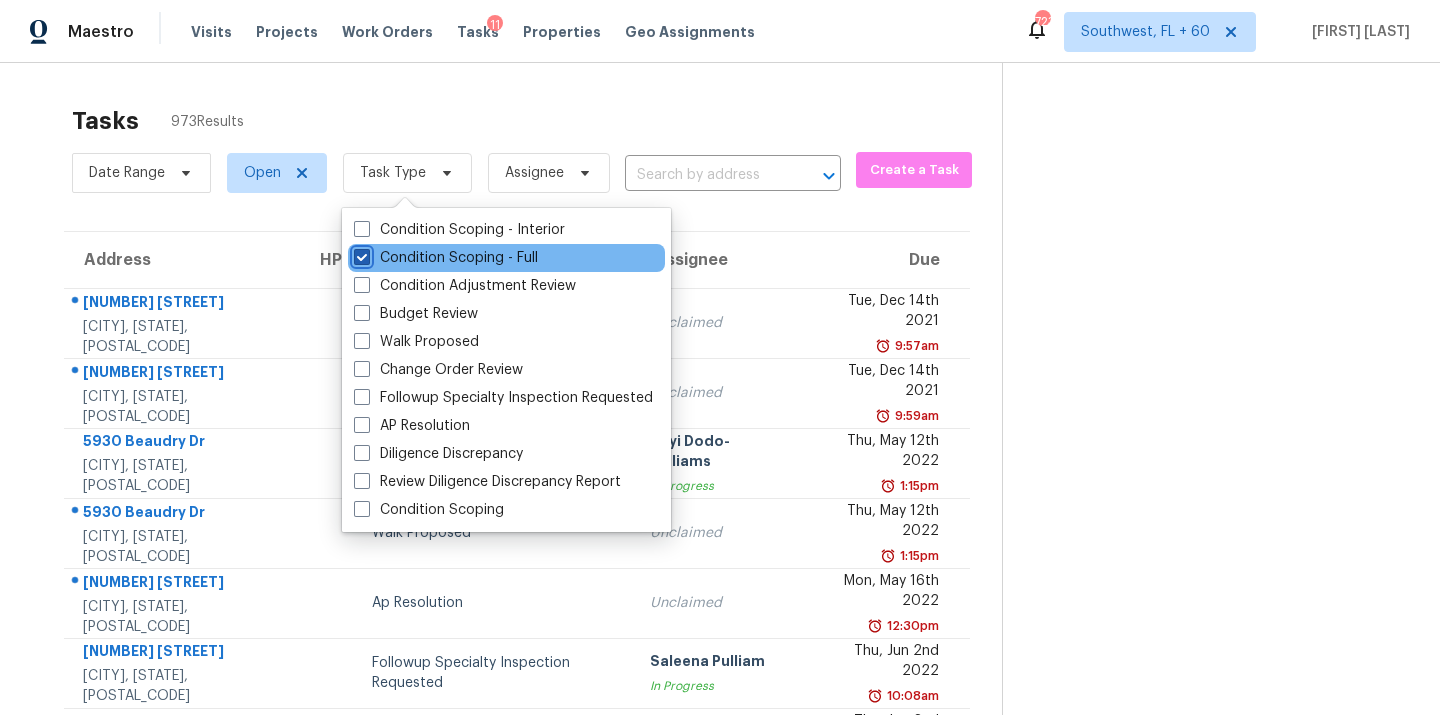 checkbox on "true" 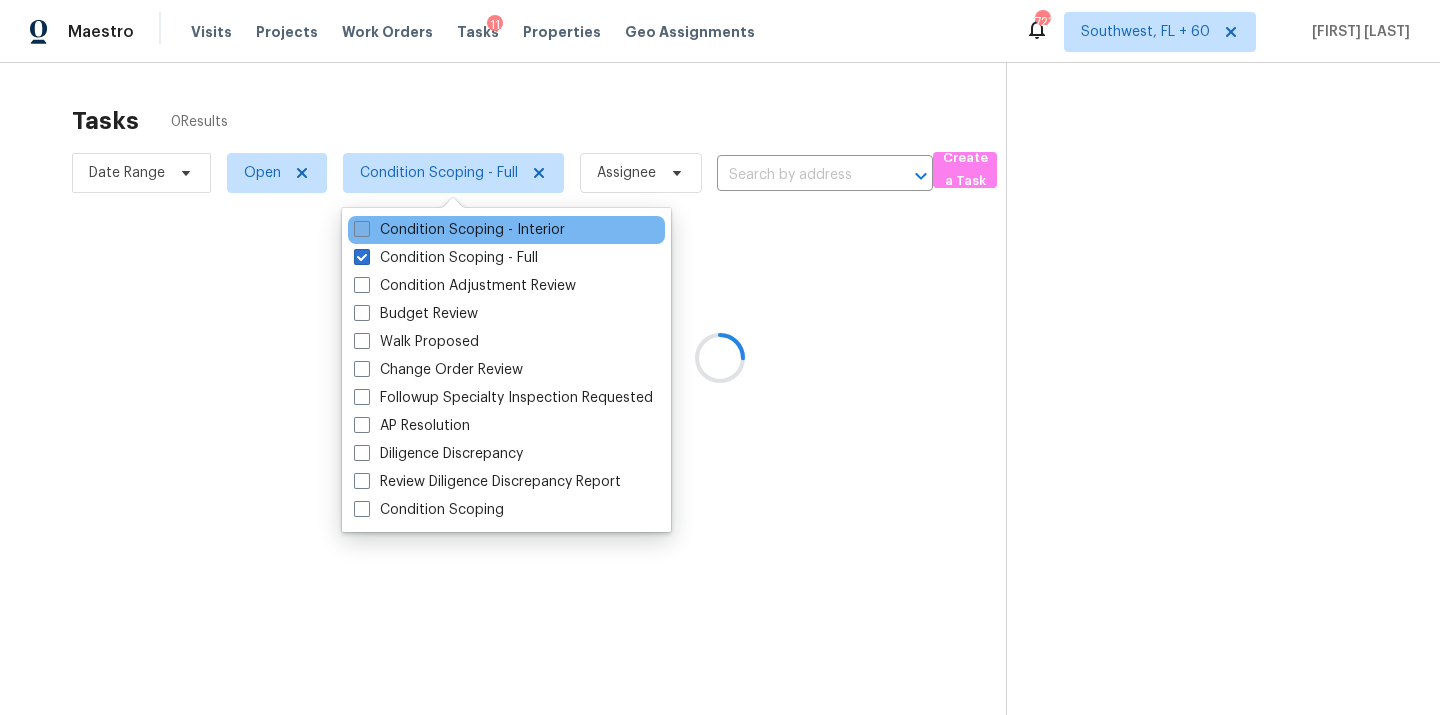 click on "Condition Scoping - Interior" at bounding box center (459, 230) 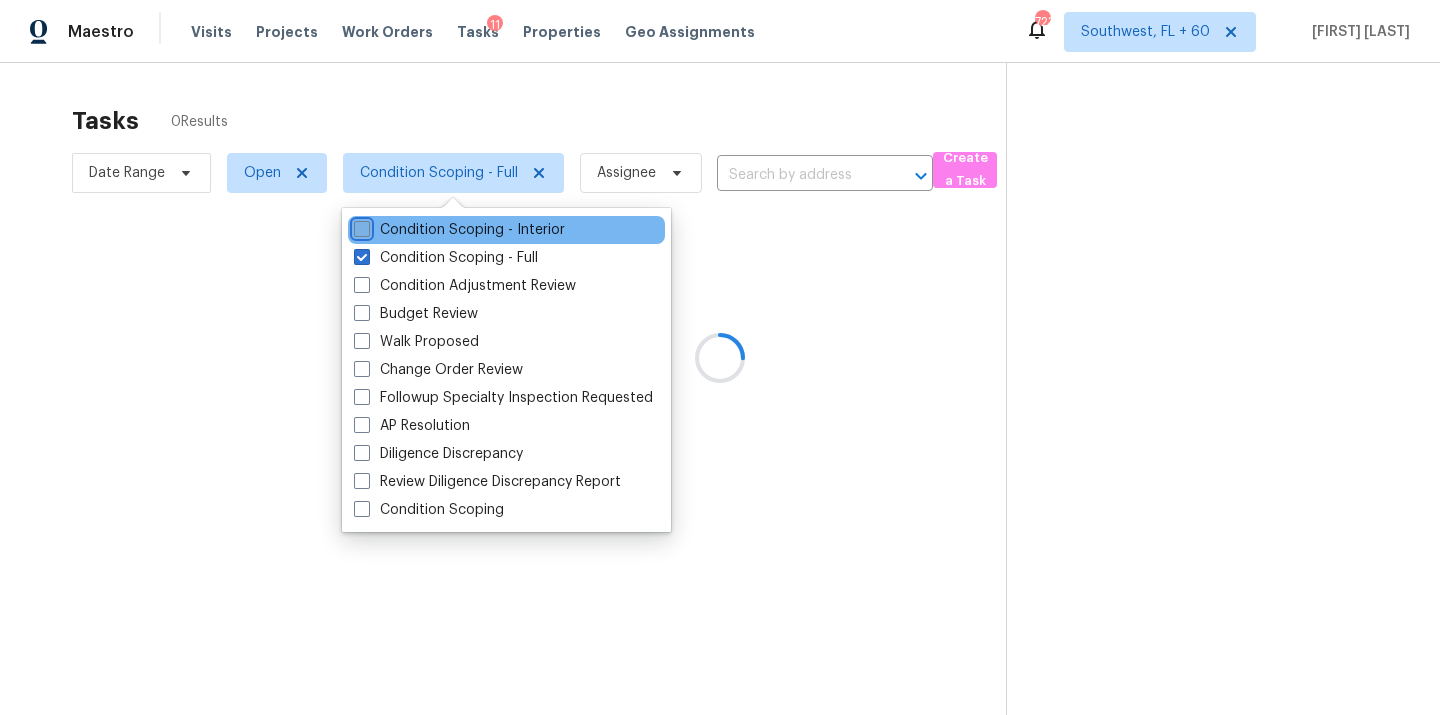 click on "Condition Scoping - Interior" at bounding box center (360, 226) 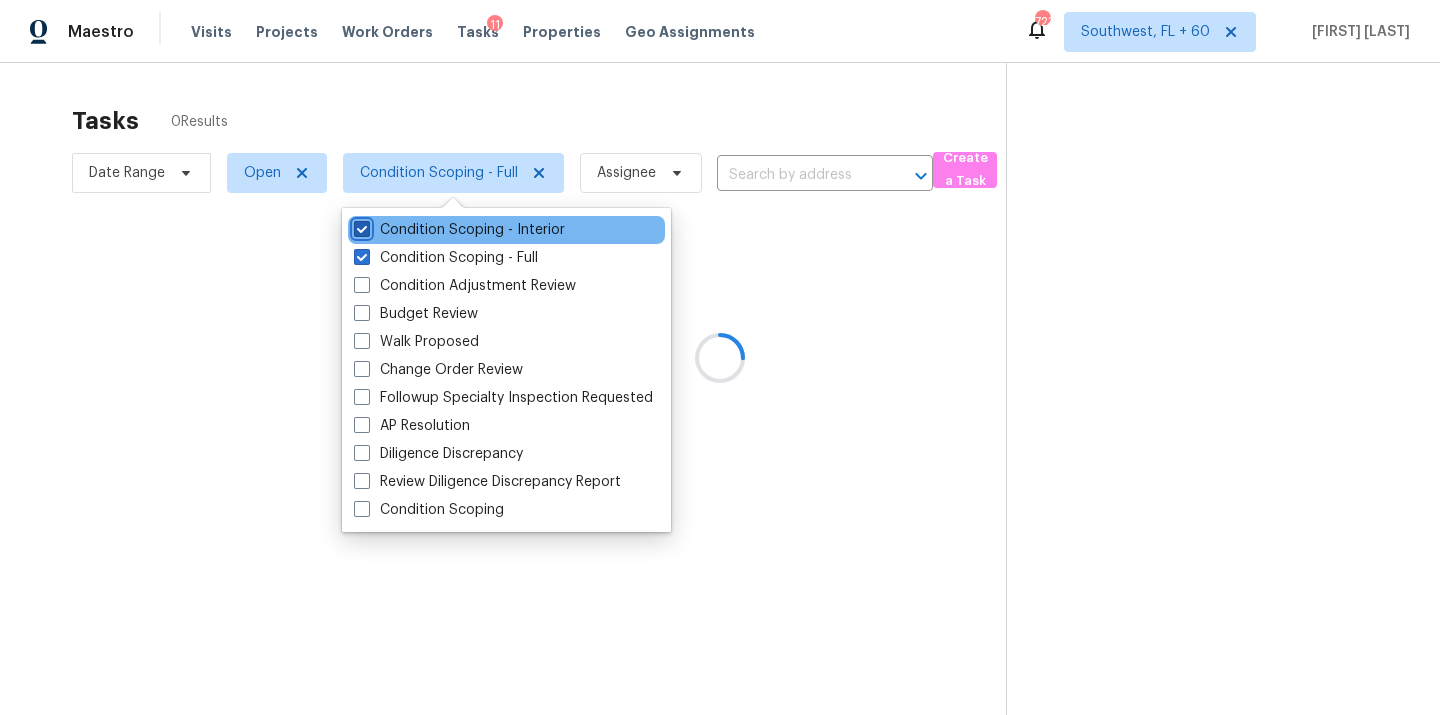 checkbox on "true" 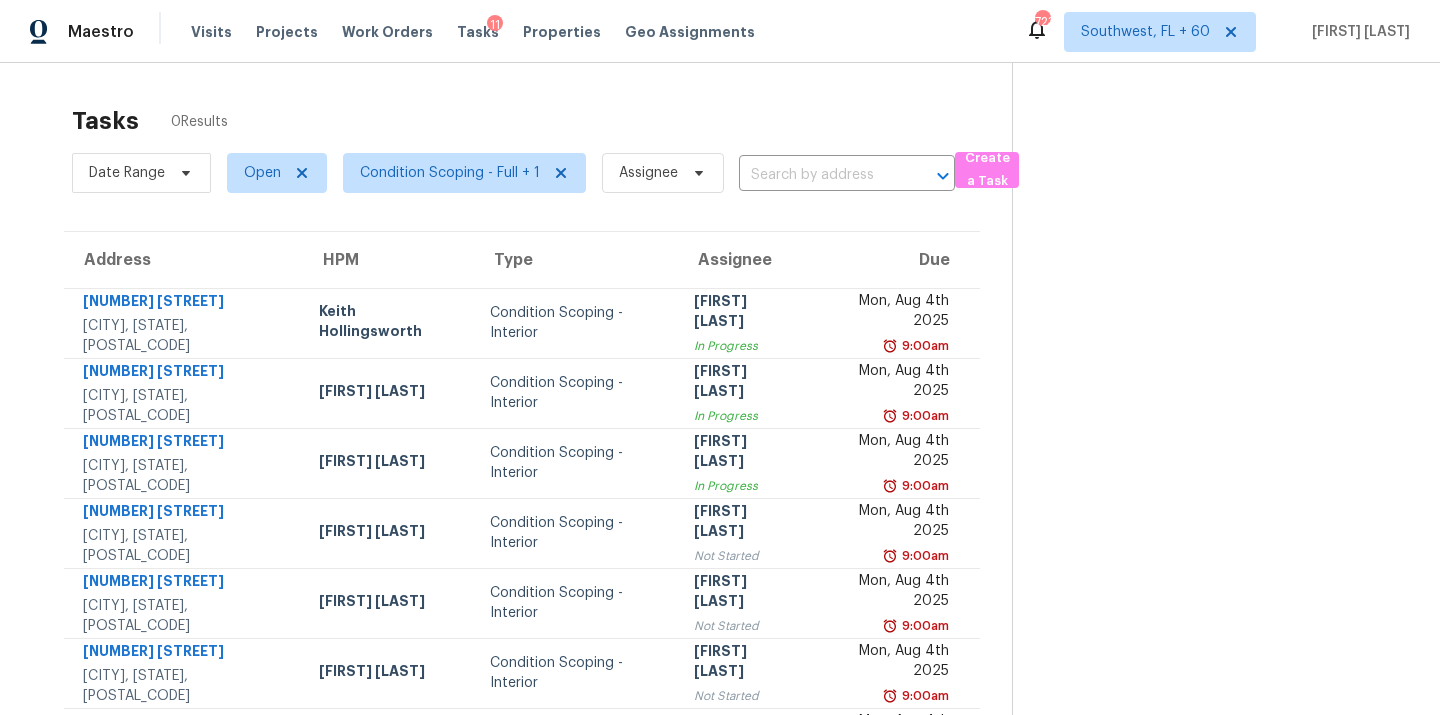 click on "Tasks 0  Results" at bounding box center (542, 121) 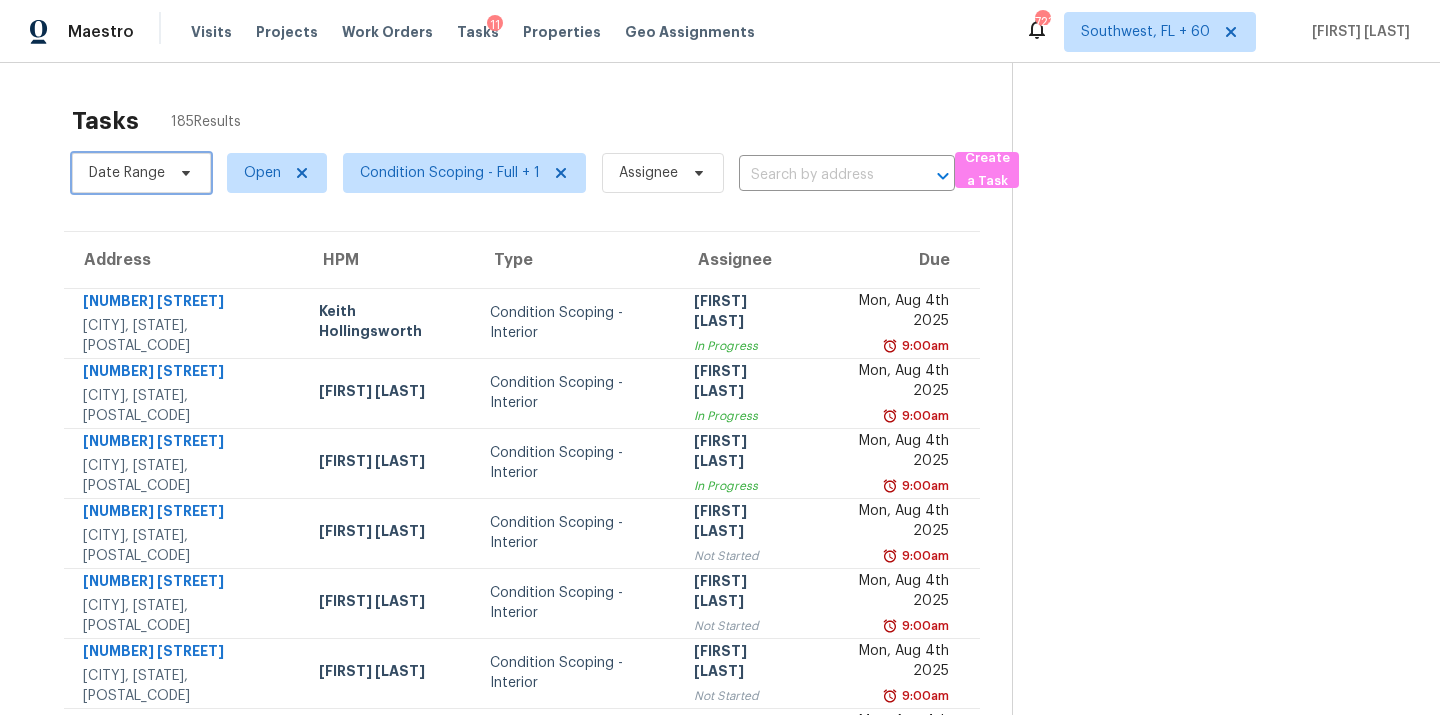click at bounding box center (183, 173) 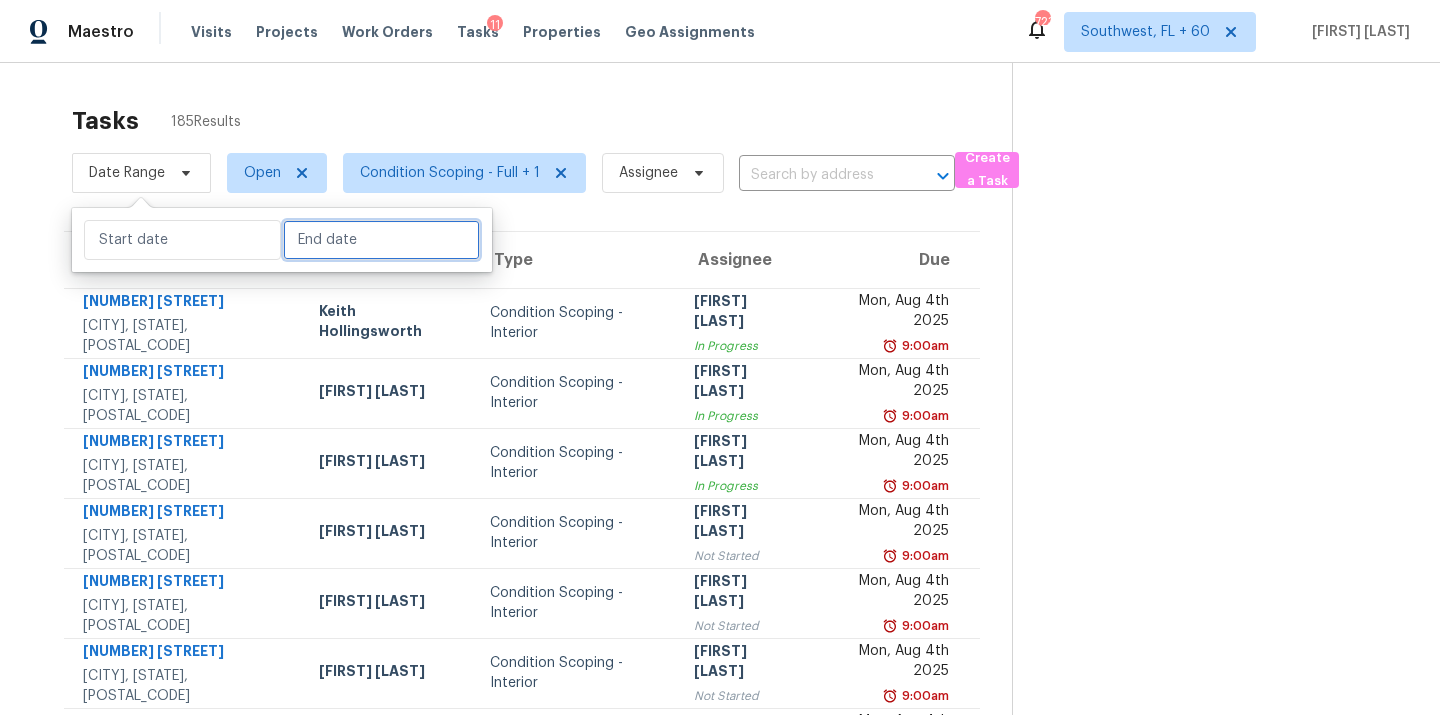 click at bounding box center [381, 240] 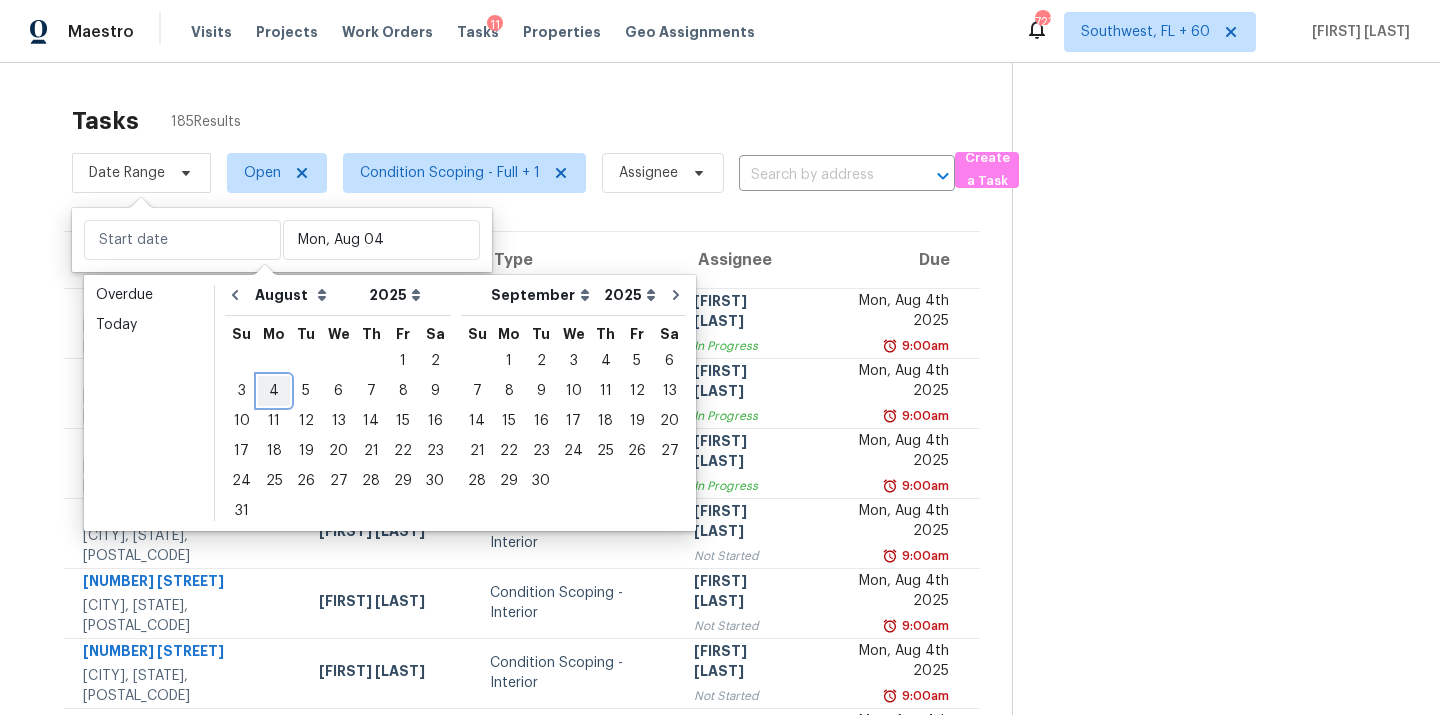 click on "4" at bounding box center [274, 391] 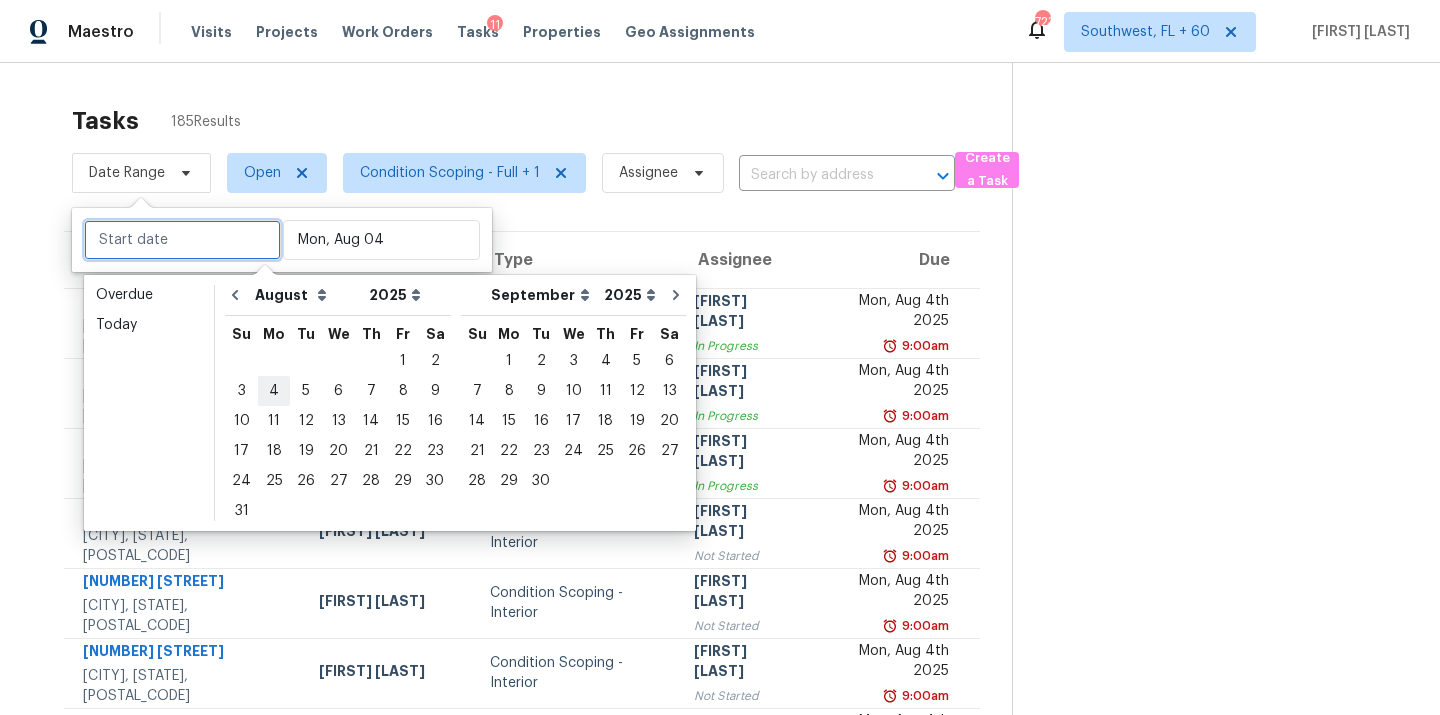 type on "Mon, Aug 04" 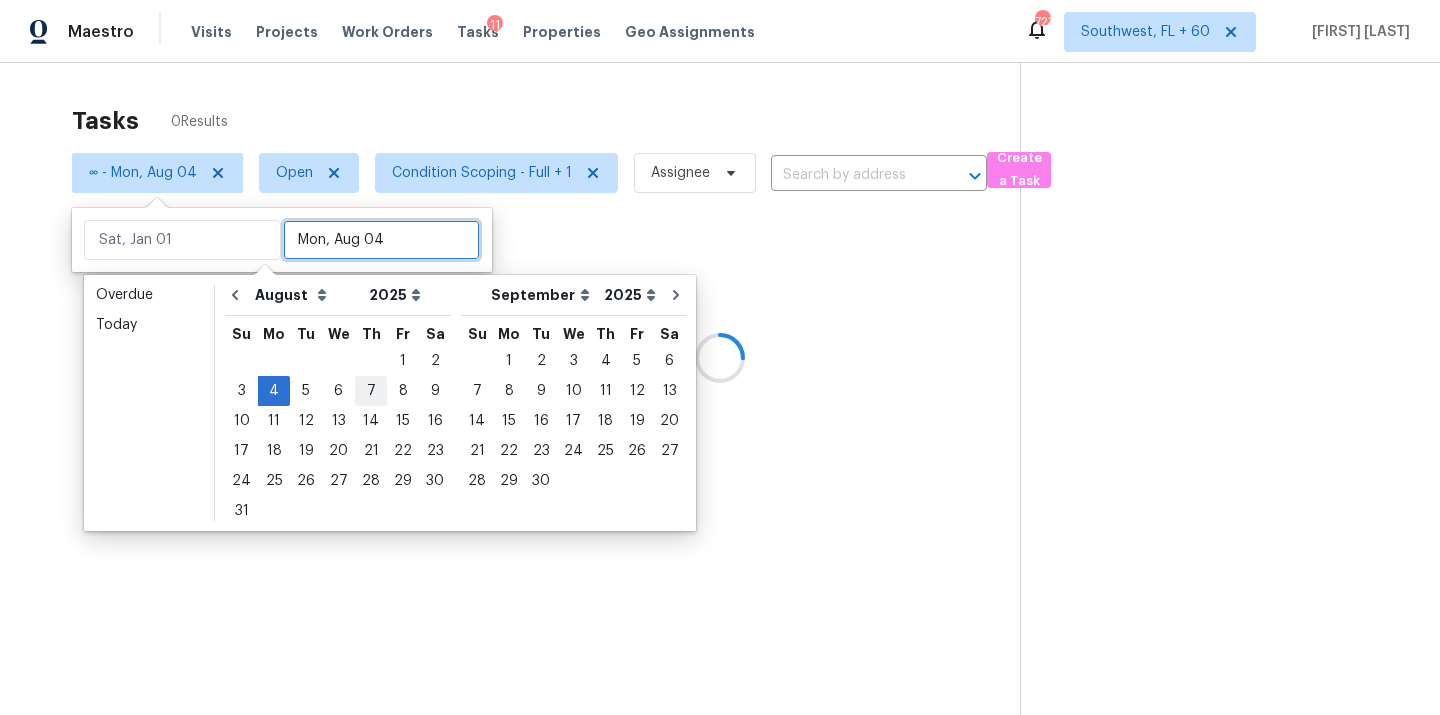 type on "Mon, Aug 04" 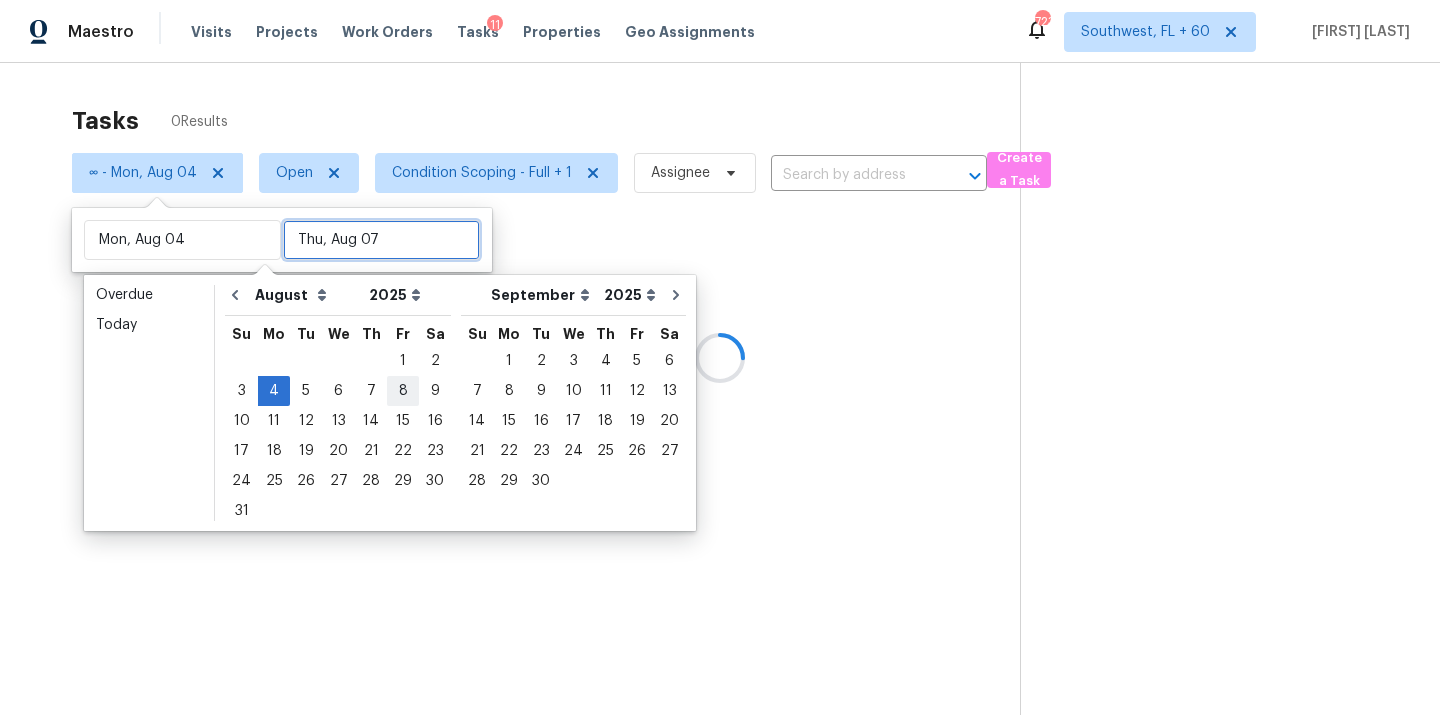 type on "Fri, Aug 08" 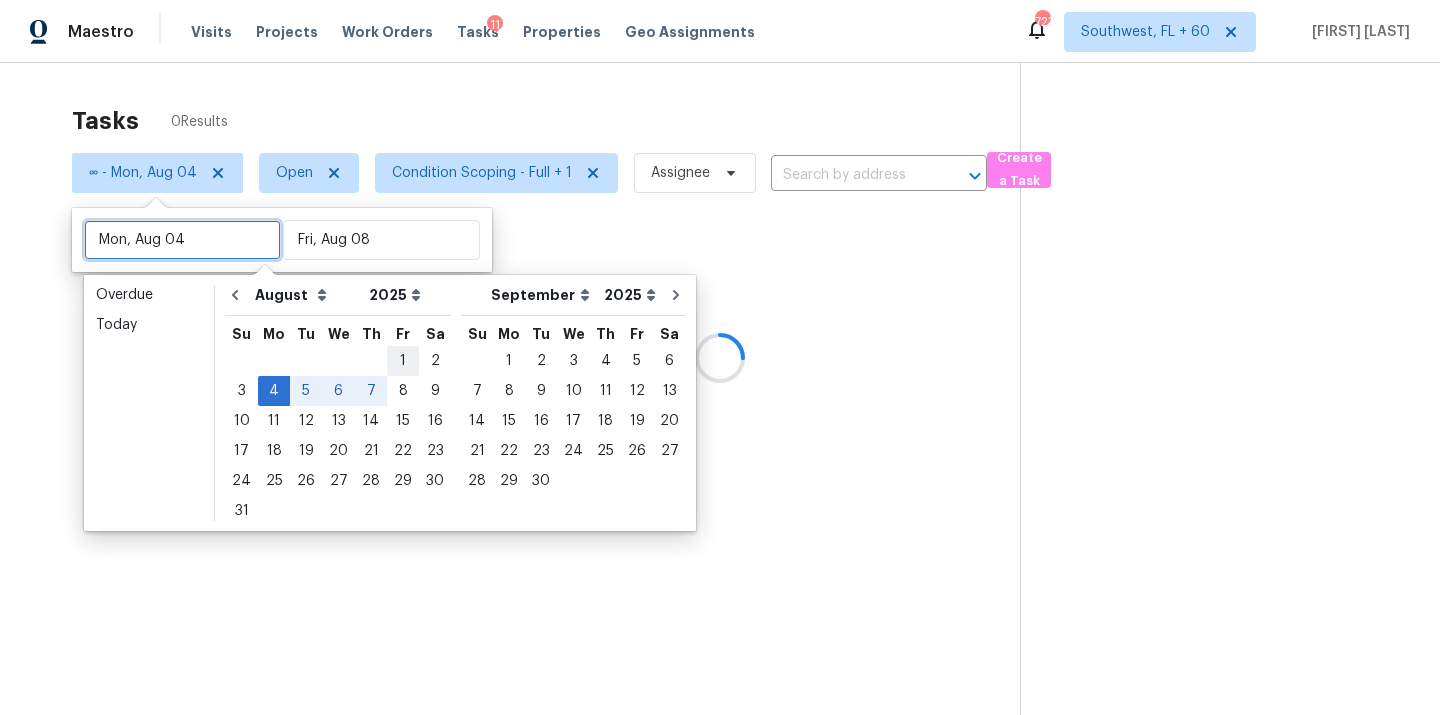 type on "Fri, Aug 01" 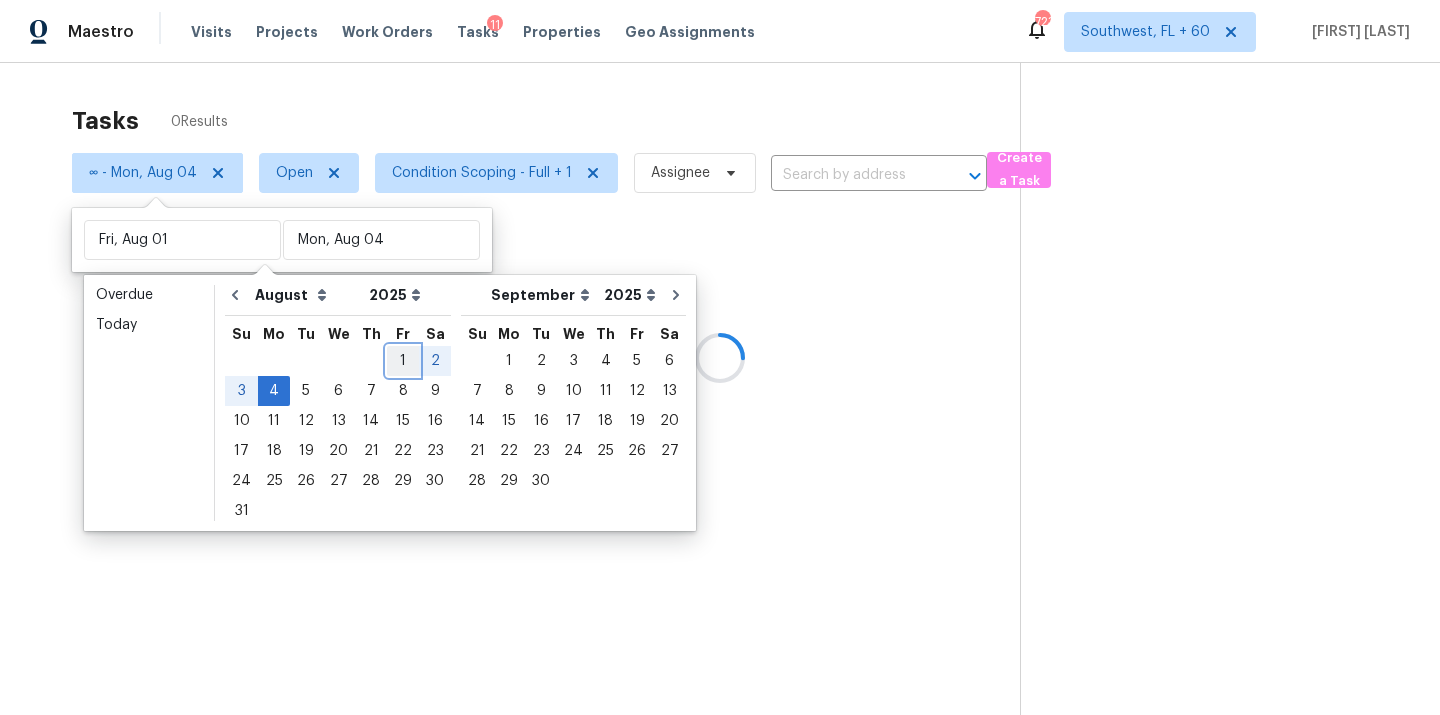 click on "1" at bounding box center [403, 361] 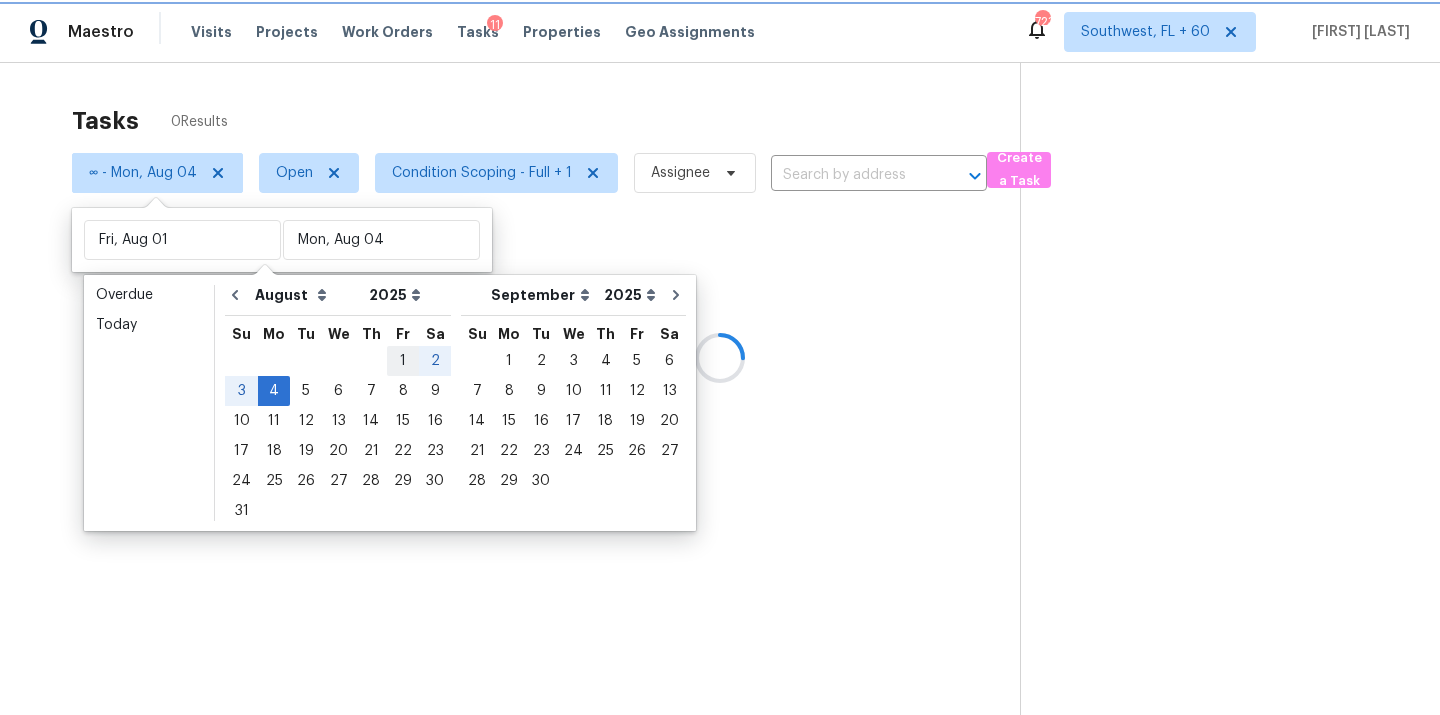 type on "Fri, Aug 01" 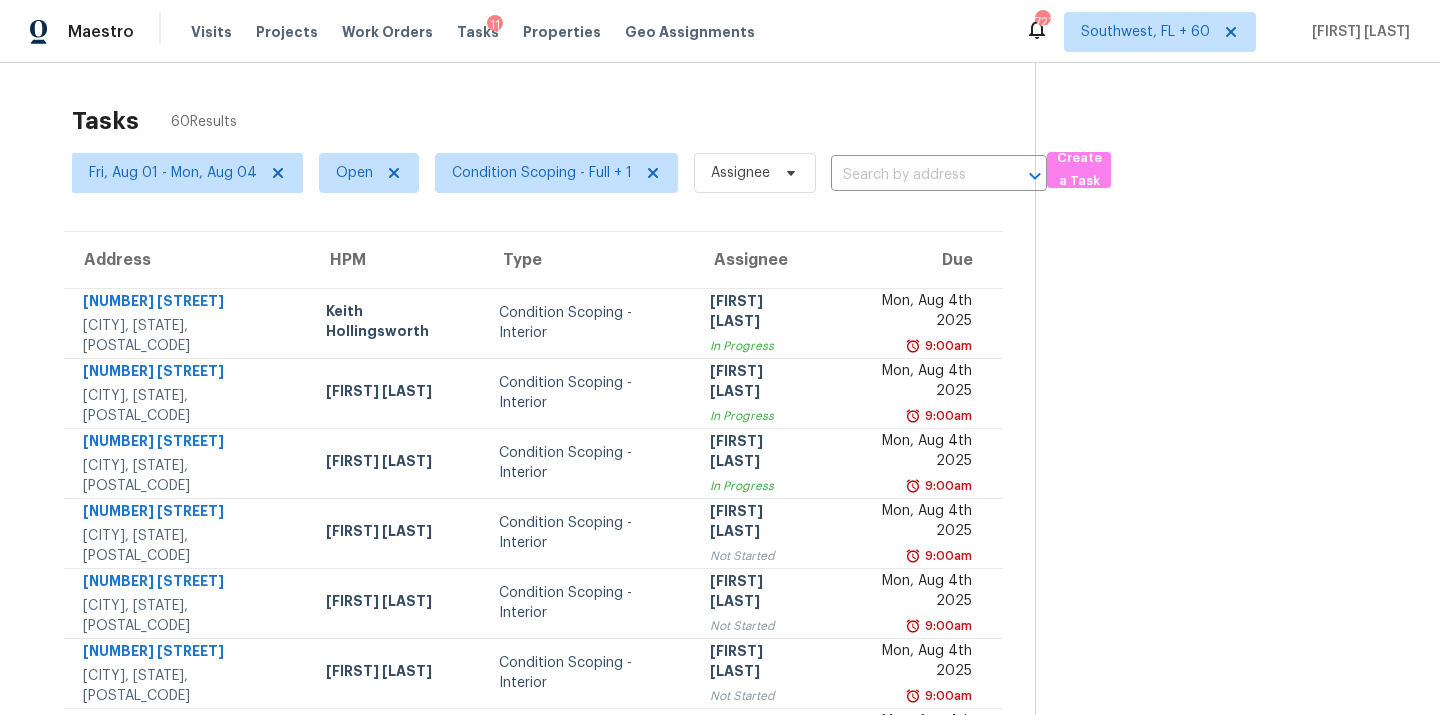 click on "Tasks 60  Results" at bounding box center [553, 121] 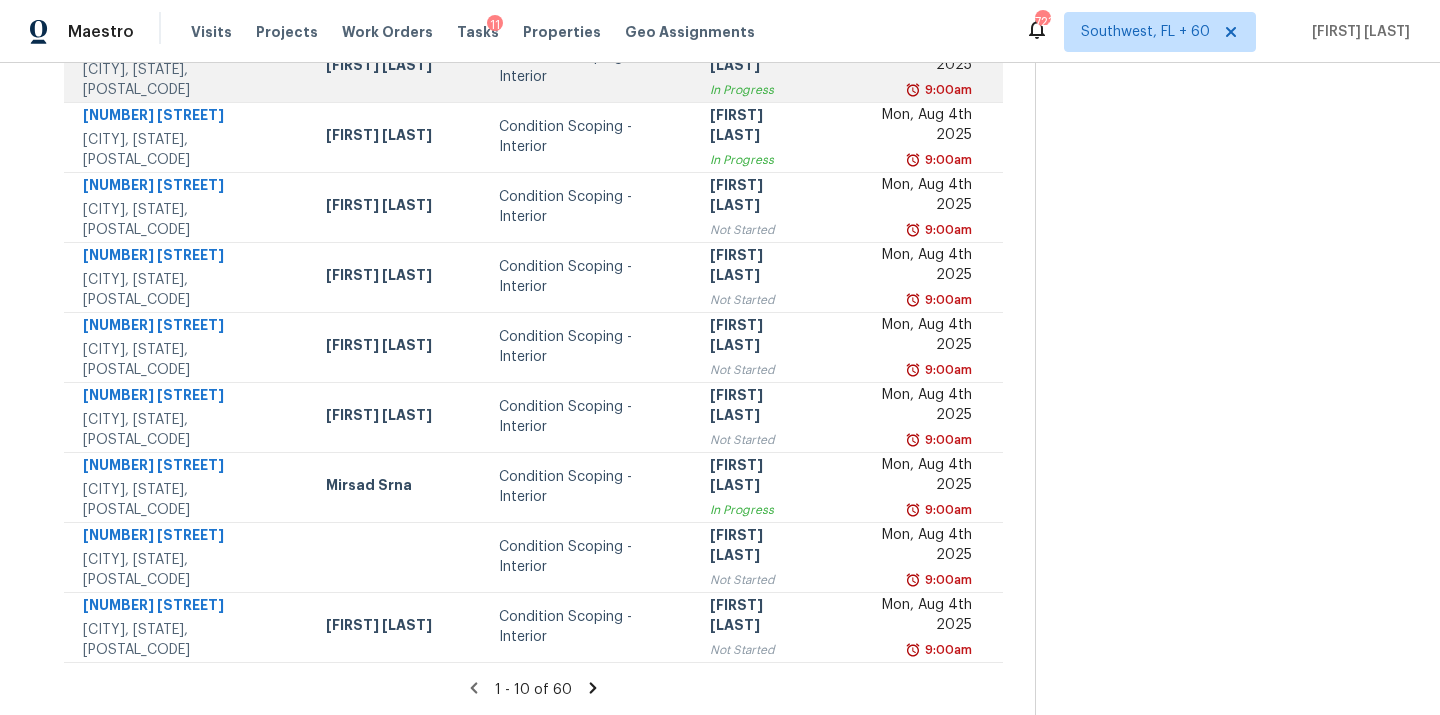 scroll, scrollTop: 0, scrollLeft: 0, axis: both 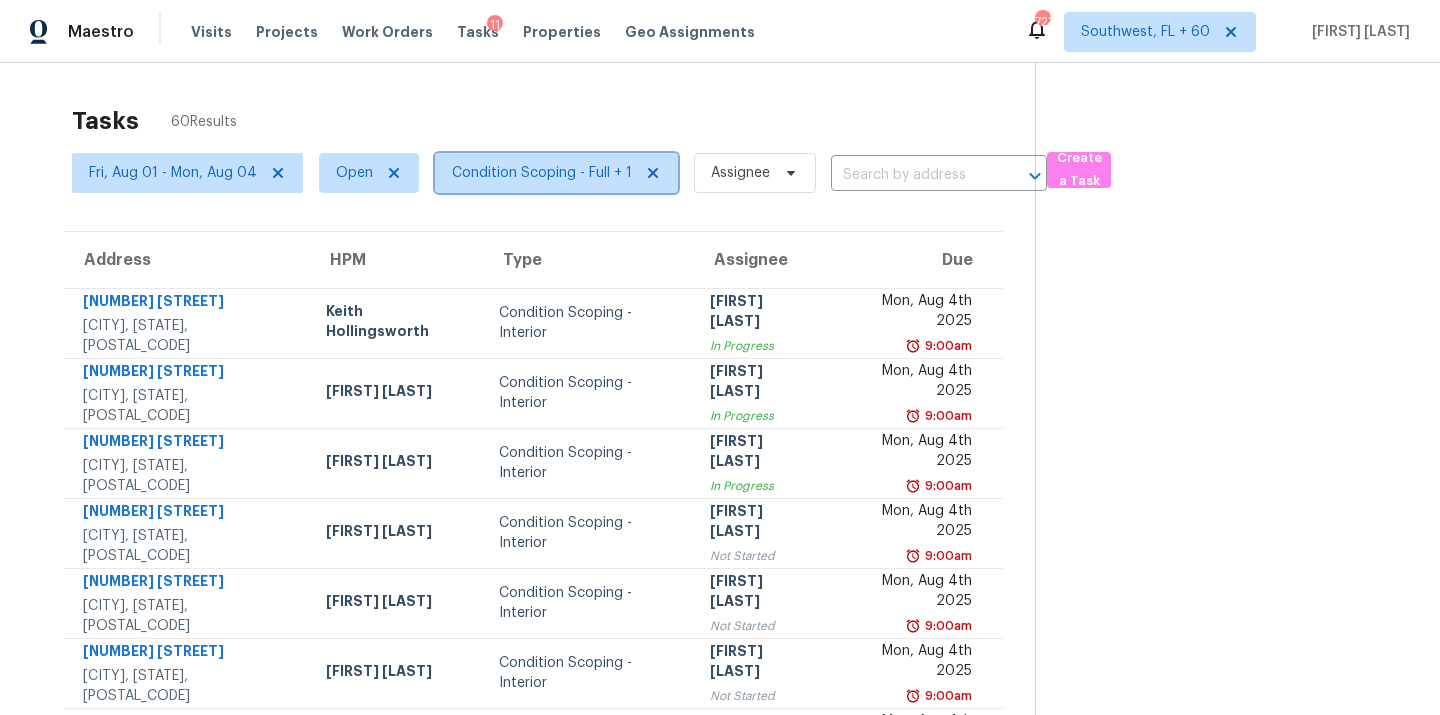 click on "Condition Scoping - Full + 1" at bounding box center (556, 173) 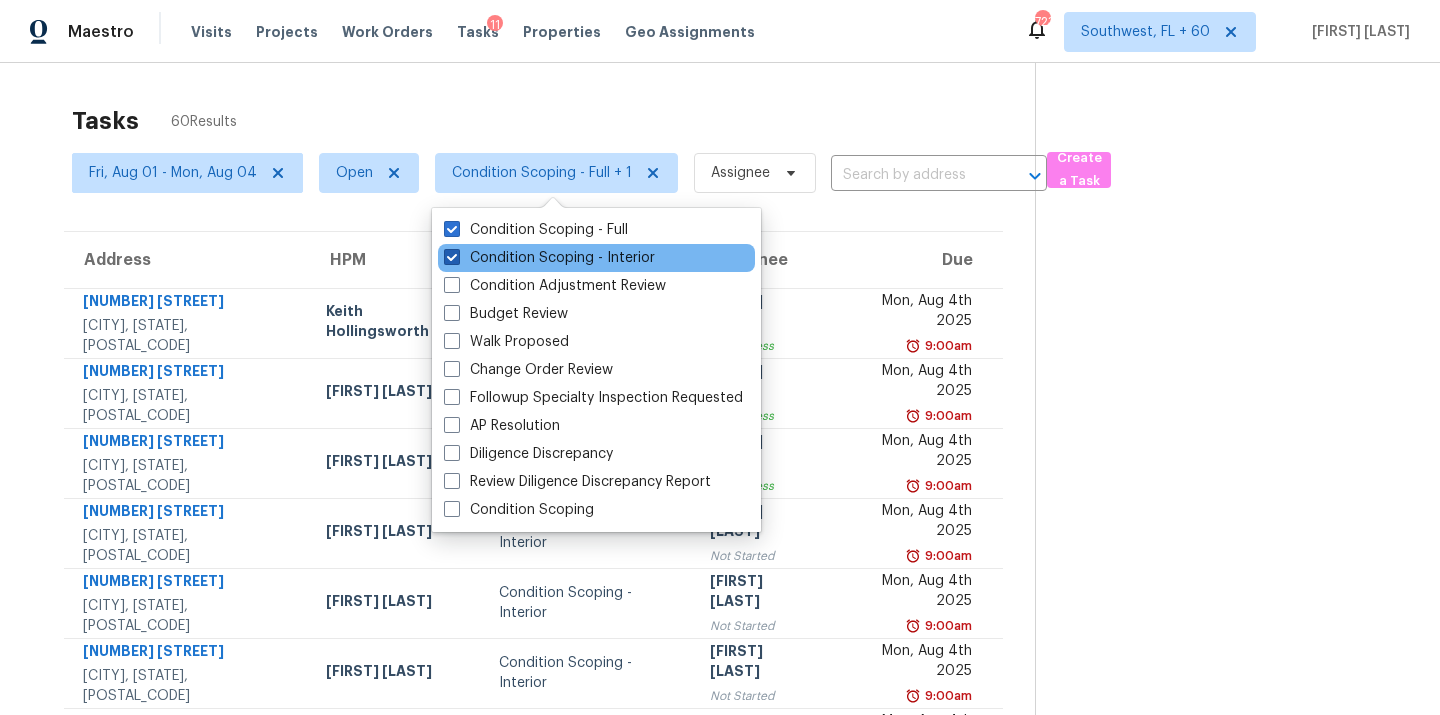 click on "Condition Scoping - Interior" at bounding box center [549, 258] 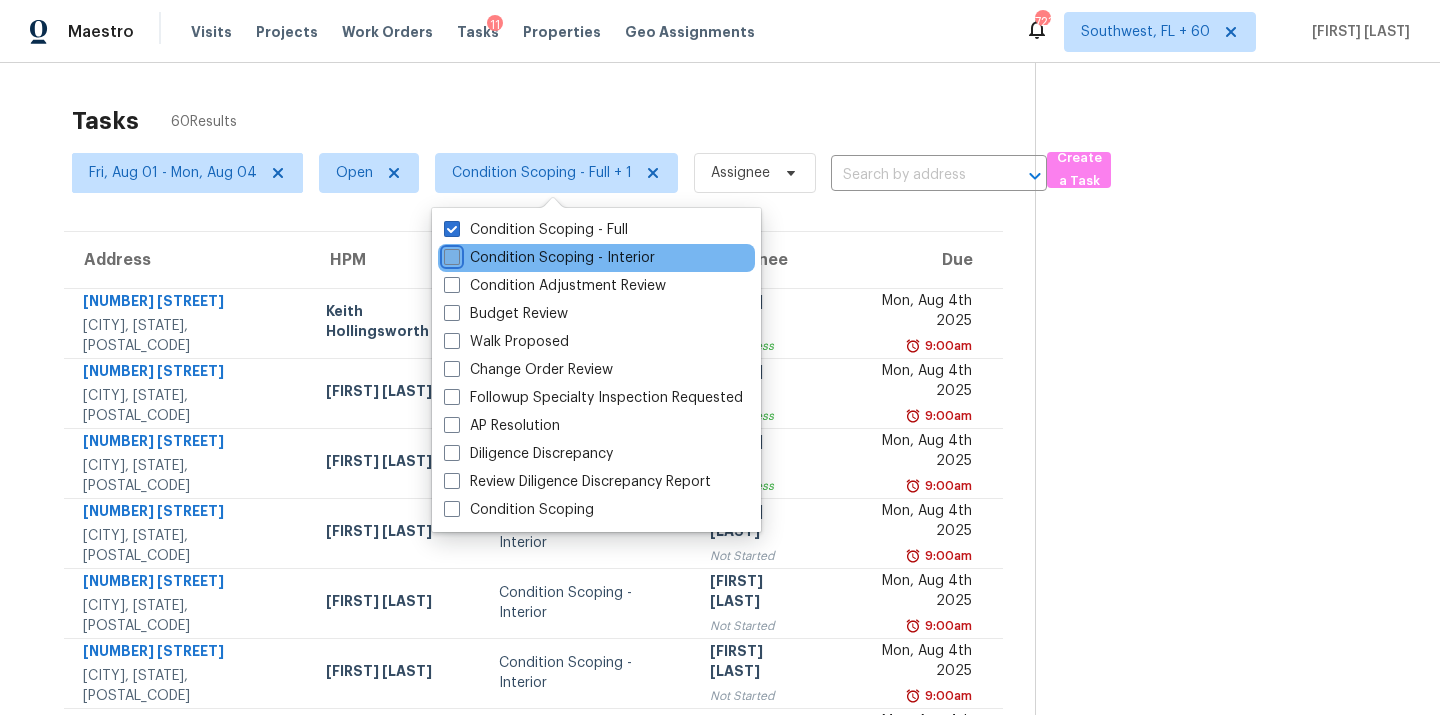 checkbox on "false" 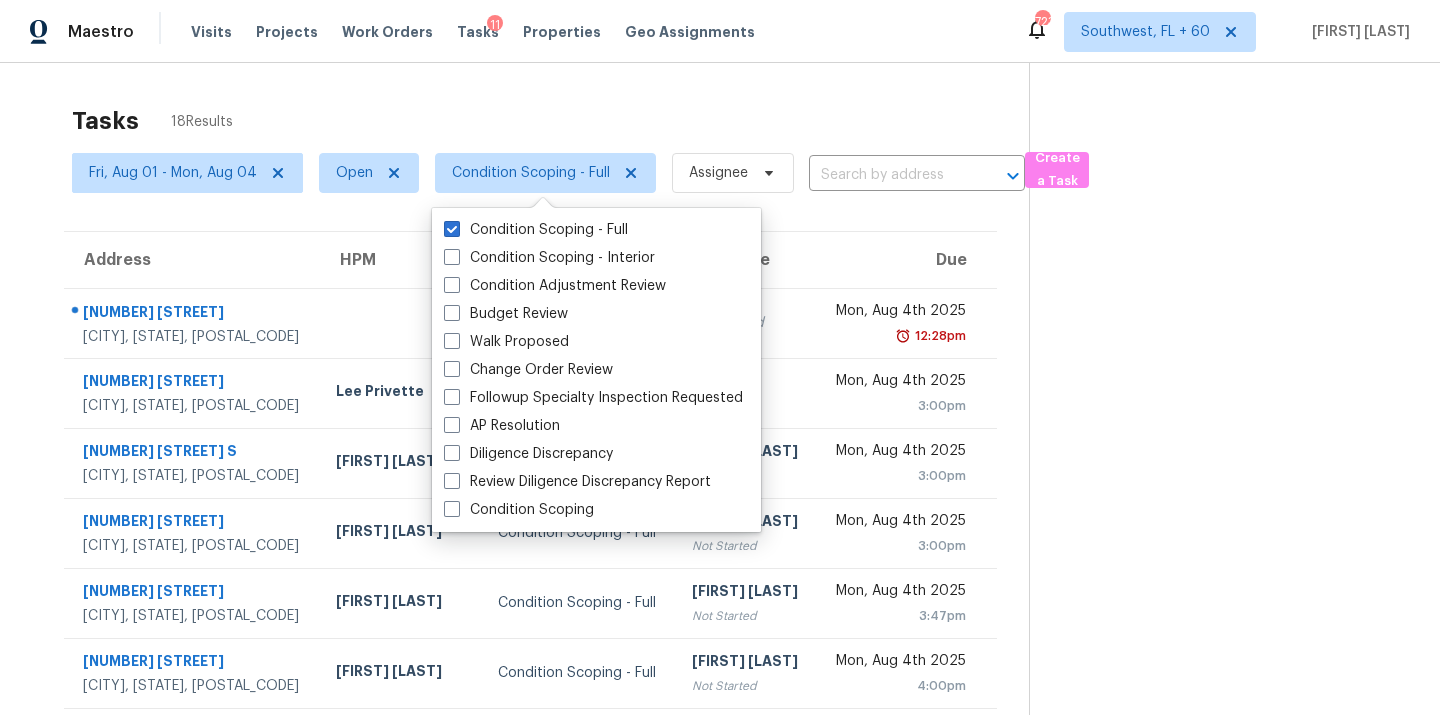 click on "Tasks 18  Results Fri, Aug 01 - Mon, Aug 04 Open Condition Scoping - Full Assignee ​ Create a Task Address HPM Type Assignee Due 29430 Sea Dahlia Pass   Wesley Chapel, FL, 33543 Condition Scoping - Full Unclaimed Mon, Aug 4th 2025 12:28pm 618 Saddle Ridge Ave   Durham, NC, 27704 Lee Privette Condition Scoping - Full Prem S Not Started Mon, Aug 4th 2025 3:00pm 7988 Renault Dr S   Jacksonville, FL, 32244 Jeremy Dykes Condition Scoping - Full Hariharan GV Not Started Mon, Aug 4th 2025 3:00pm 4915 Baymeadows Rd   Jacksonville, FL, 32217 William Sparks Condition Scoping - Full Soumya Ranjan Dash Not Started Mon, Aug 4th 2025 3:00pm 200 Bayonne Dr   Mansfield, TX, 76063 Todd Jorgenson Condition Scoping - Full Roopesh Jaikanth Not Started Mon, Aug 4th 2025 3:47pm 903 Azalia Dr   Lewisville, TX, 75067 Andrew Kempka Condition Scoping - Full Roopesh Jaikanth Not Started Mon, Aug 4th 2025 4:00pm 426 Patterson St   Nashville, TN, 37211 Lauren Bittler Condition Scoping - Full Roopesh Jaikanth Not Started 4:00pm 4:00pm" at bounding box center (720, 552) 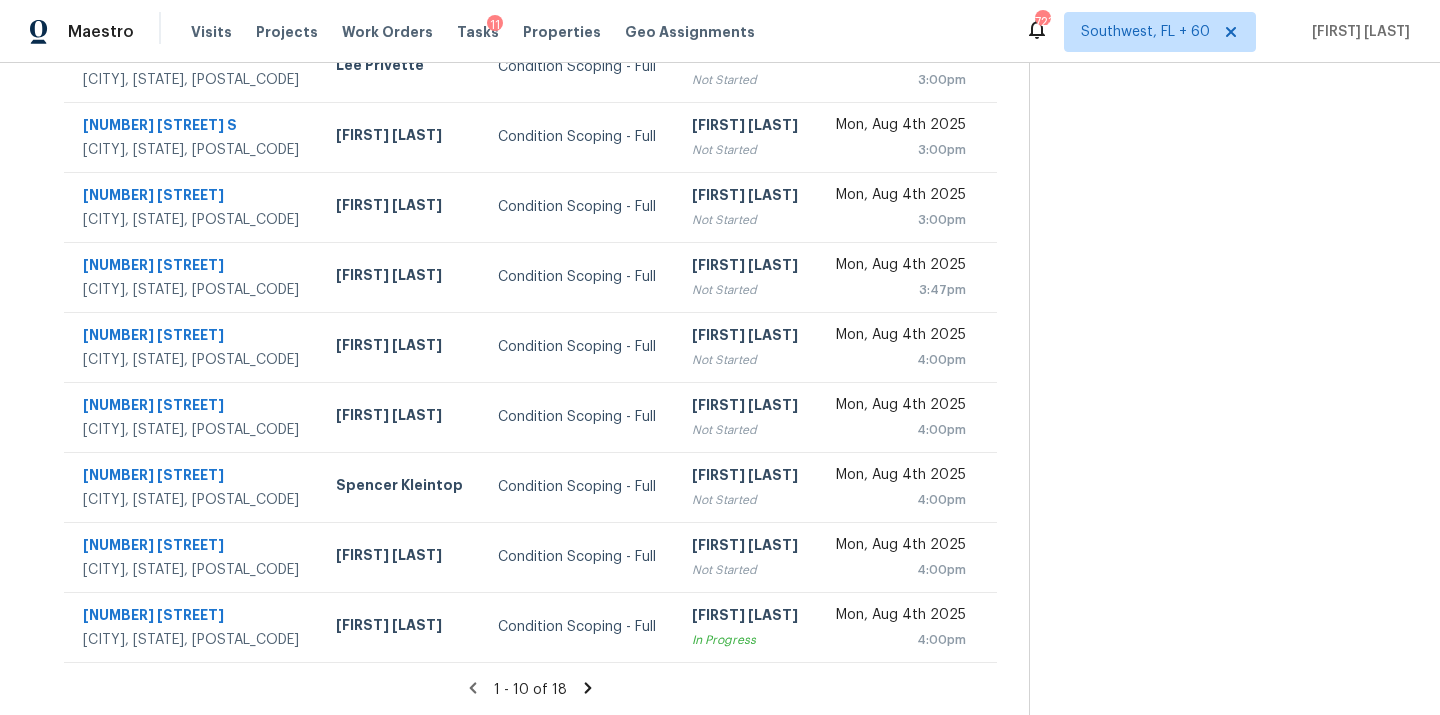 scroll, scrollTop: 0, scrollLeft: 0, axis: both 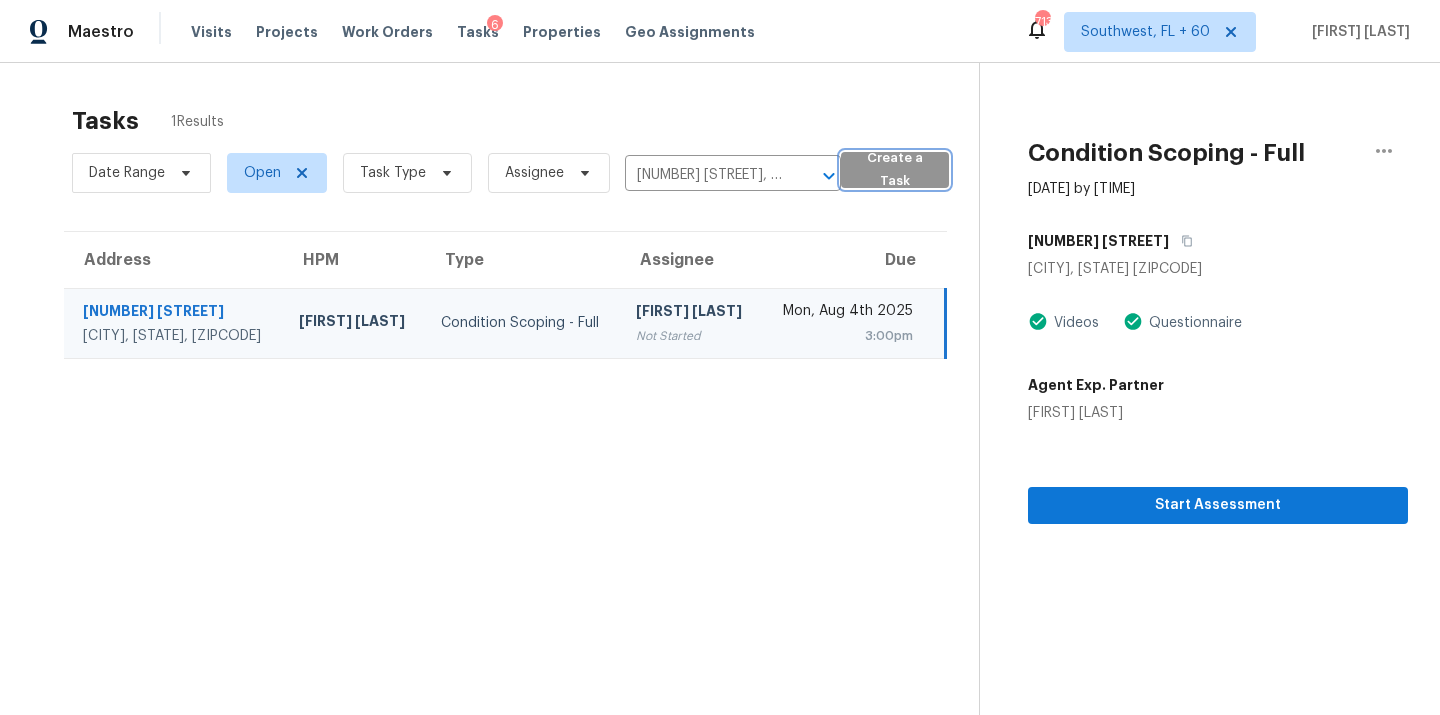 click on "Create a Task" at bounding box center (895, 170) 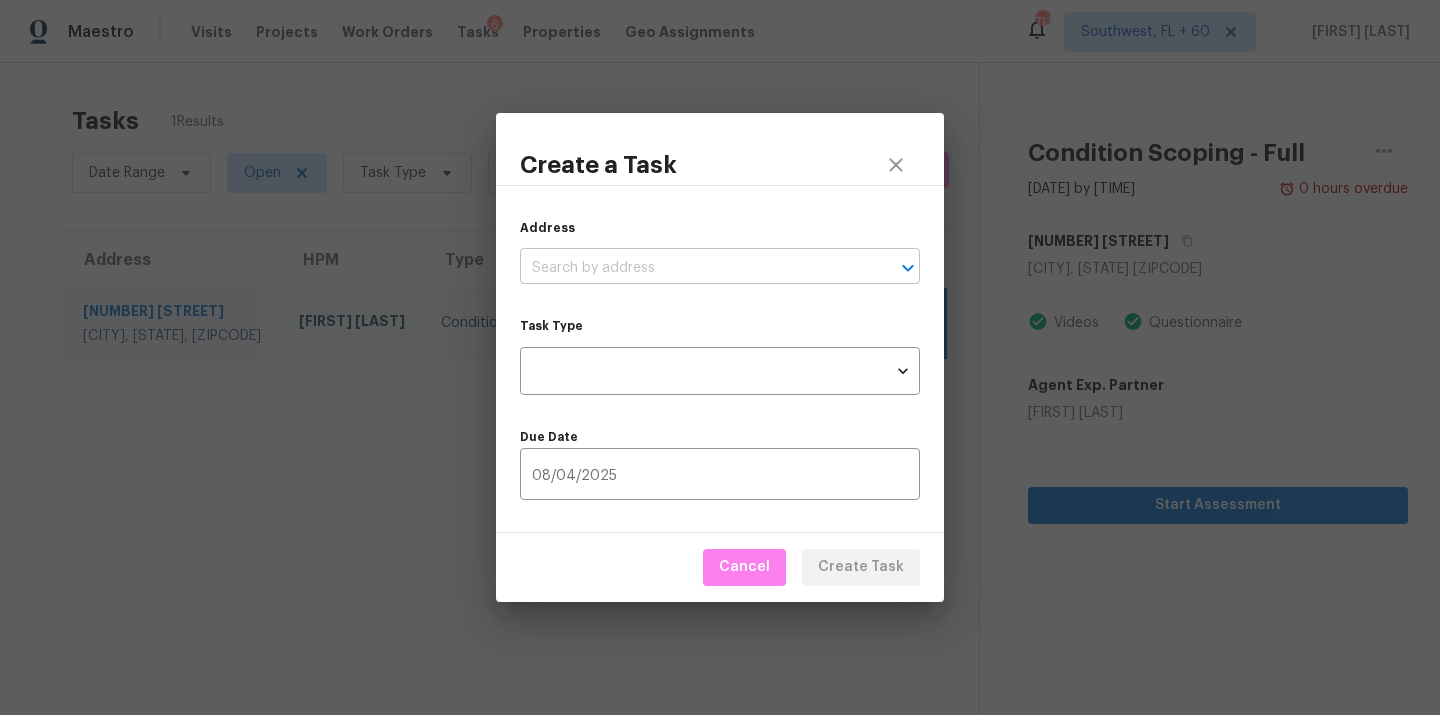 click at bounding box center (692, 268) 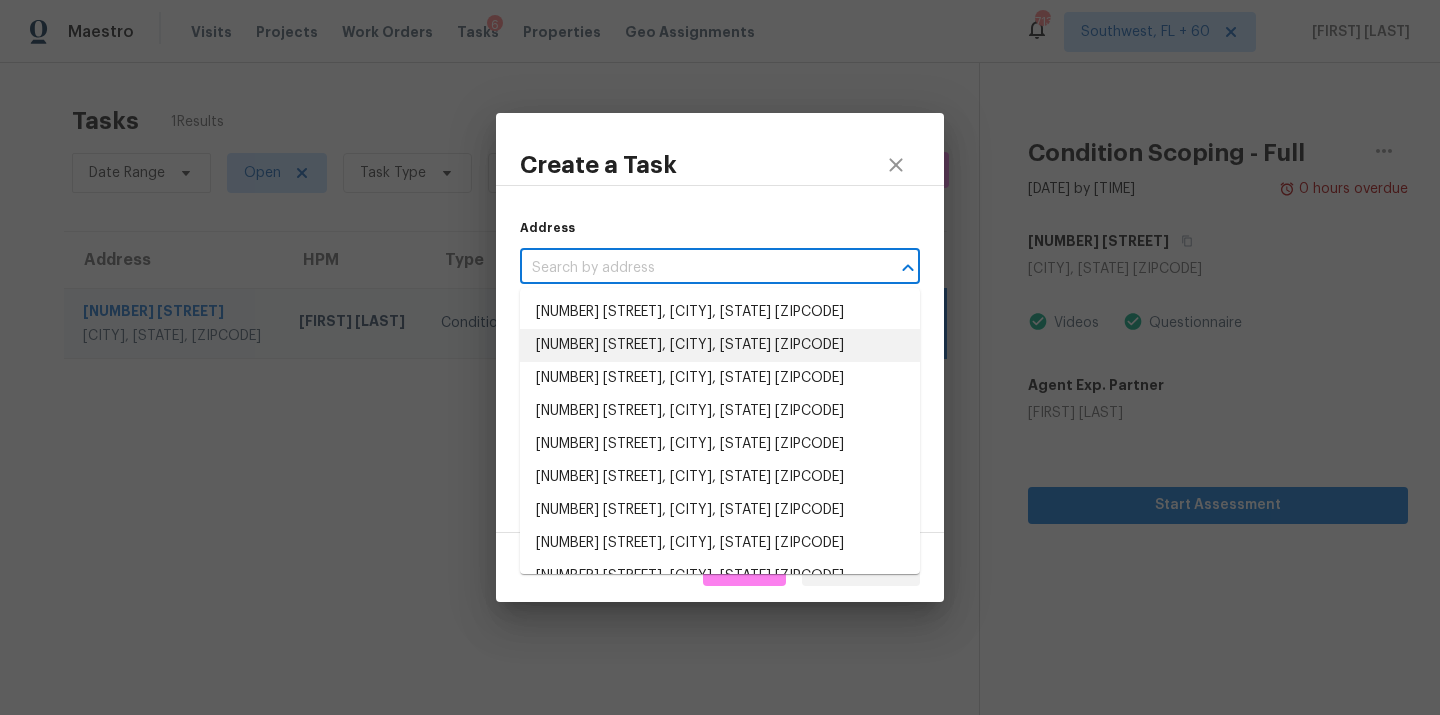 click on "[NUMBER] [STREET], [CITY], [STATE] [ZIPCODE]" at bounding box center (720, 345) 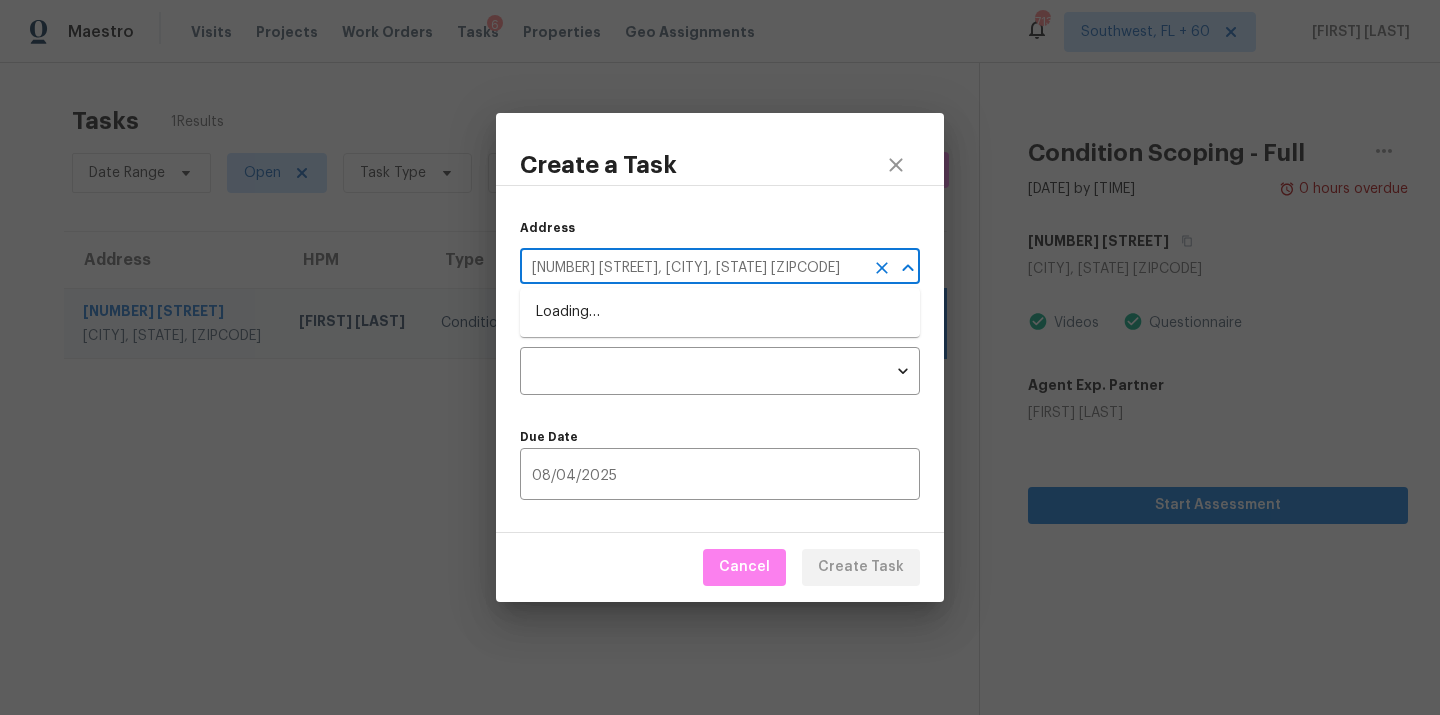 click on "1250 SE Roundelay St, Hillsboro, OR 97123" at bounding box center [692, 268] 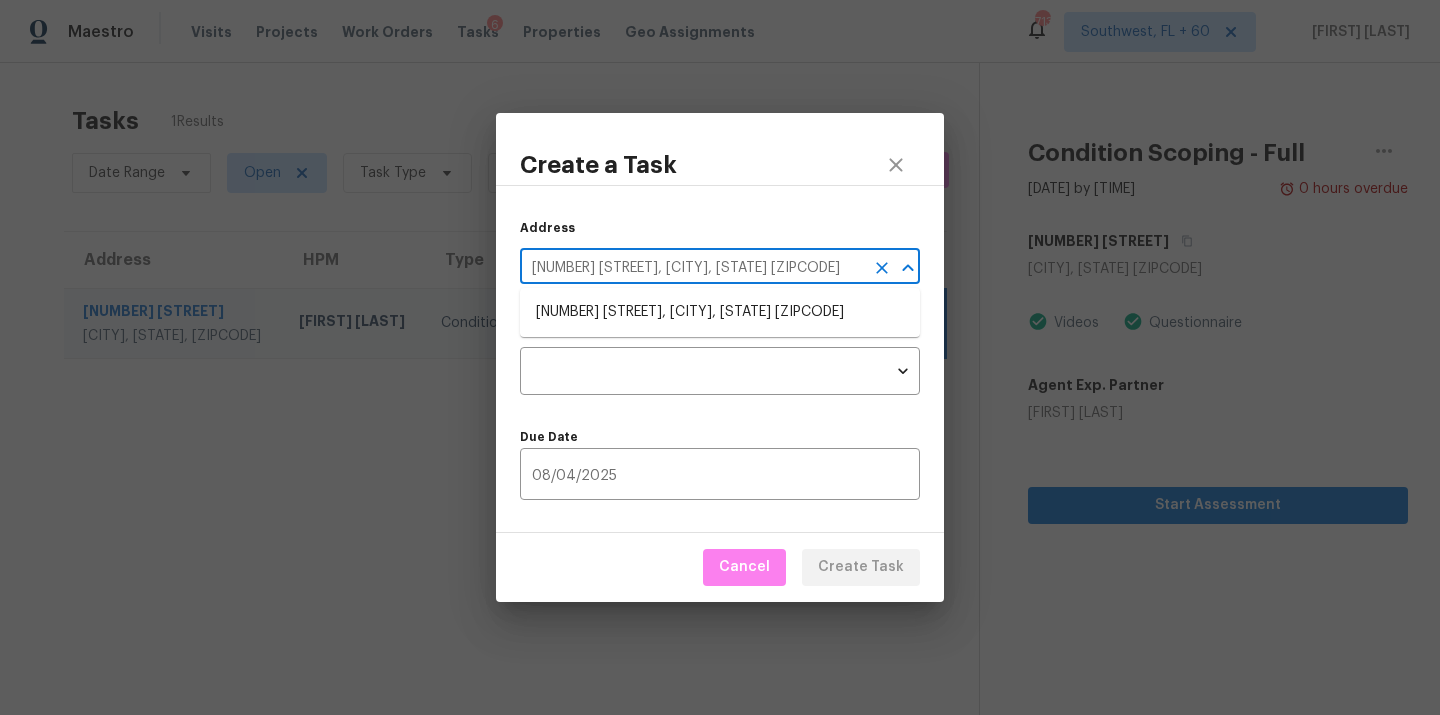 paste on "20240 SW 92nd Ave, Cutler Bay, FL 33189" 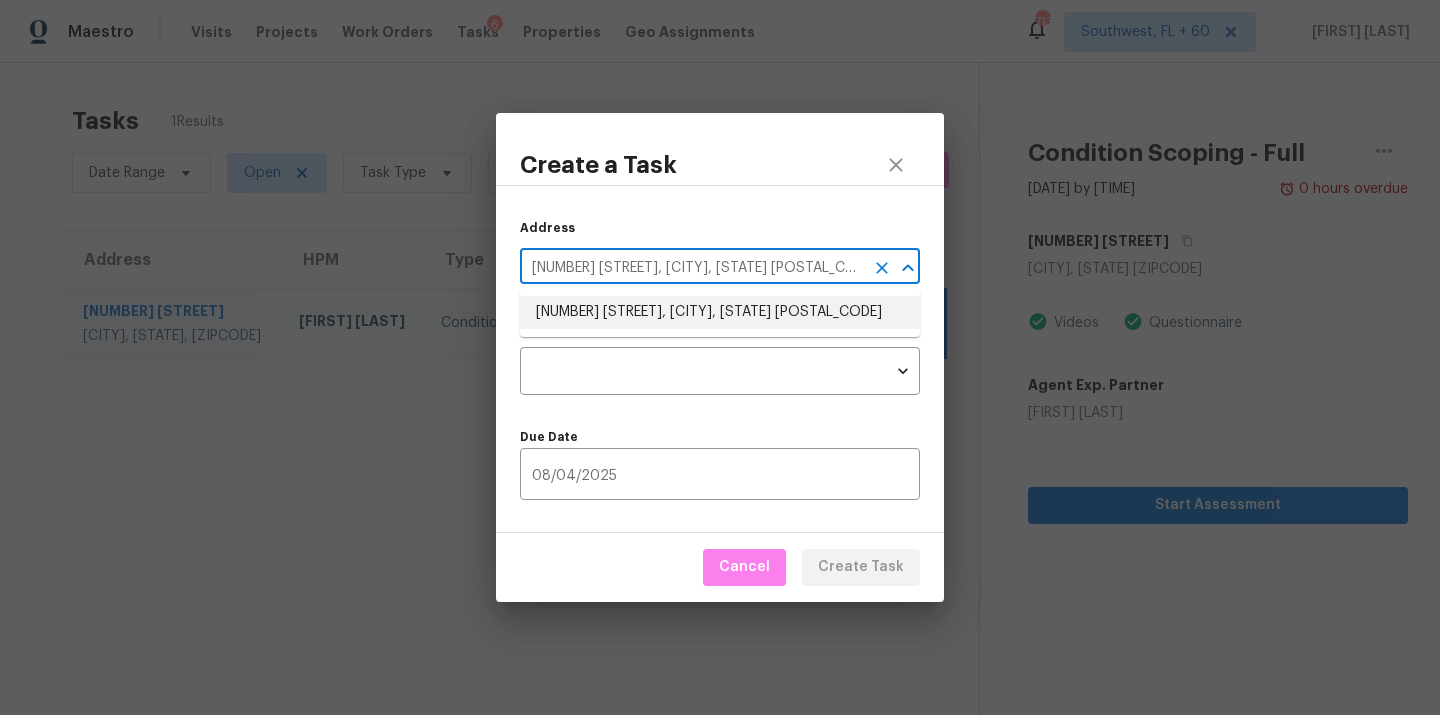 click on "20240 SW 92nd Ave, Cutler Bay, FL 33189" at bounding box center [720, 312] 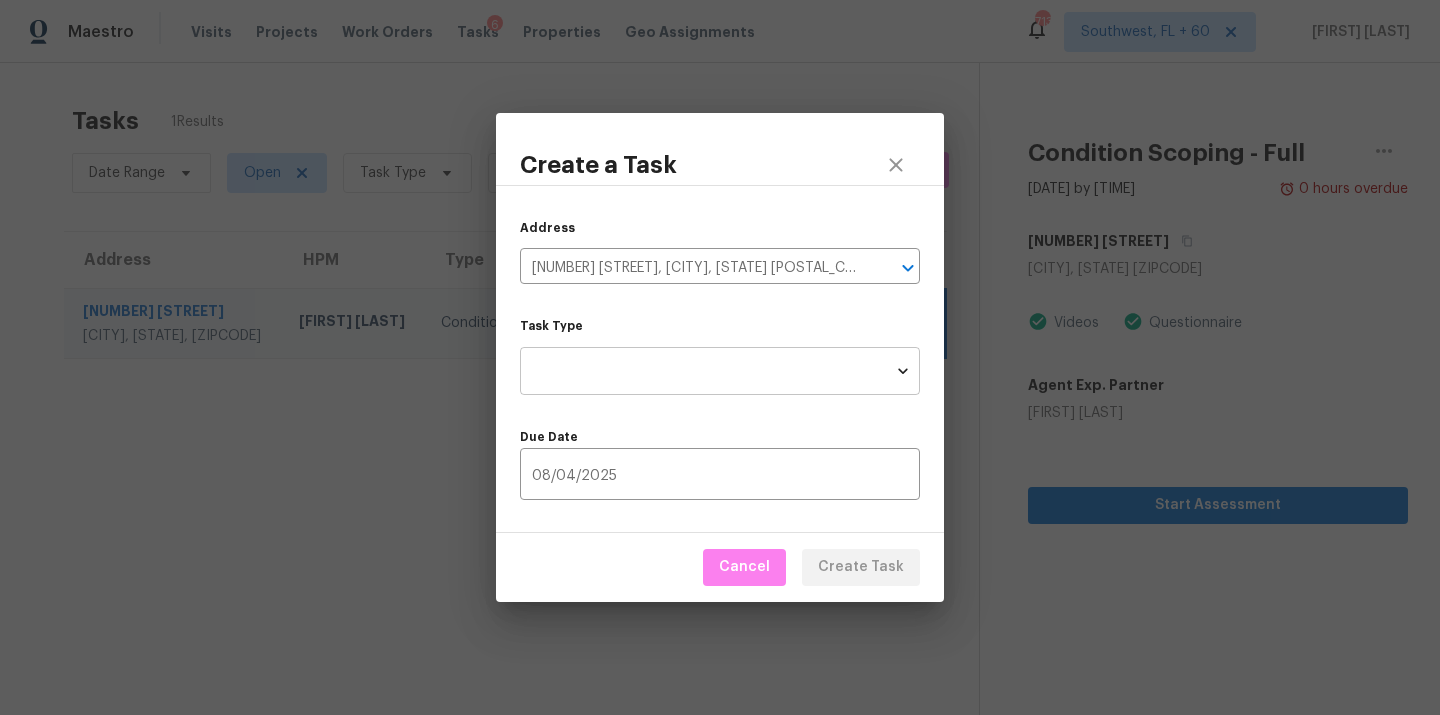click on "Maestro Visits Projects Work Orders Tasks 6 Properties Geo Assignments 713 Southwest, FL + 60 Soumya Ranjan Dash Tasks 1  Results Date Range Open Task Type Assignee 4915 Baymeadows Rd, Jacksonville, FL 32217 ​ Create a Task Address HPM Type Assignee Due 4915 Baymeadows Rd   Jacksonville, FL, 32217 William Sparks Condition Scoping - Full Soumya Ranjan Dash Not Started Mon, Aug 4th 2025 3:00pm Condition Scoping - Full Aug 4th 2025 by 3:00pm 0 hours overdue 4915 Baymeadows Rd Jacksonville, FL 32217 Videos Questionnaire Agent Exp. Partner Melissa Giersz Start Assessment
Create a Task Address 20240 SW 92nd Ave, Cutler Bay, FL 33189 ​ Task Type ​ Task Type Due Date 08/04/2025 ​ Cancel Create Task" at bounding box center [720, 357] 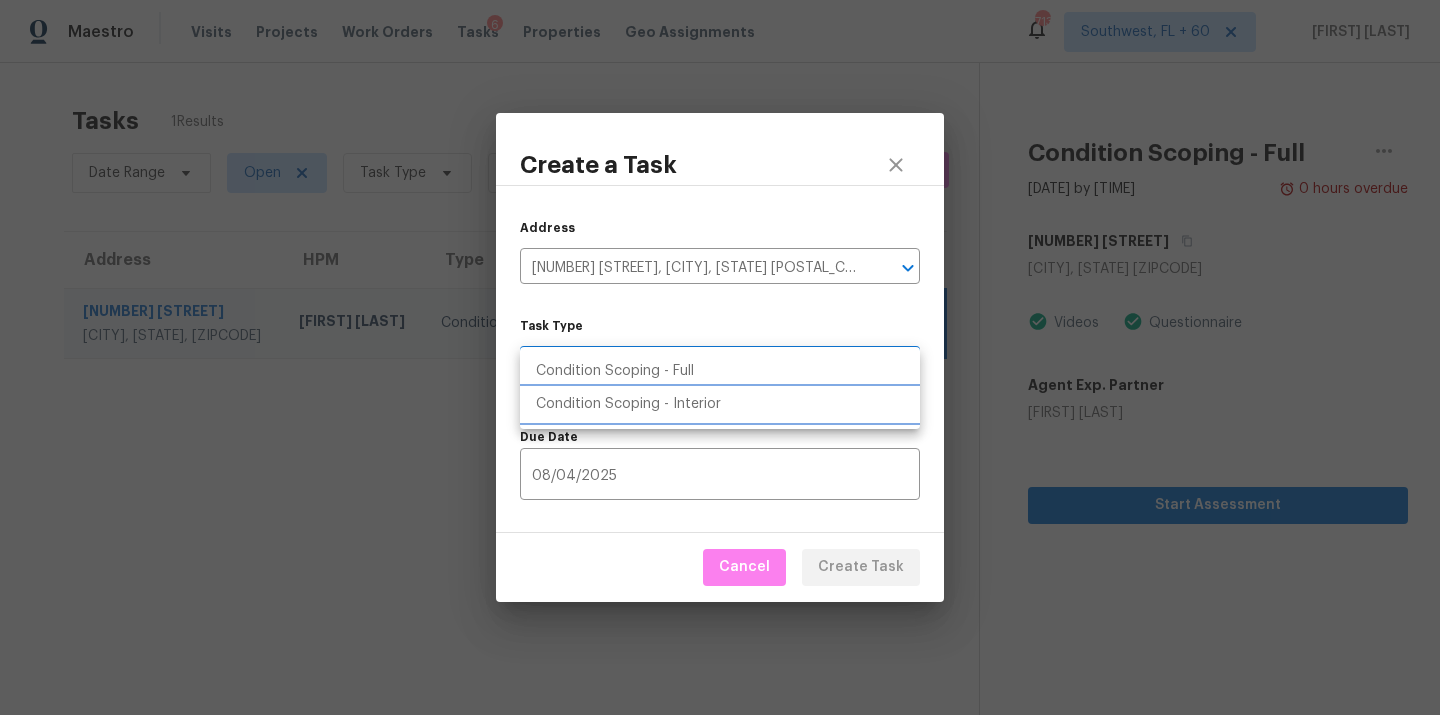 click on "Condition Scoping - Interior" at bounding box center [720, 404] 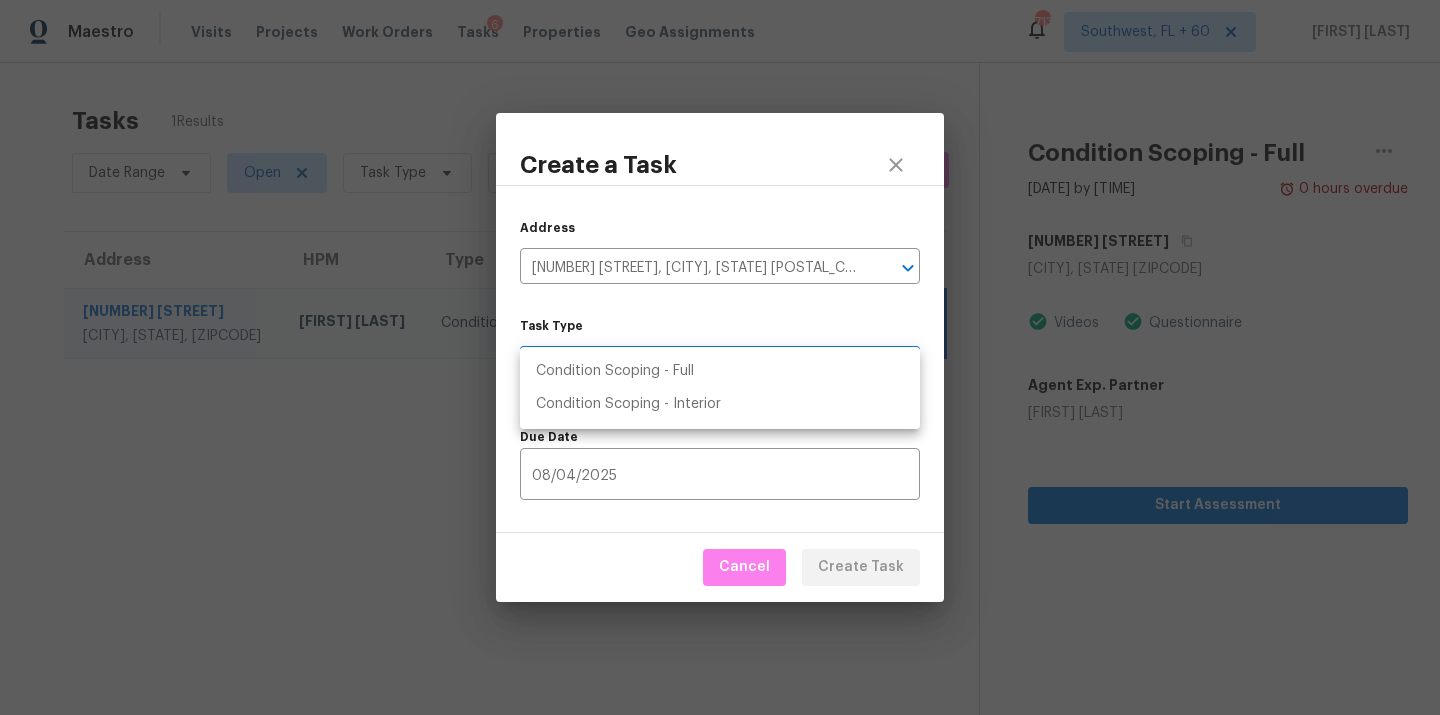 type on "virtual_interior_assessment" 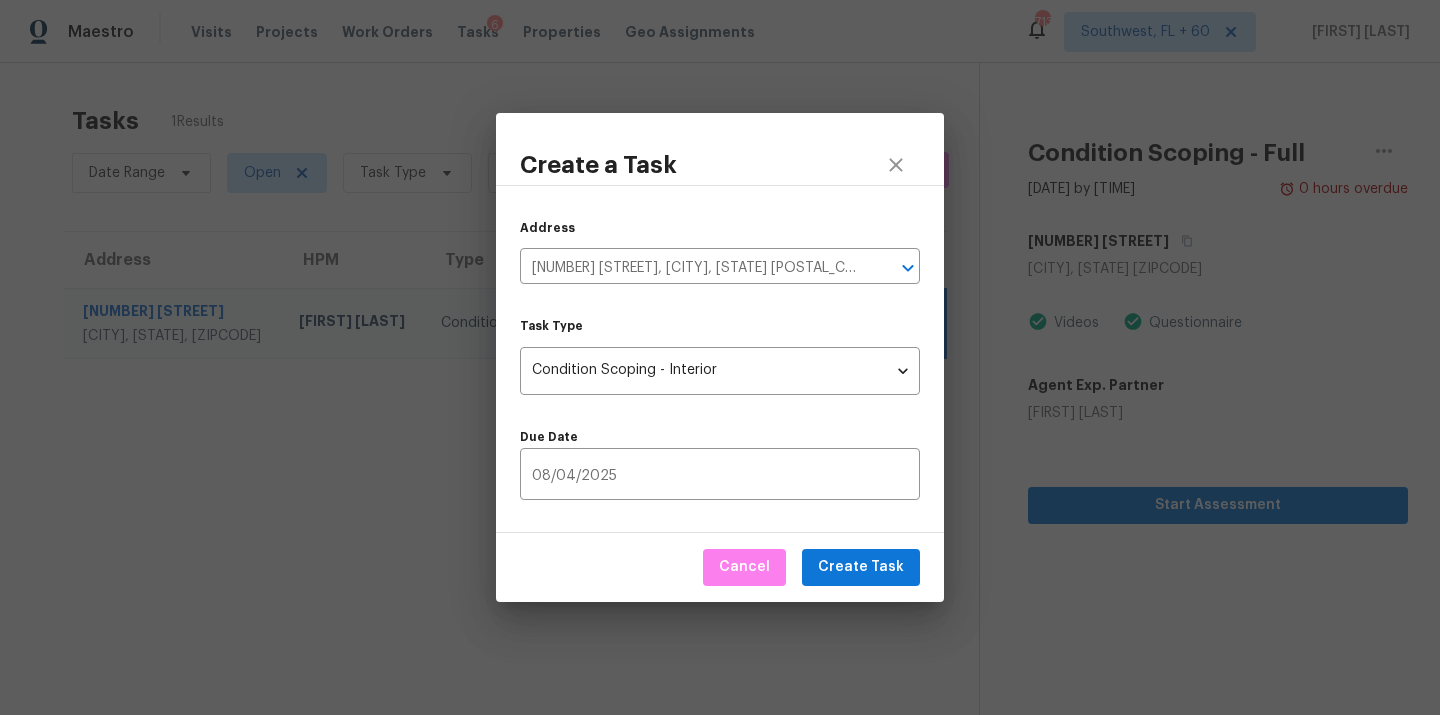 click on "Cancel Create Task" at bounding box center [720, 567] 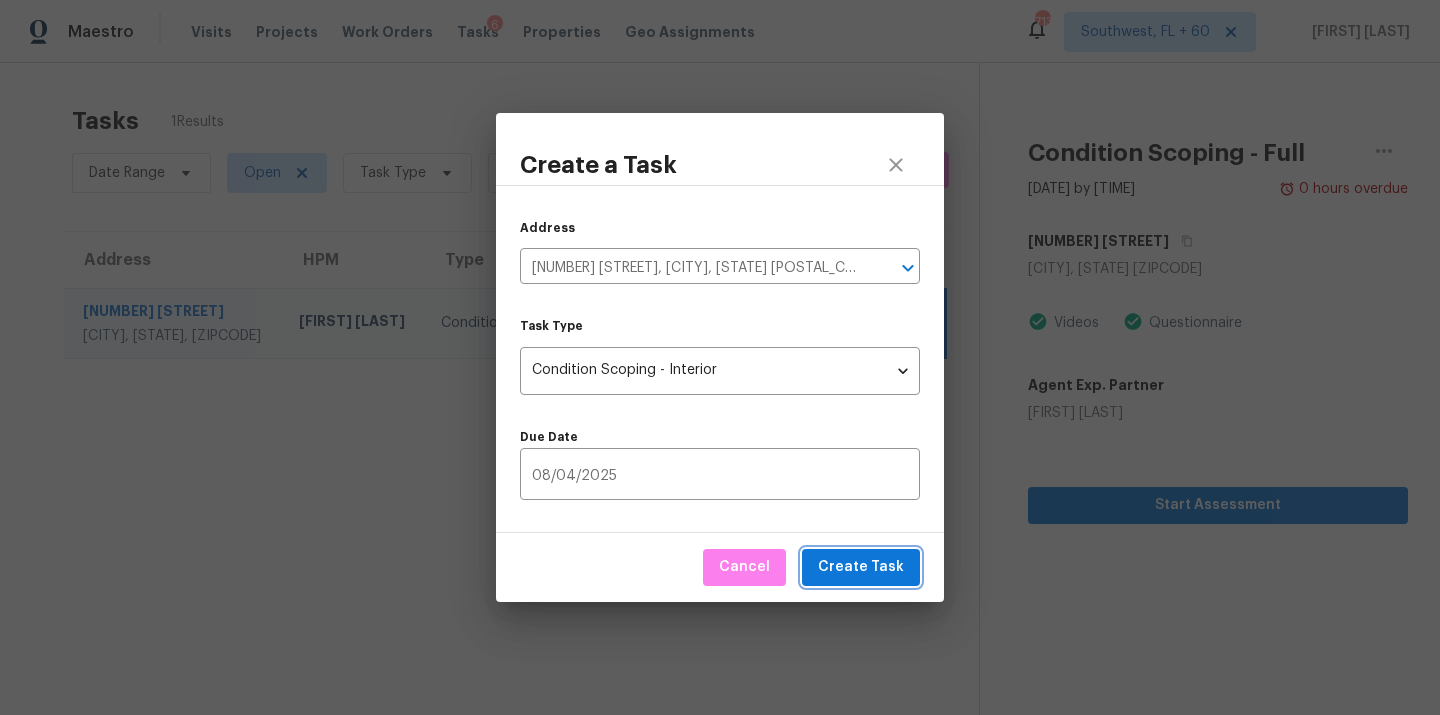 click on "Create Task" at bounding box center (861, 567) 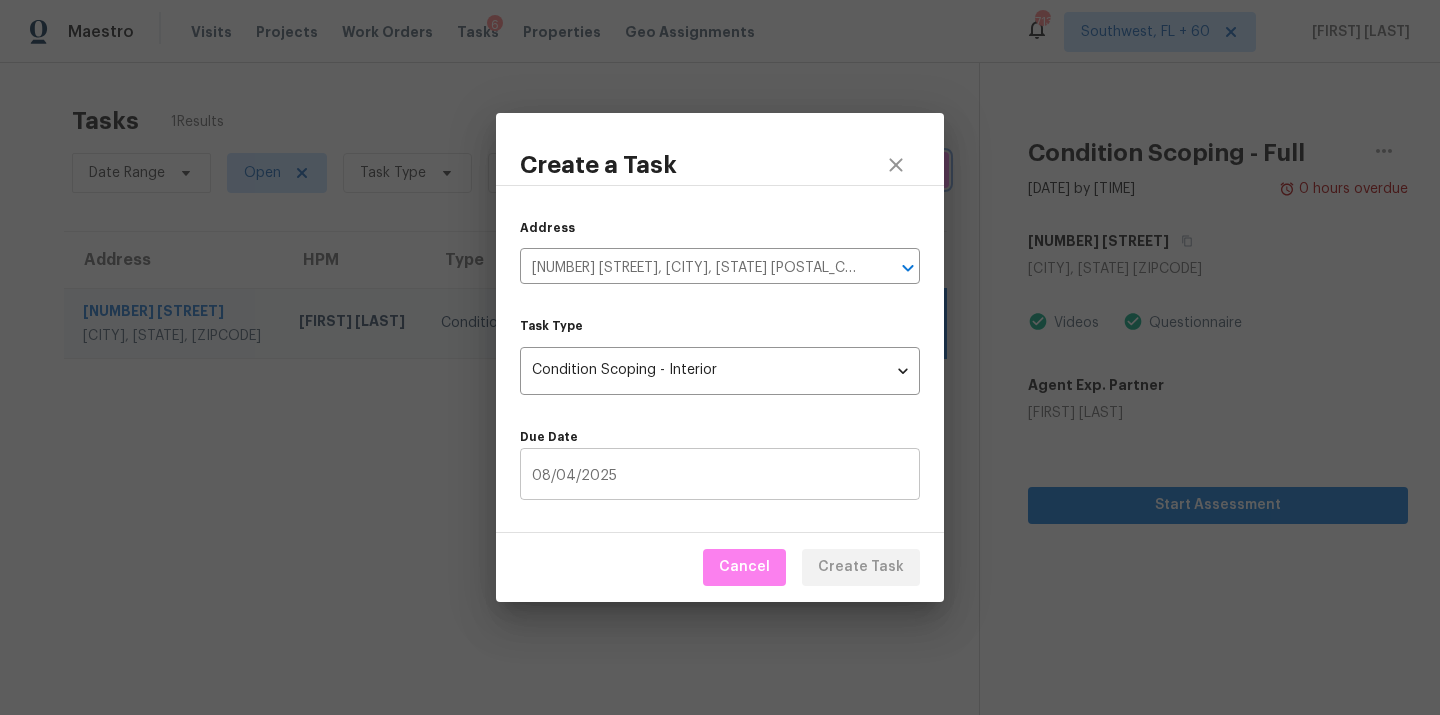 type 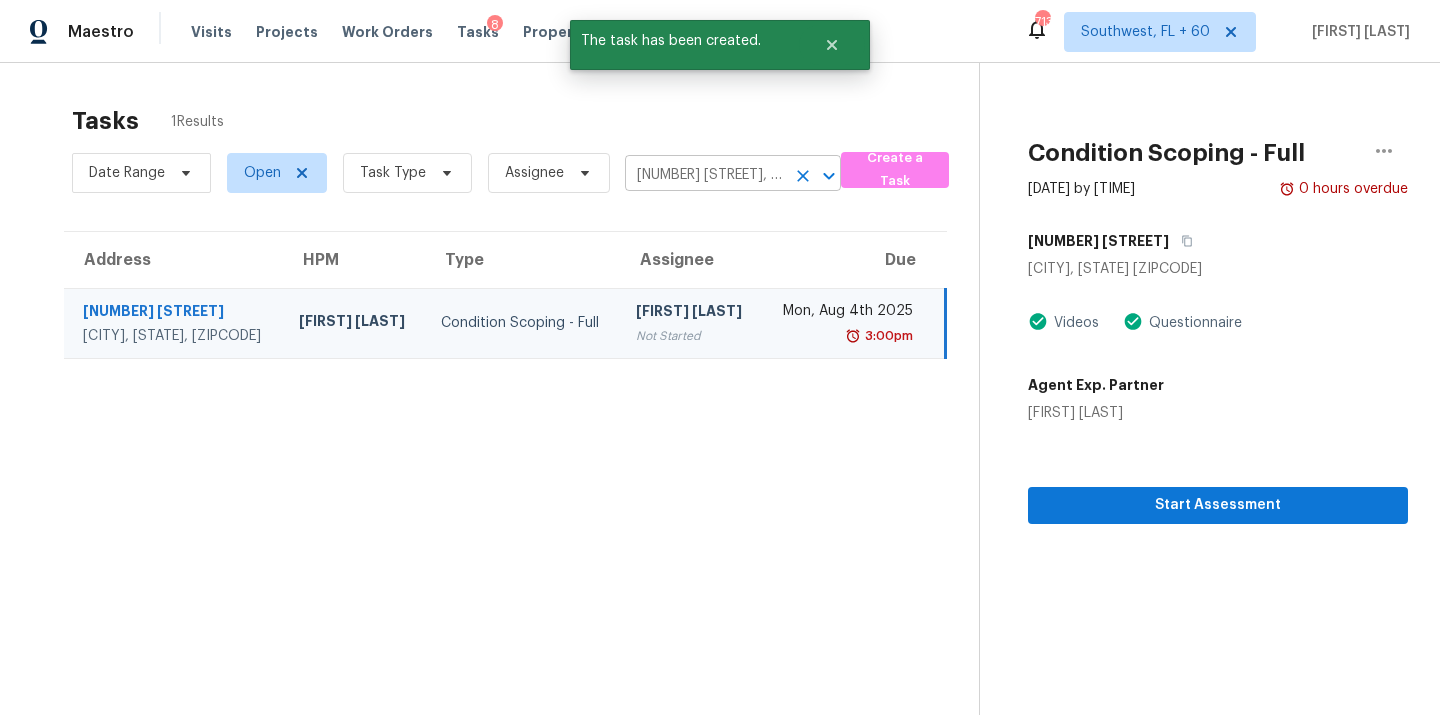 click on "4915 Baymeadows Rd, Jacksonville, FL 32217" at bounding box center (705, 175) 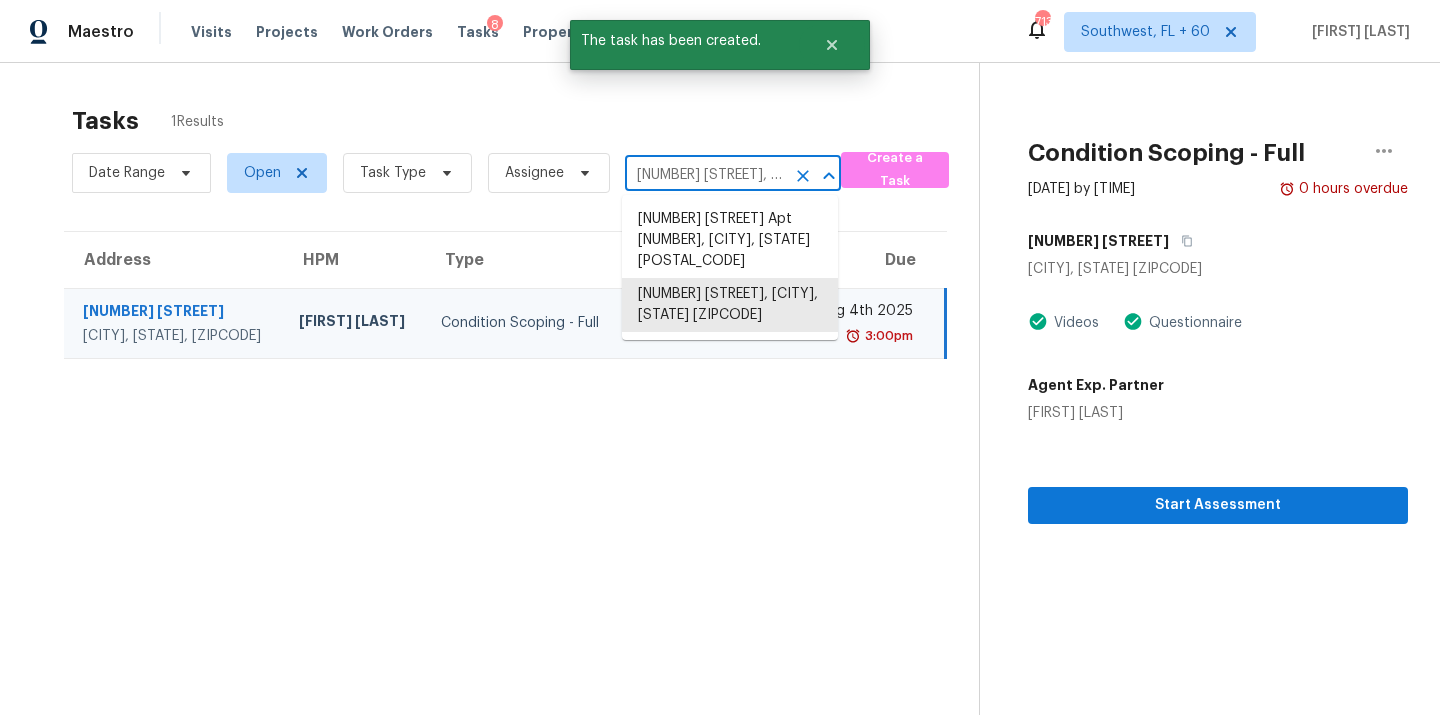 paste on "20240 SW 92nd Ave, Cutler Bay, FL 33189" 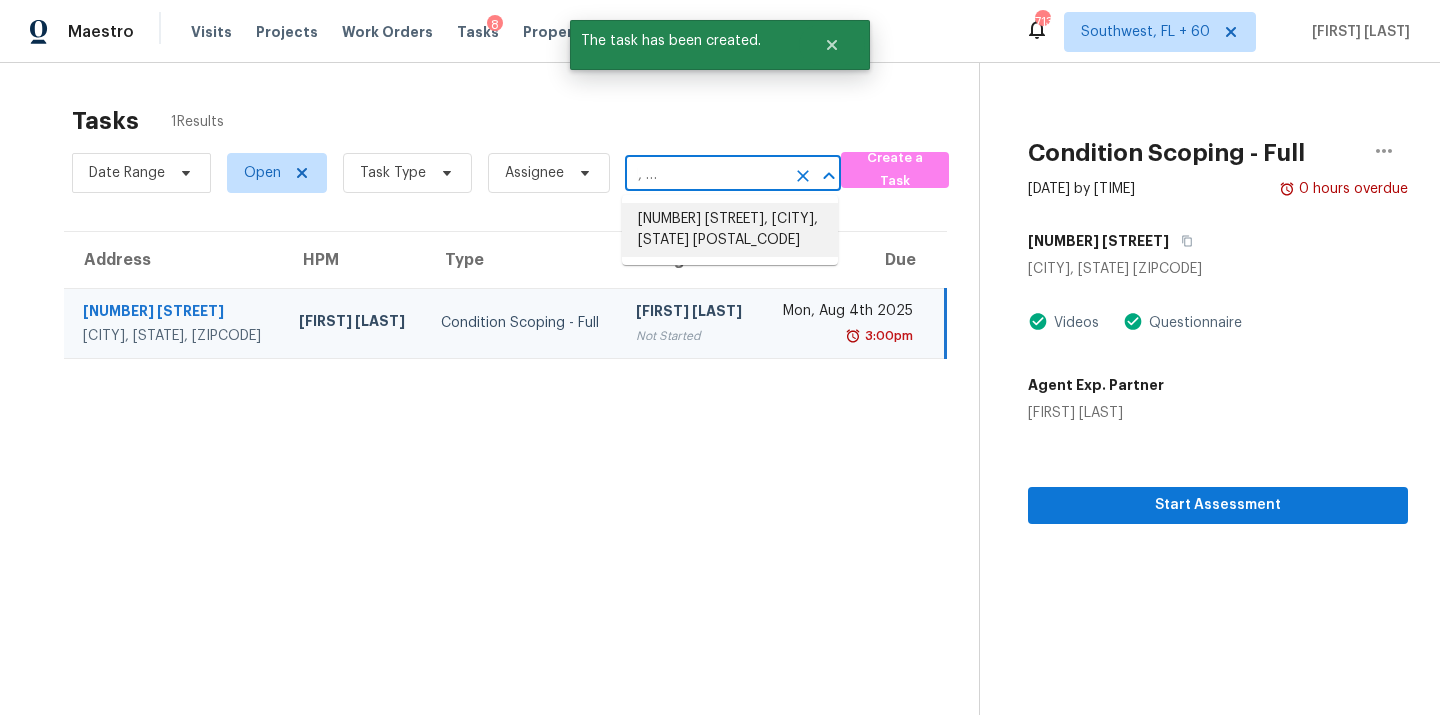 click on "20240 SW 92nd Ave, Cutler Bay, FL 33189" at bounding box center [730, 230] 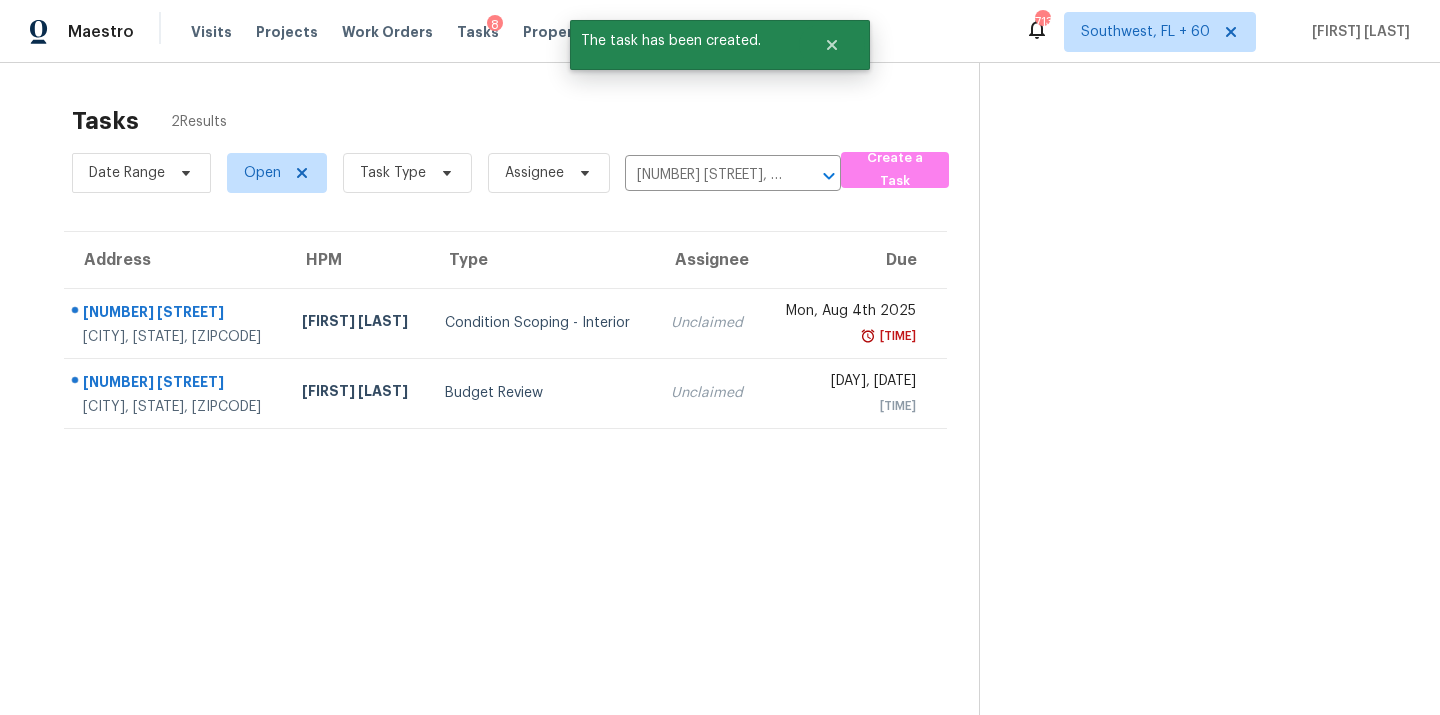 click on "Condition Scoping - Interior" at bounding box center [542, 323] 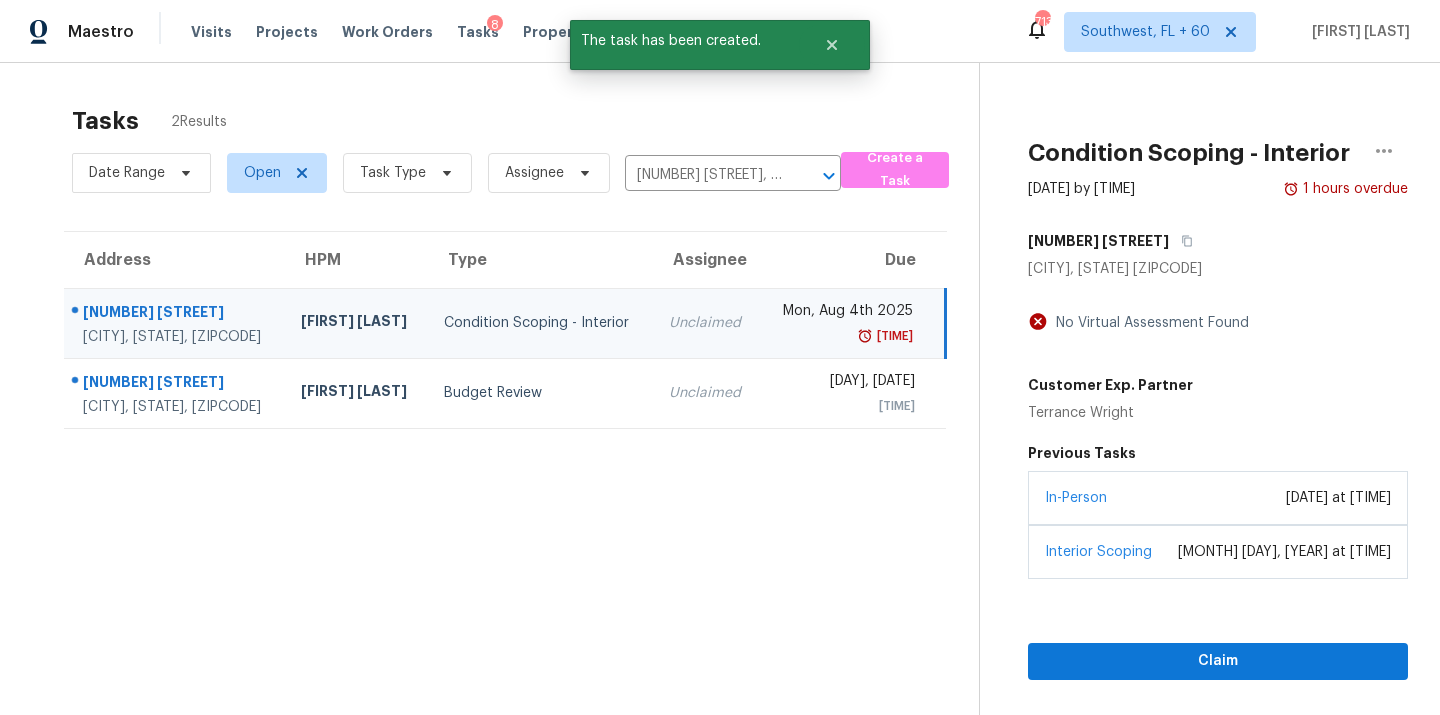 click on "August 01, 2025 at 01:54 PM" at bounding box center [1338, 498] 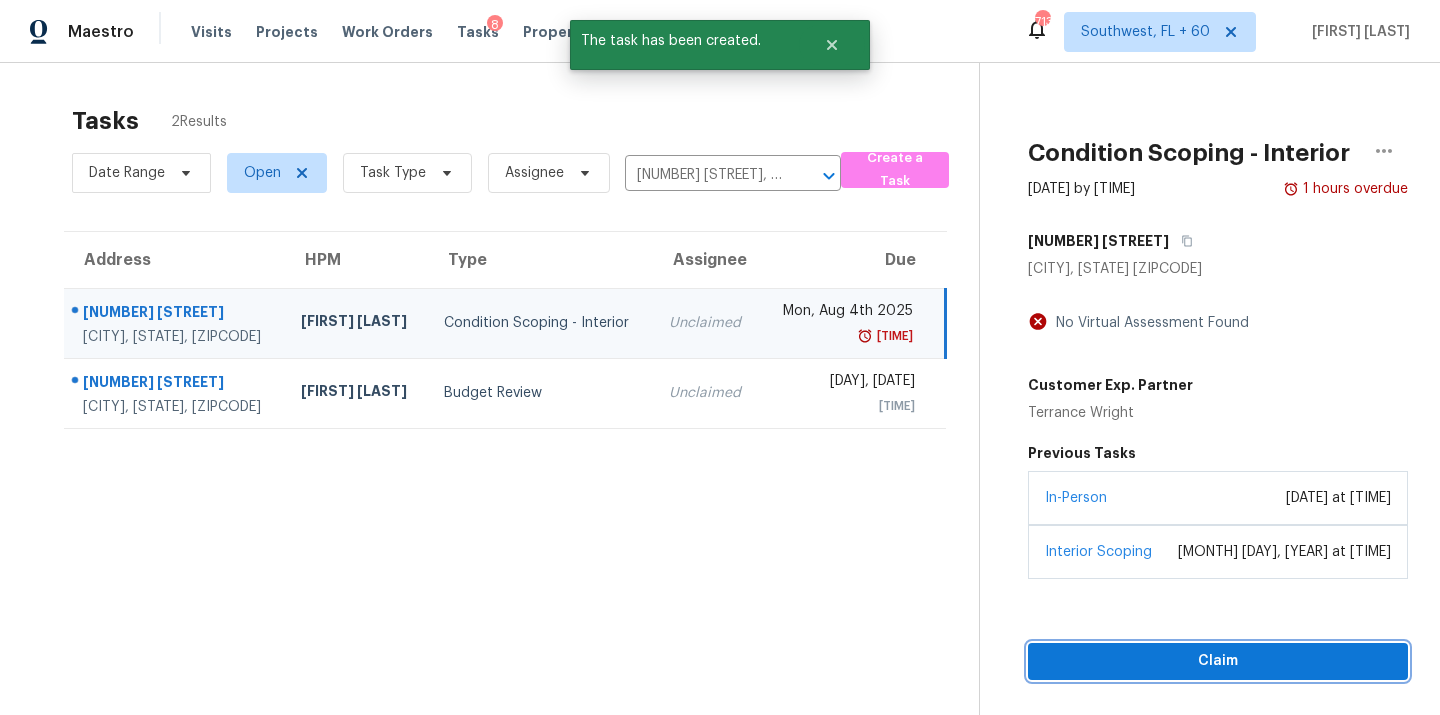 click on "Claim" at bounding box center [1218, 661] 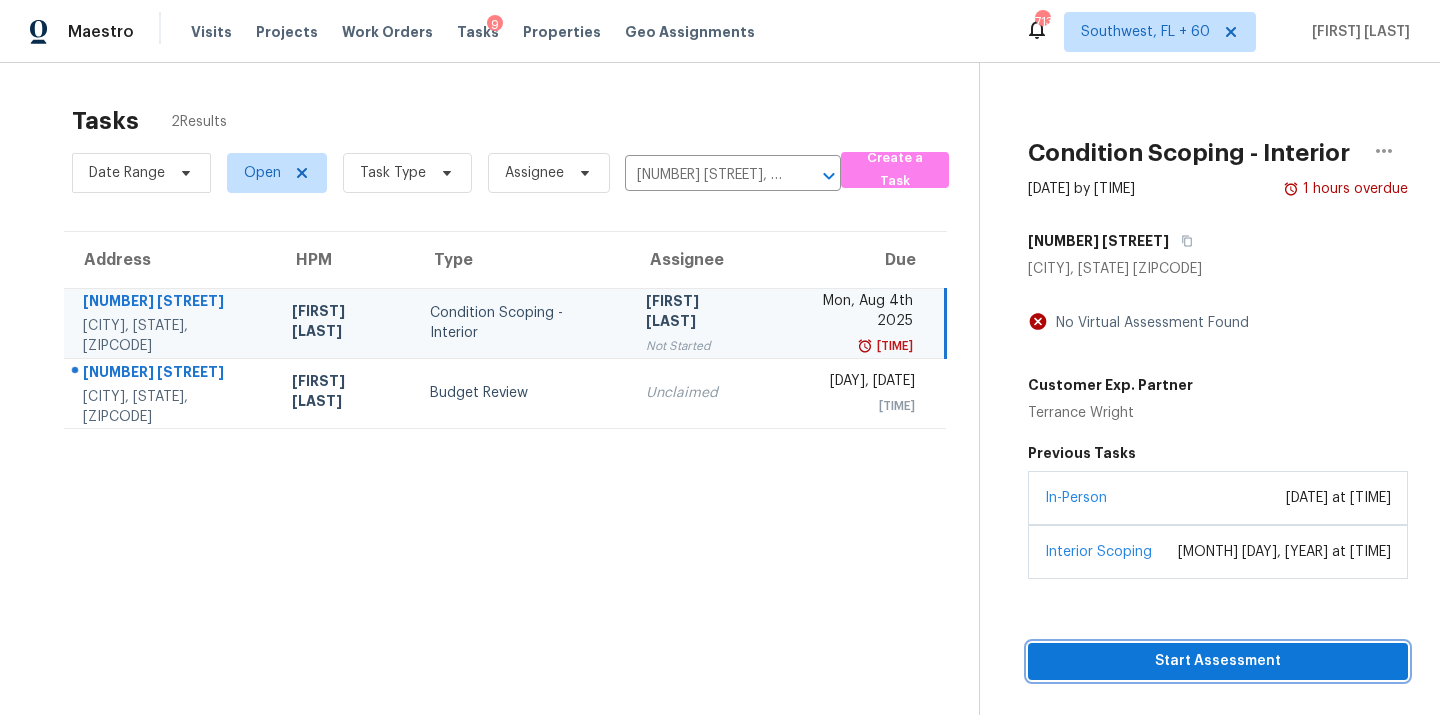 click on "Start Assessment" at bounding box center (1218, 661) 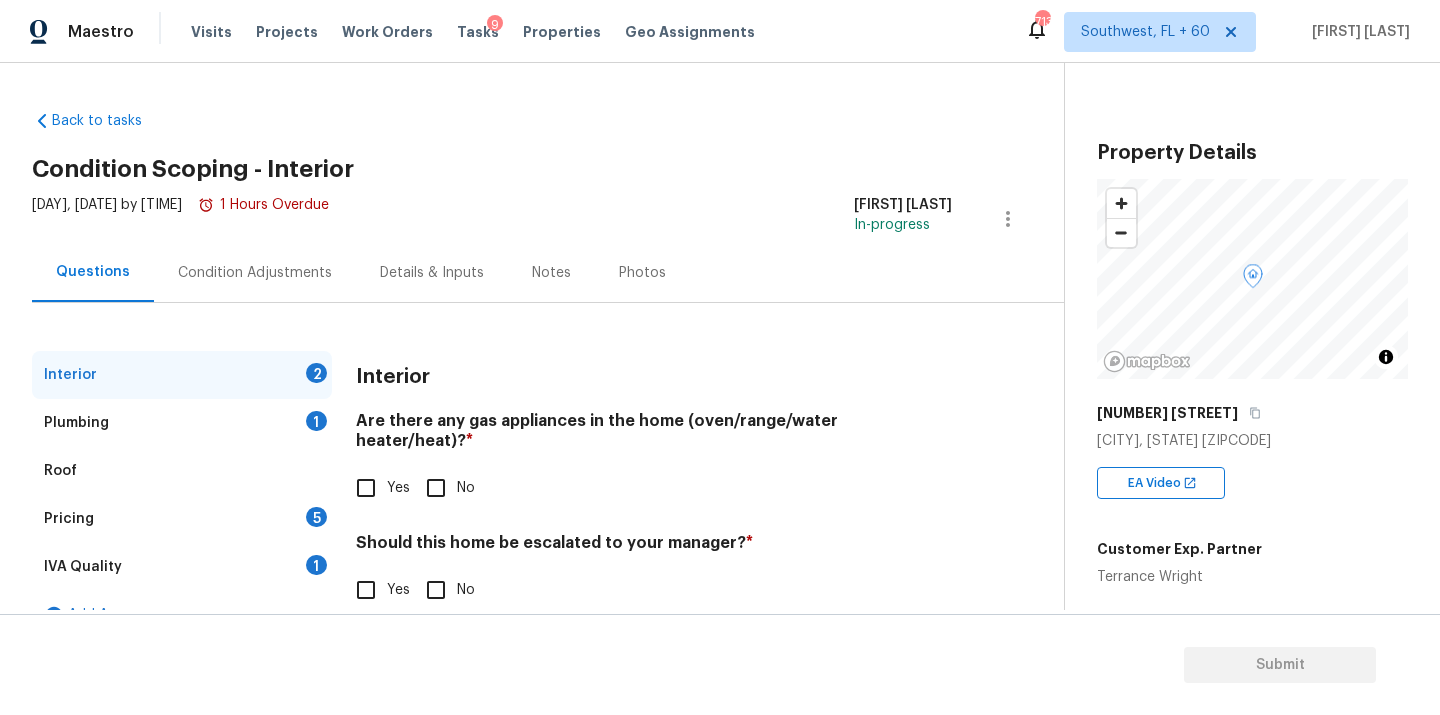 scroll, scrollTop: 35, scrollLeft: 0, axis: vertical 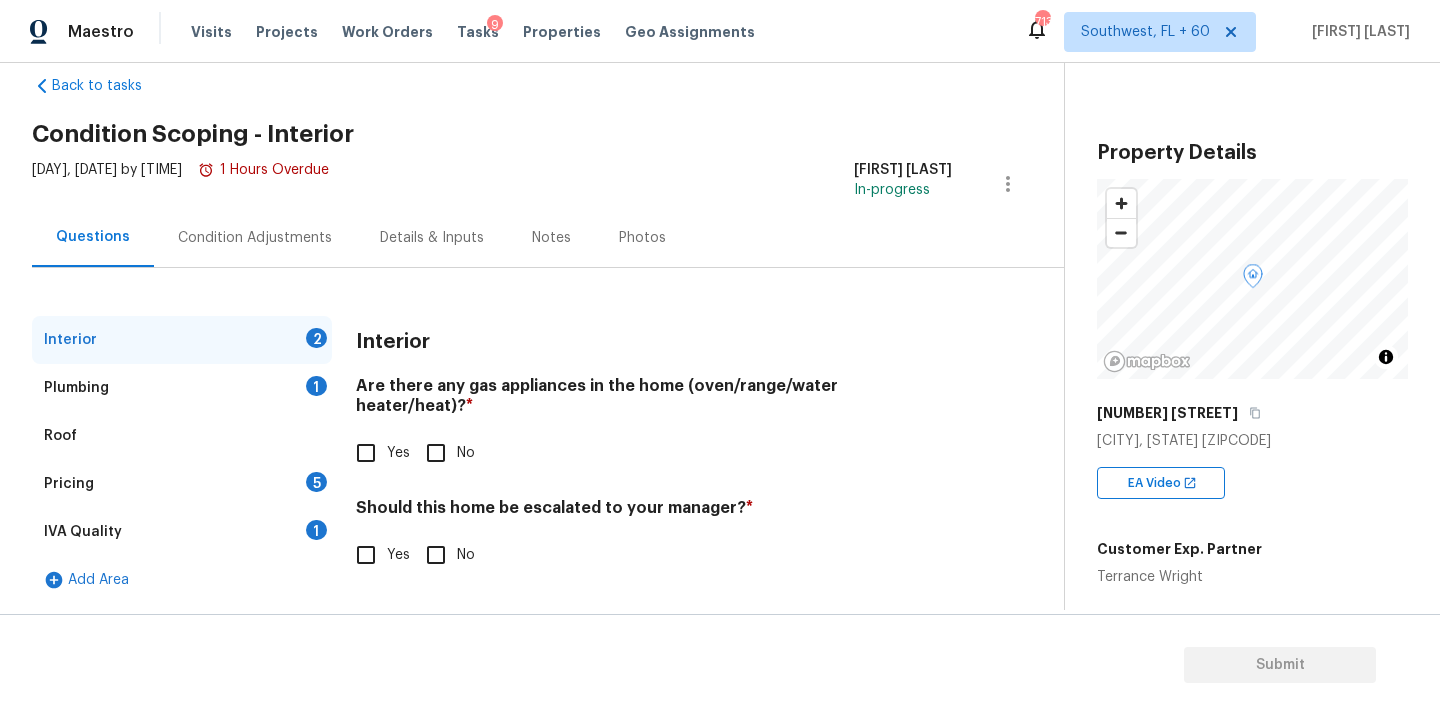 click on "No" at bounding box center [436, 453] 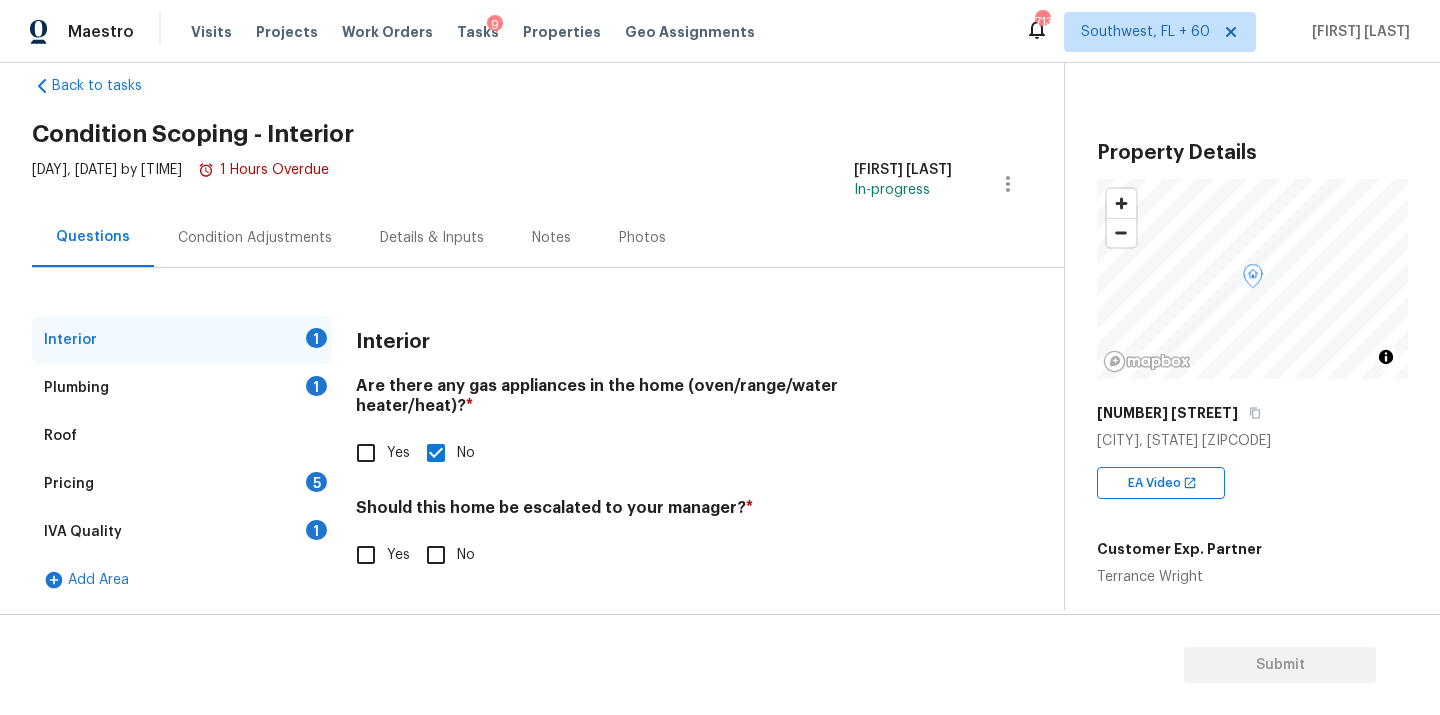 click on "Yes" at bounding box center (377, 555) 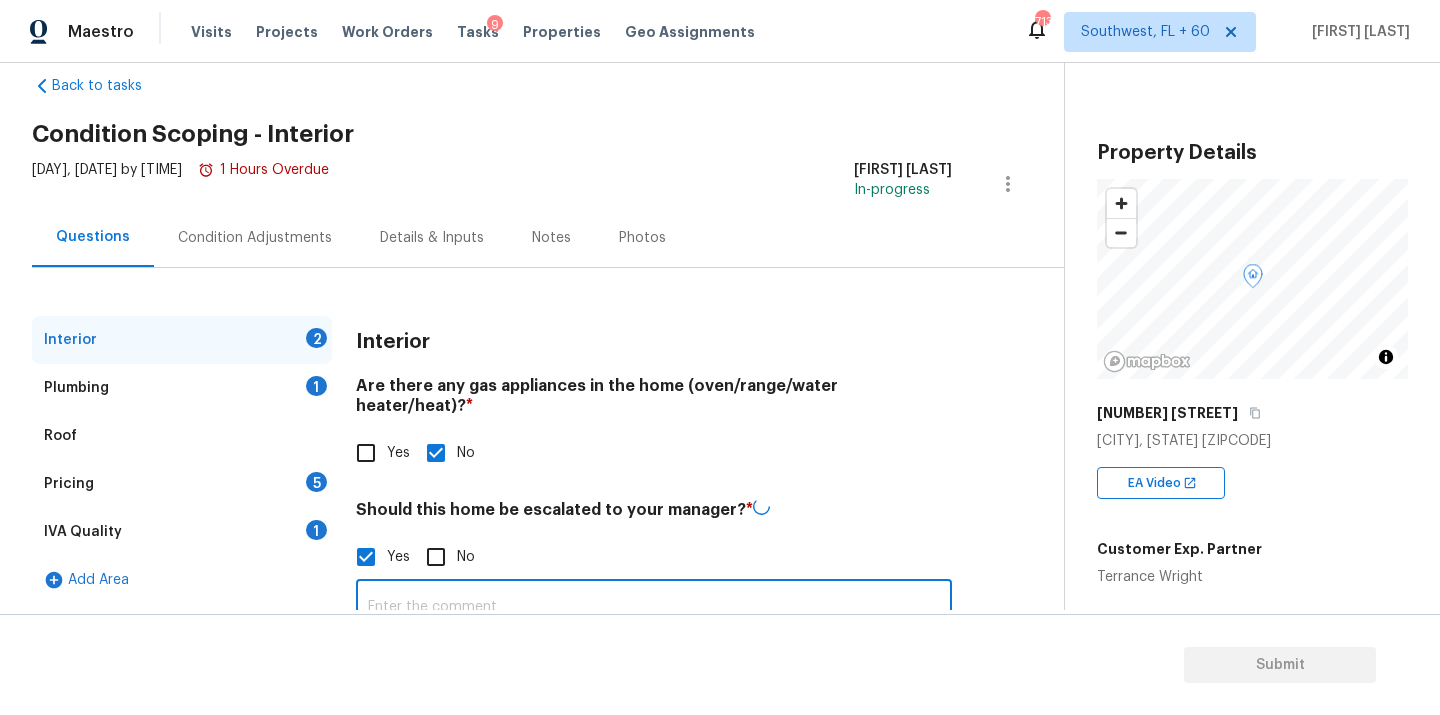 click at bounding box center (654, 607) 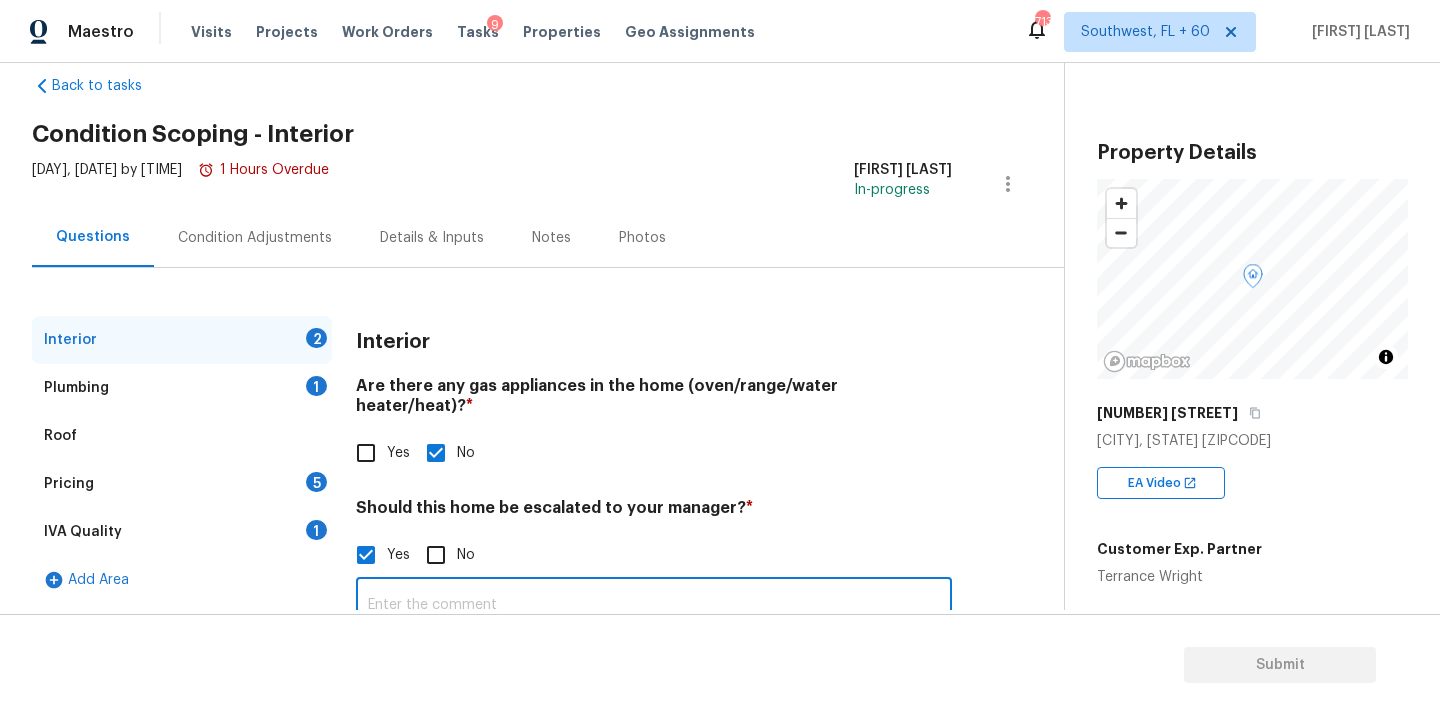 scroll, scrollTop: 0, scrollLeft: 0, axis: both 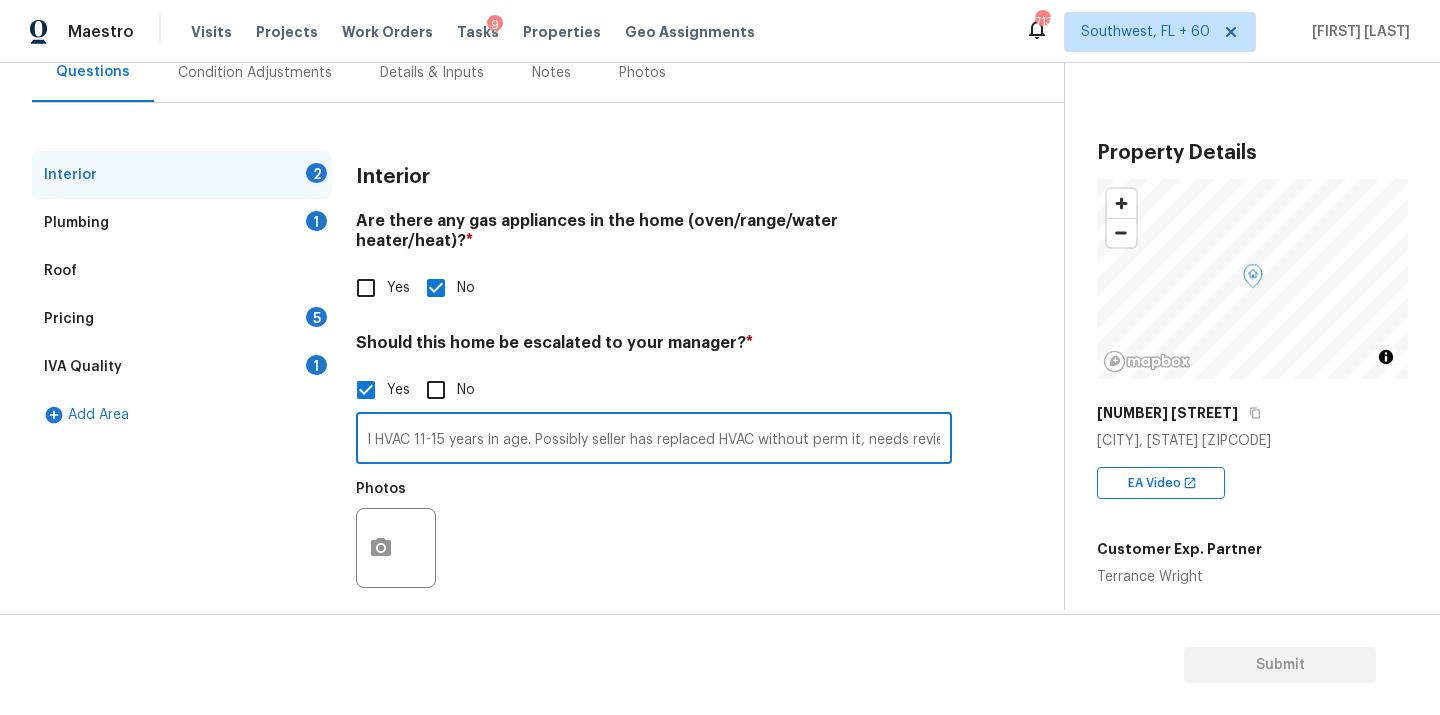 type on "As per HPM notes The home is in a good neighbourhood but the home does have a slope. Needs review. As per county records the house has no data for HVAC but HPM mentioned the house has Functional HVAC 11-15 years in age. Possibly seller has replaced HVAC without perm it, needs review." 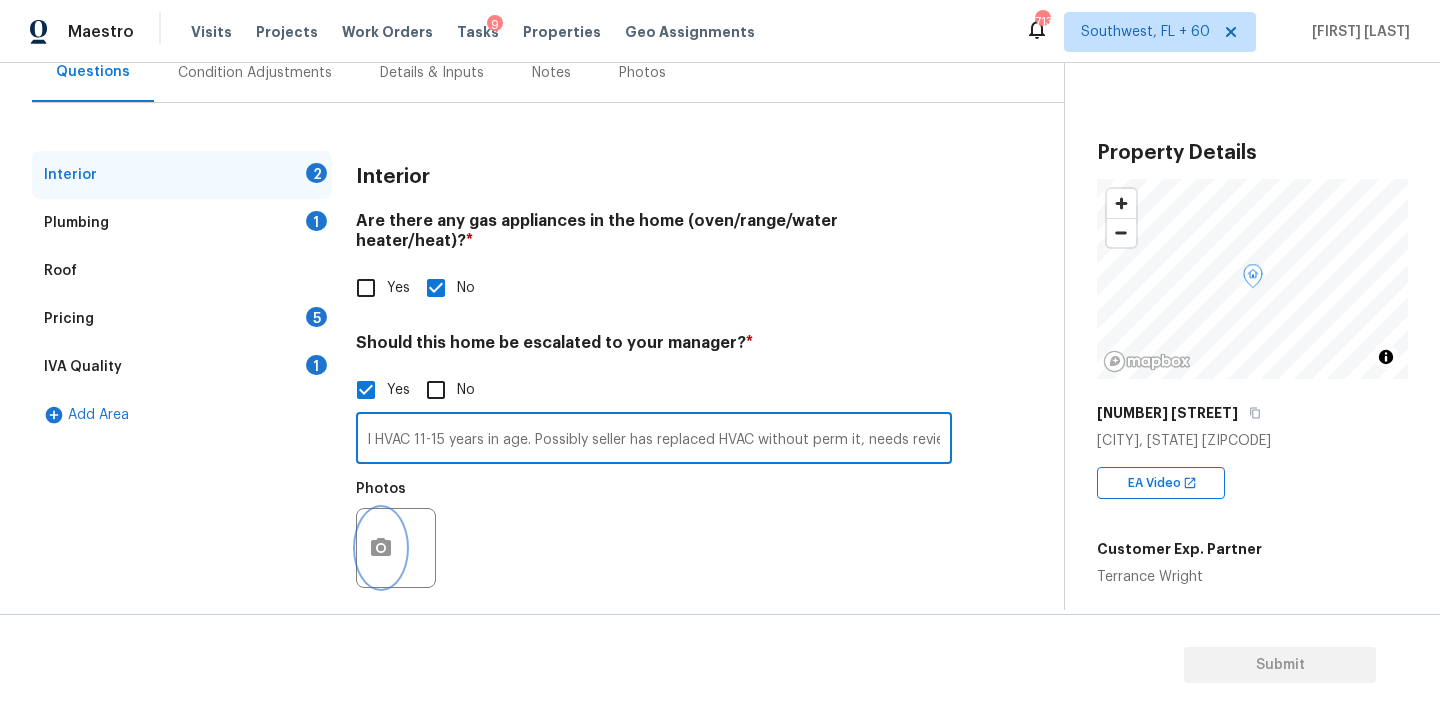 scroll, scrollTop: 0, scrollLeft: 0, axis: both 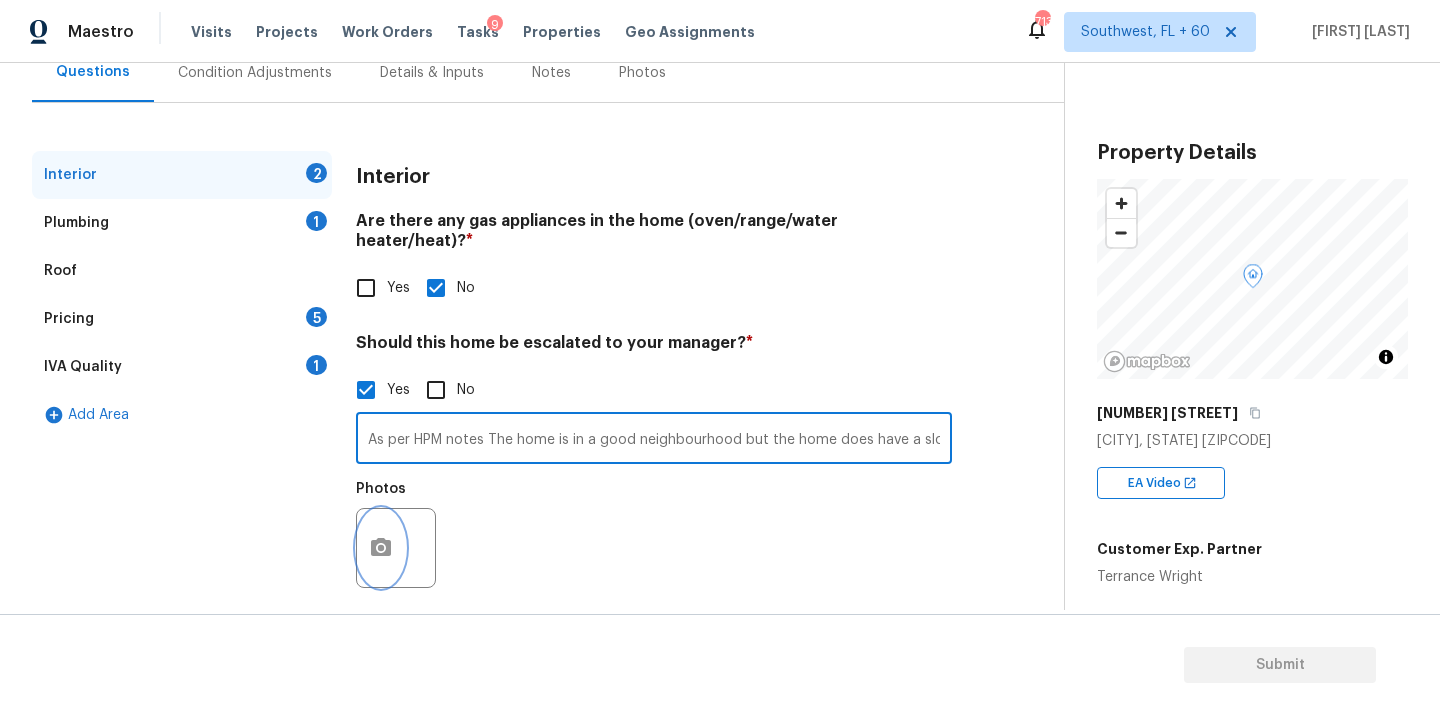 click 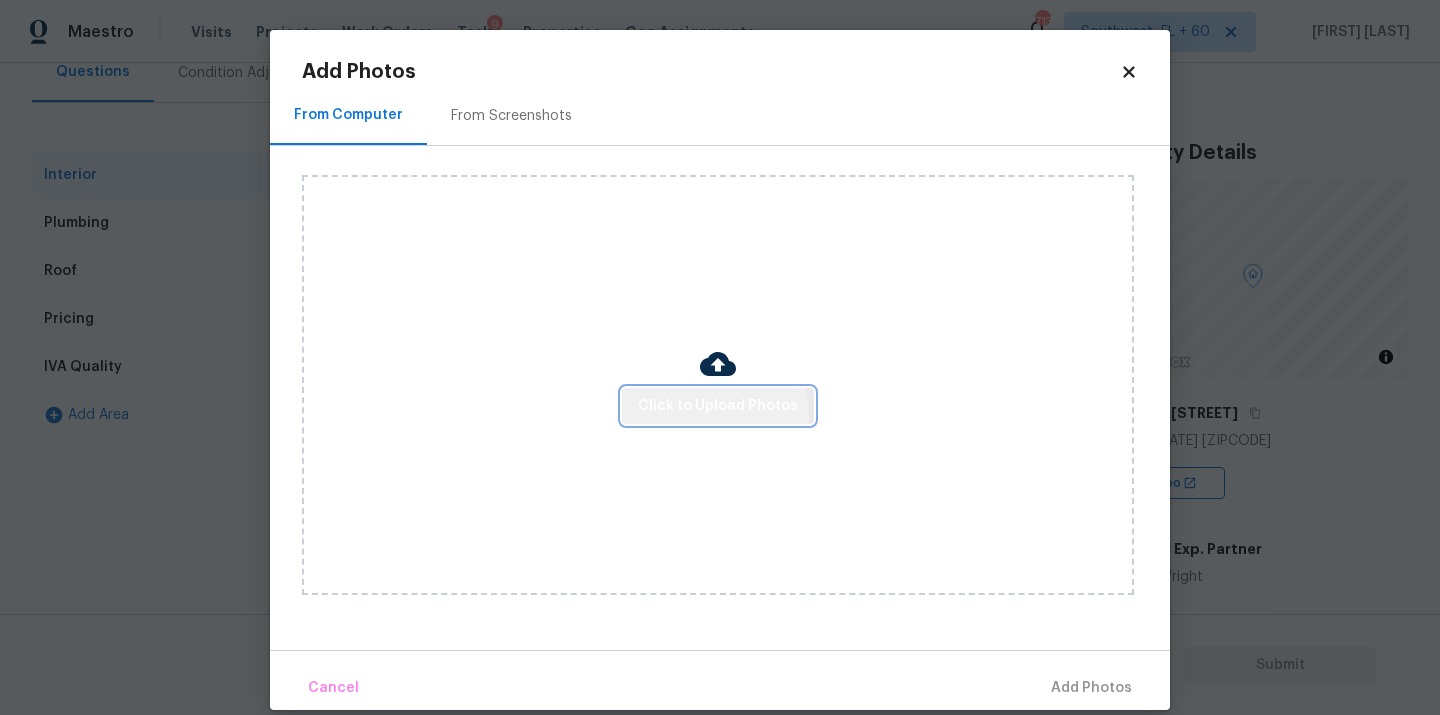 click on "Click to Upload Photos" at bounding box center [718, 406] 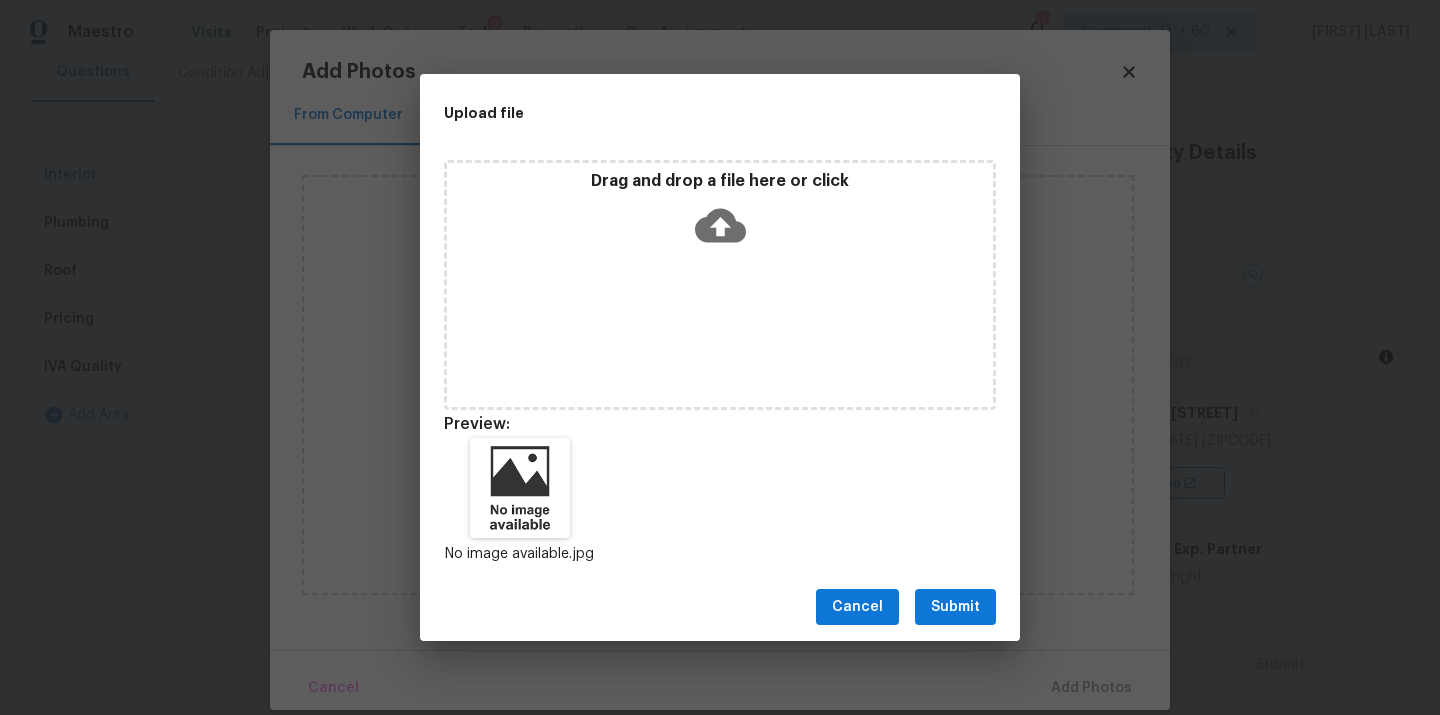 click on "Submit" at bounding box center [955, 607] 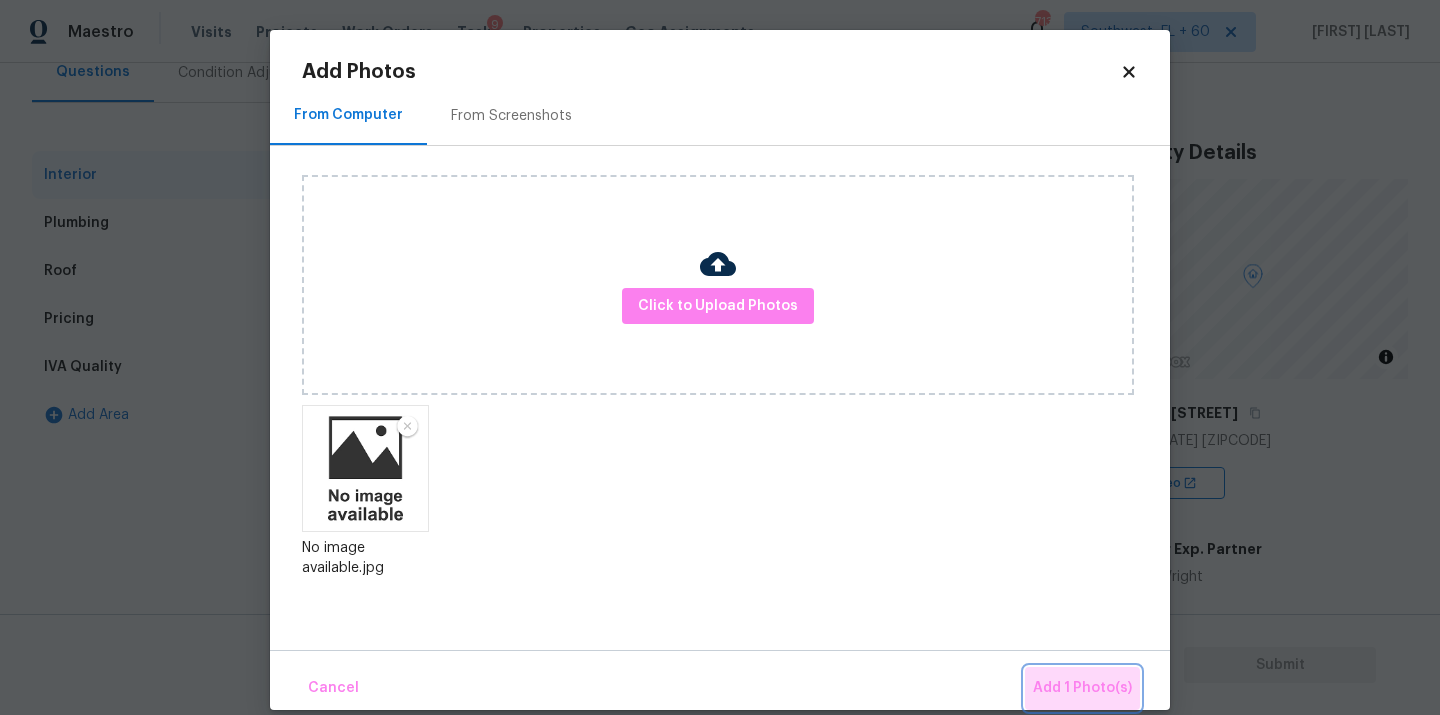 click on "Add 1 Photo(s)" at bounding box center [1082, 688] 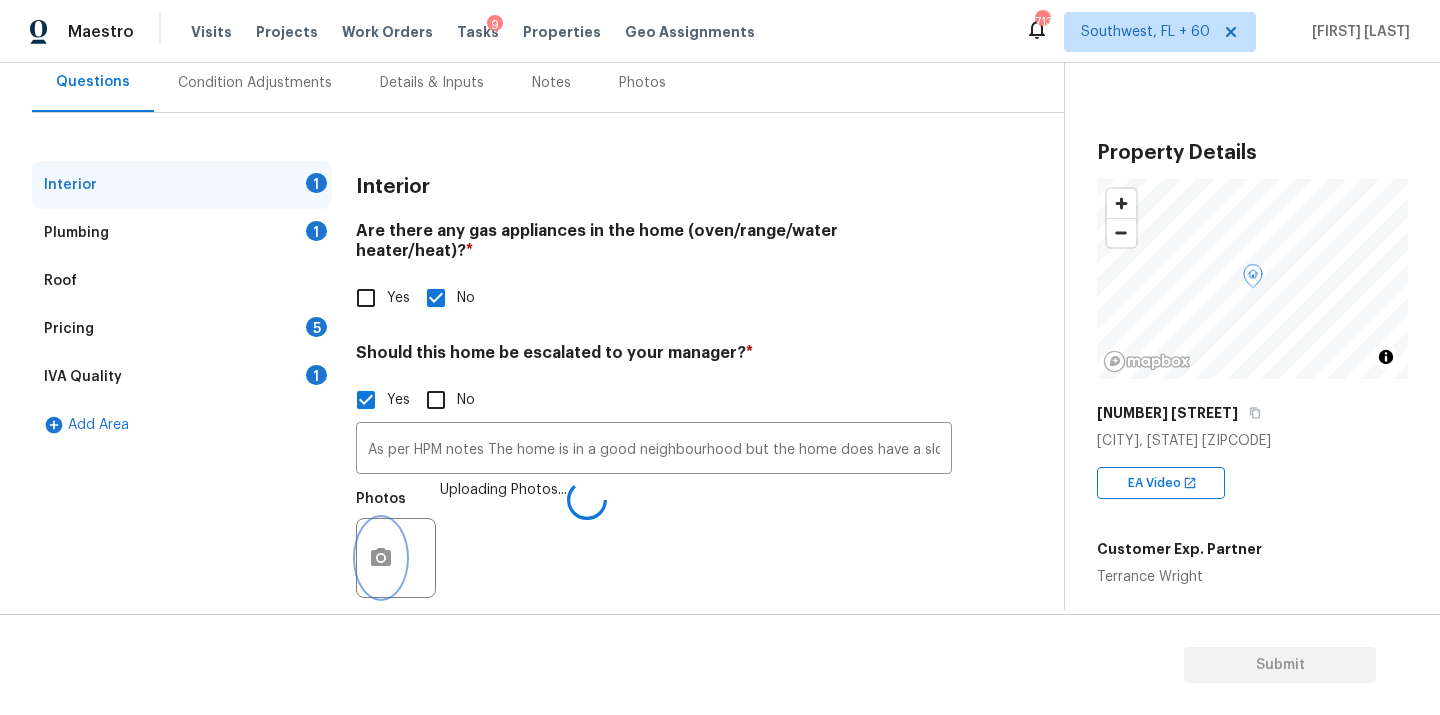 scroll, scrollTop: 176, scrollLeft: 0, axis: vertical 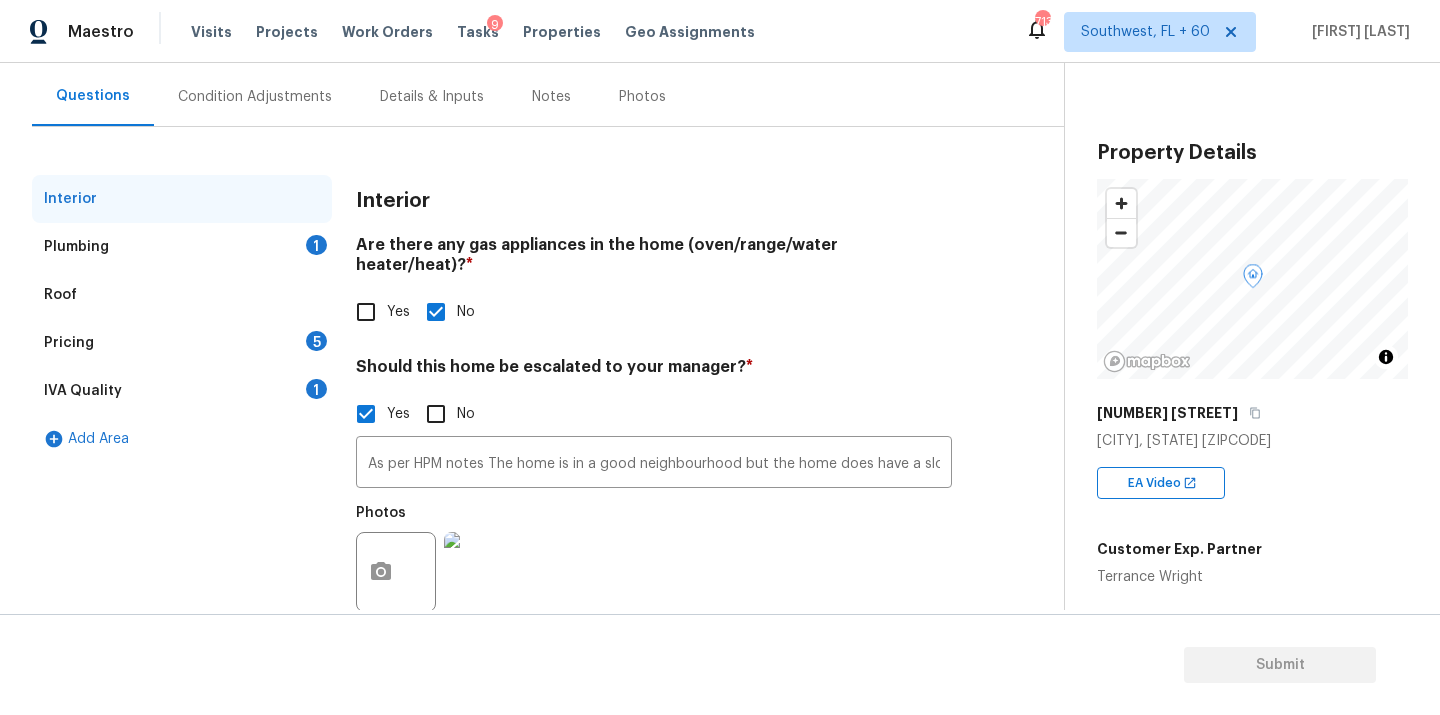 click on "Plumbing 1" at bounding box center (182, 247) 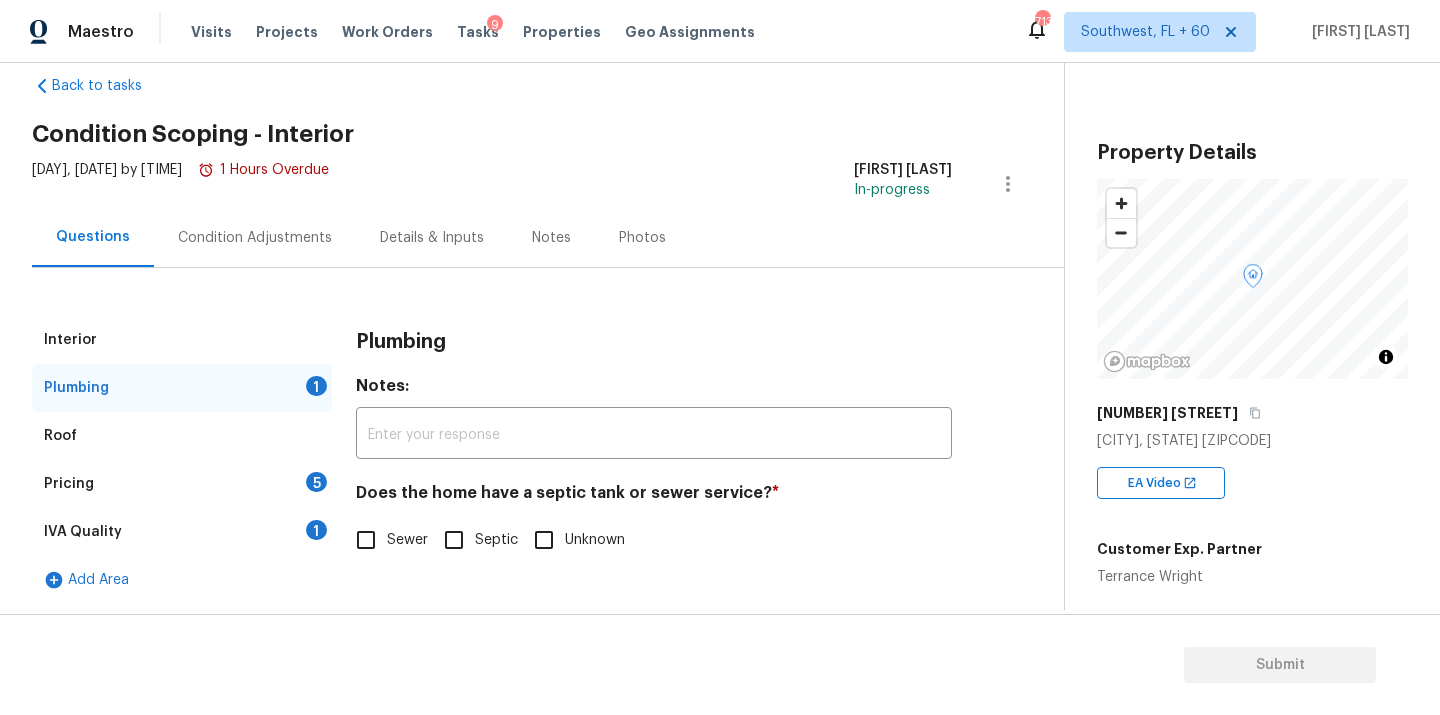 click on "Sewer" at bounding box center [366, 540] 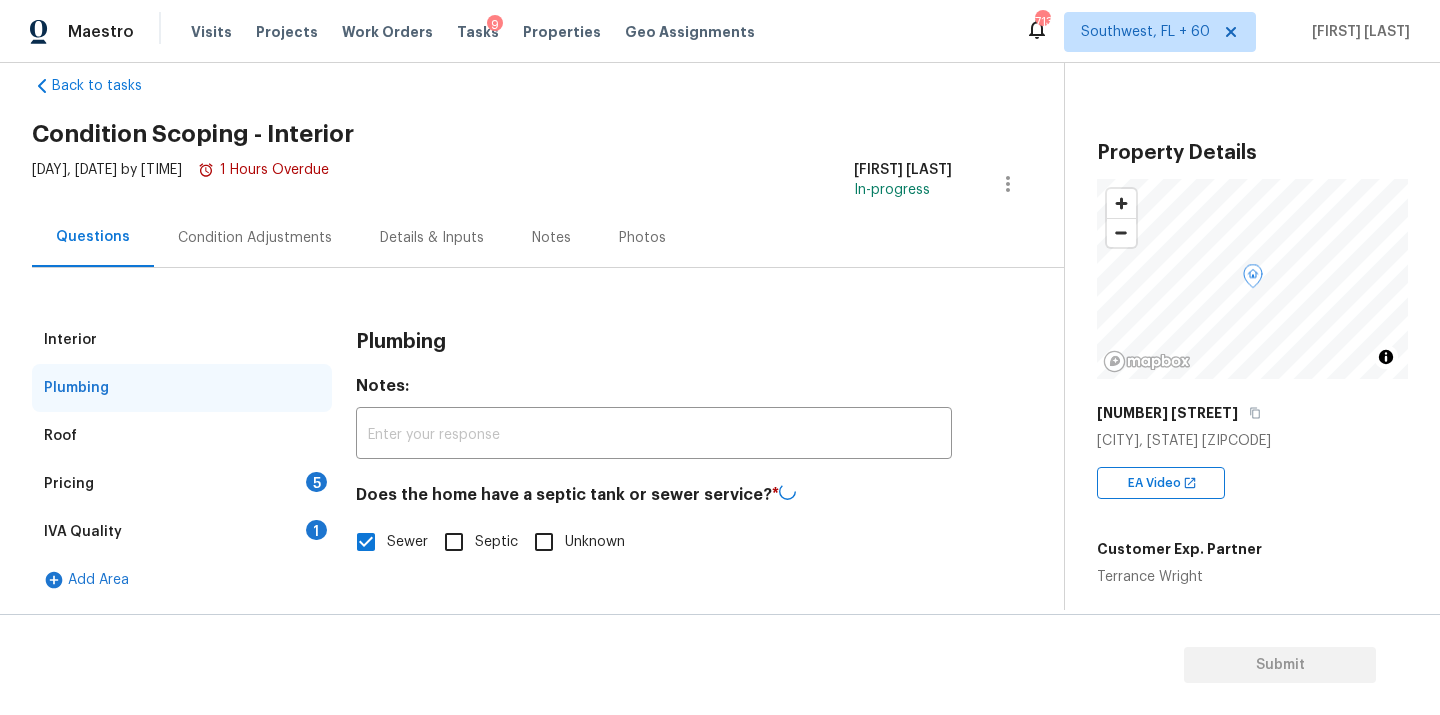 click on "IVA Quality 1" at bounding box center (182, 532) 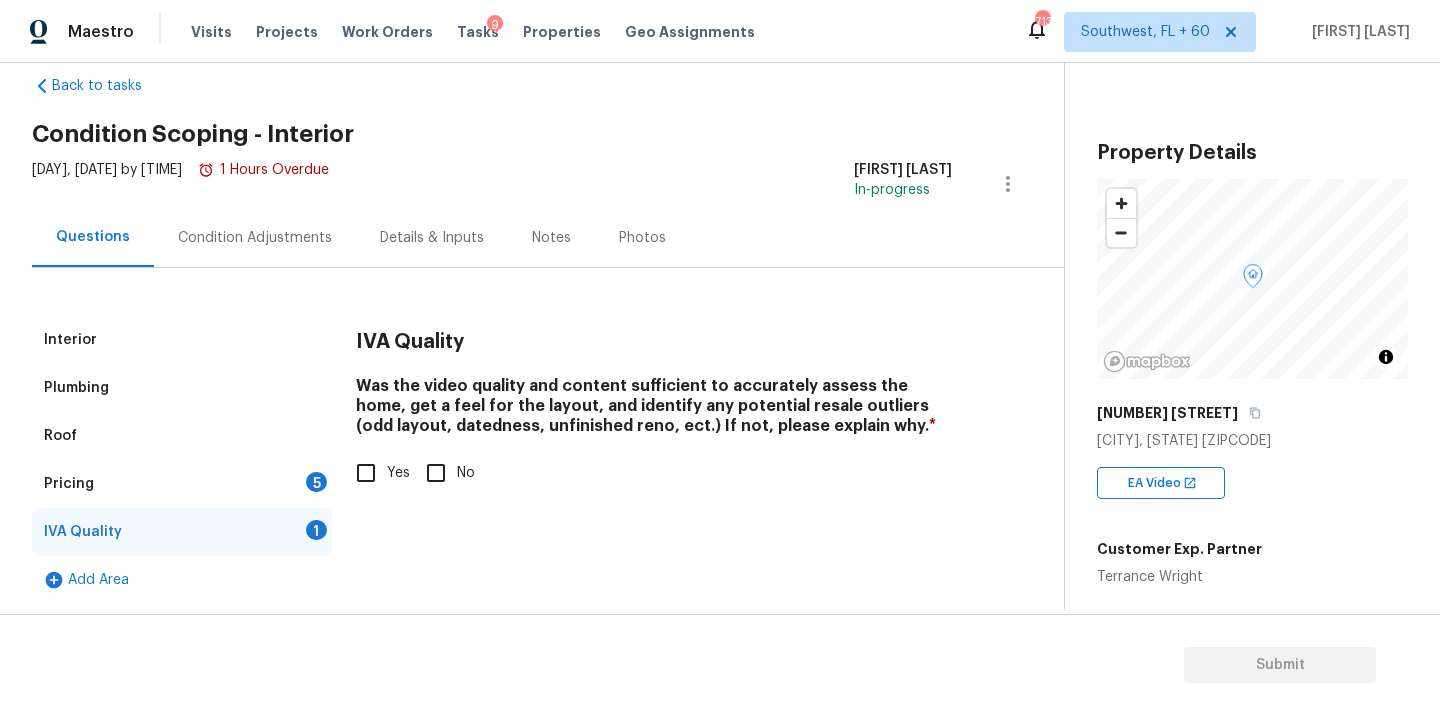 click on "Yes" at bounding box center (366, 473) 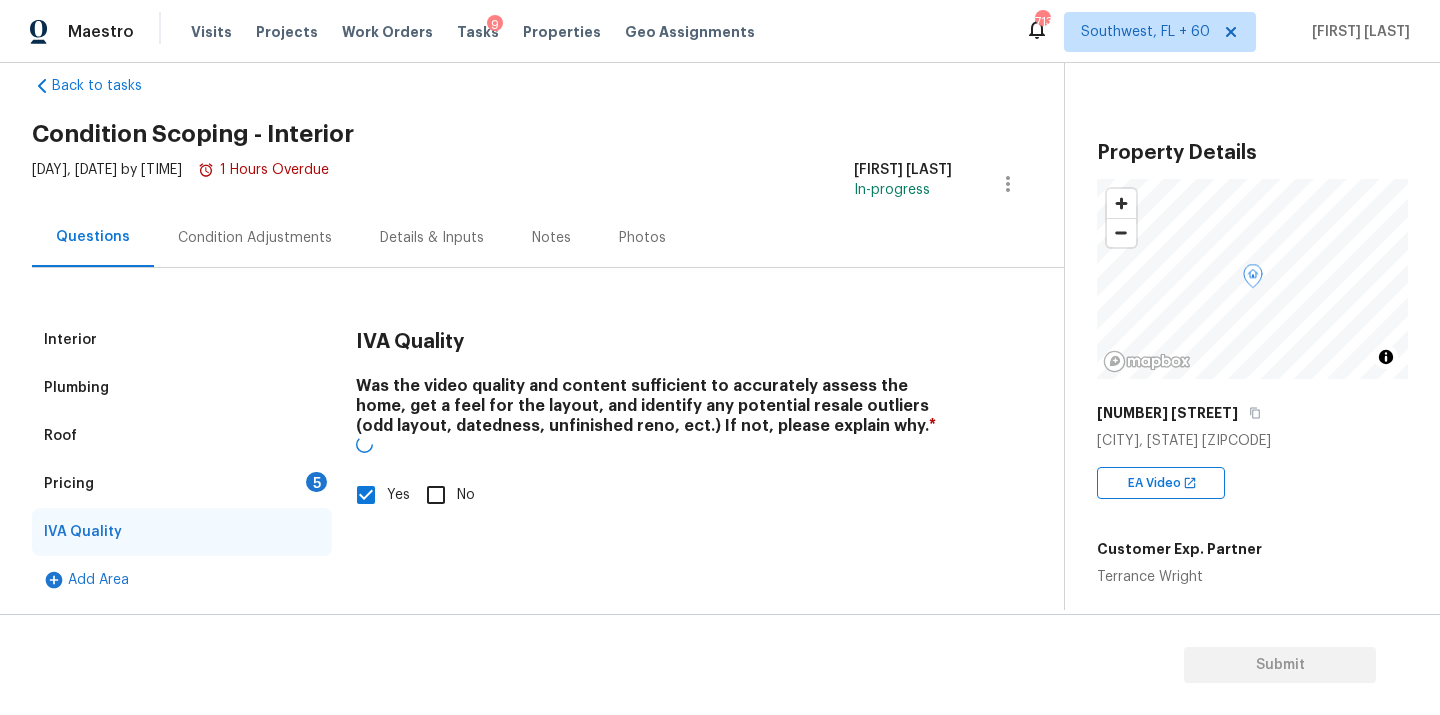click on "Pricing 5" at bounding box center [182, 484] 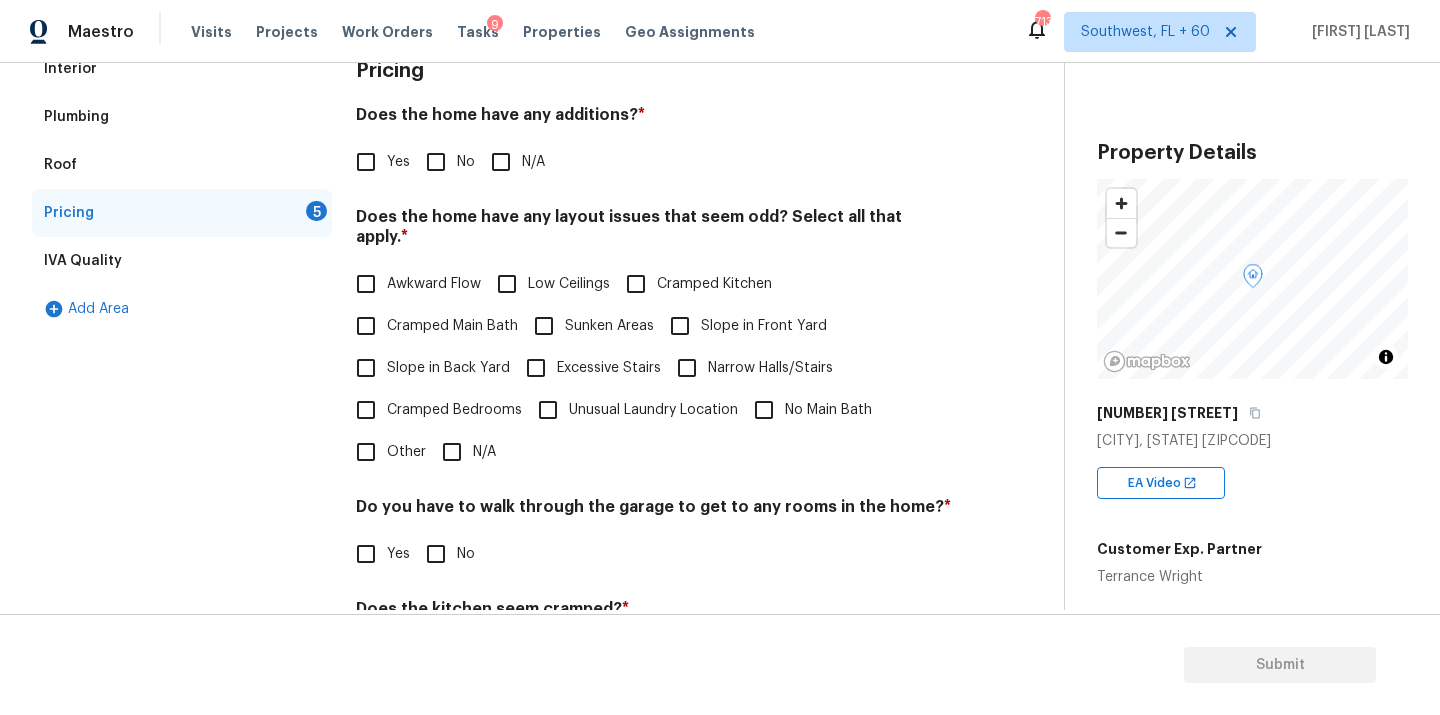 scroll, scrollTop: 368, scrollLeft: 0, axis: vertical 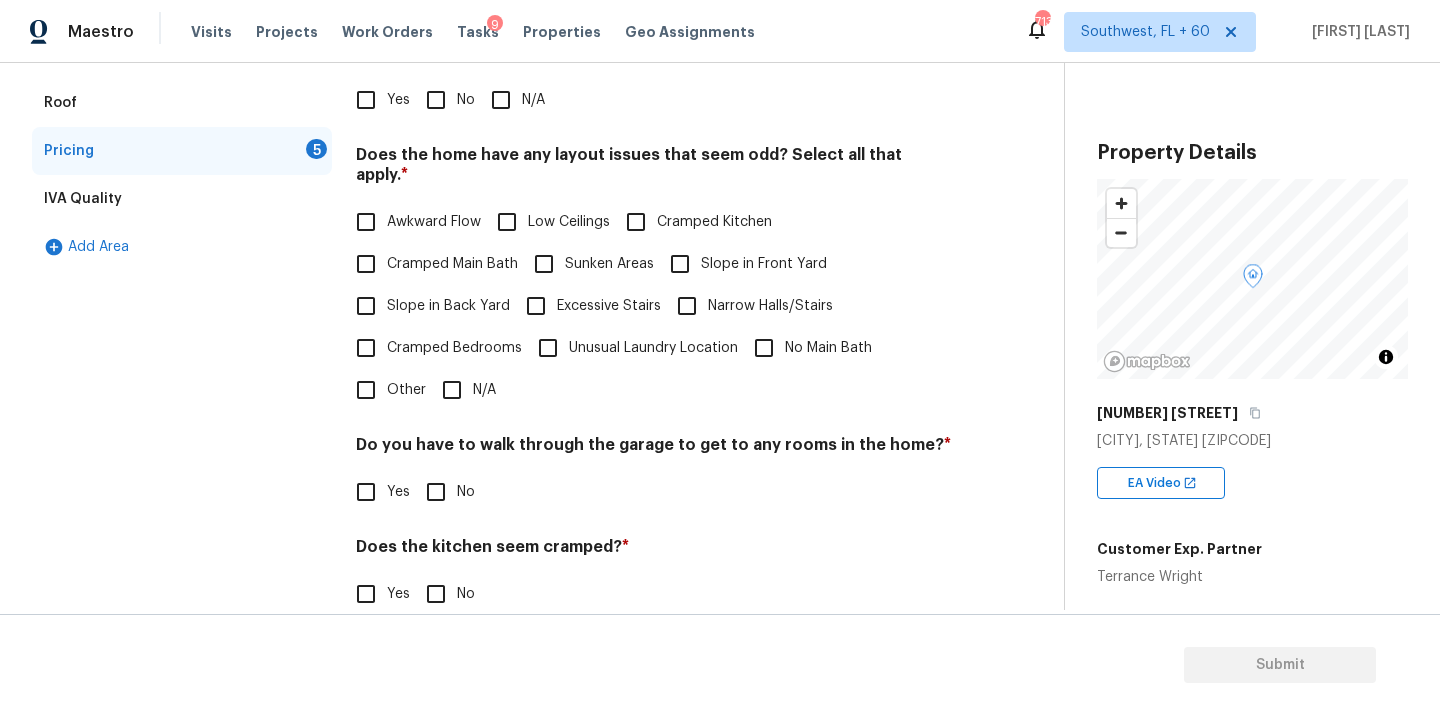 click on "Other" at bounding box center (366, 390) 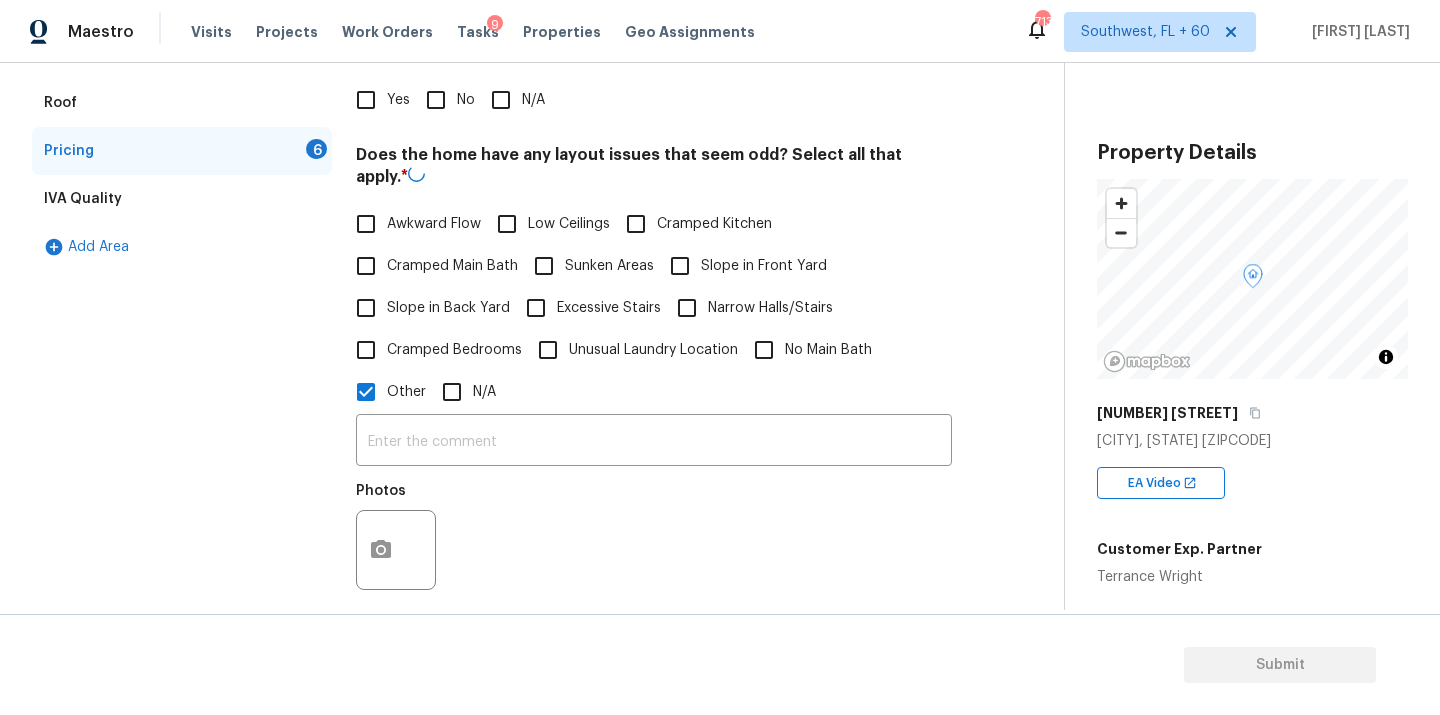 click on "Awkward Flow Low Ceilings Cramped Kitchen Cramped Main Bath Sunken Areas Slope in Front Yard Slope in Back Yard Excessive Stairs Narrow Halls/Stairs Cramped Bedrooms Unusual Laundry Location No Main Bath Other N/A" at bounding box center [654, 308] 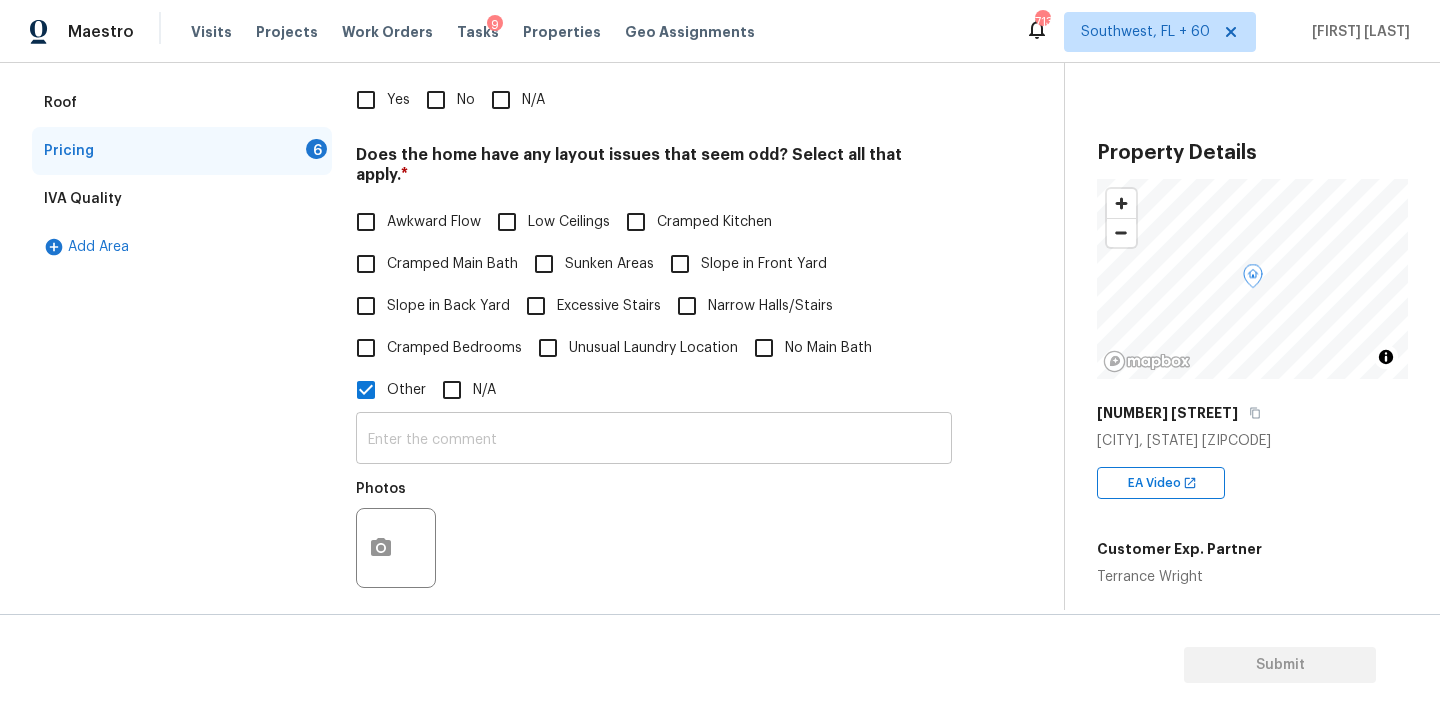 click at bounding box center [654, 440] 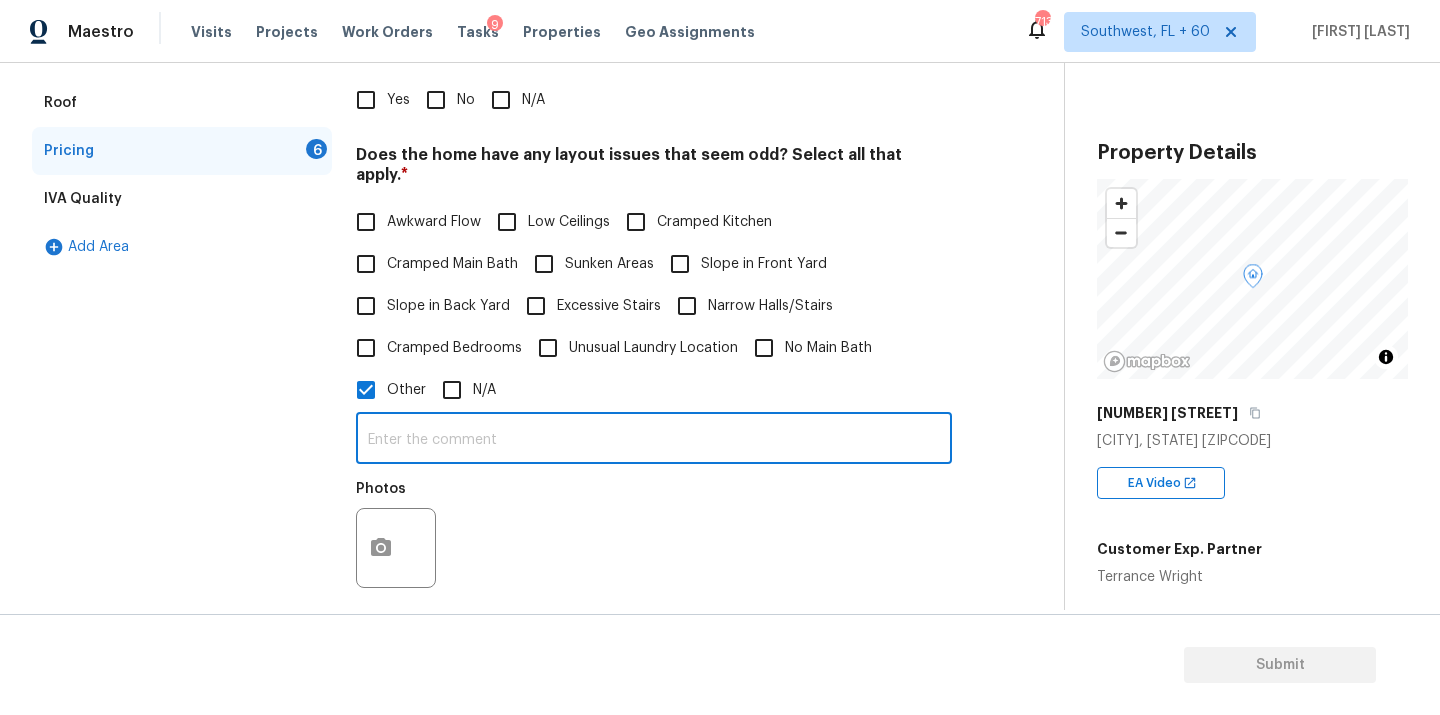 paste on "The house has electrical pole right behind the home hence odd layout." 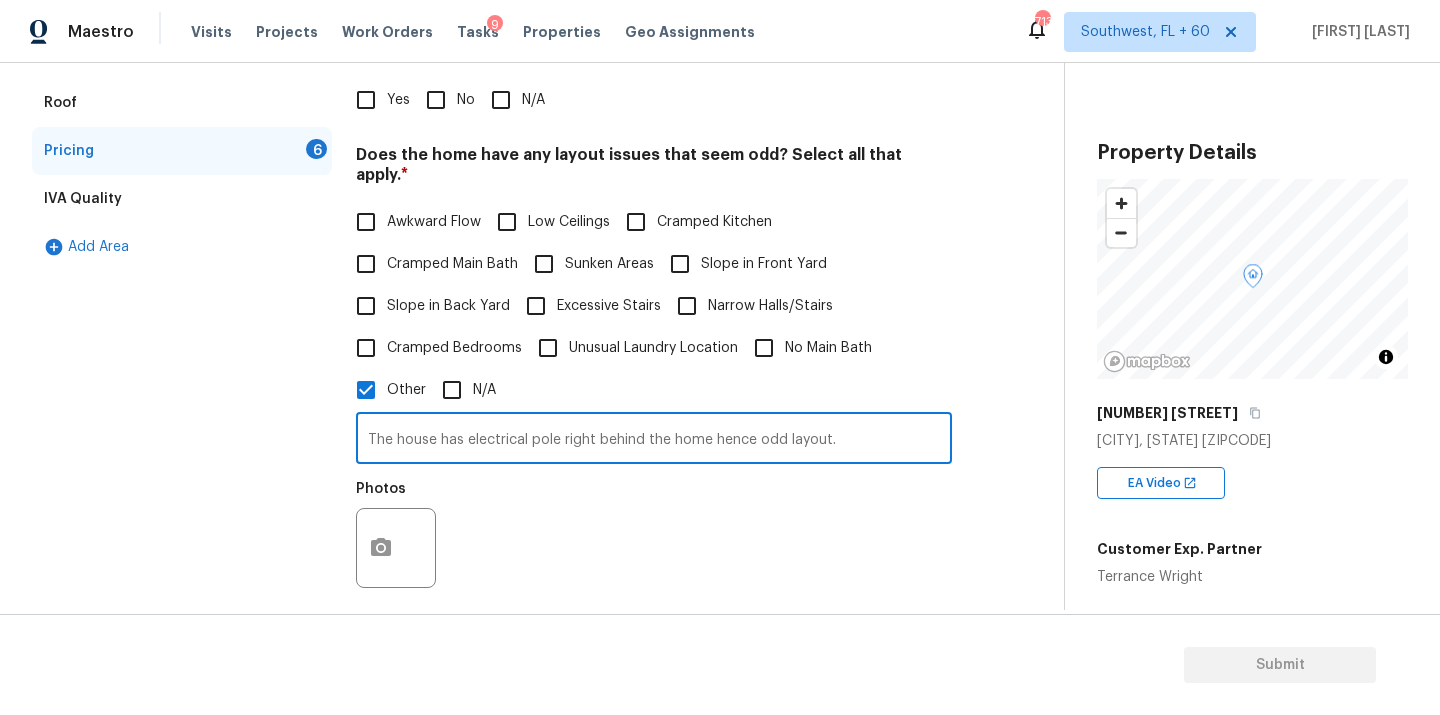 type on "The house has electrical pole right behind the home hence odd layout." 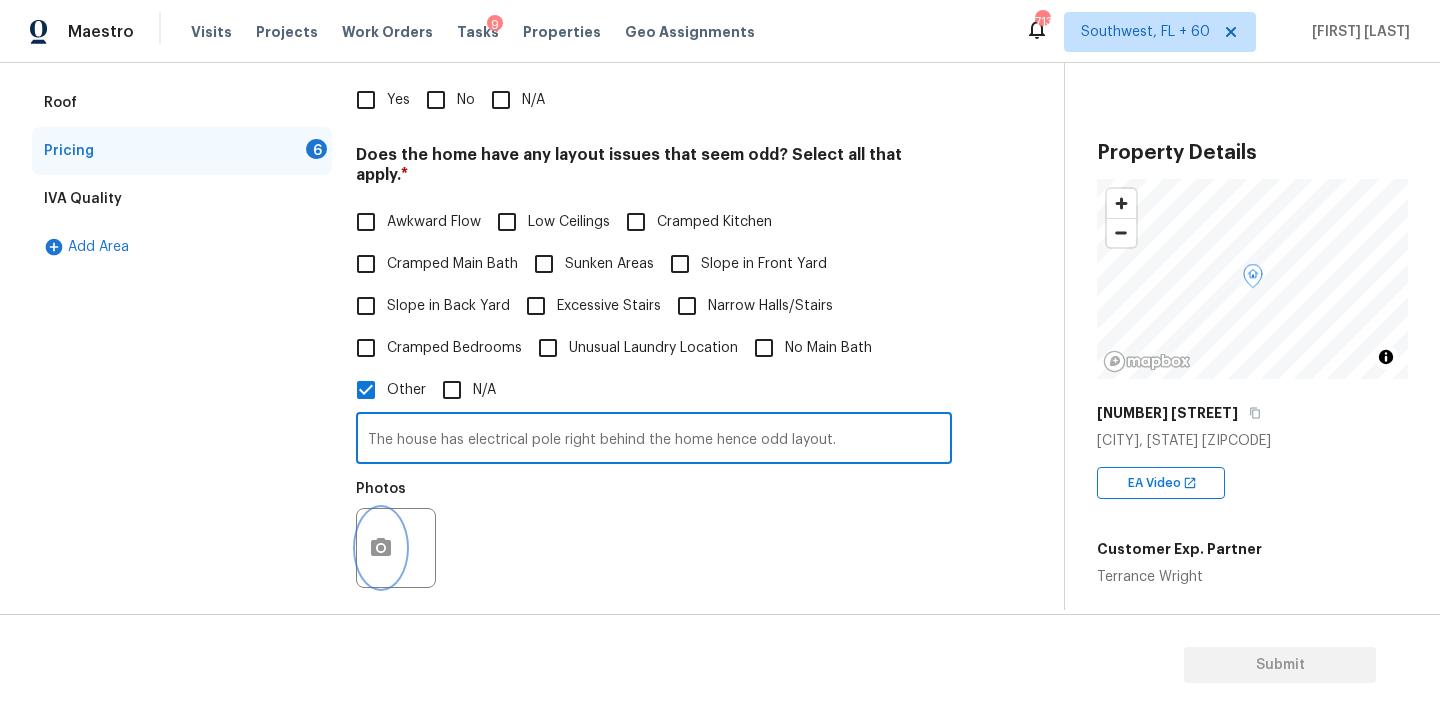 click at bounding box center (381, 548) 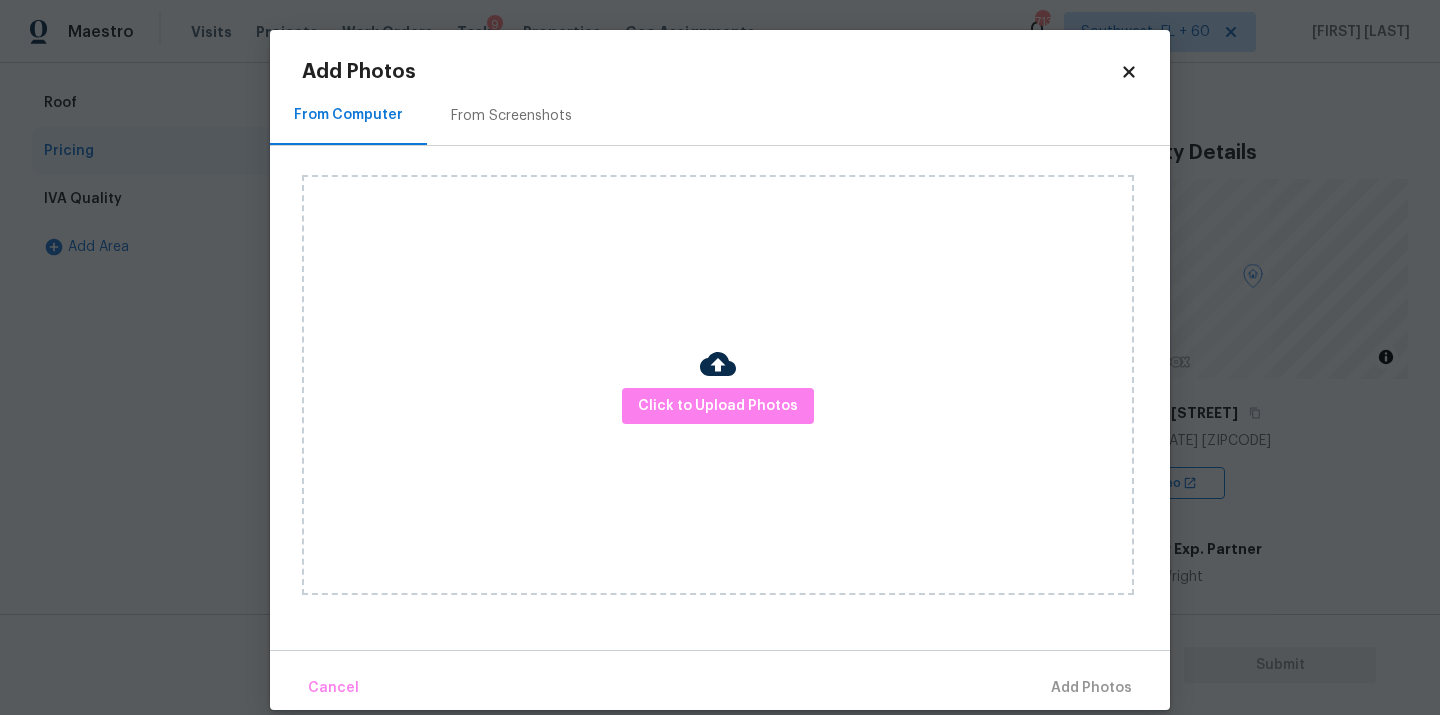 click on "Click to Upload Photos" at bounding box center (718, 385) 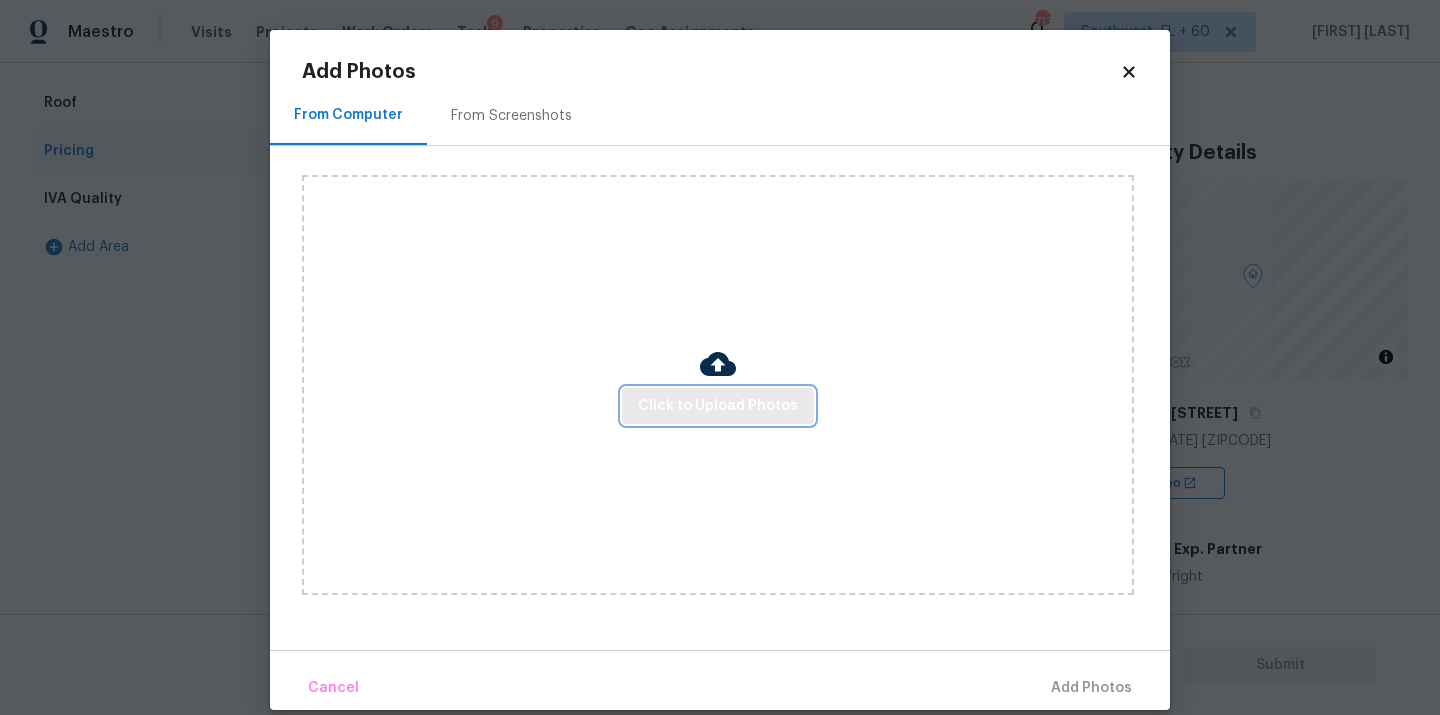 click on "Click to Upload Photos" at bounding box center [718, 406] 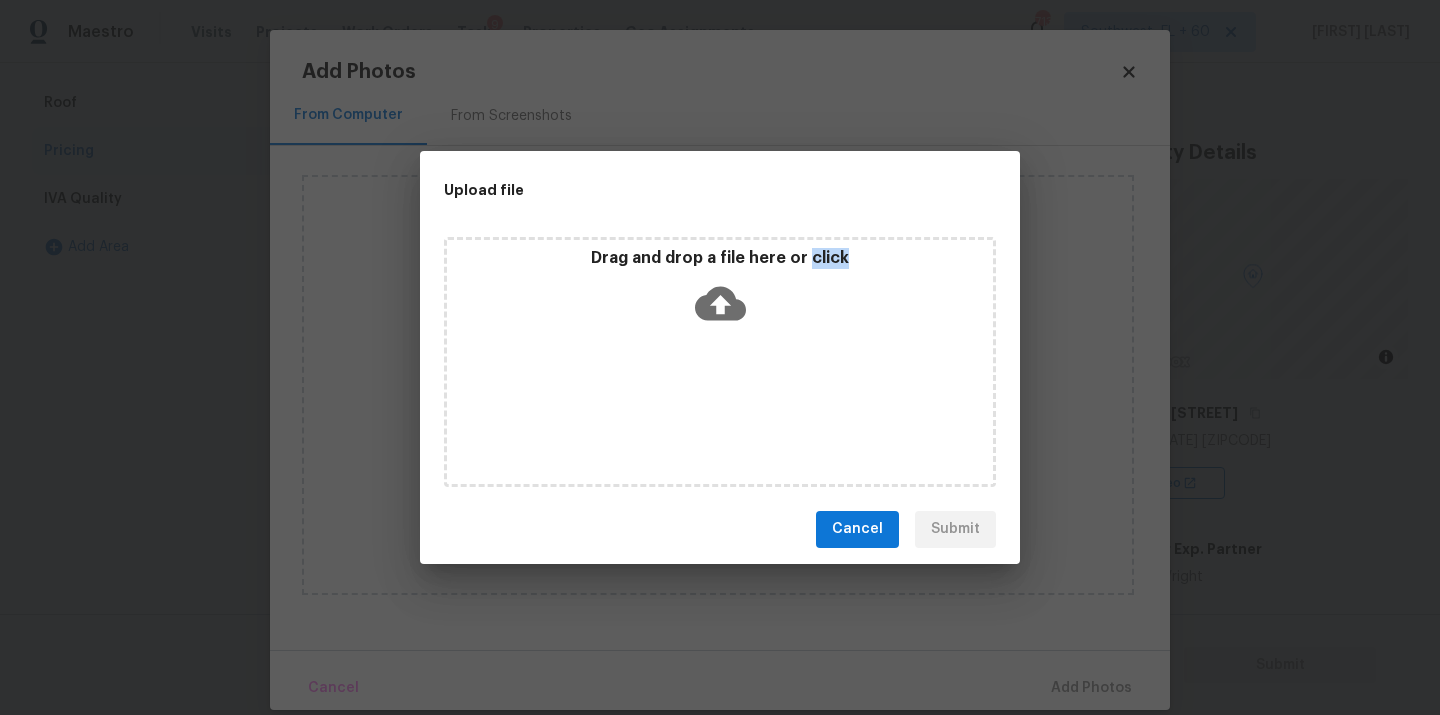 click on "Drag and drop a file here or click" at bounding box center (720, 362) 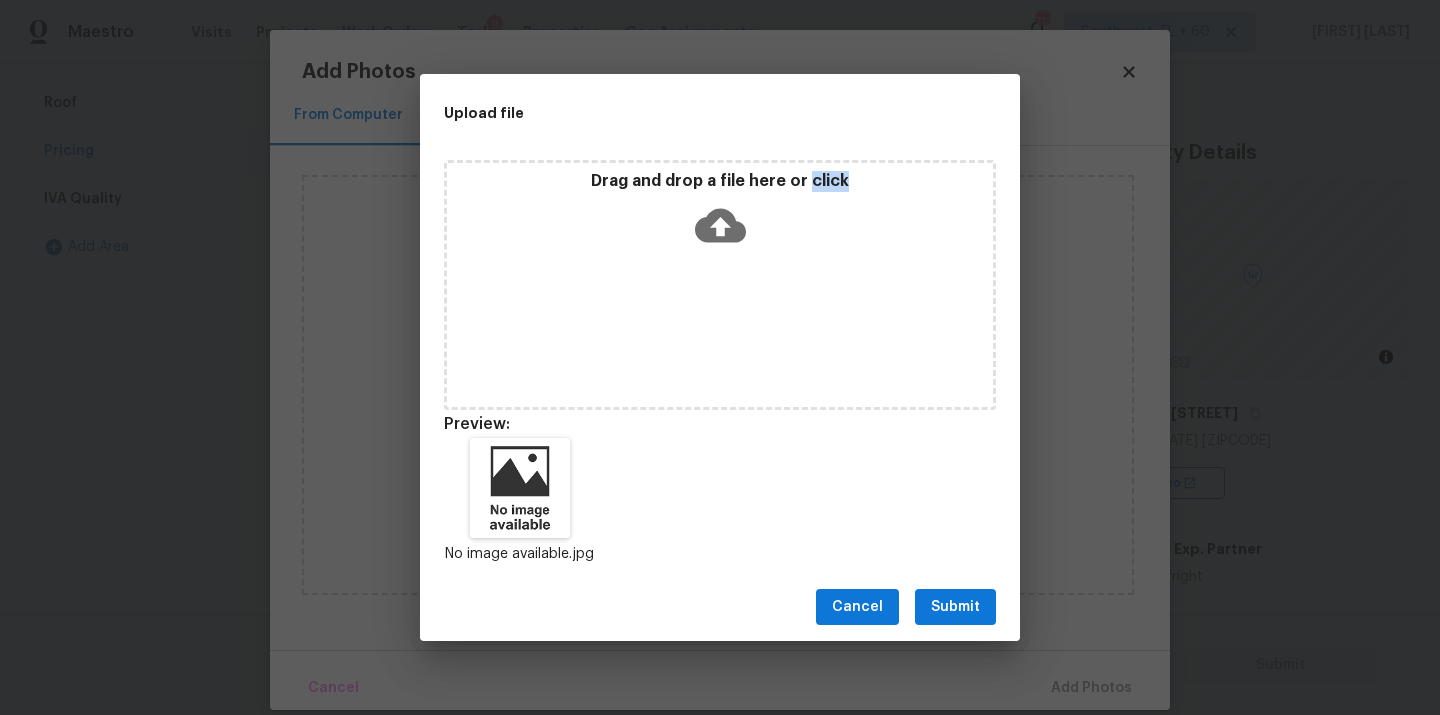 click on "Submit" at bounding box center (955, 607) 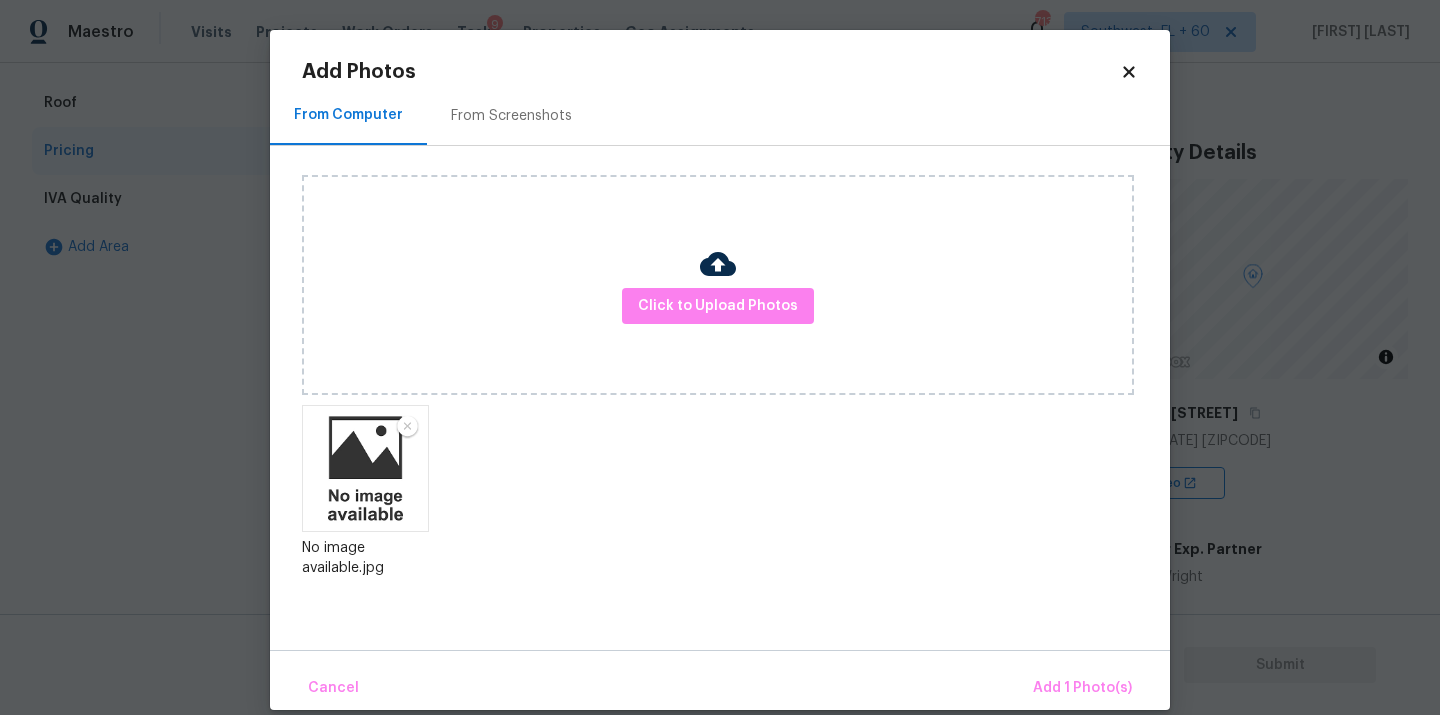 click on "Cancel Add 1 Photo(s)" at bounding box center (720, 680) 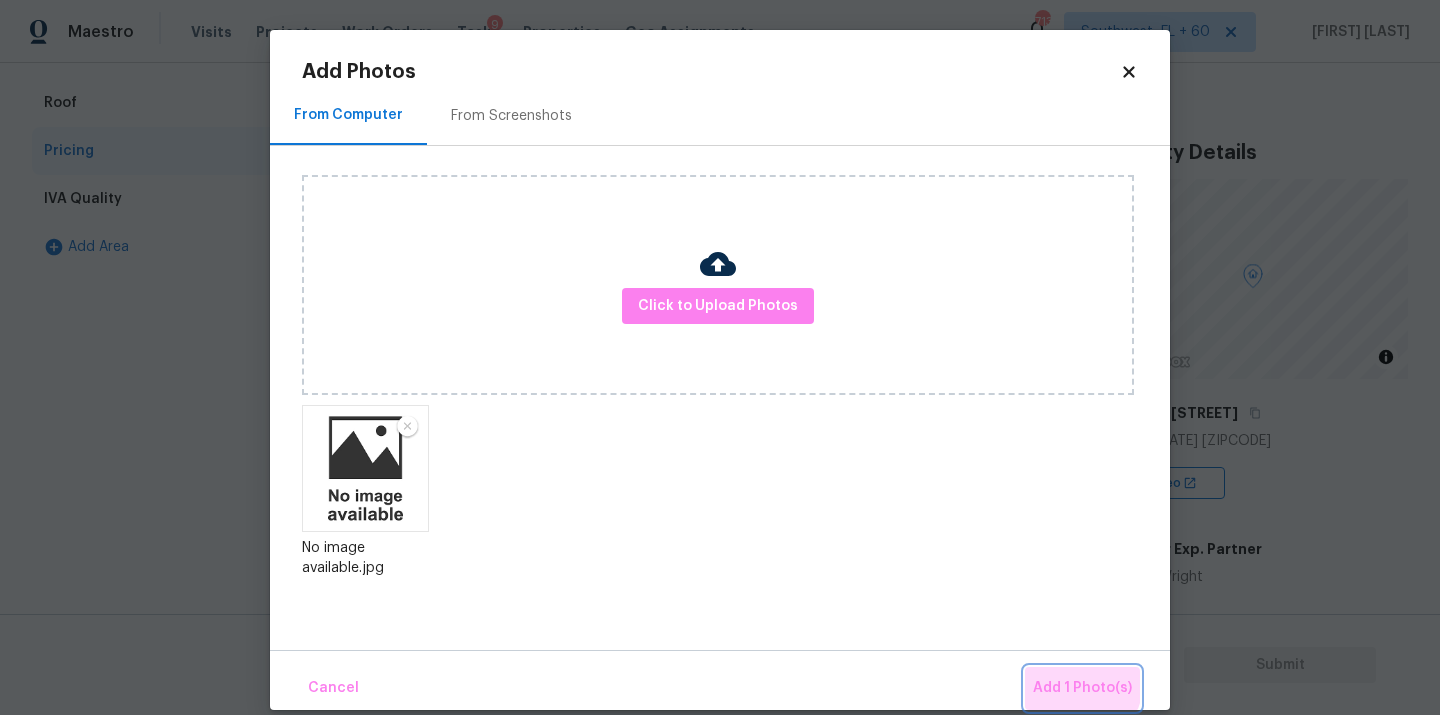 click on "Add 1 Photo(s)" at bounding box center (1082, 688) 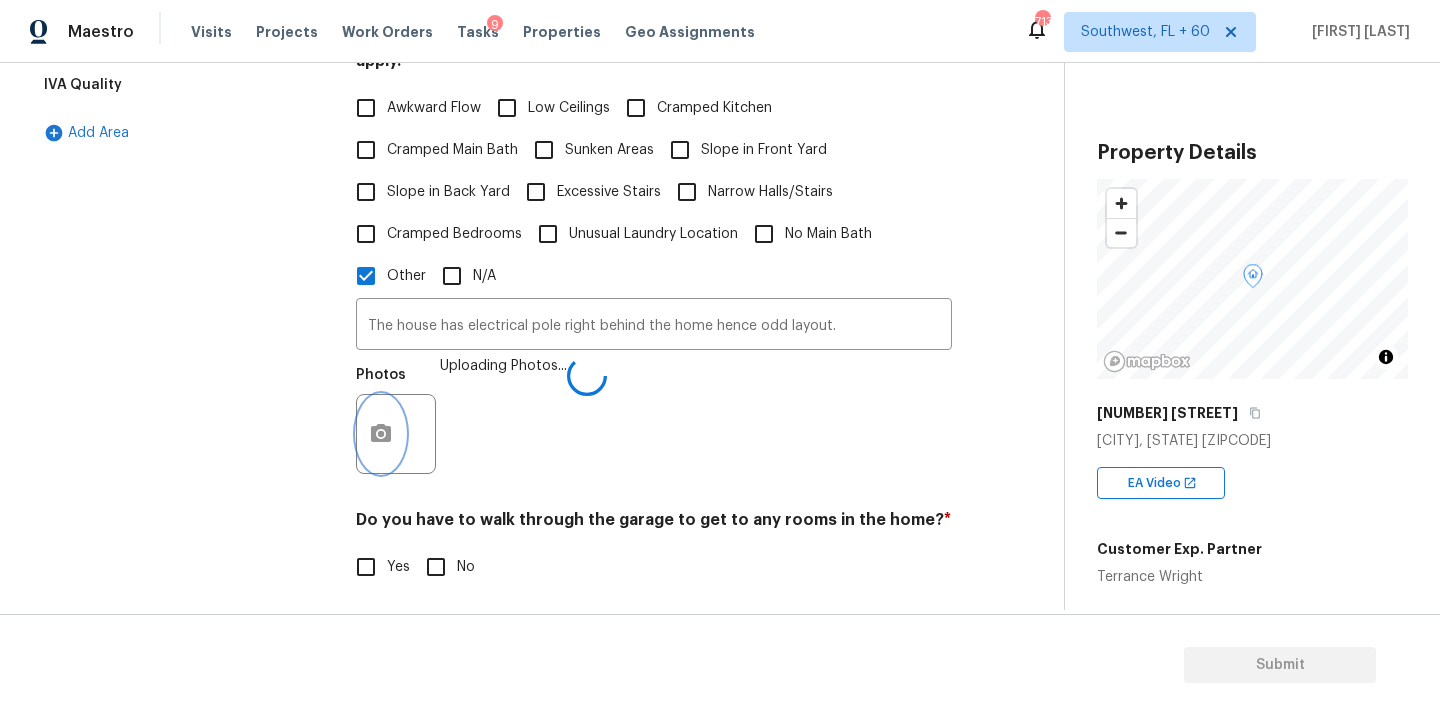 scroll, scrollTop: 655, scrollLeft: 0, axis: vertical 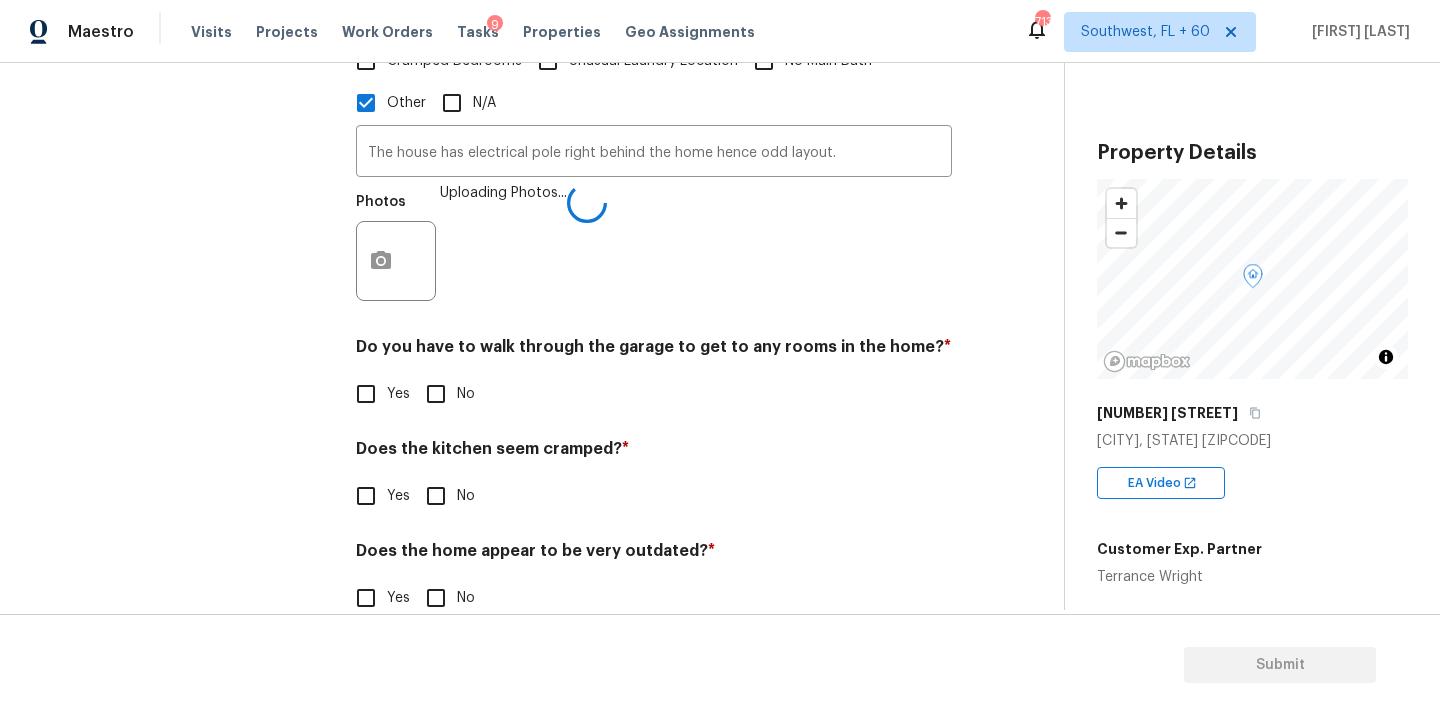 click on "No" at bounding box center (436, 394) 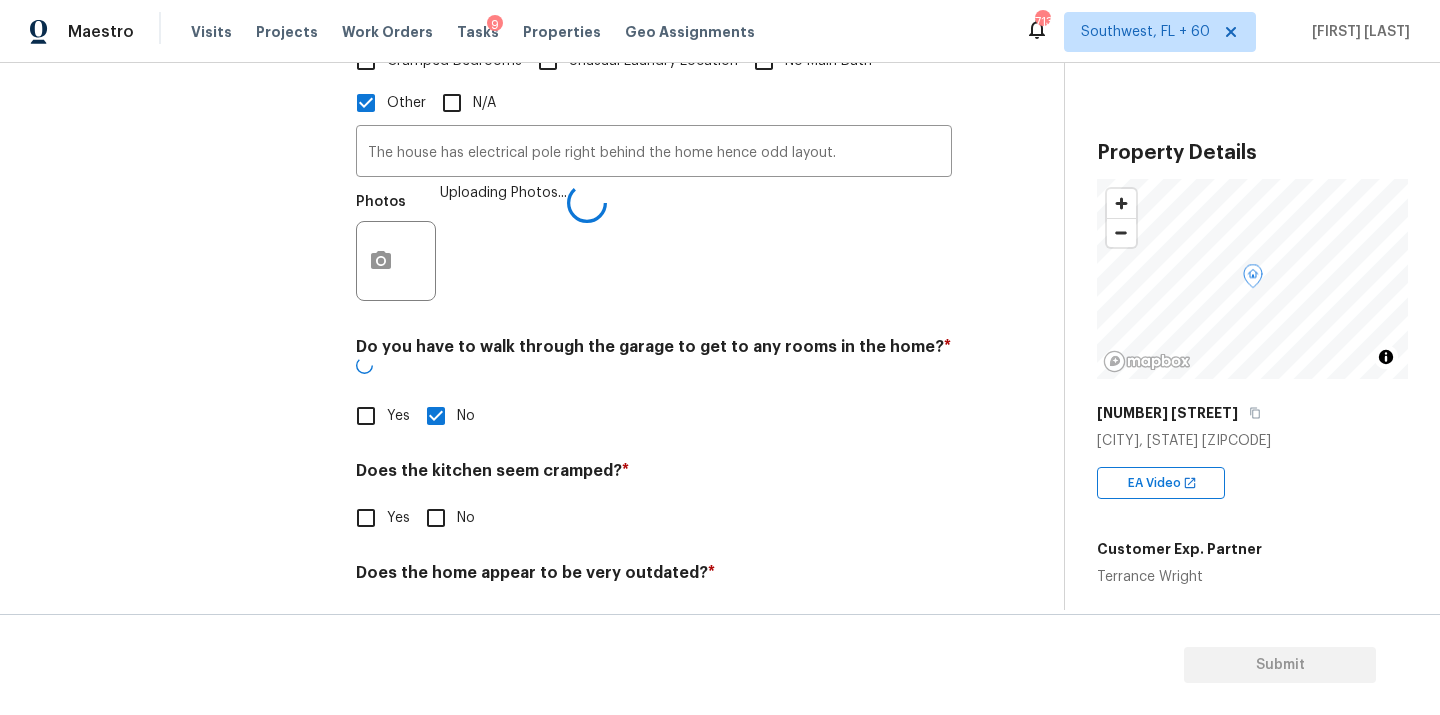 click on "Pricing Does the home have any additions?  * Yes No N/A Does the home have any layout issues that seem odd? Select all that apply.  * Awkward Flow Low Ceilings Cramped Kitchen Cramped Main Bath Sunken Areas Slope in Front Yard Slope in Back Yard Excessive Stairs Narrow Halls/Stairs Cramped Bedrooms Unusual Laundry Location No Main Bath Other N/A The house has electrical pole right behind the home hence odd layout. ​ Photos Uploading Photos... Do you have to walk through the garage to get to any rooms in the home?  * Yes No Does the kitchen seem cramped?  * Yes No Does the home appear to be very outdated?  * Yes No" at bounding box center [654, 180] 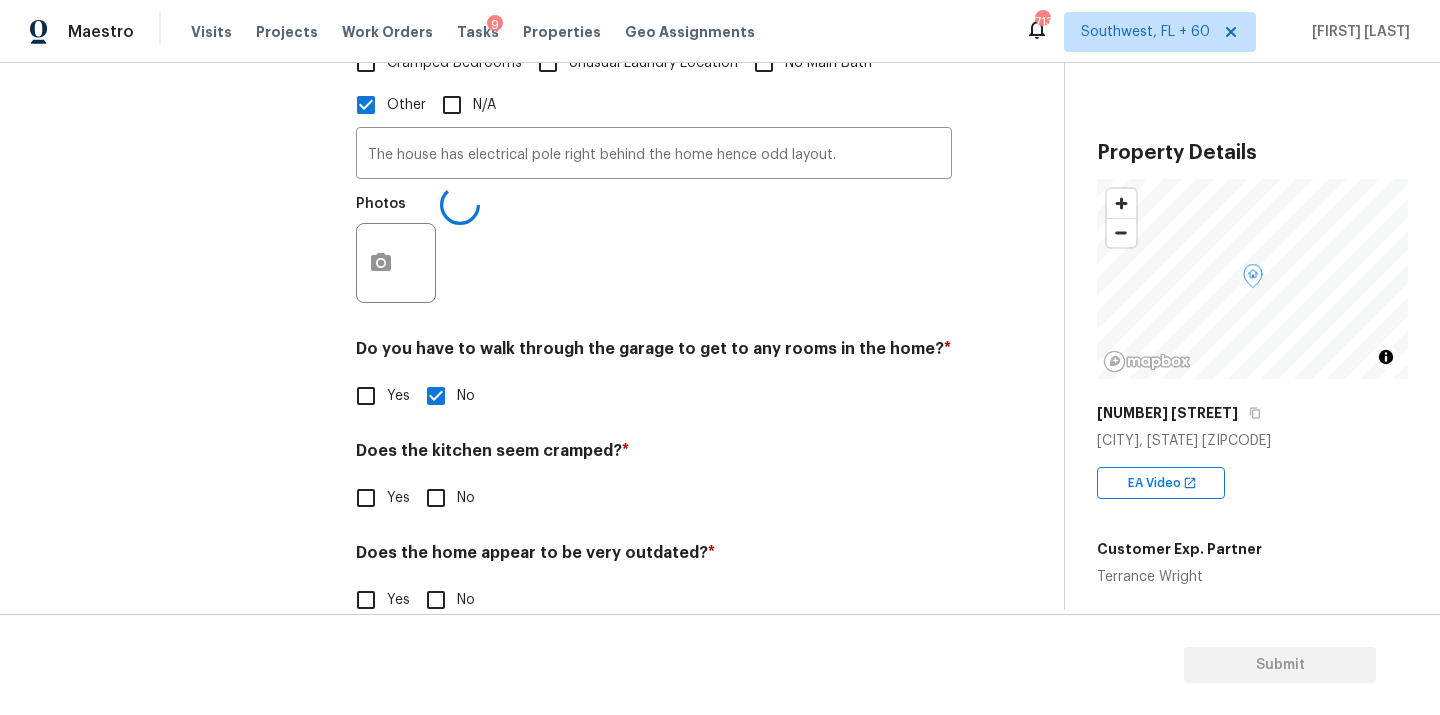 click on "Does the kitchen seem cramped?  *" at bounding box center (654, 455) 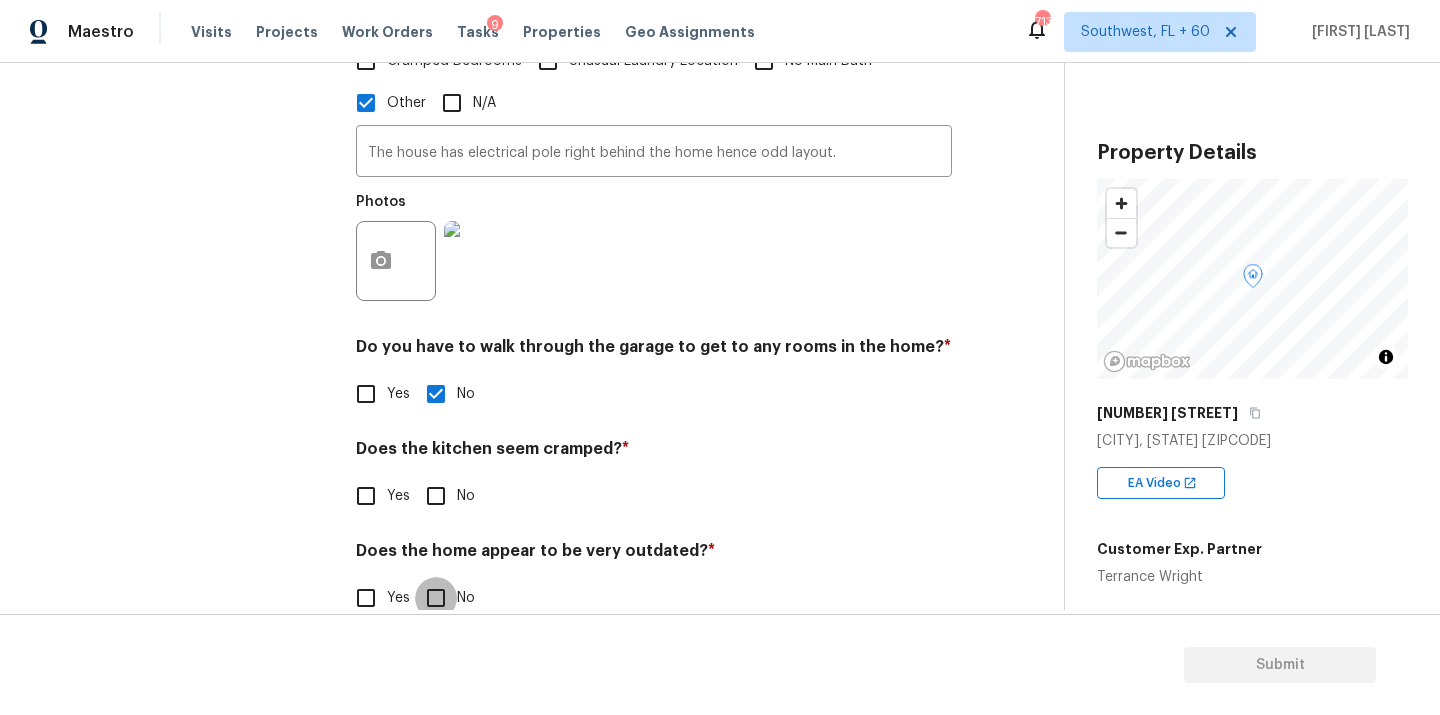 drag, startPoint x: 437, startPoint y: 590, endPoint x: 437, endPoint y: 570, distance: 20 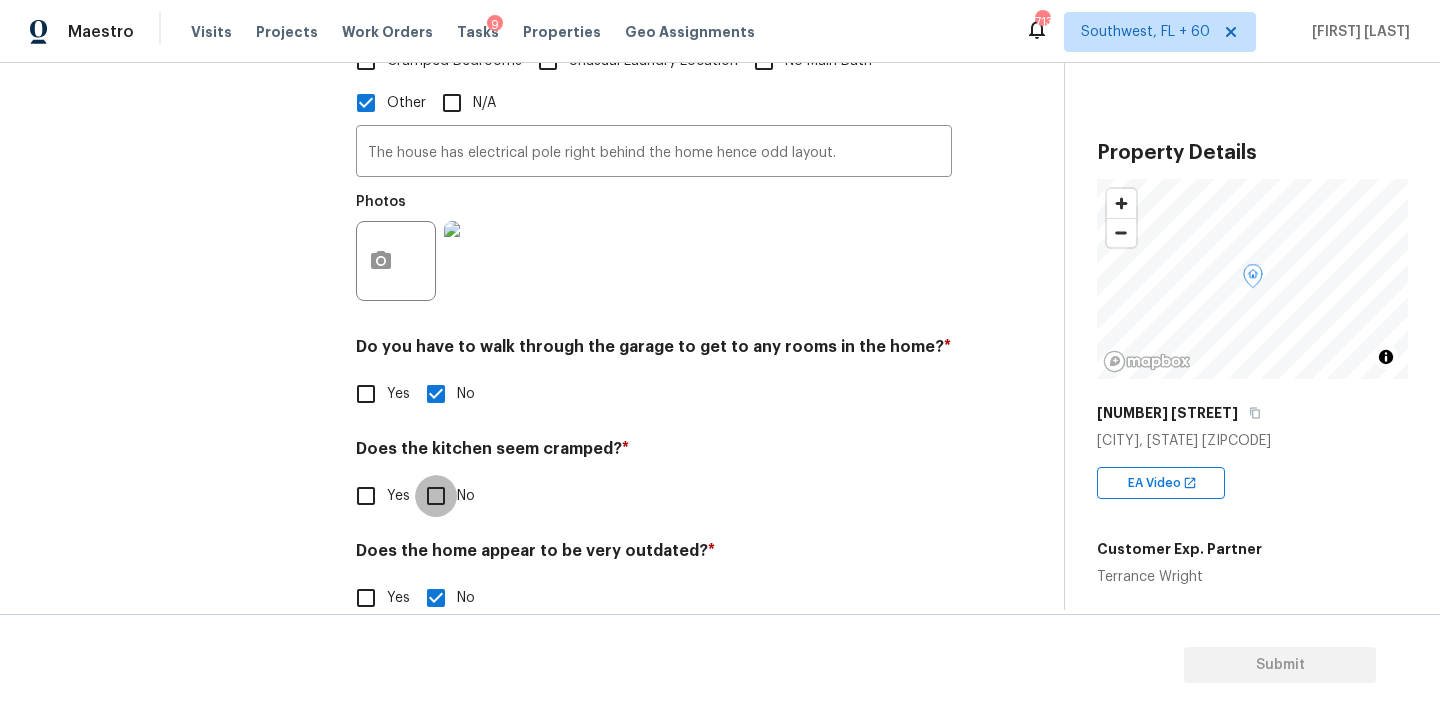 click on "No" at bounding box center [436, 496] 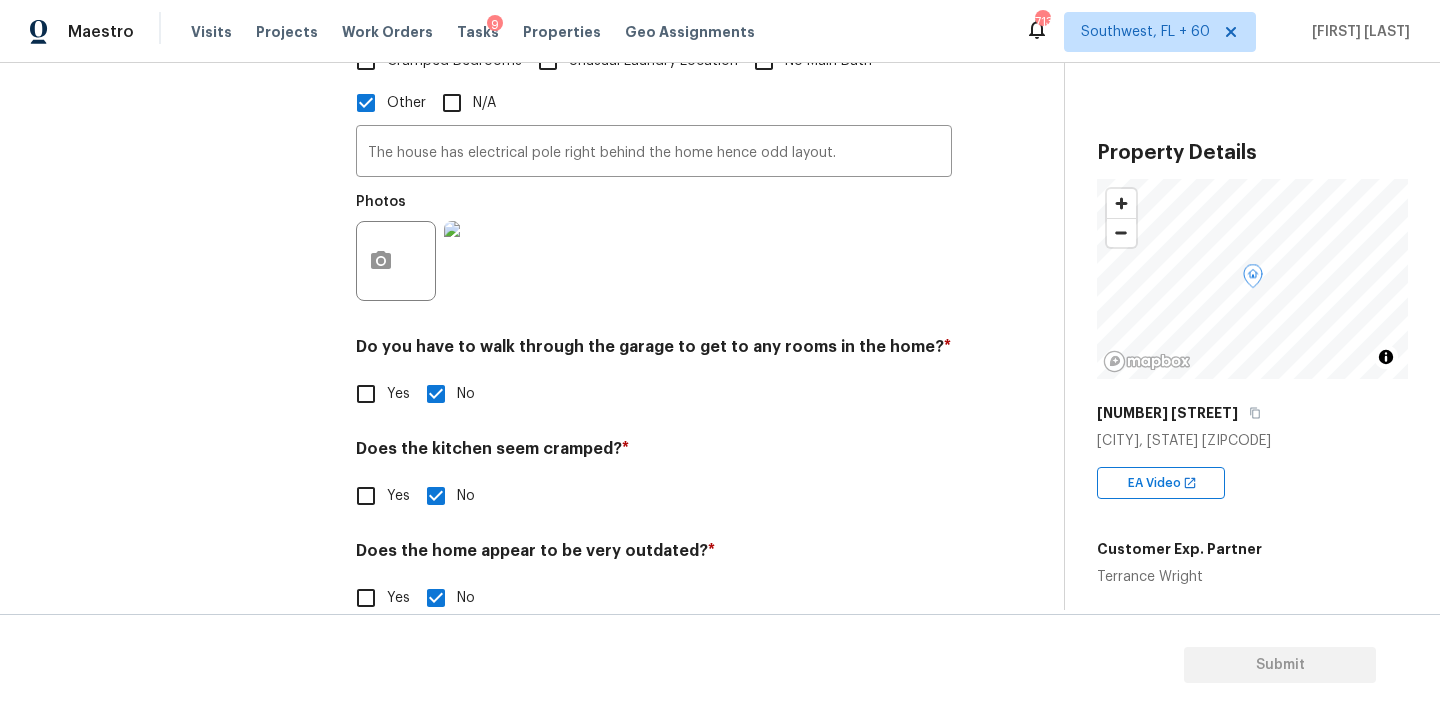 click on "Pricing Does the home have any additions?  * Yes No N/A Does the home have any layout issues that seem odd? Select all that apply.  * Awkward Flow Low Ceilings Cramped Kitchen Cramped Main Bath Sunken Areas Slope in Front Yard Slope in Back Yard Excessive Stairs Narrow Halls/Stairs Cramped Bedrooms Unusual Laundry Location No Main Bath Other N/A The house has electrical pole right behind the home hence odd layout. ​ Photos Do you have to walk through the garage to get to any rooms in the home?  * Yes No Does the kitchen seem cramped?  * Yes No Does the home appear to be very outdated?  * Yes No" at bounding box center [654, 169] 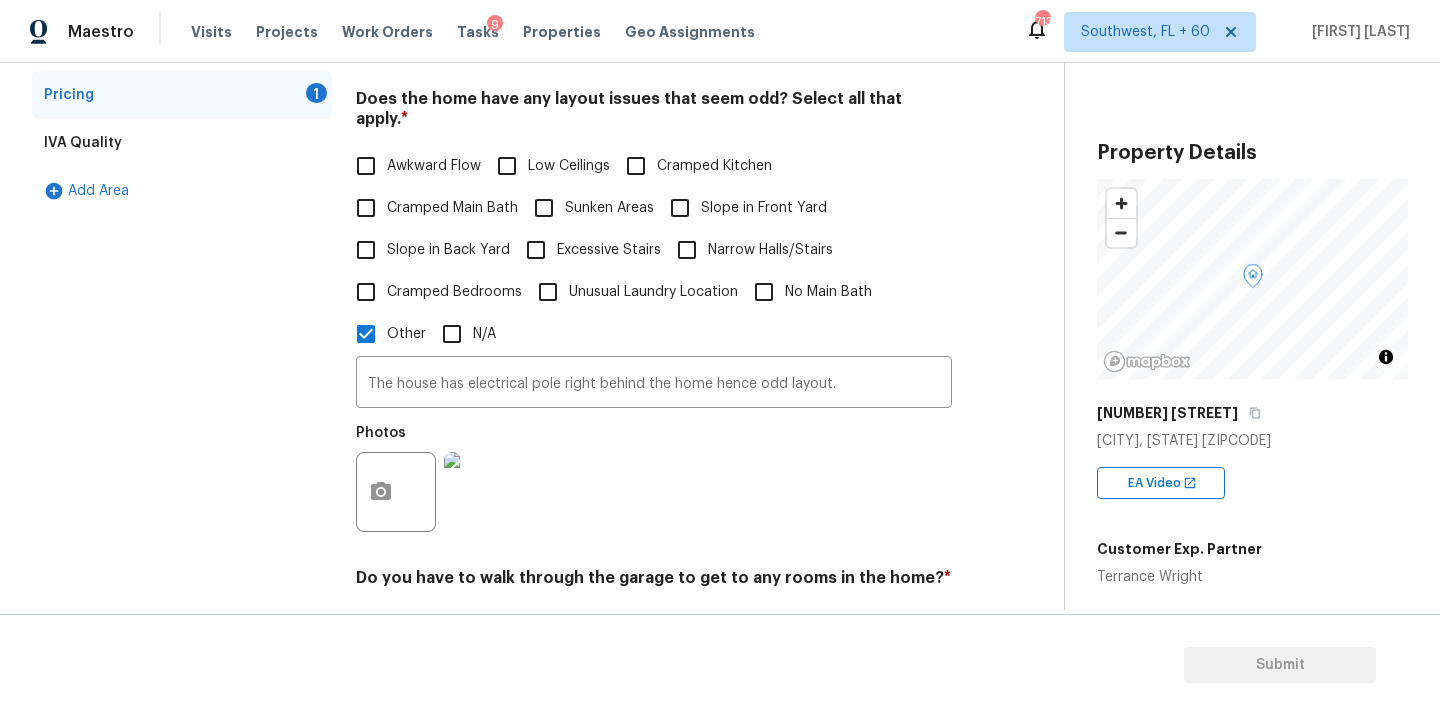 scroll, scrollTop: 204, scrollLeft: 0, axis: vertical 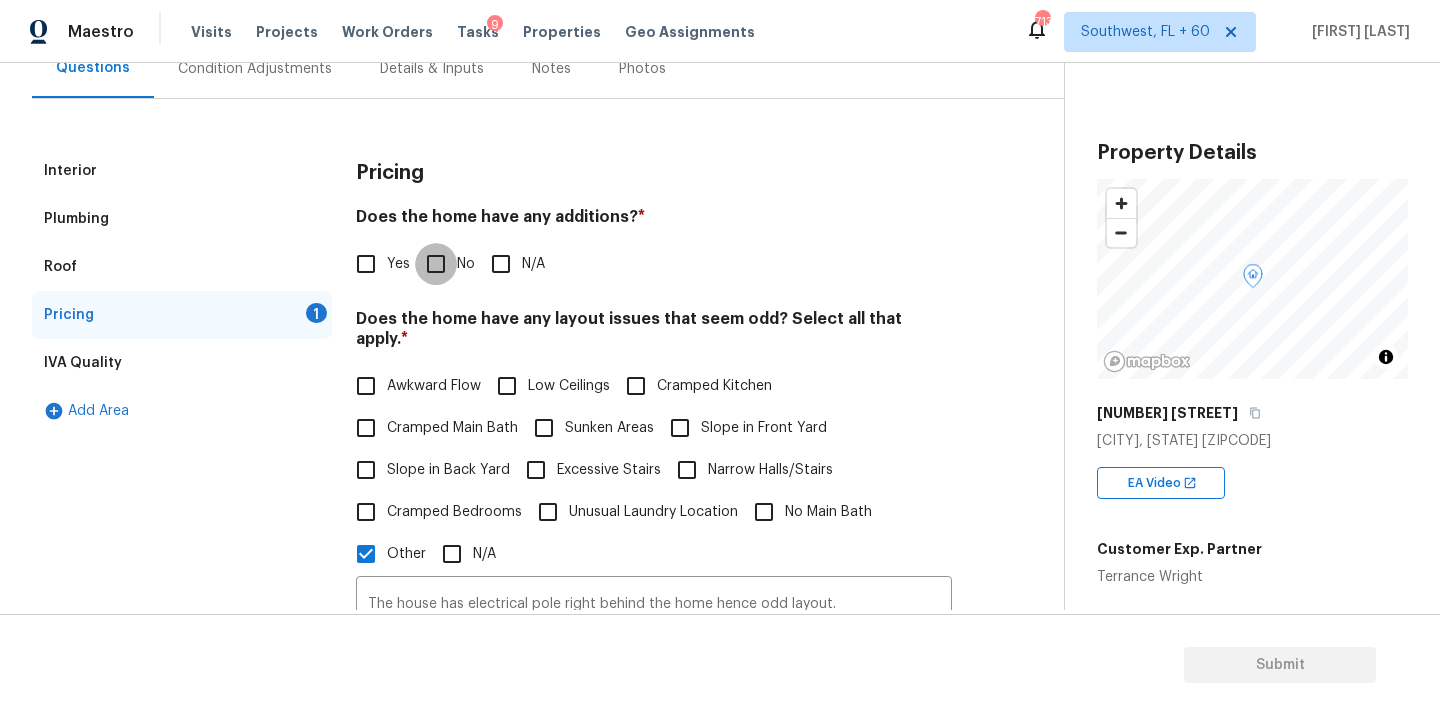 click on "No" at bounding box center [436, 264] 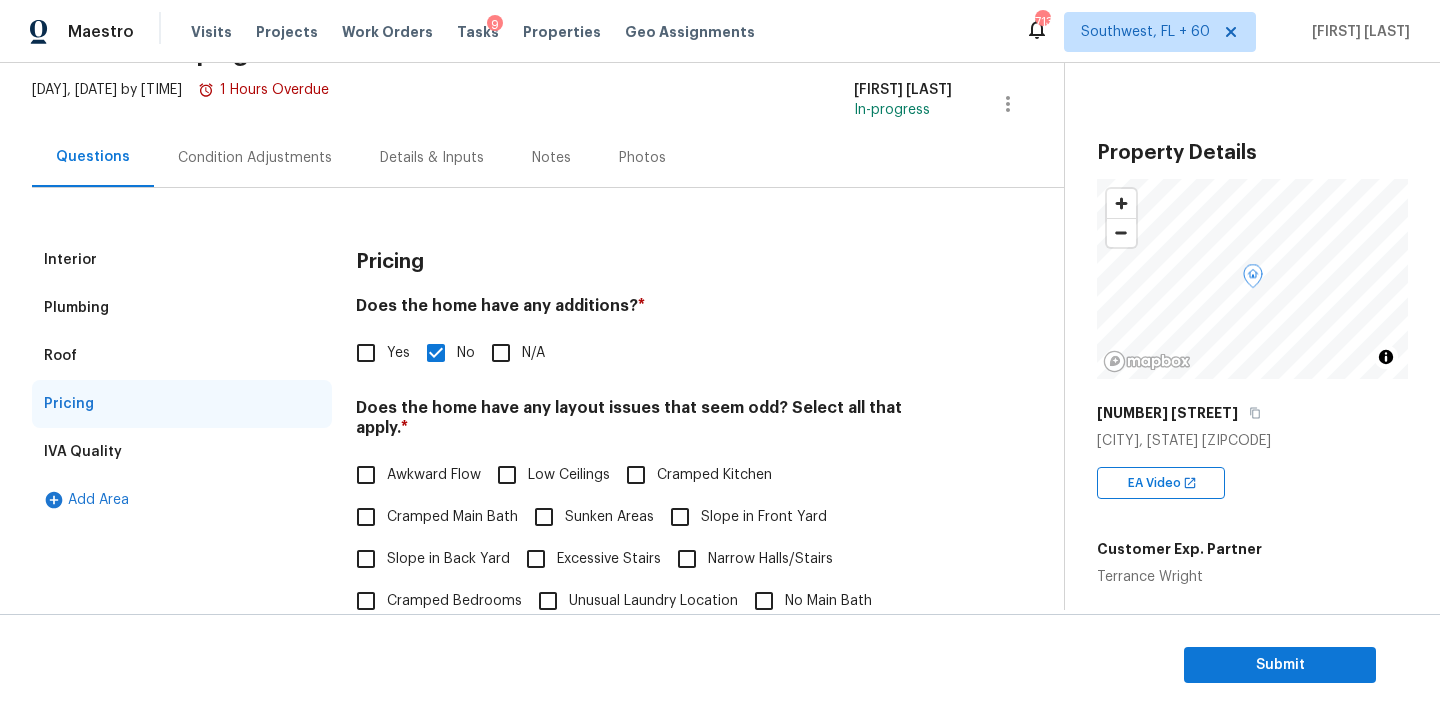 scroll, scrollTop: 64, scrollLeft: 0, axis: vertical 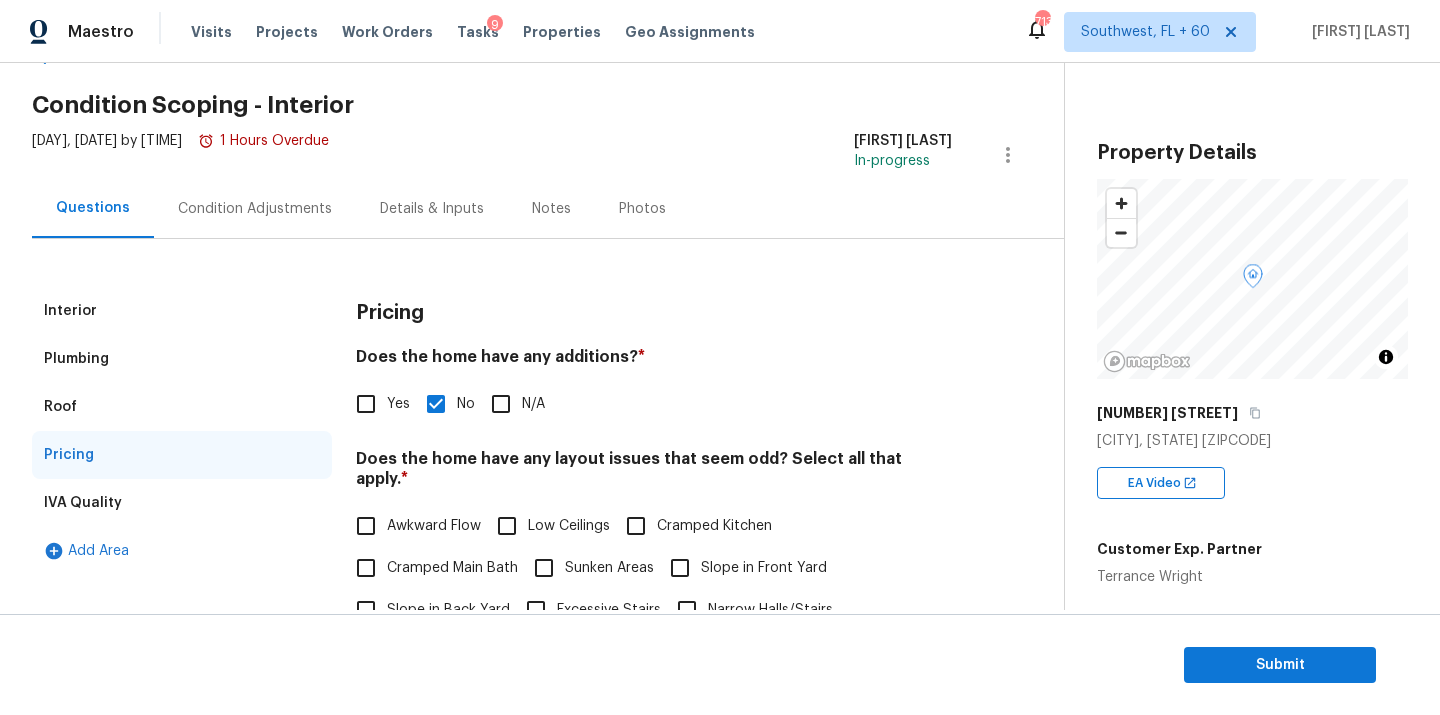 click on "Condition Adjustments" at bounding box center [255, 208] 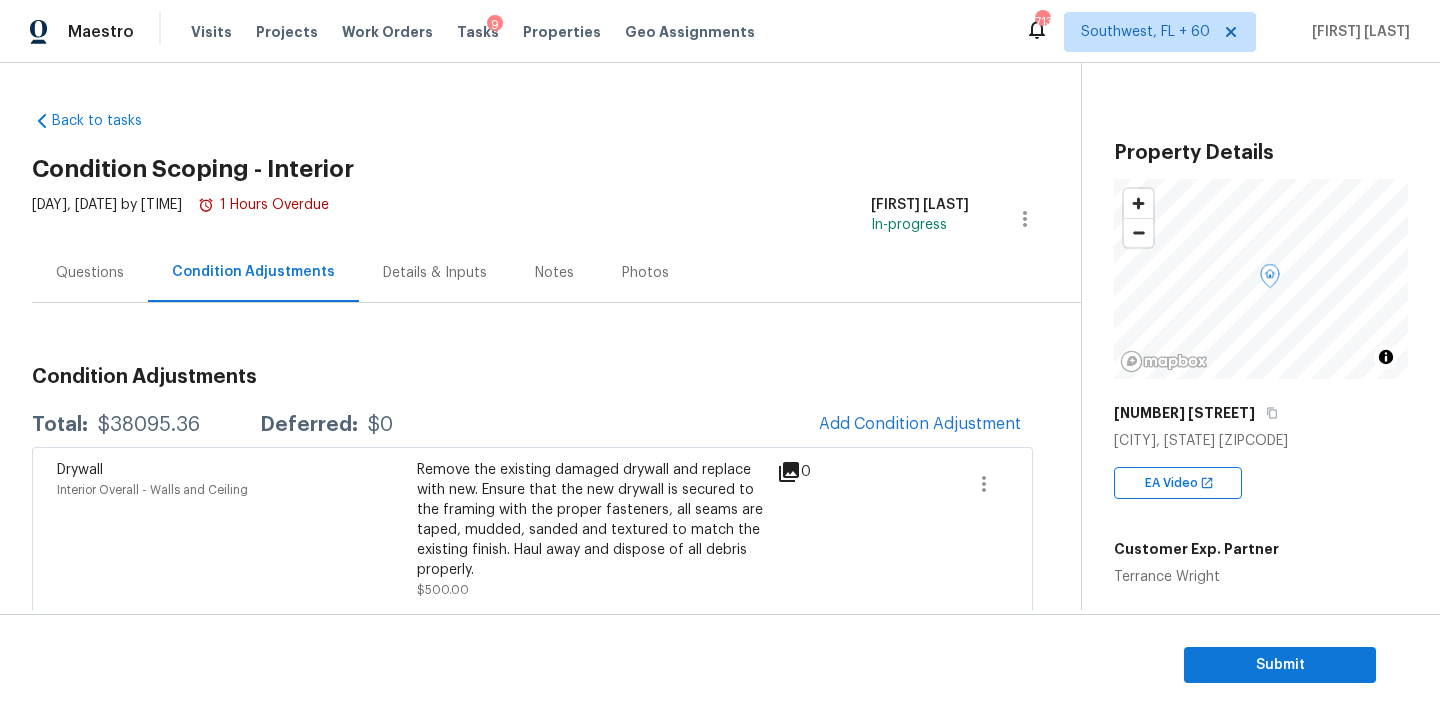 scroll, scrollTop: 201, scrollLeft: 0, axis: vertical 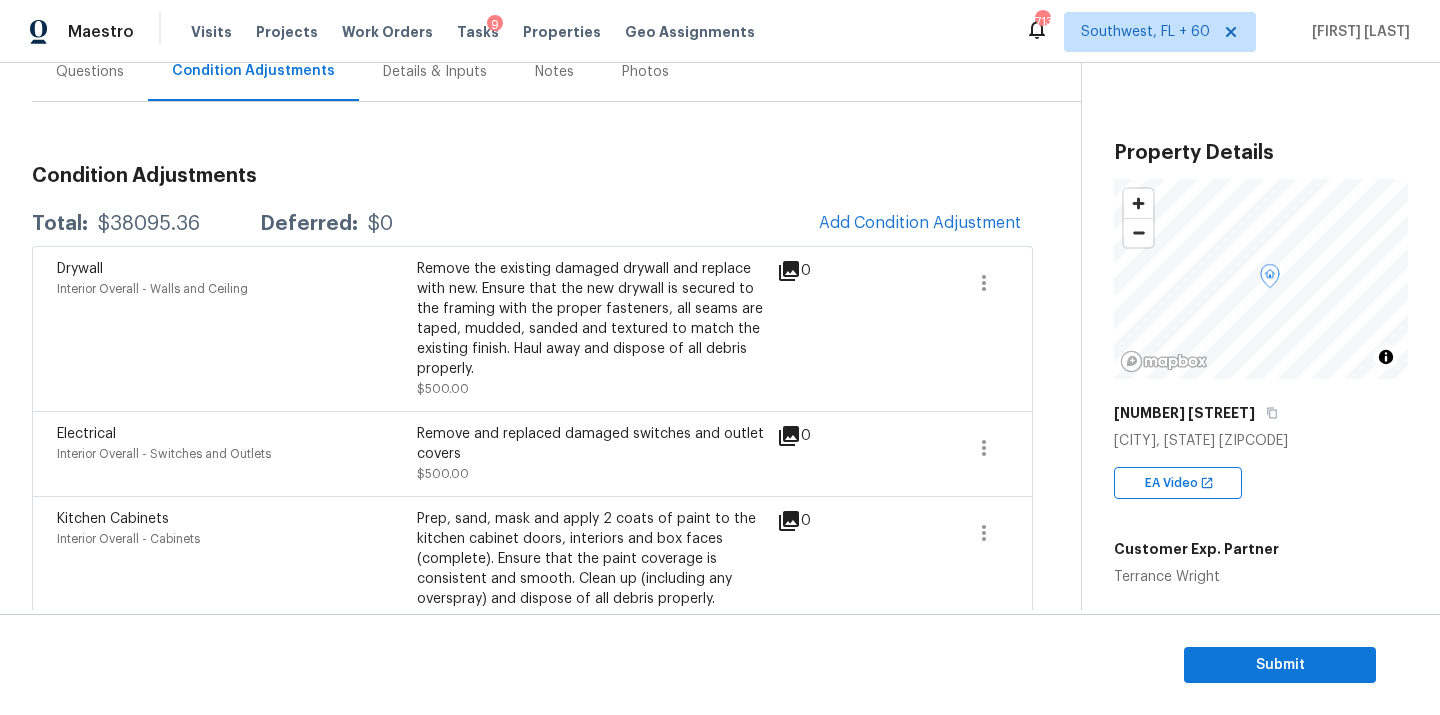click on "Add Condition Adjustment" at bounding box center [920, 224] 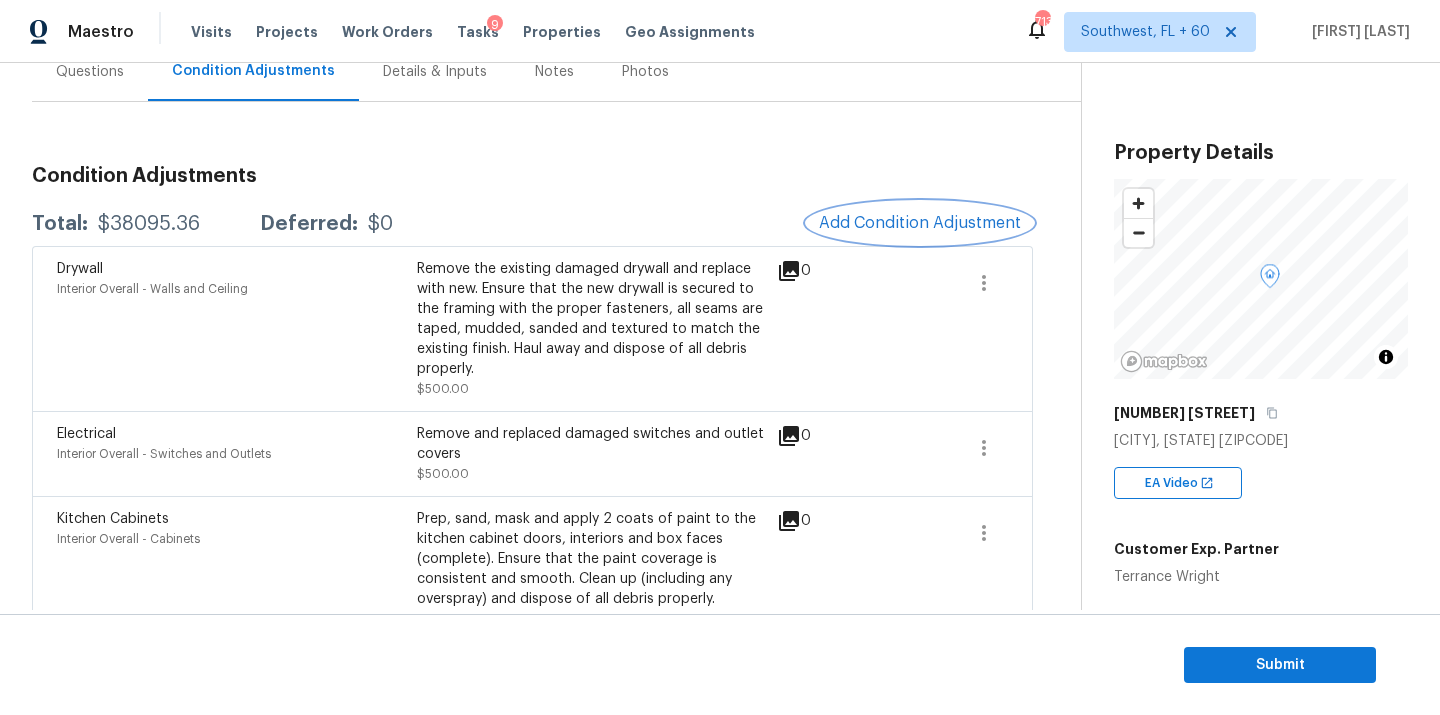 click on "Add Condition Adjustment" at bounding box center (920, 223) 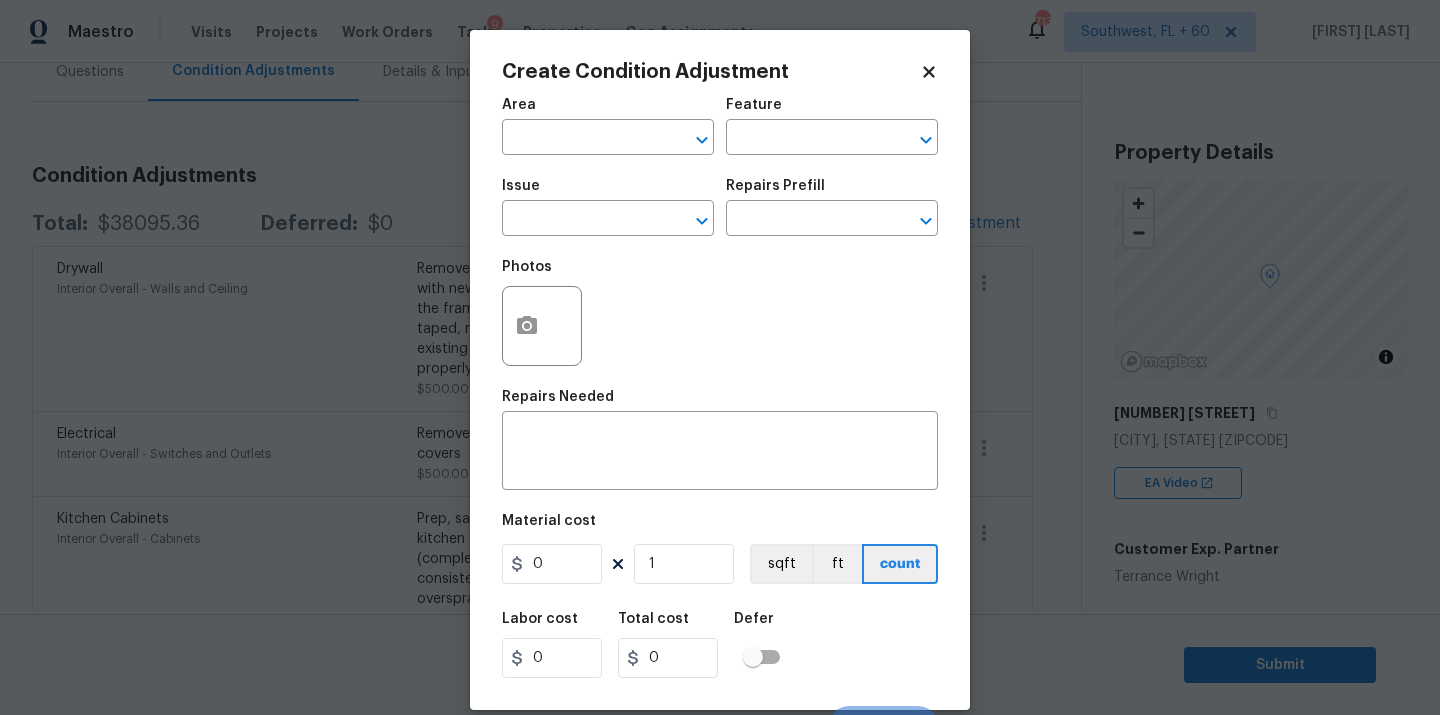 click on "Area ​" at bounding box center [608, 126] 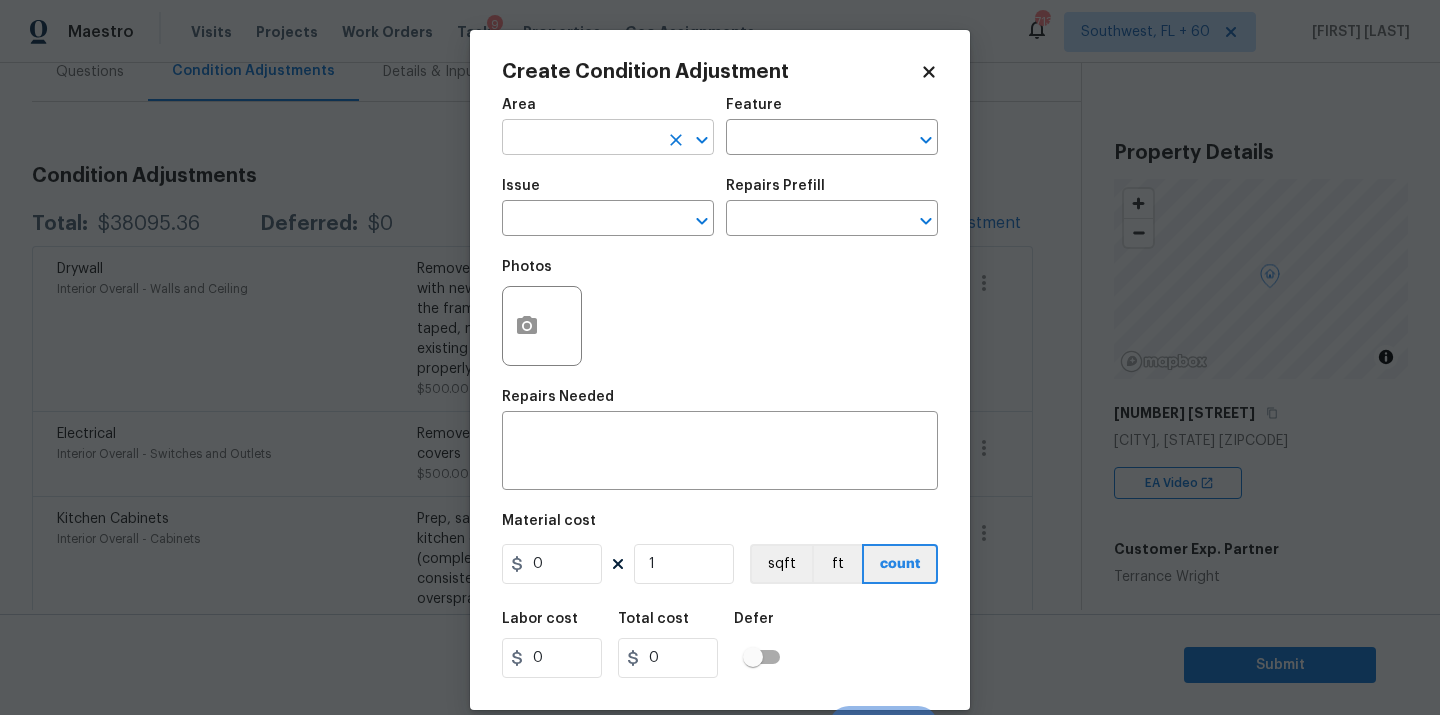 click at bounding box center (580, 139) 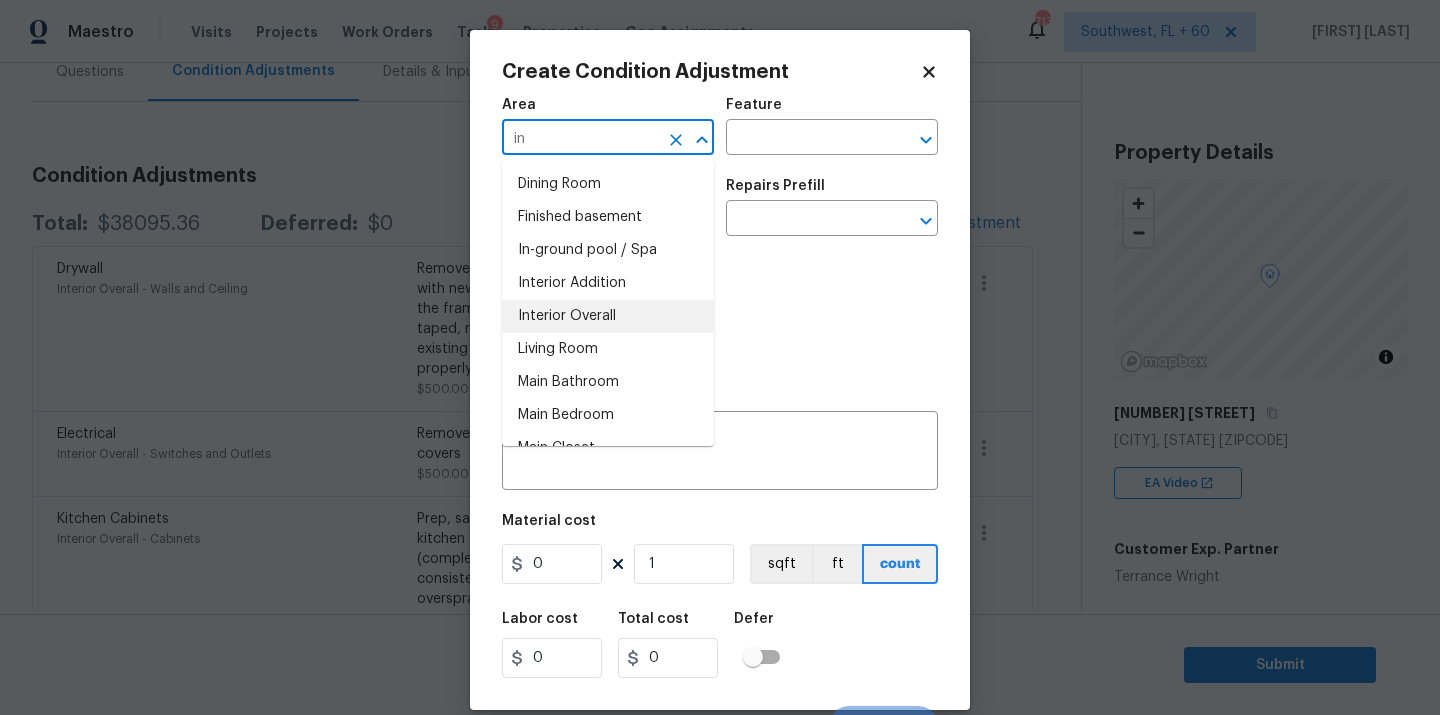 click on "Interior Overall" at bounding box center (608, 316) 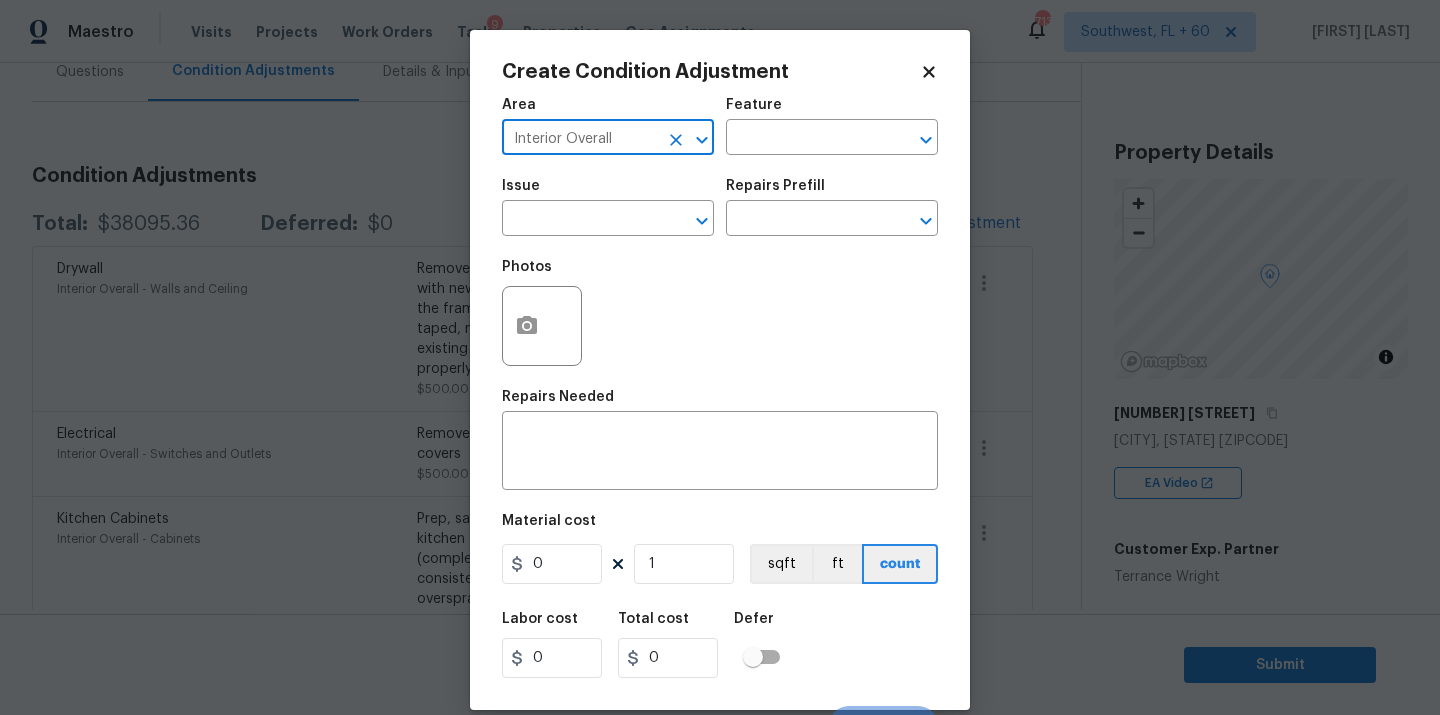 type on "Interior Overall" 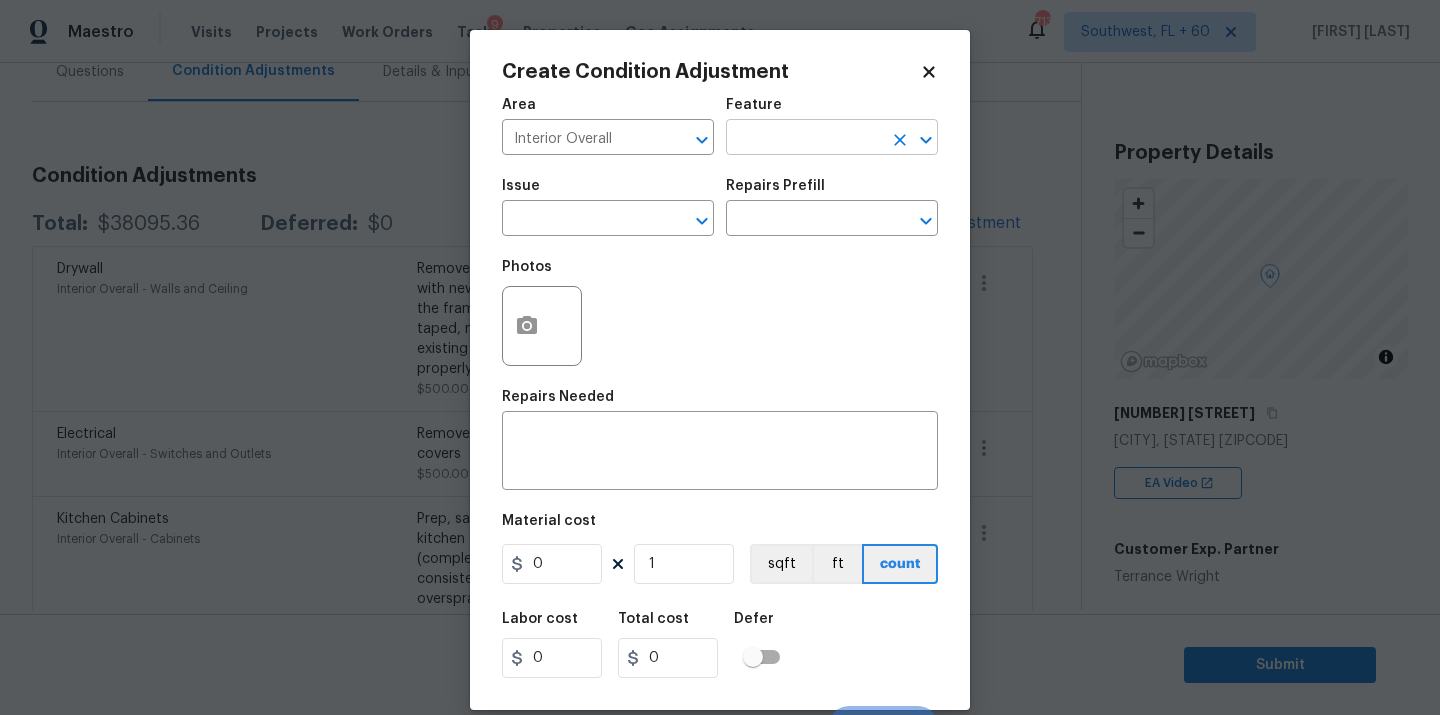 click at bounding box center (804, 139) 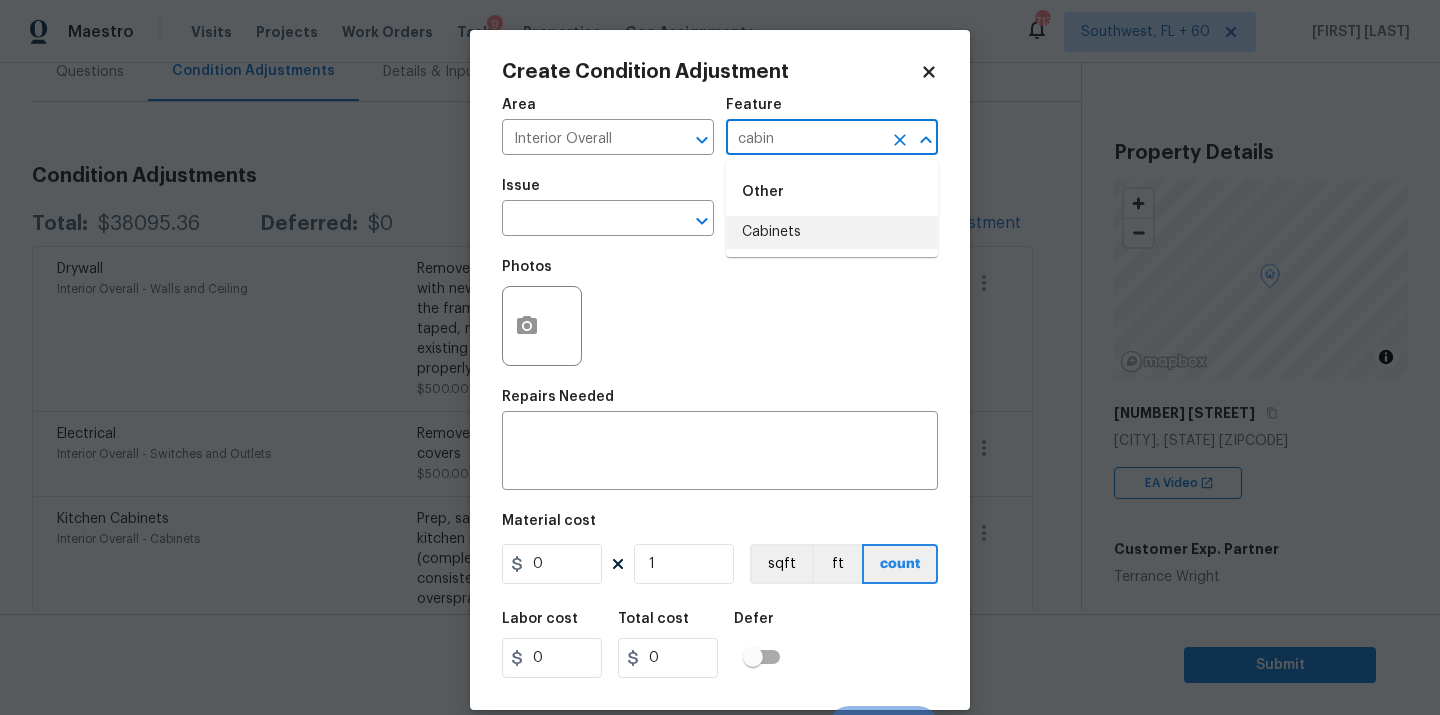 click on "Cabinets" at bounding box center (832, 232) 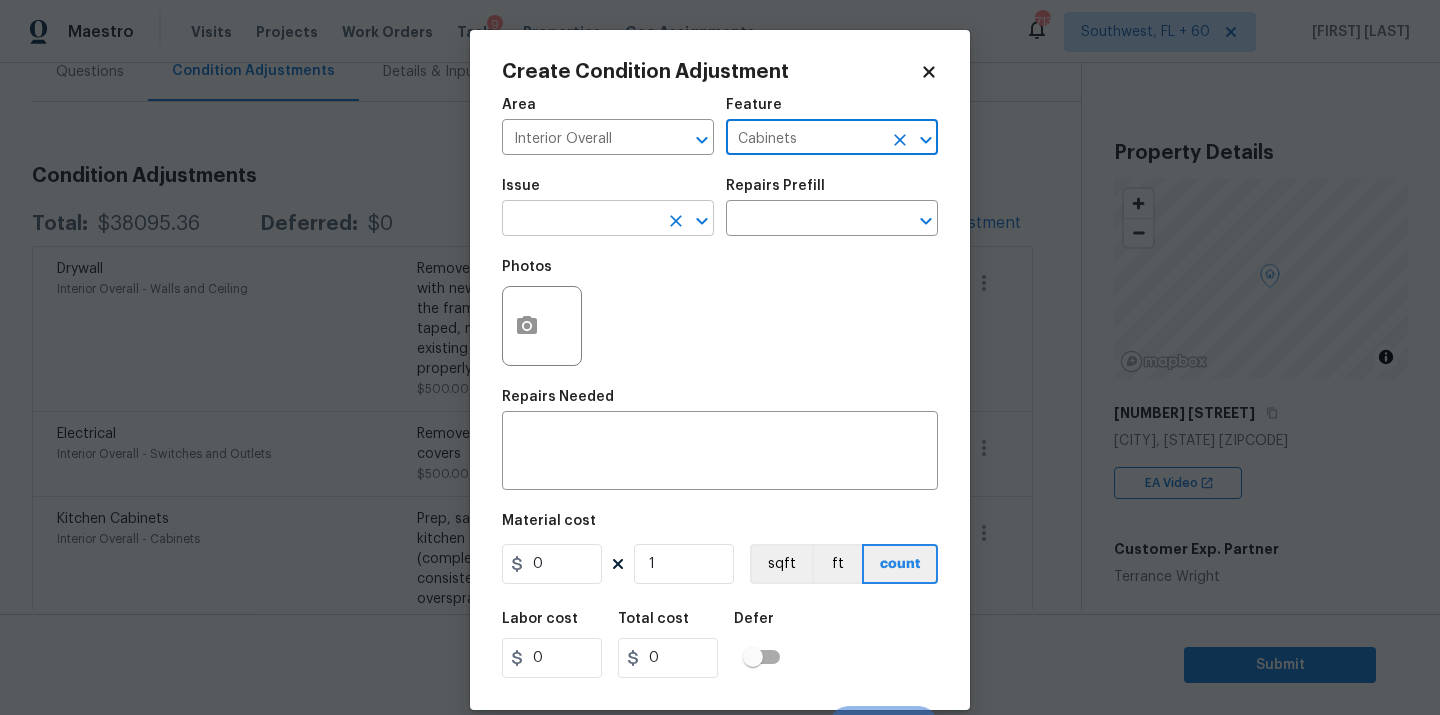 type on "Cabinets" 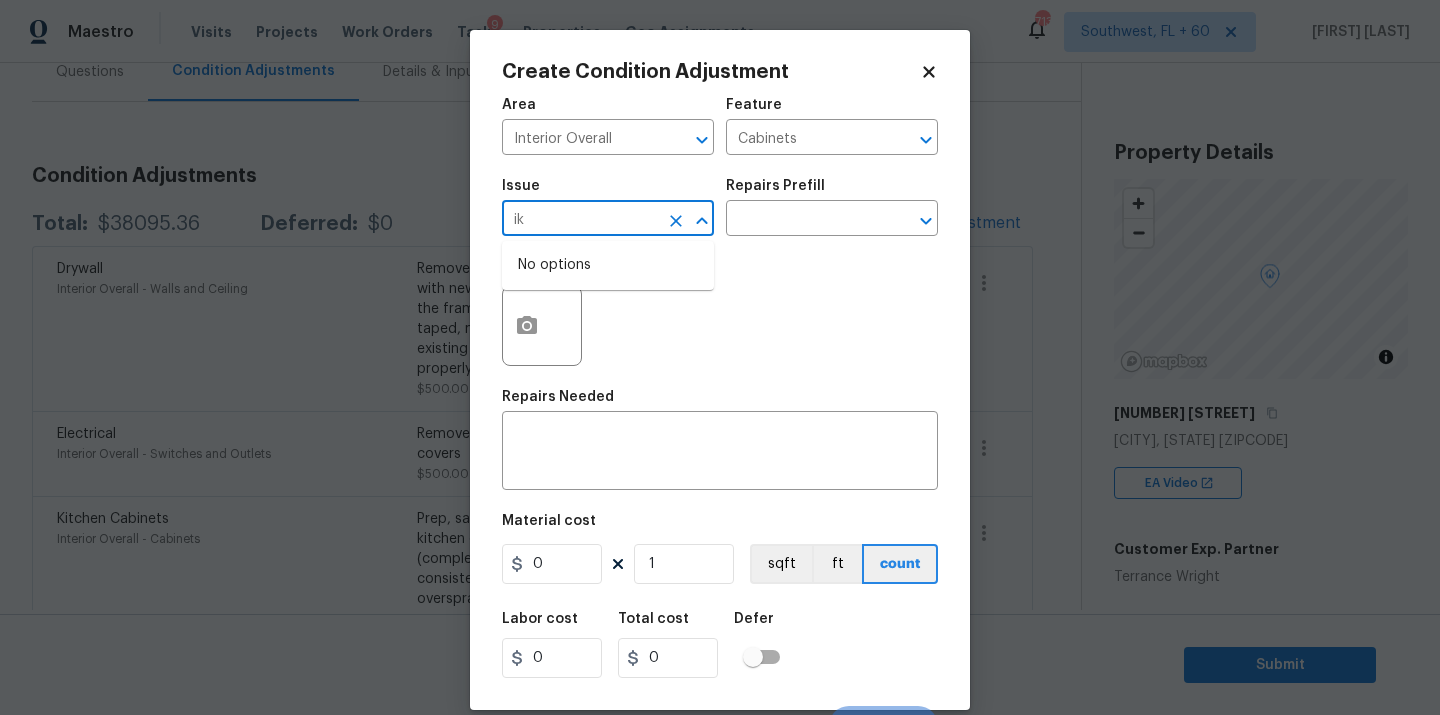type on "i" 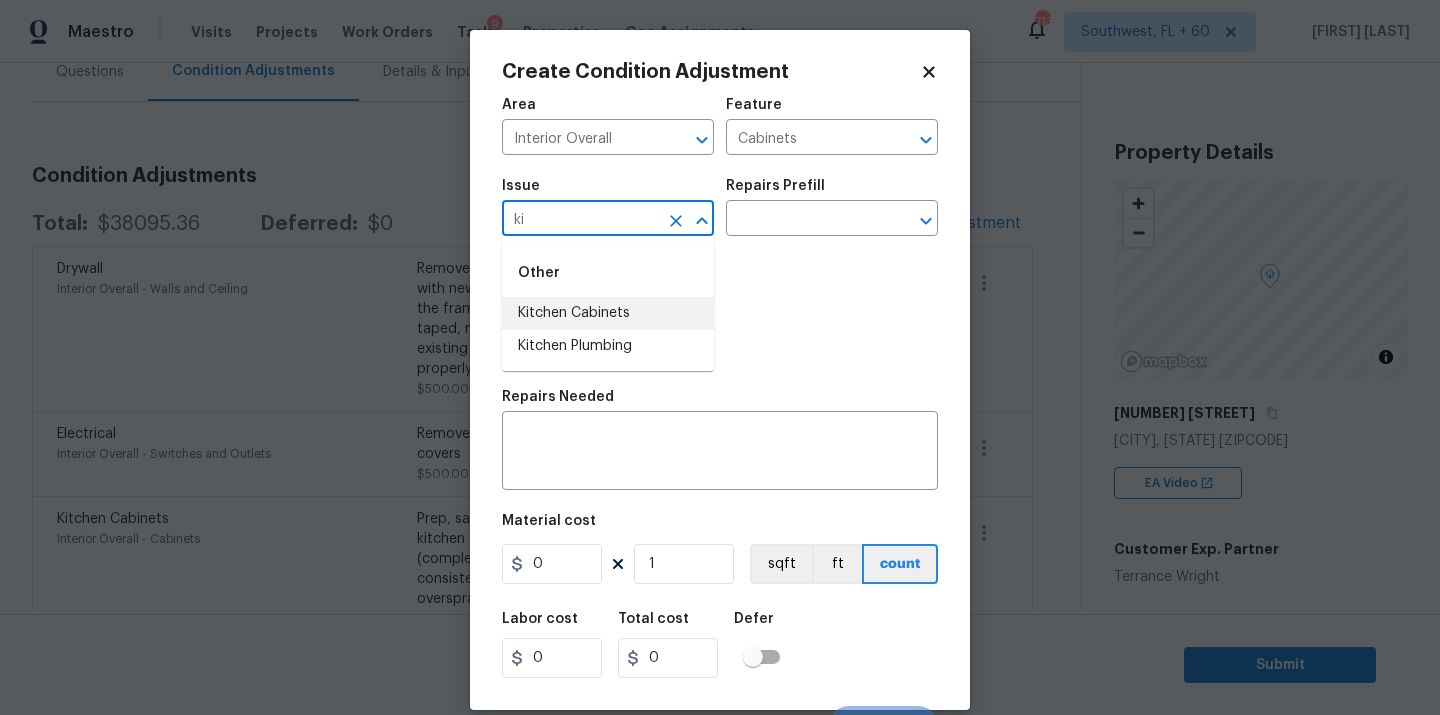 click on "Kitchen Cabinets" at bounding box center [608, 313] 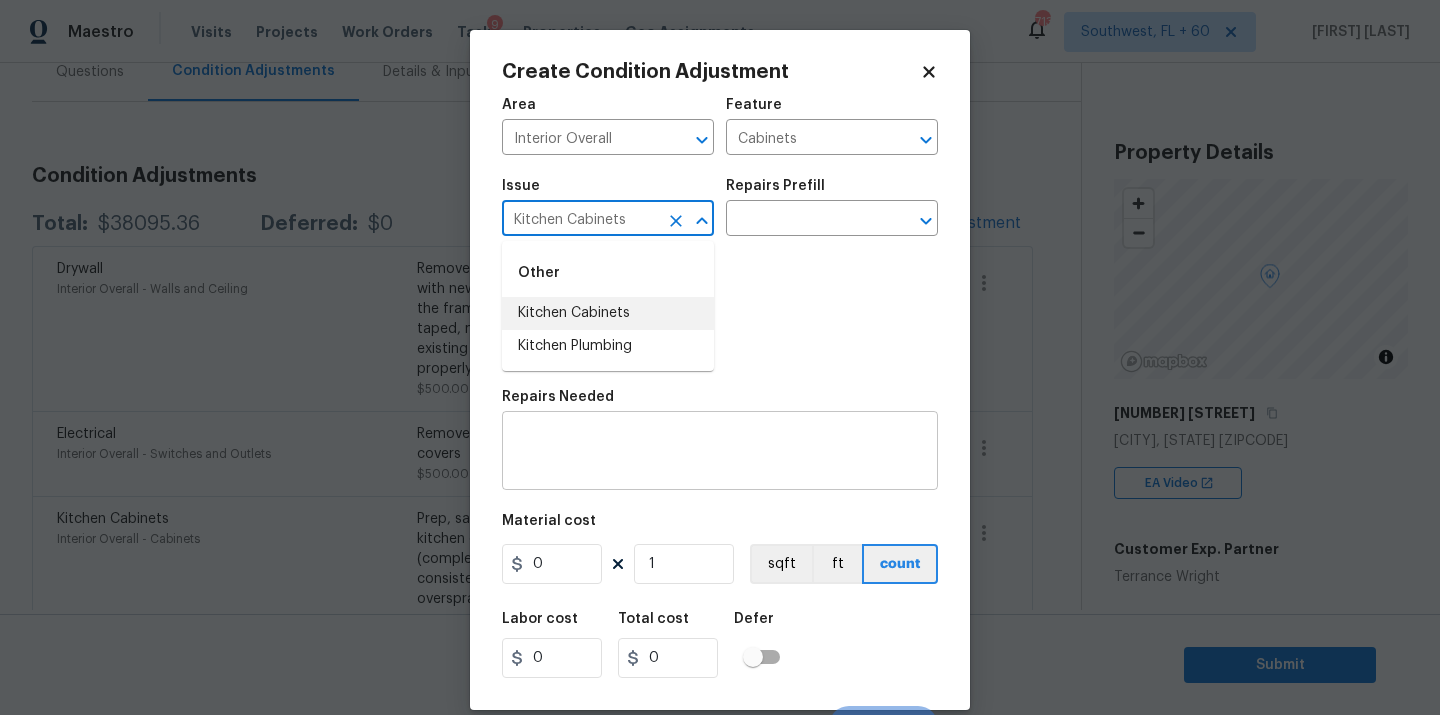 type on "Kitchen Cabinets" 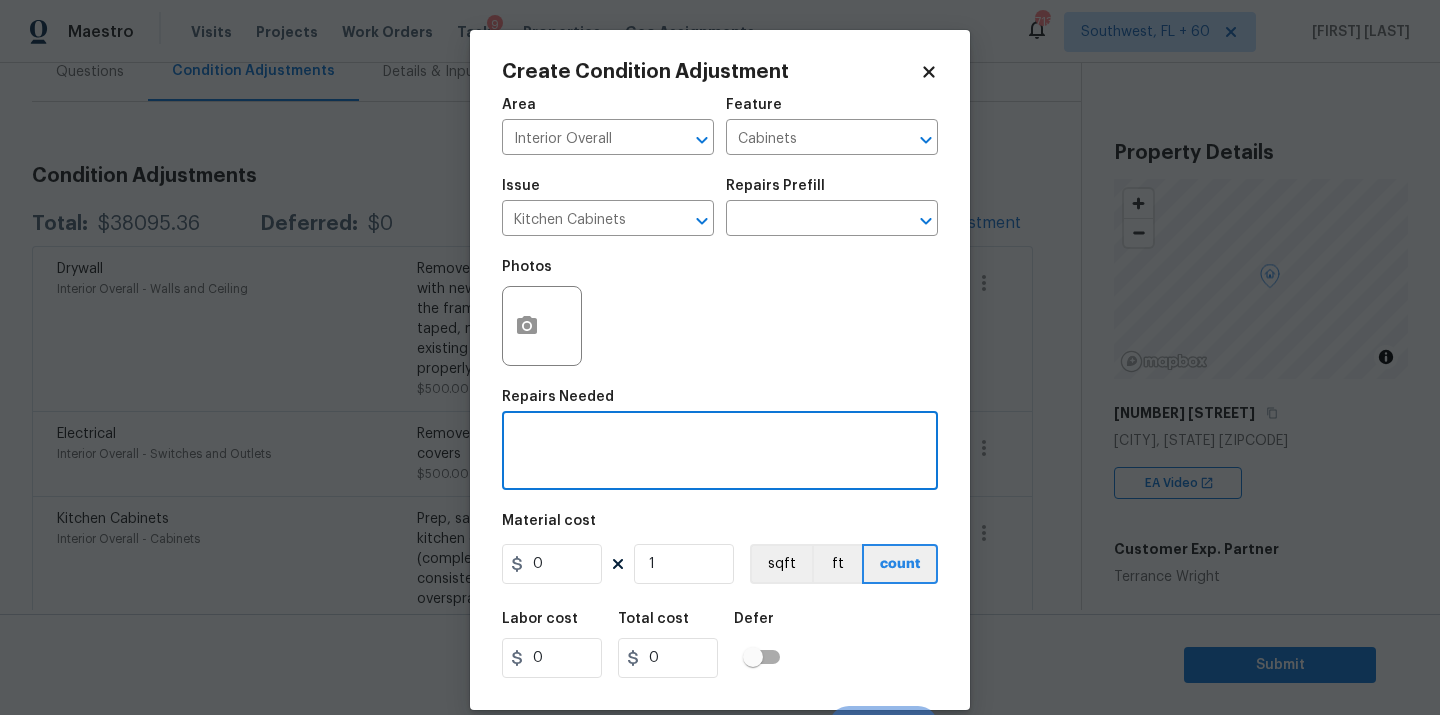 click at bounding box center [720, 453] 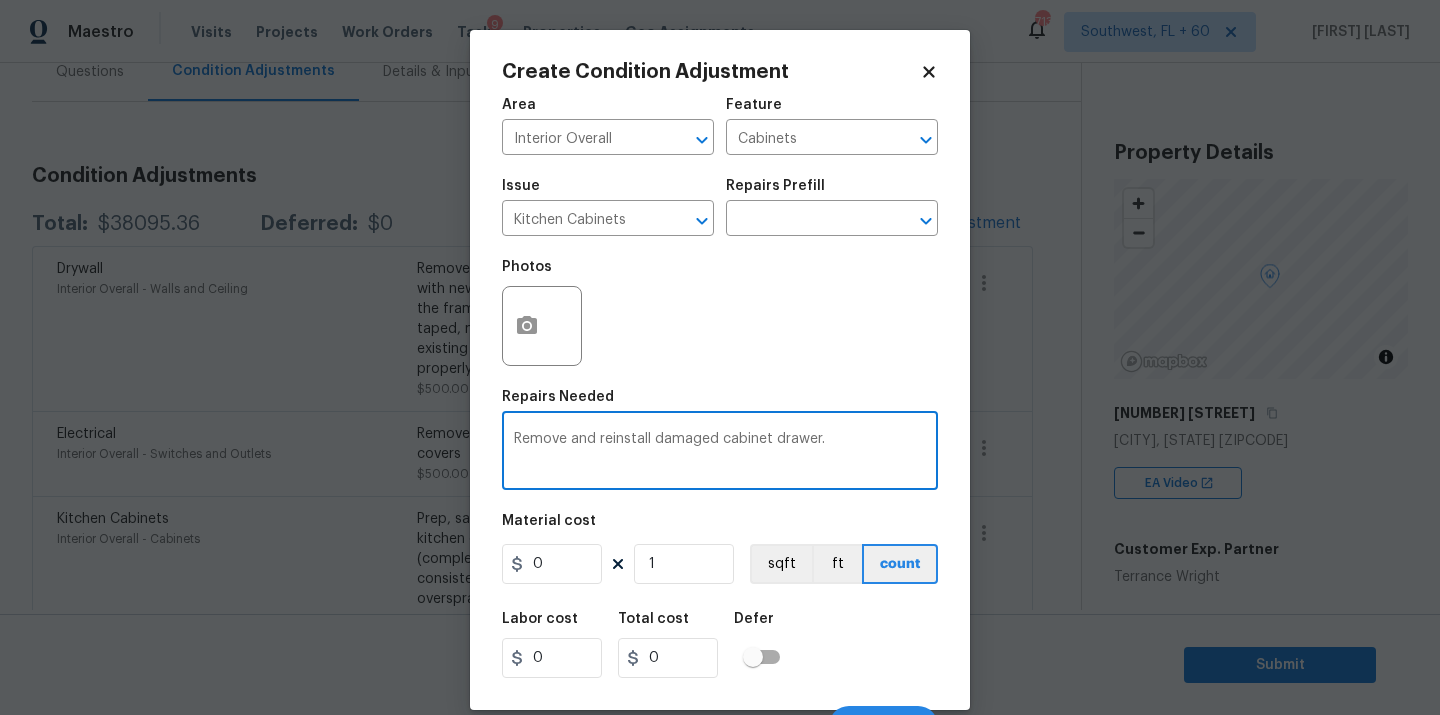 type on "Remove and reinstall damaged cabinet drawer." 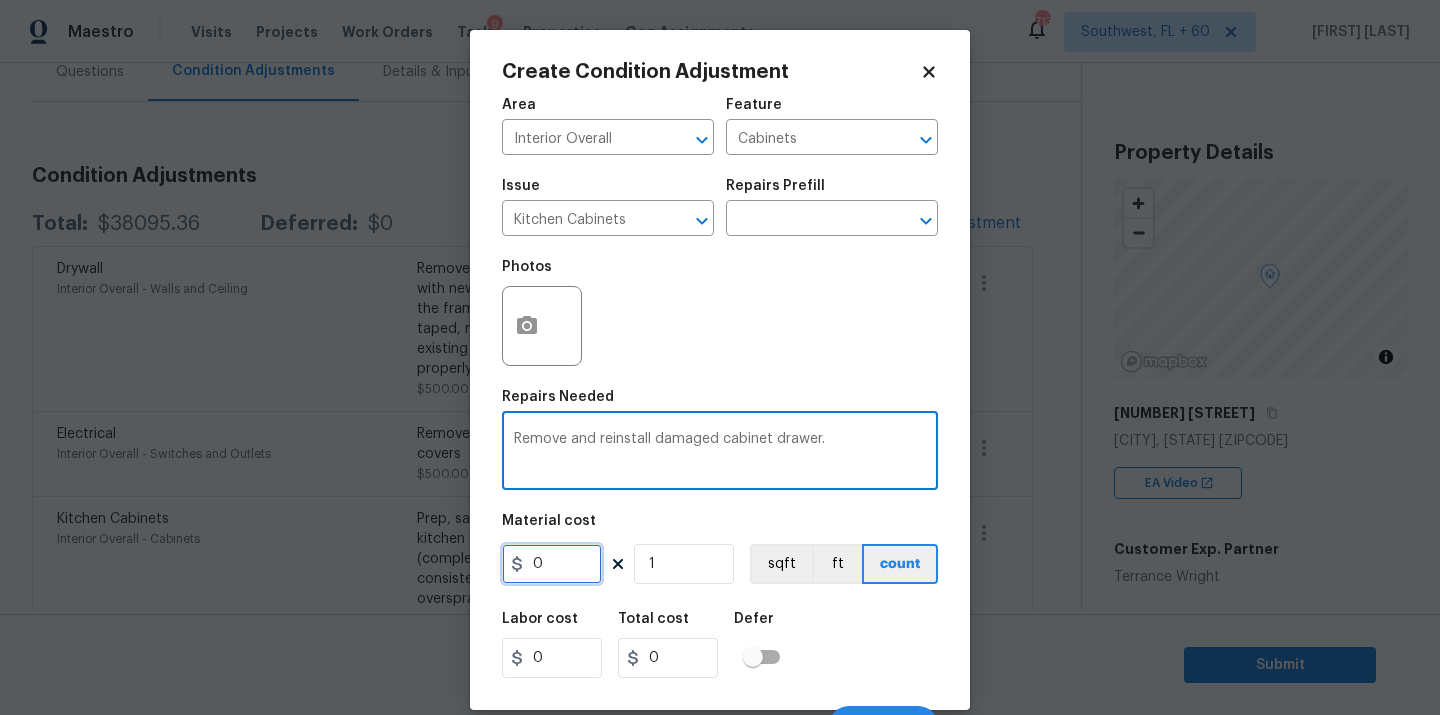 click on "0" at bounding box center [552, 564] 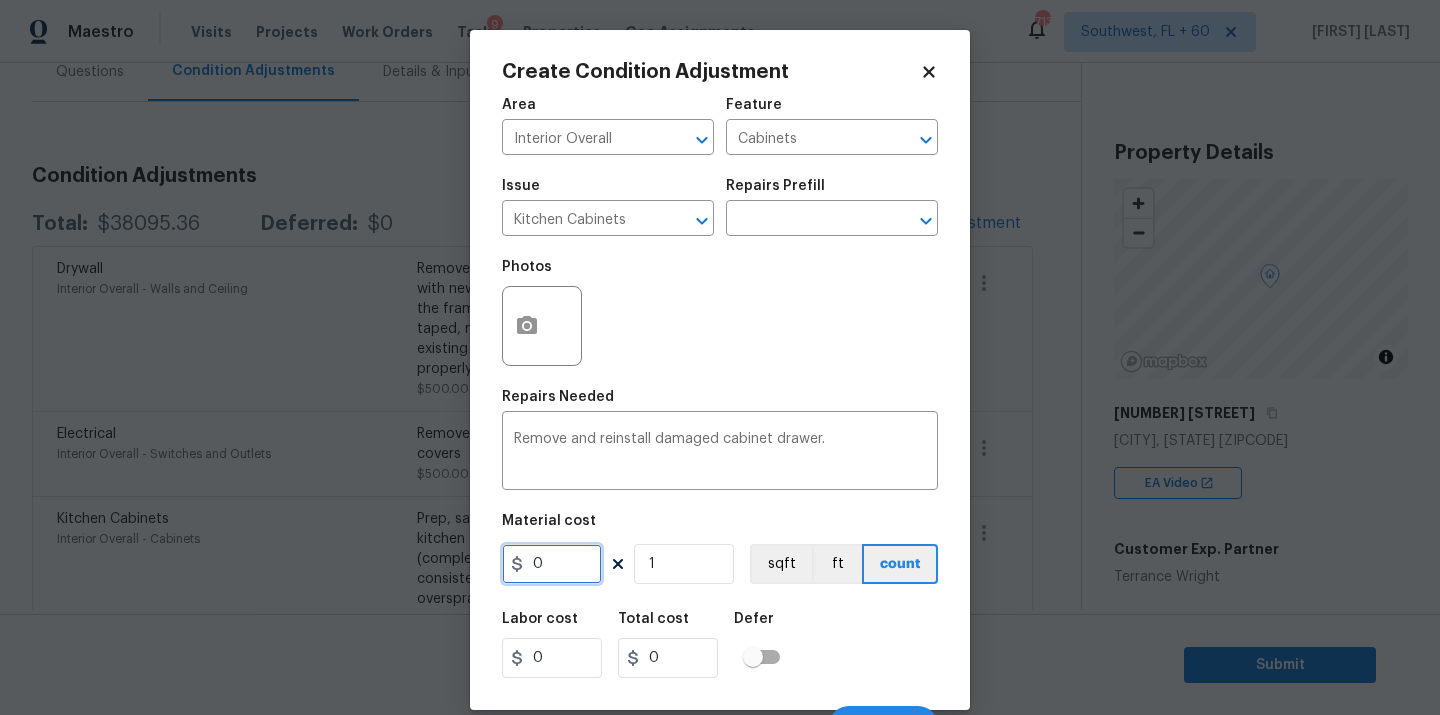 click on "0" at bounding box center (552, 564) 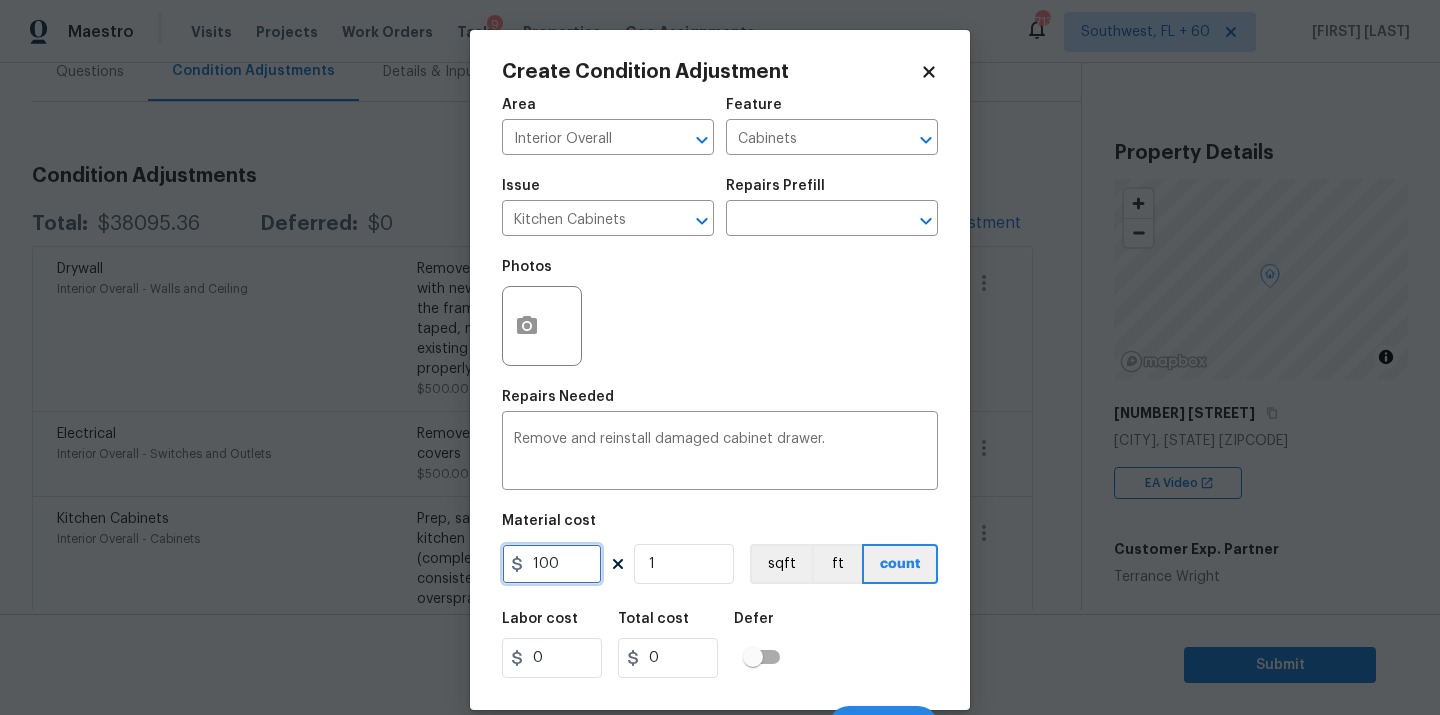 type on "100" 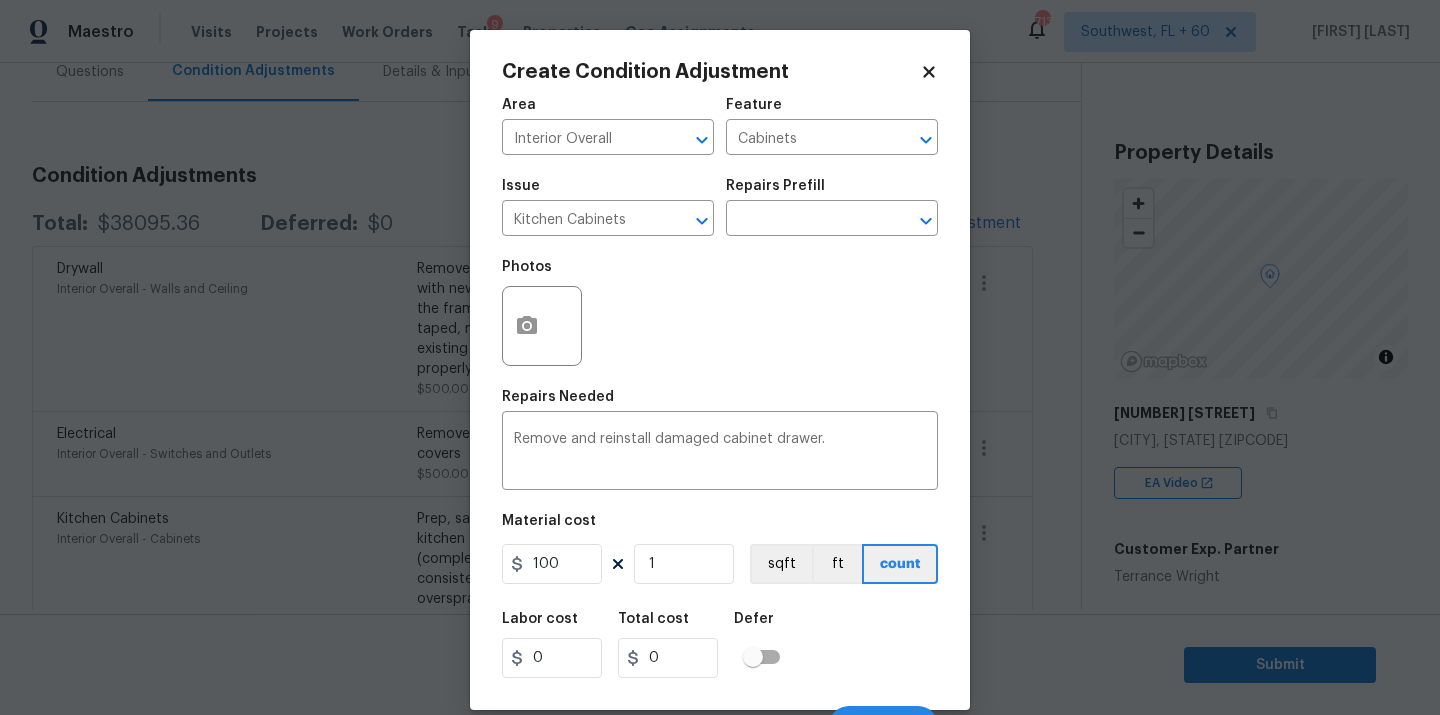 type on "100" 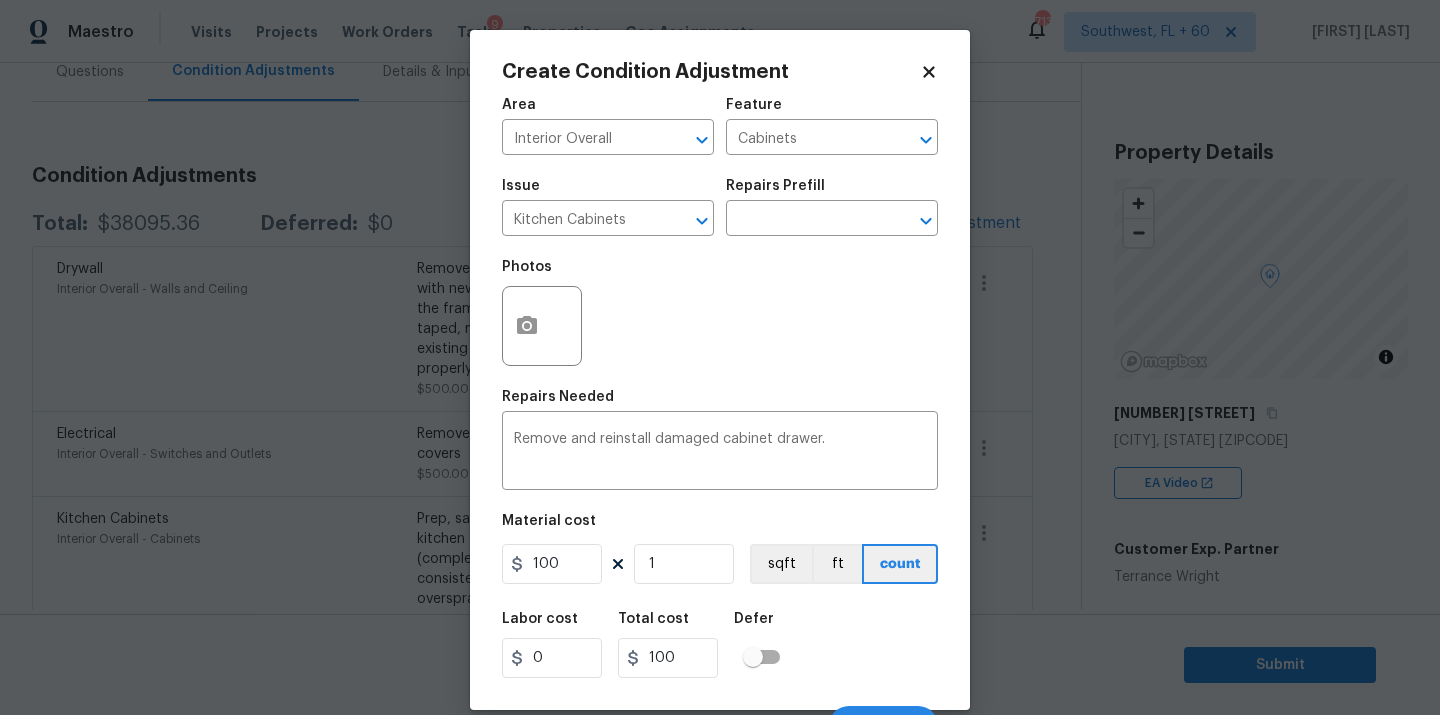 click on "Labor cost 0 Total cost 100 Defer" at bounding box center (720, 645) 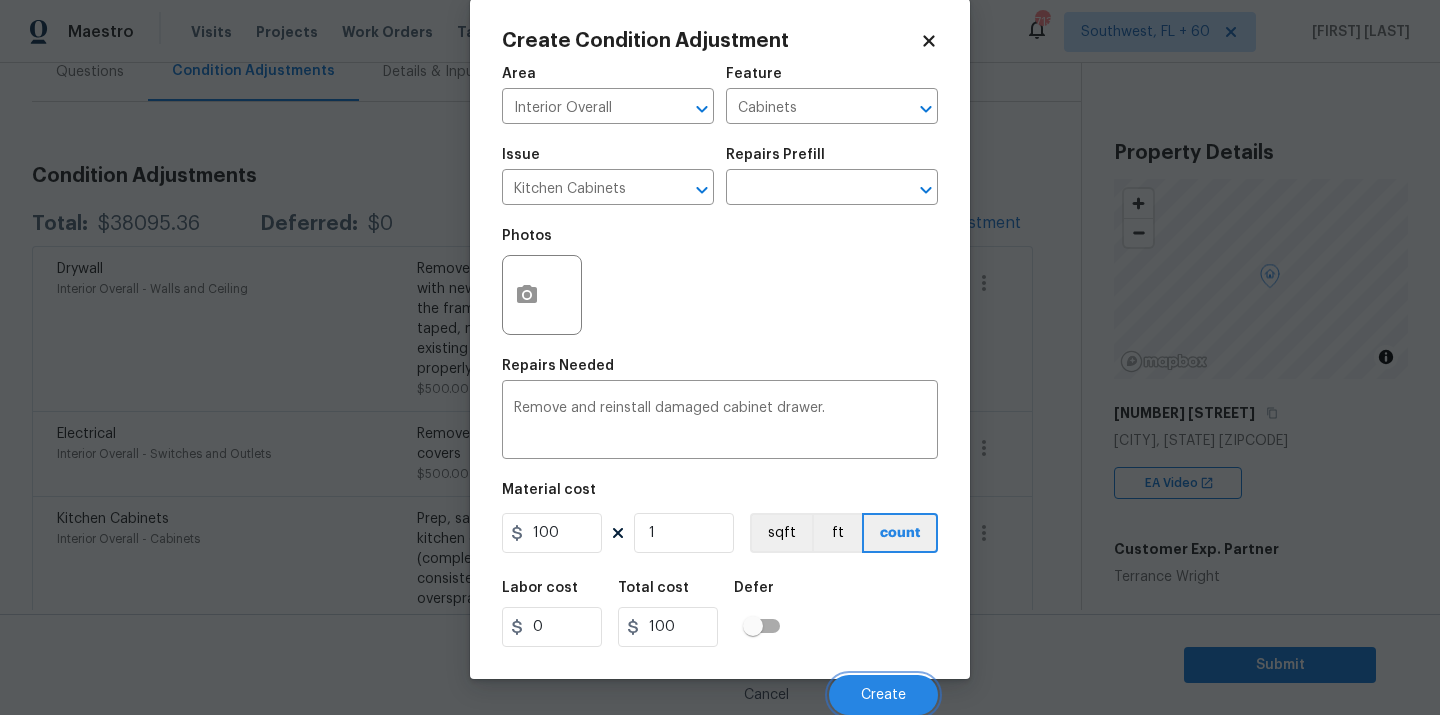 click on "Create" at bounding box center (883, 695) 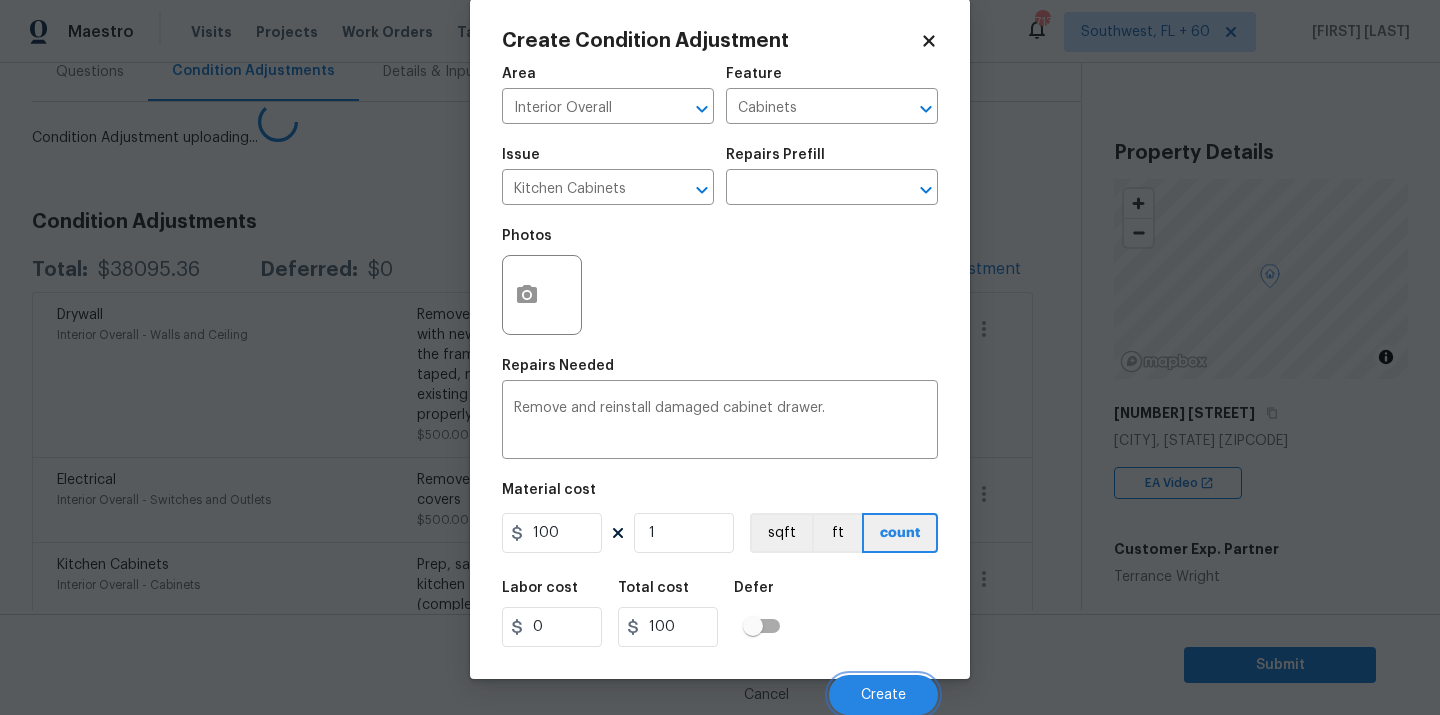 scroll, scrollTop: 25, scrollLeft: 0, axis: vertical 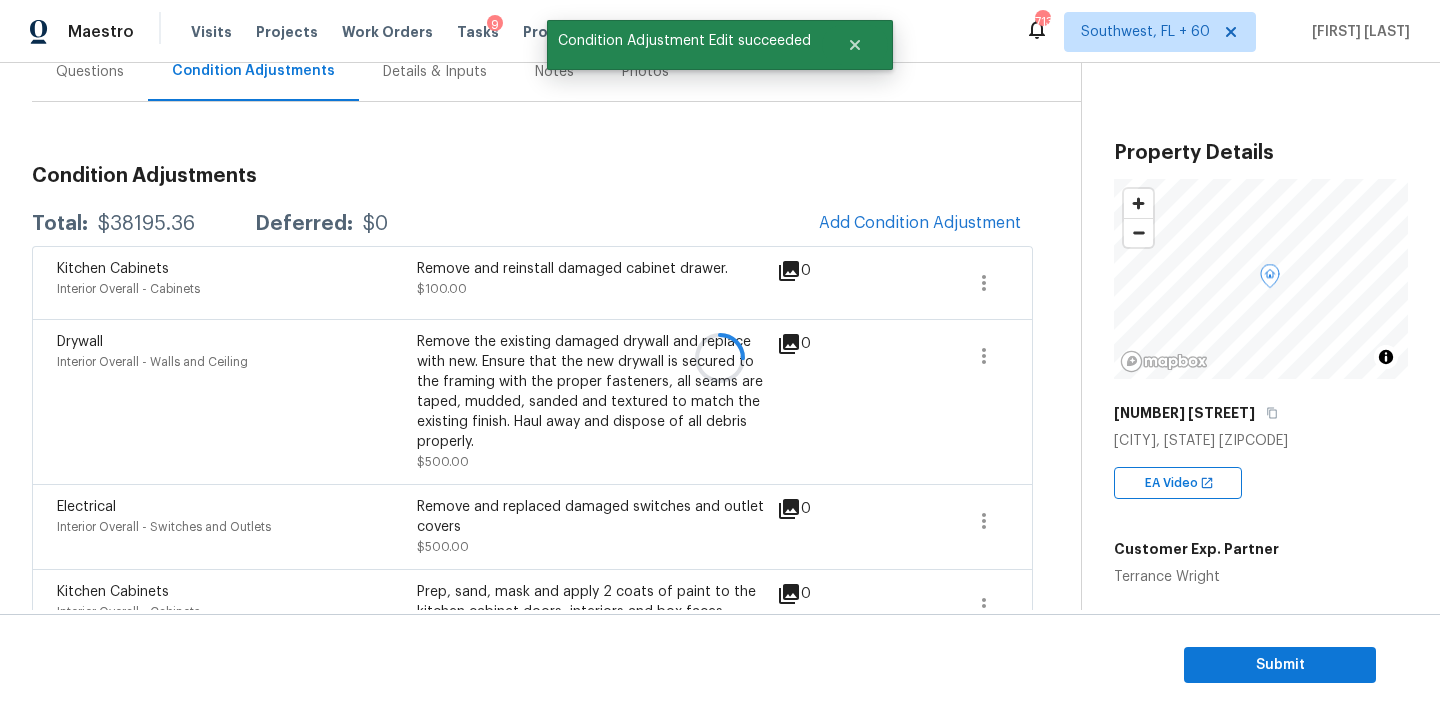 click at bounding box center (720, 357) 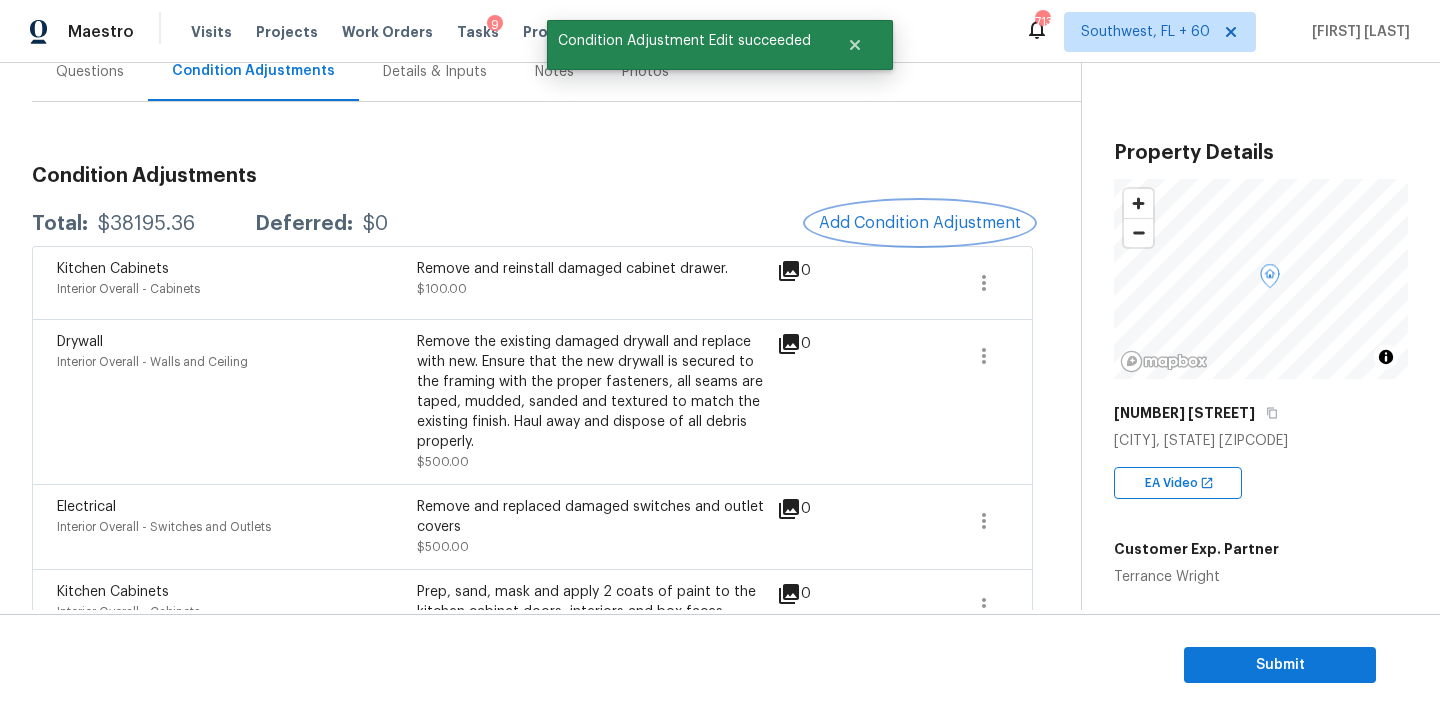 click on "Add Condition Adjustment" at bounding box center (920, 223) 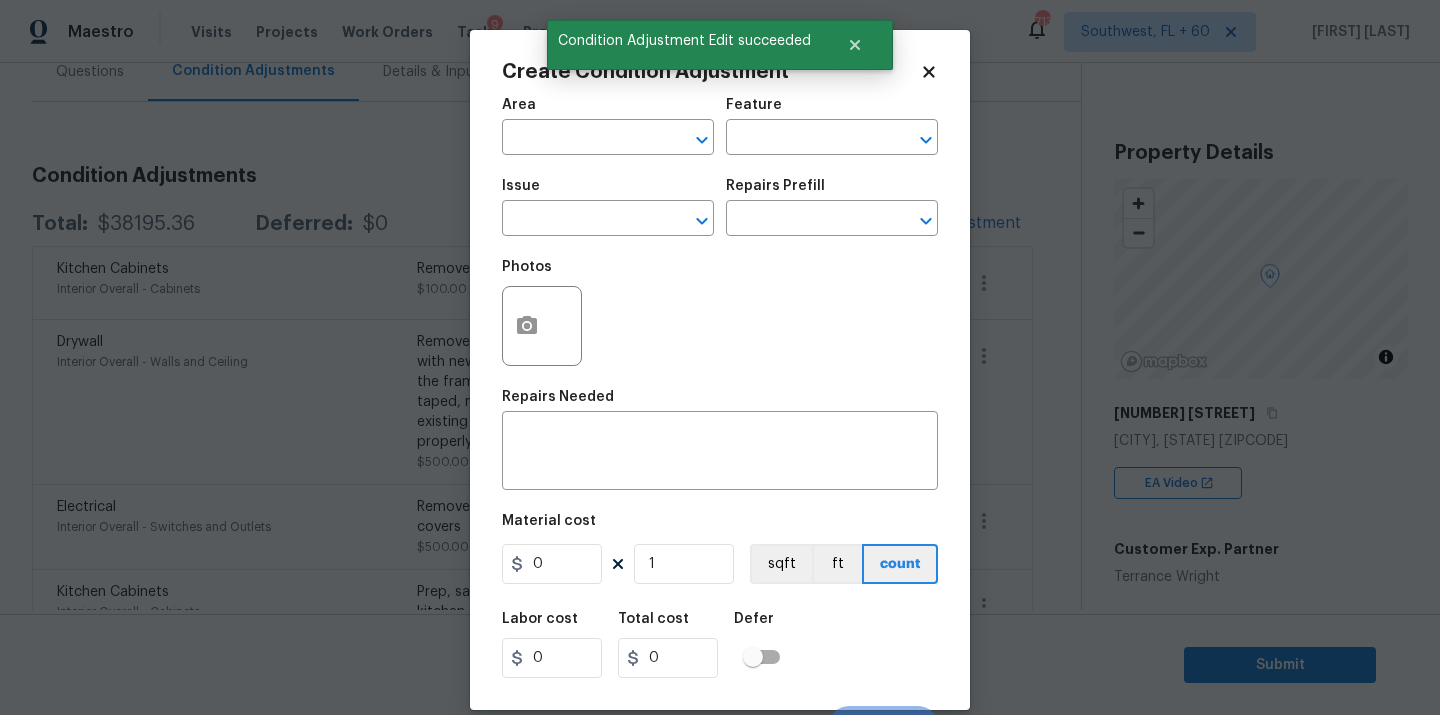click on "Area ​" at bounding box center [608, 126] 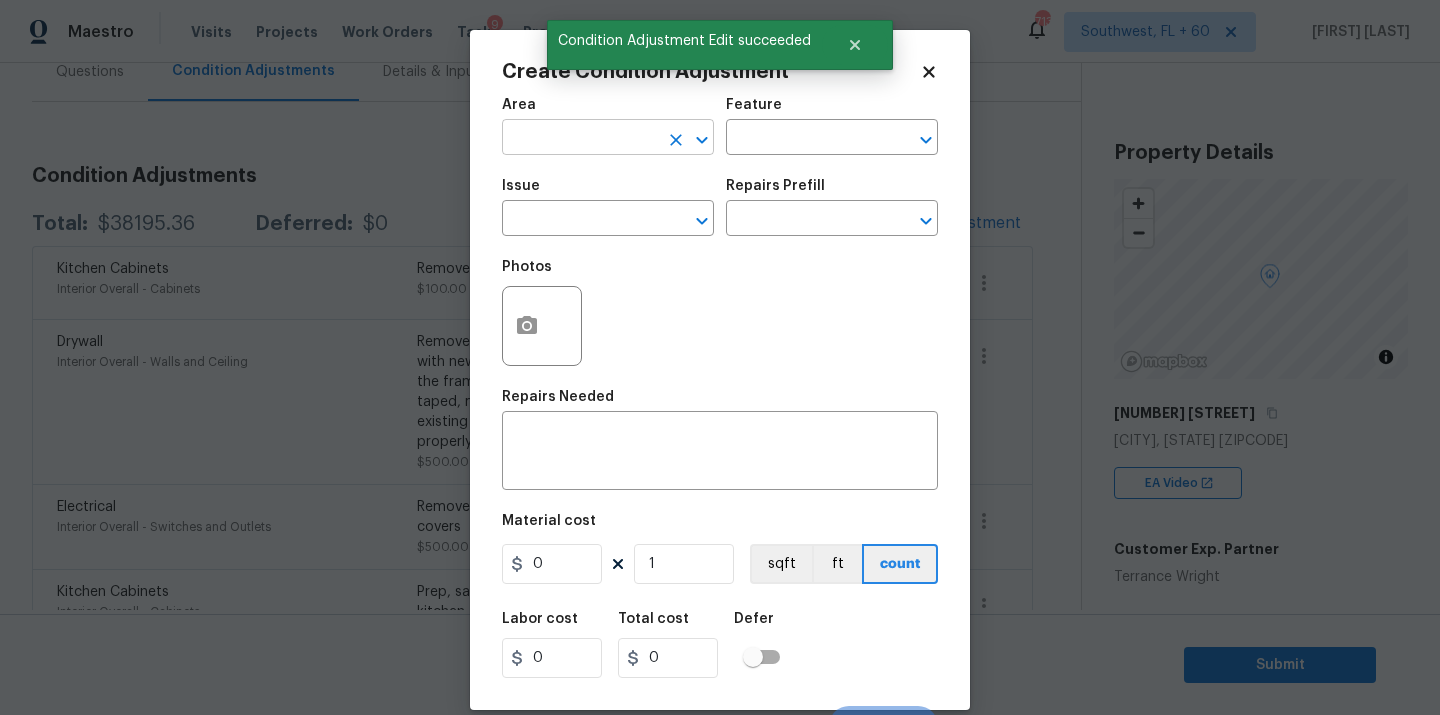 click at bounding box center (580, 139) 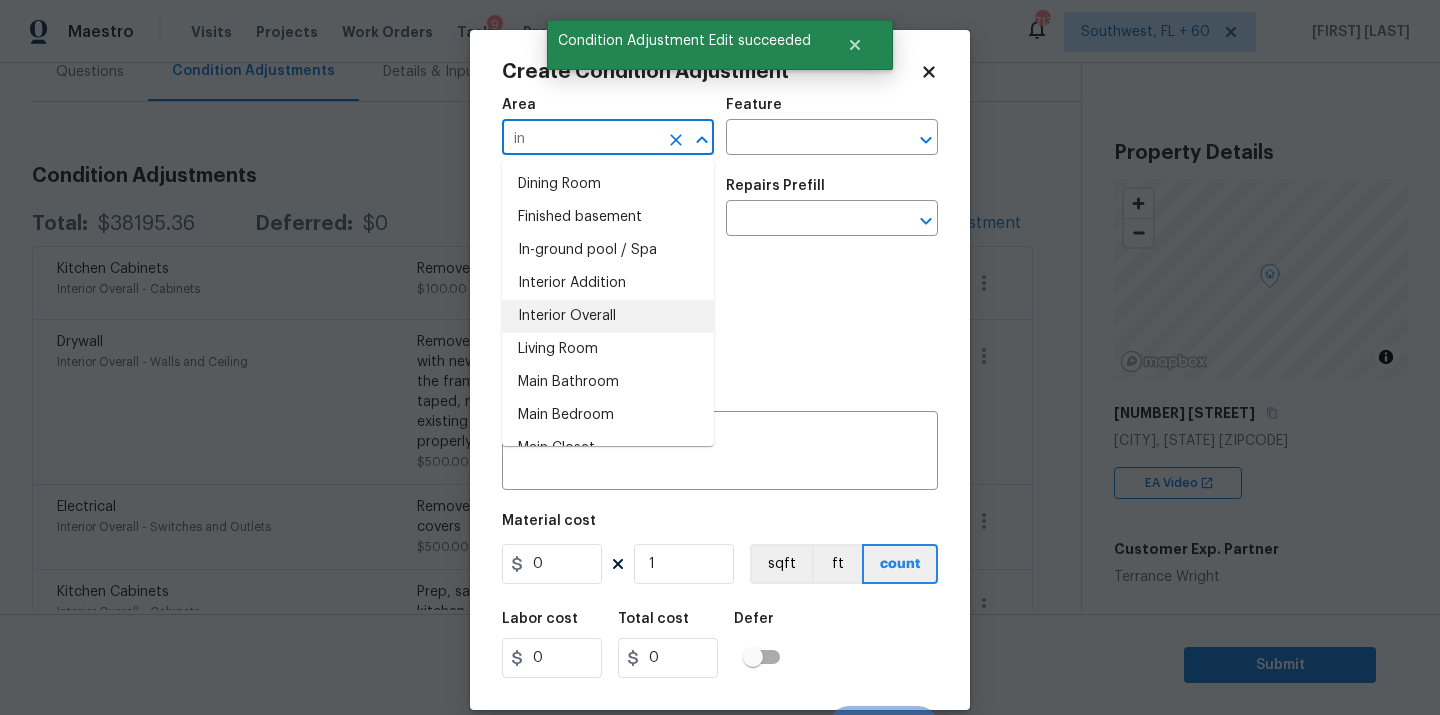 click on "Interior Overall" at bounding box center [608, 316] 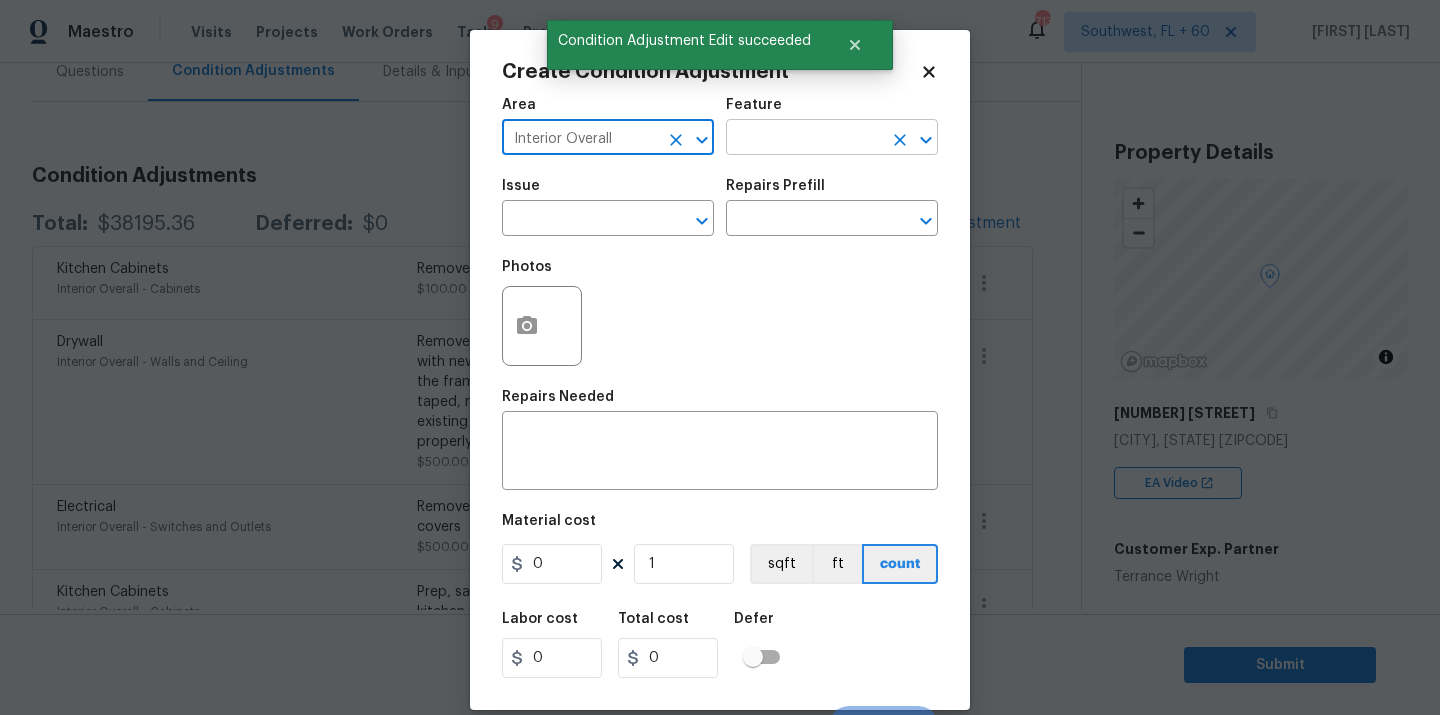 type on "Interior Overall" 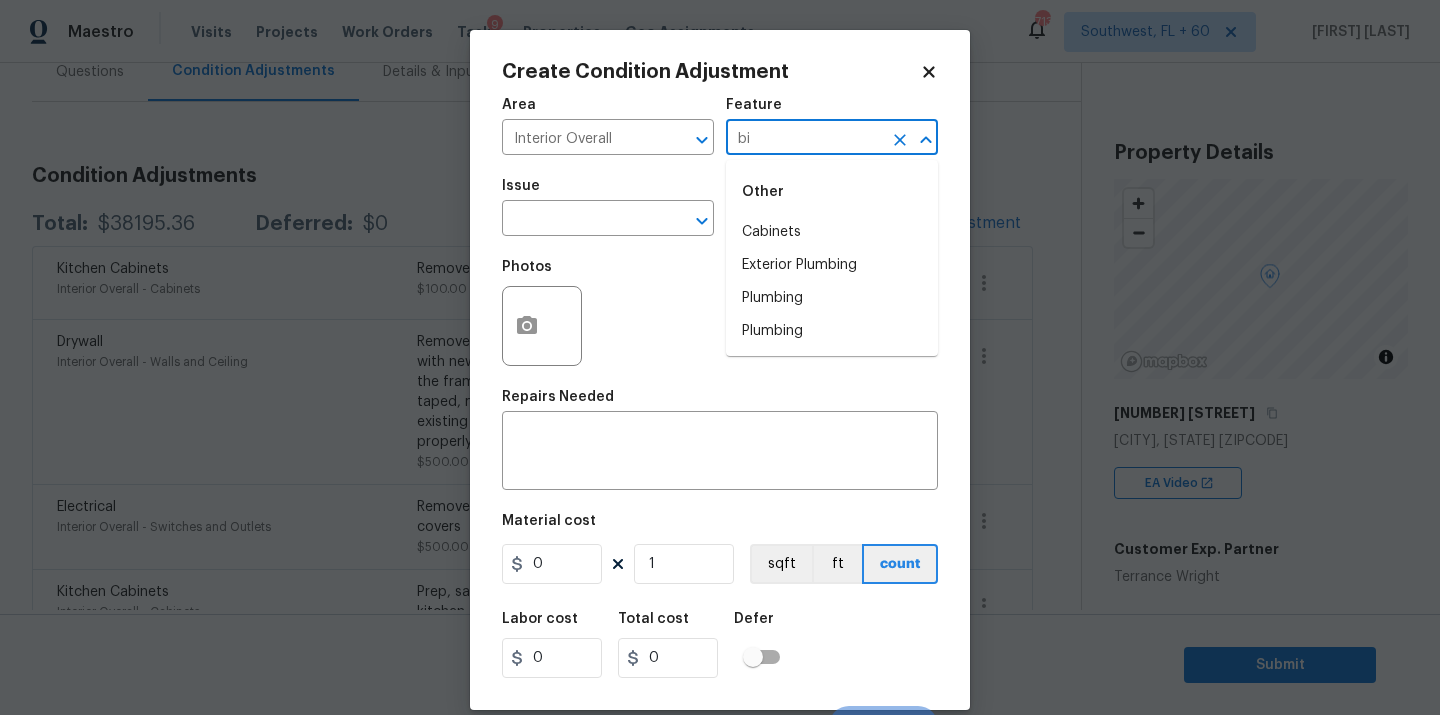 type on "b" 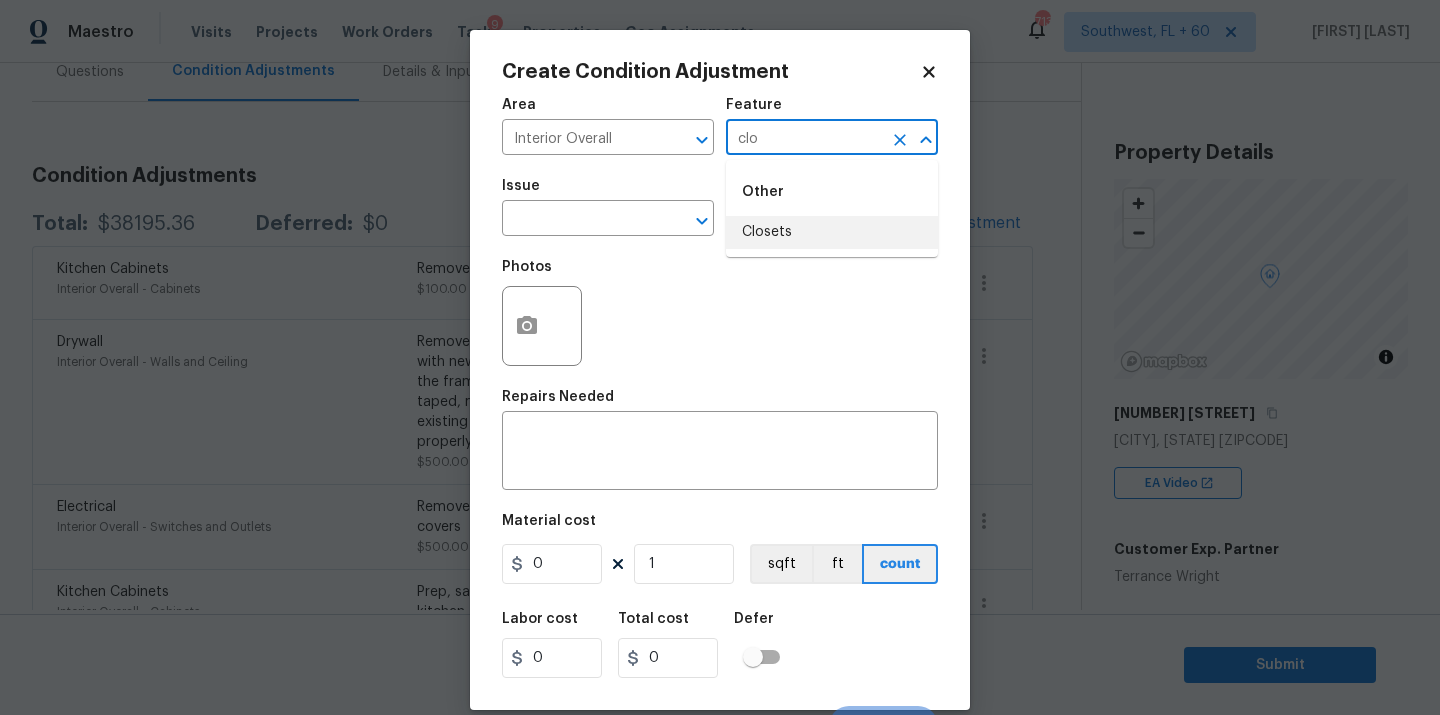 click on "Closets" at bounding box center [832, 232] 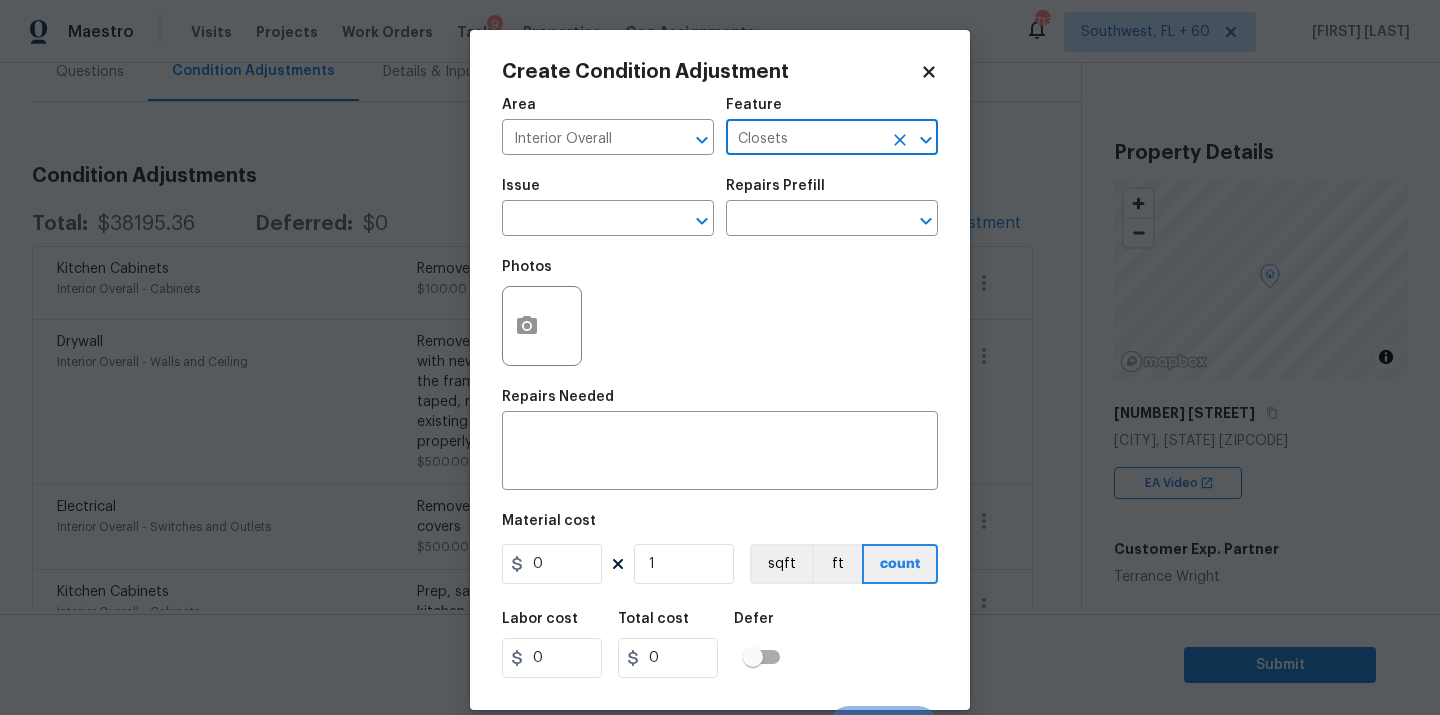 type on "Closets" 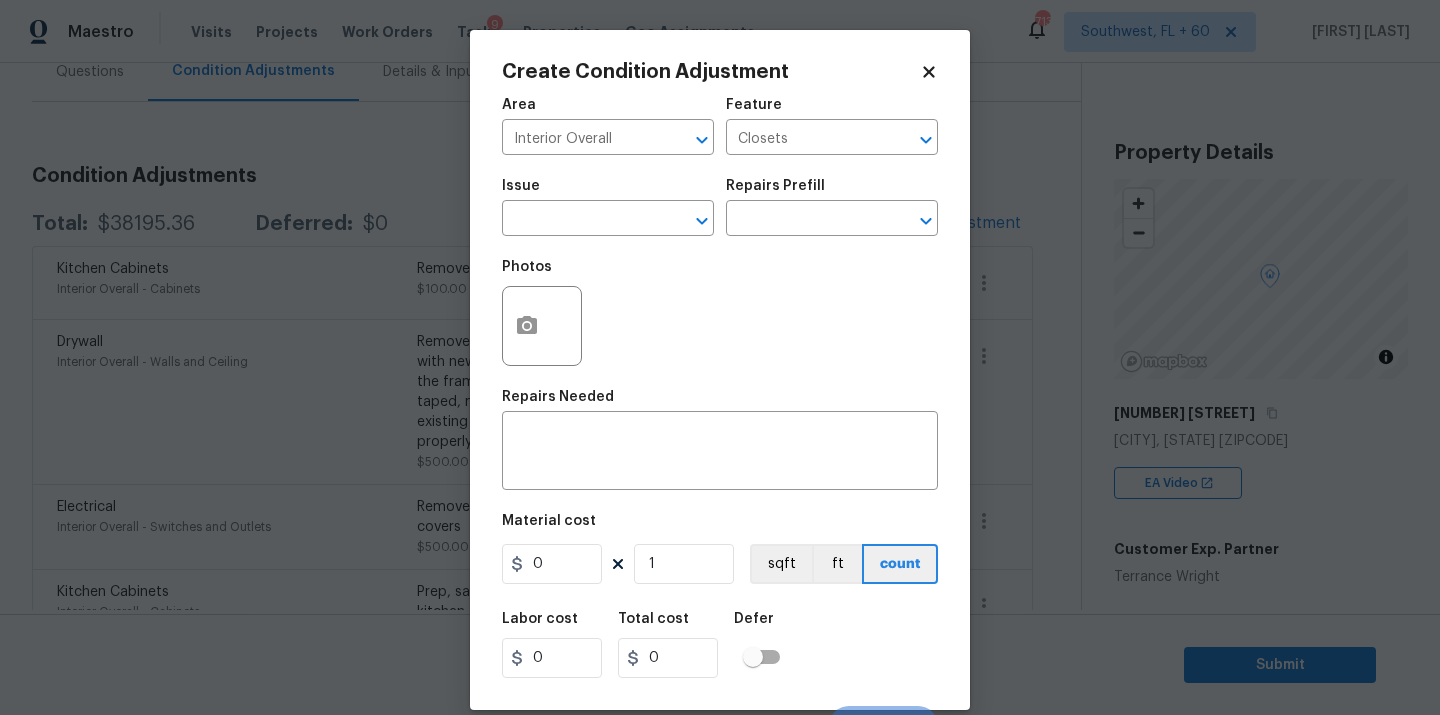 click on "Issue ​" at bounding box center (608, 207) 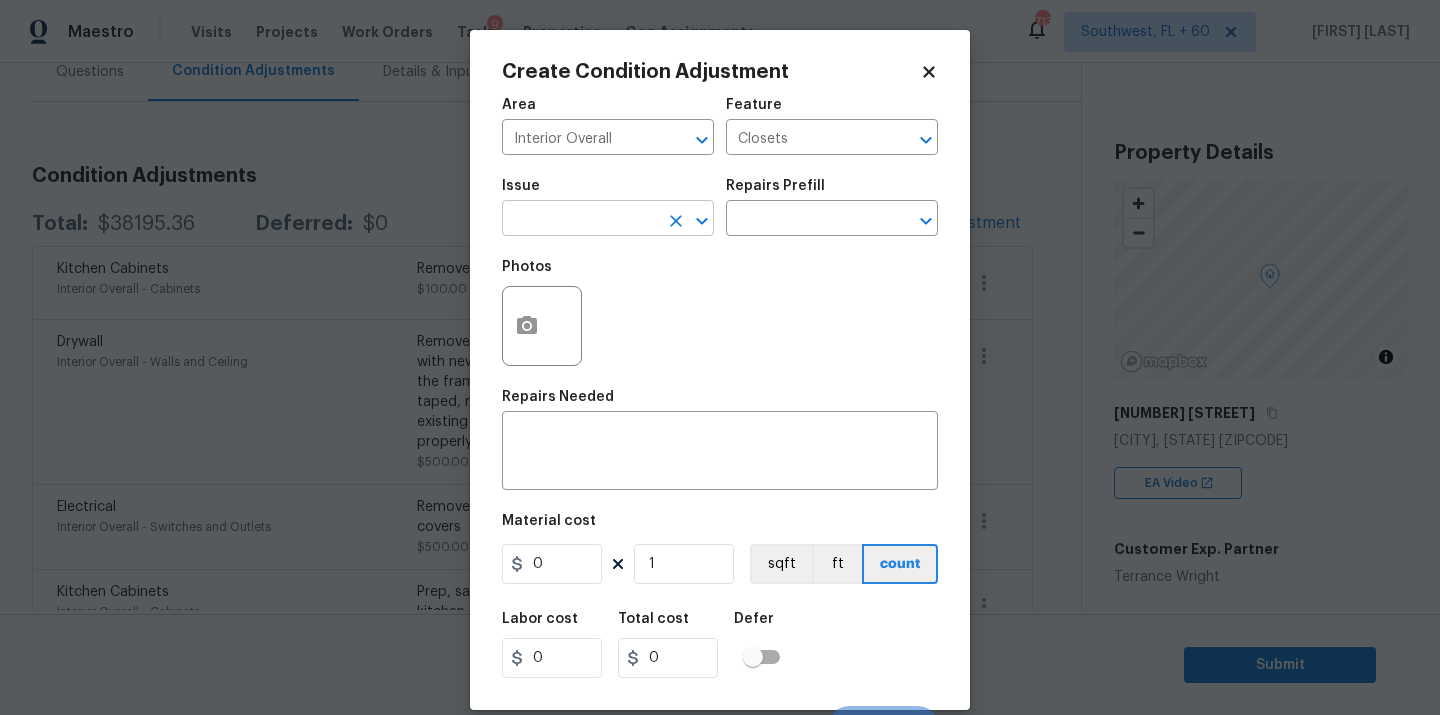 click at bounding box center (580, 220) 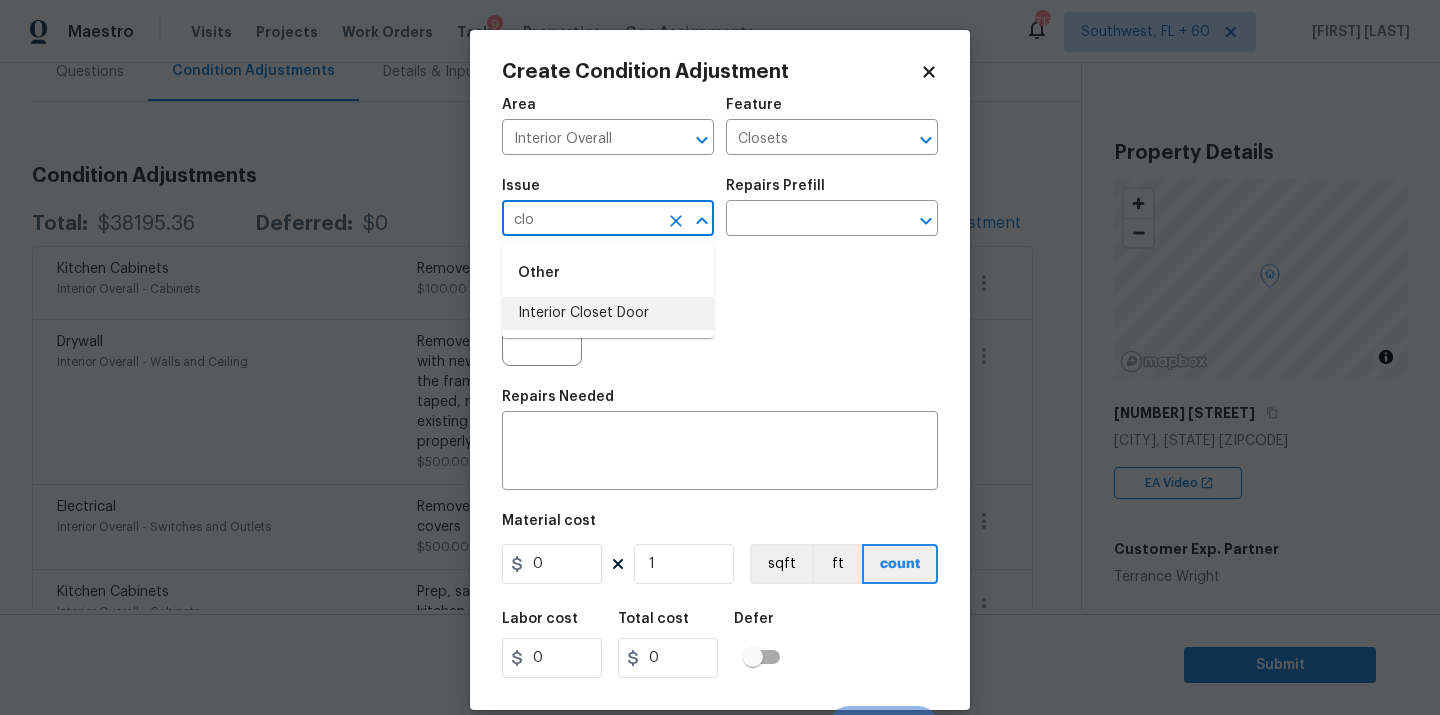click on "Interior Closet Door" at bounding box center [608, 313] 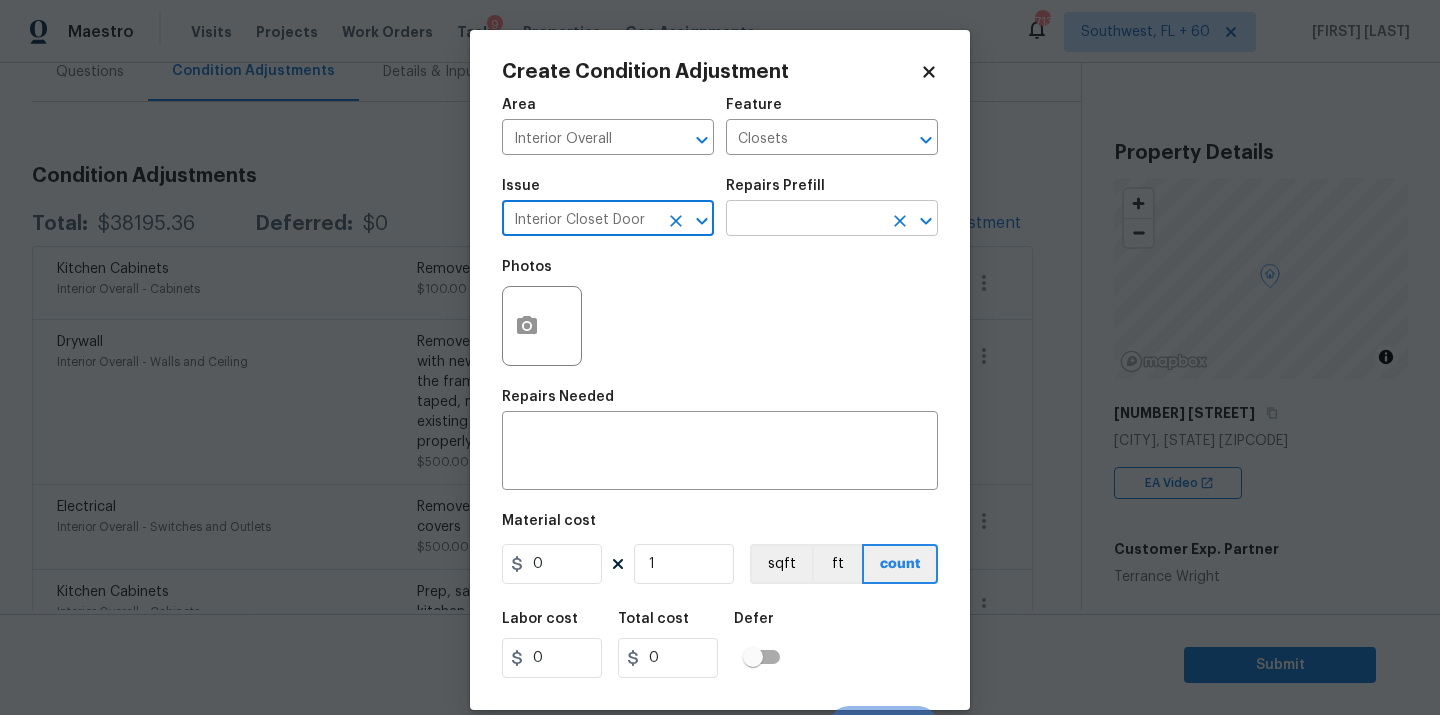 type on "Interior Closet Door" 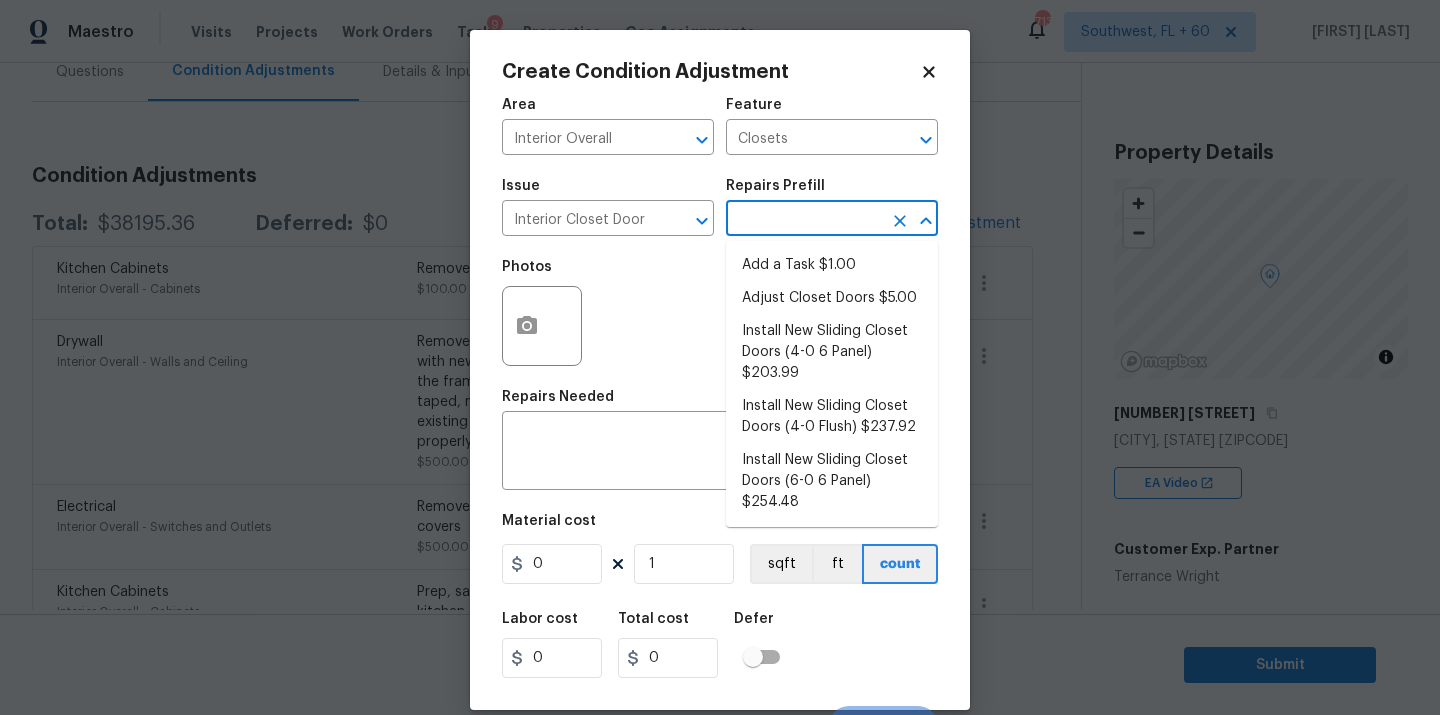 click at bounding box center [804, 220] 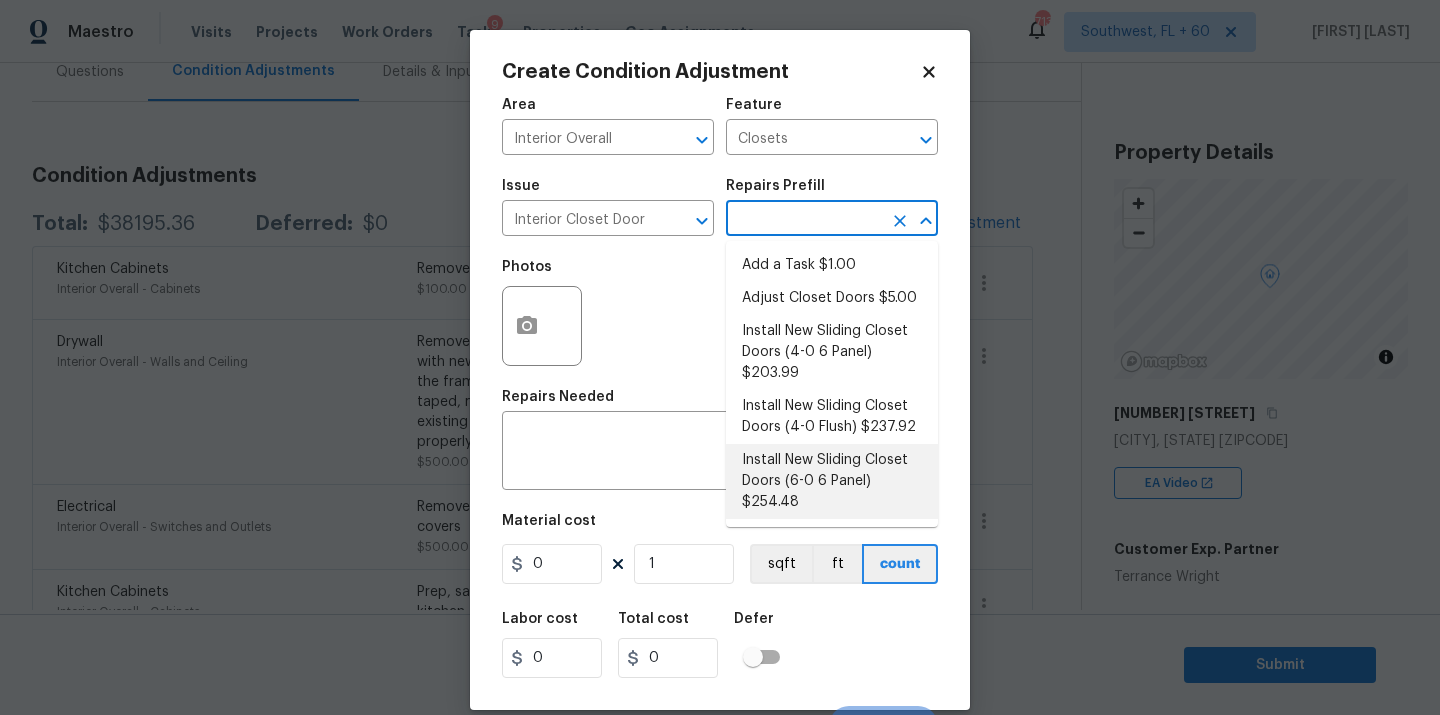 scroll, scrollTop: 87, scrollLeft: 0, axis: vertical 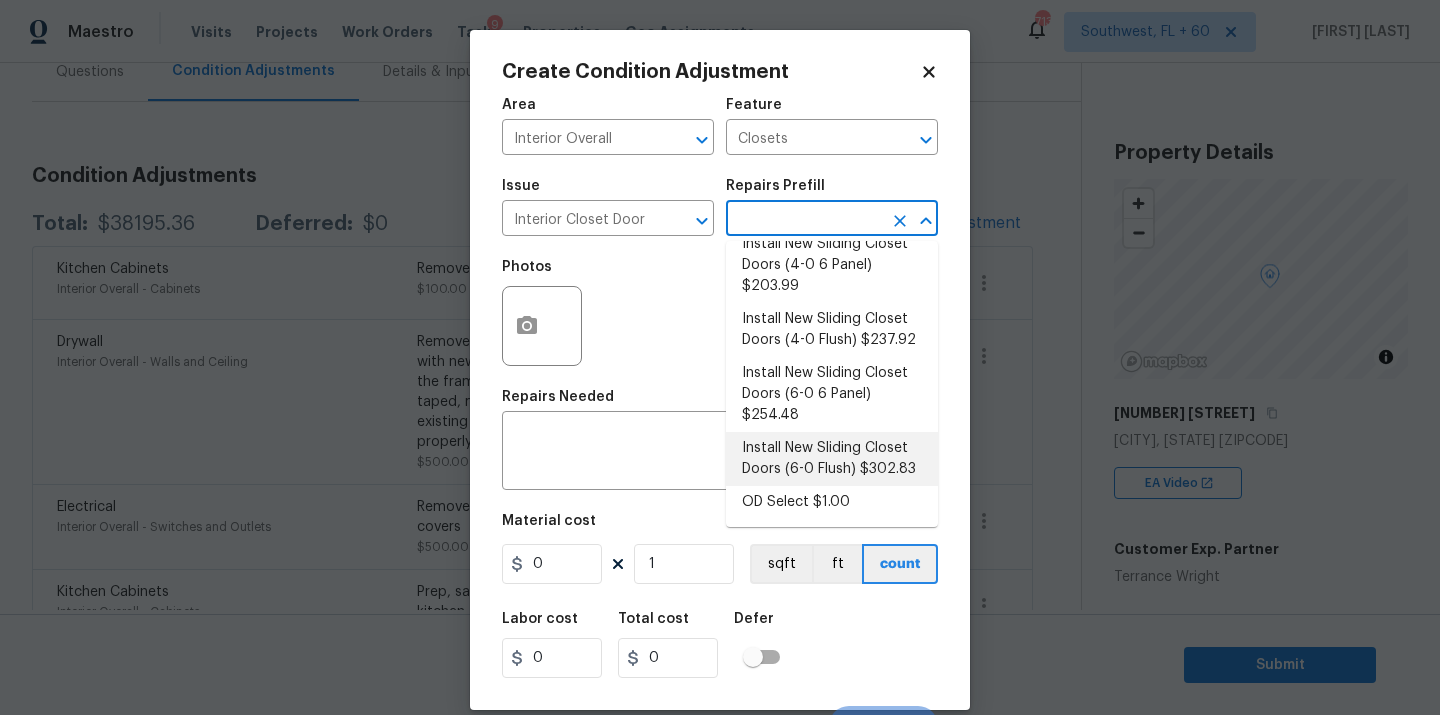 click on "Install New Sliding Closet Doors (6-0 Flush) $302.83" at bounding box center [832, 459] 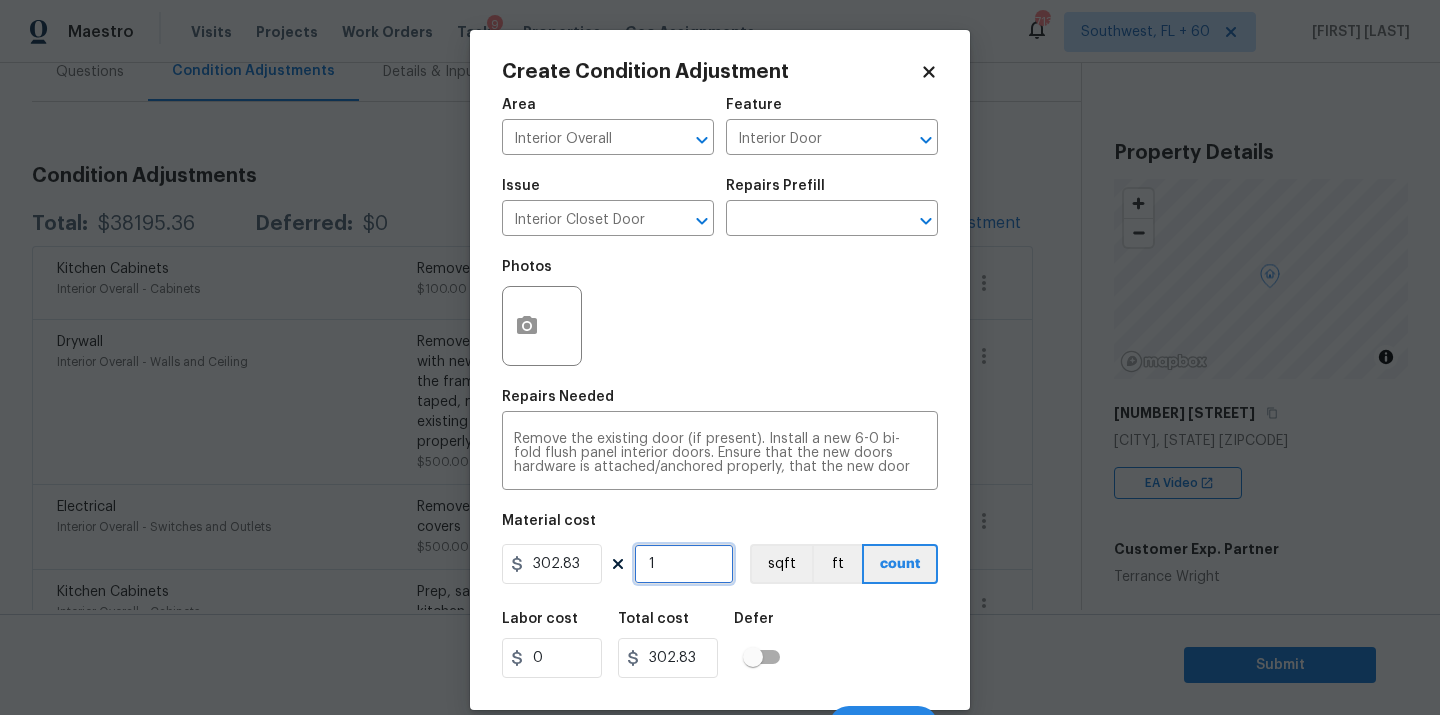click on "1" at bounding box center [684, 564] 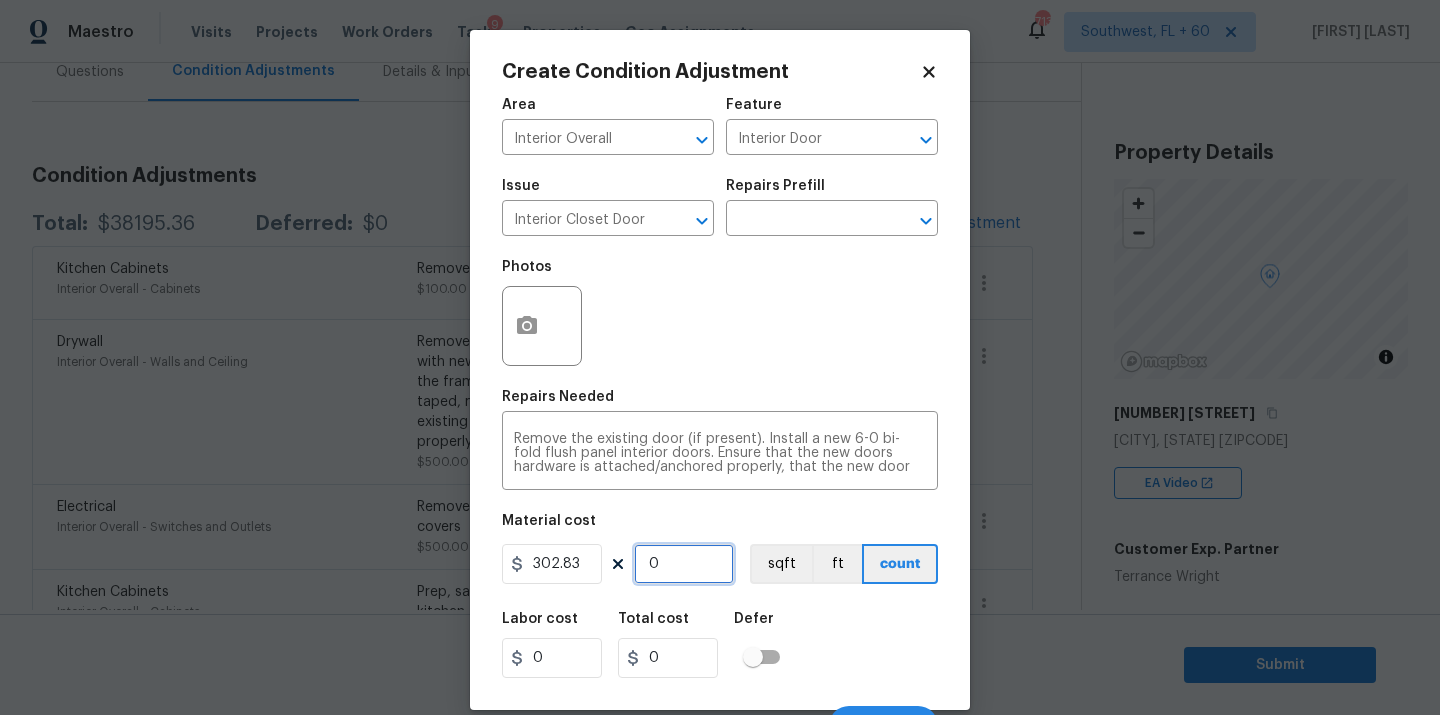 type on "2" 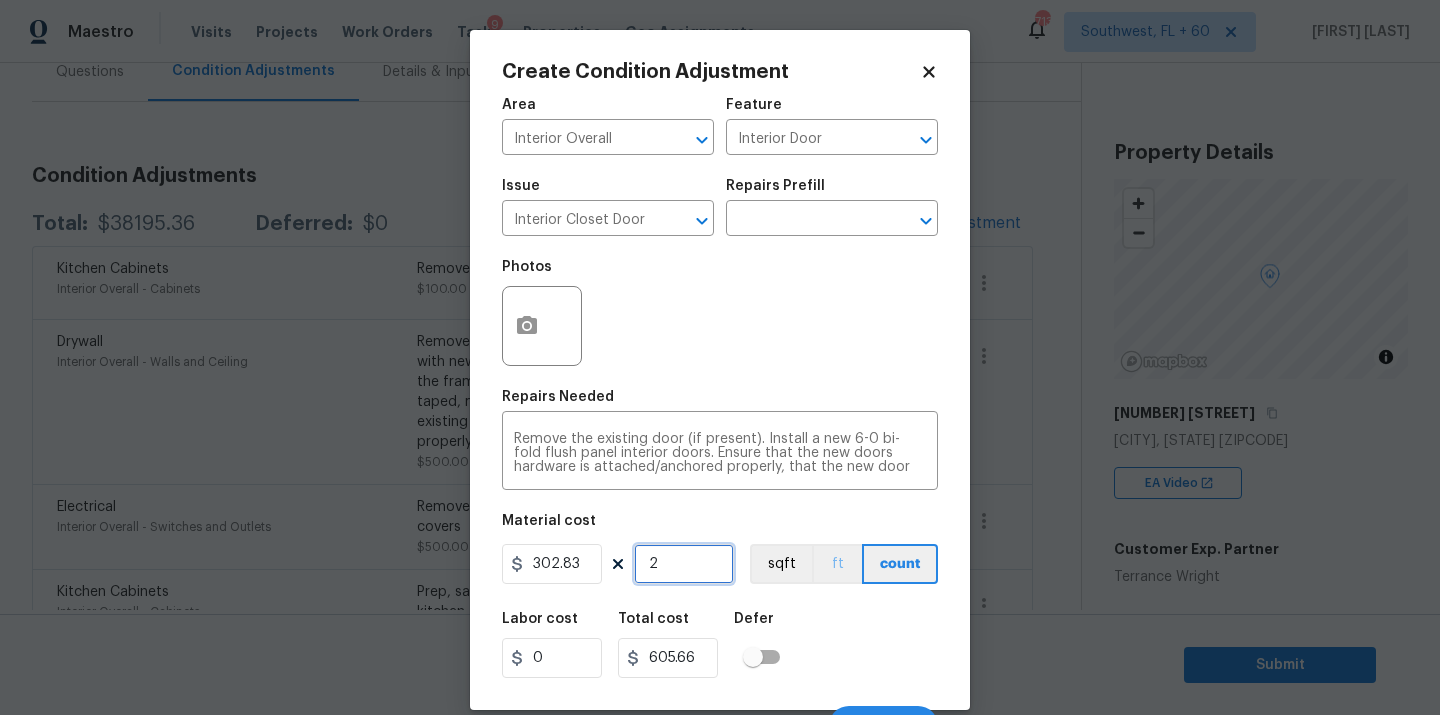 type on "2" 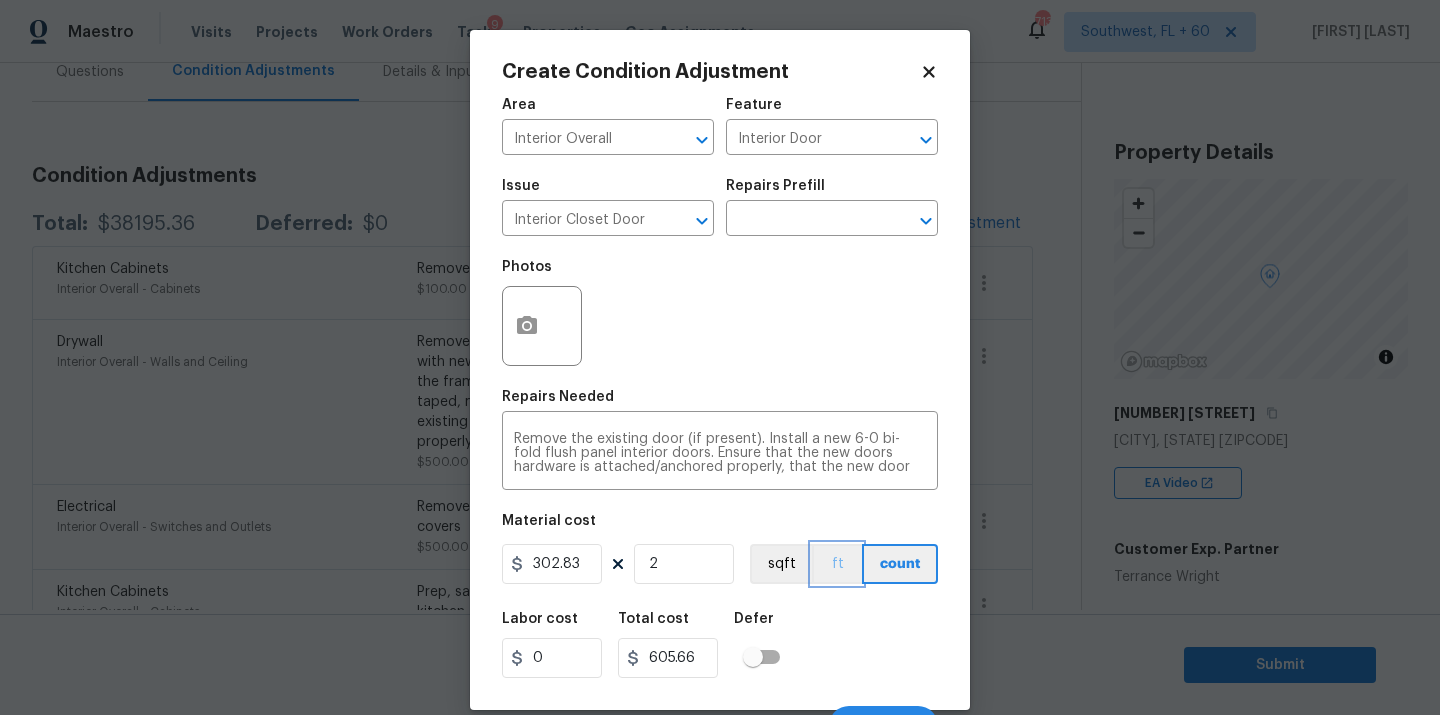 click on "ft" at bounding box center (837, 564) 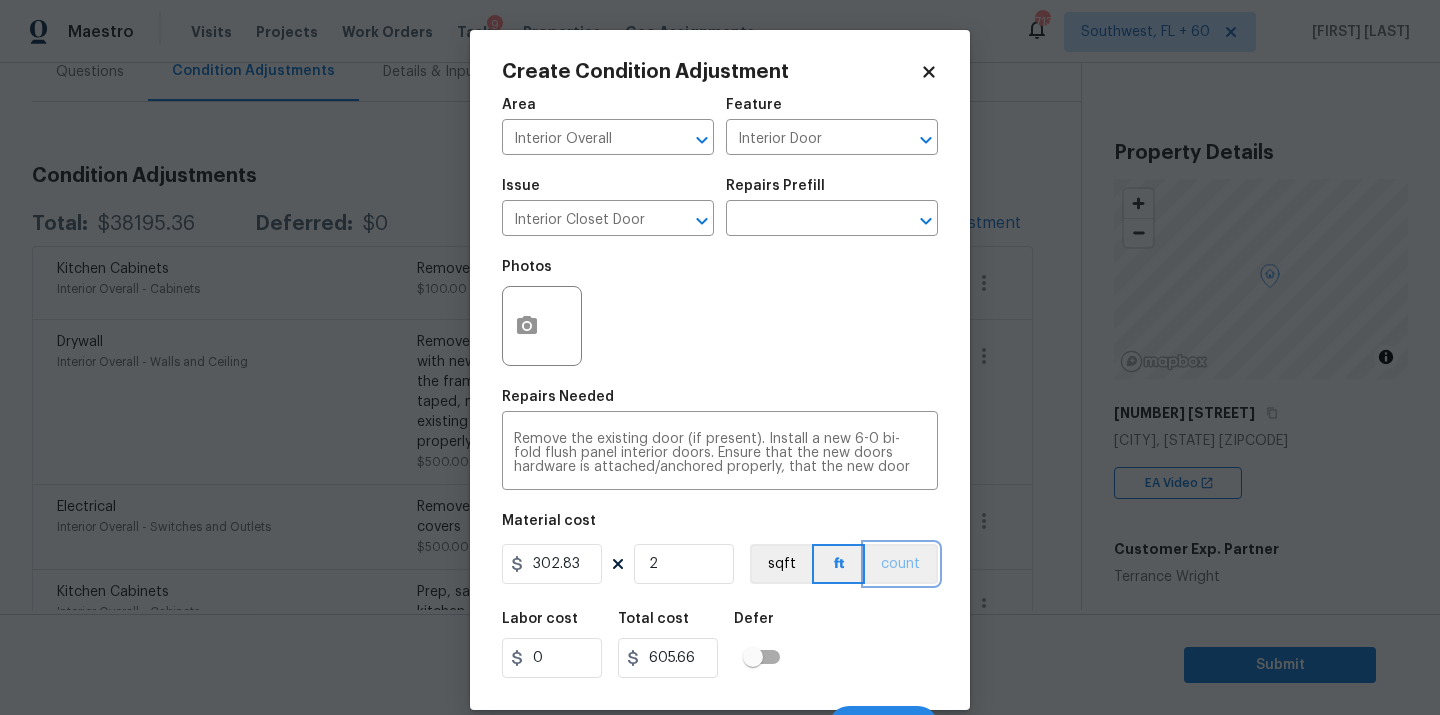 click on "count" at bounding box center (901, 564) 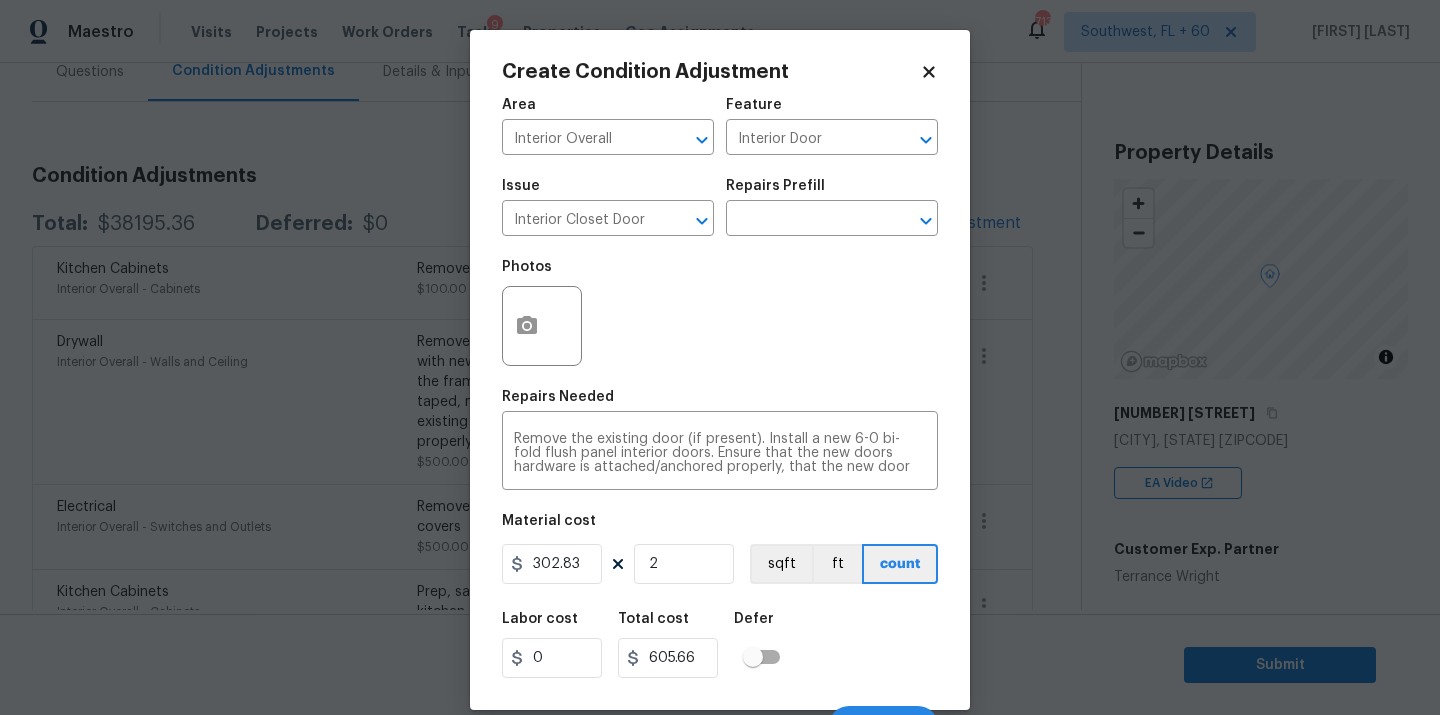 click on "Labor cost 0 Total cost 605.66 Defer" at bounding box center [720, 645] 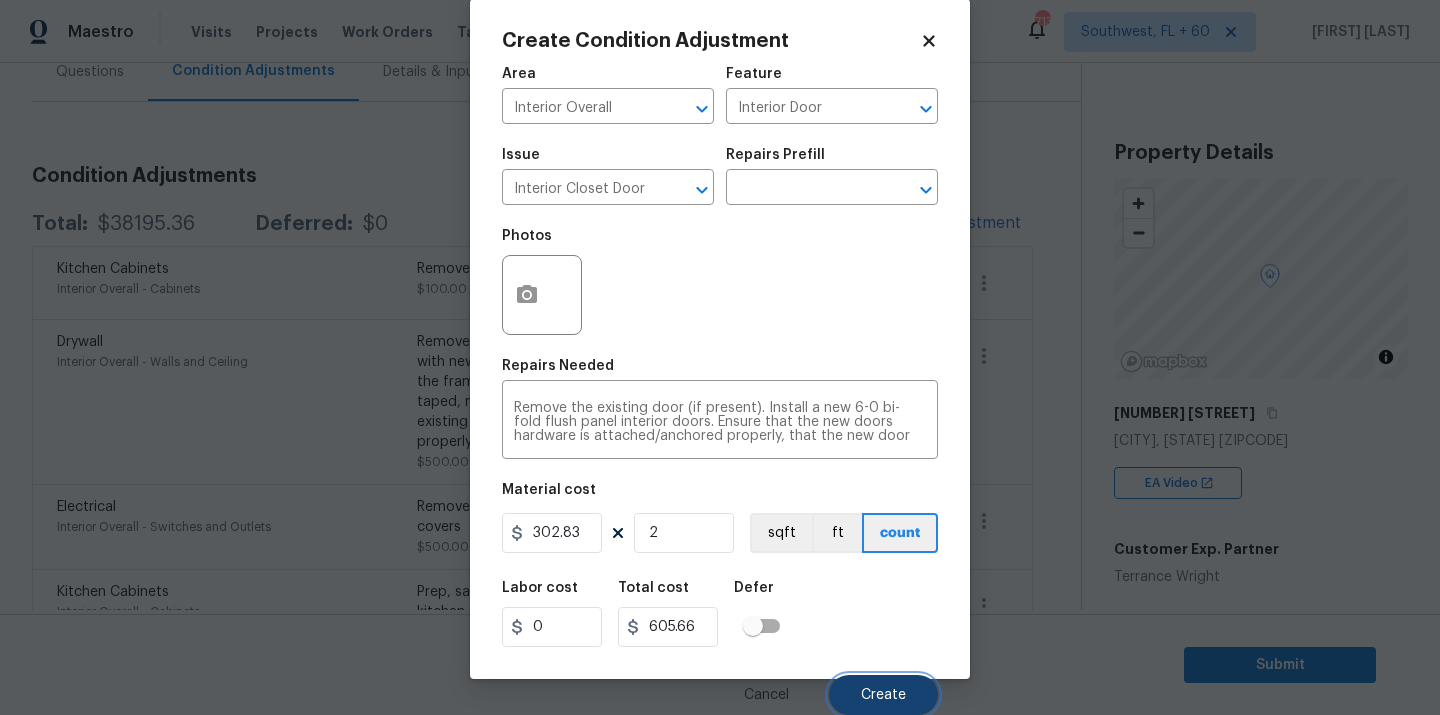 click on "Create" at bounding box center (883, 695) 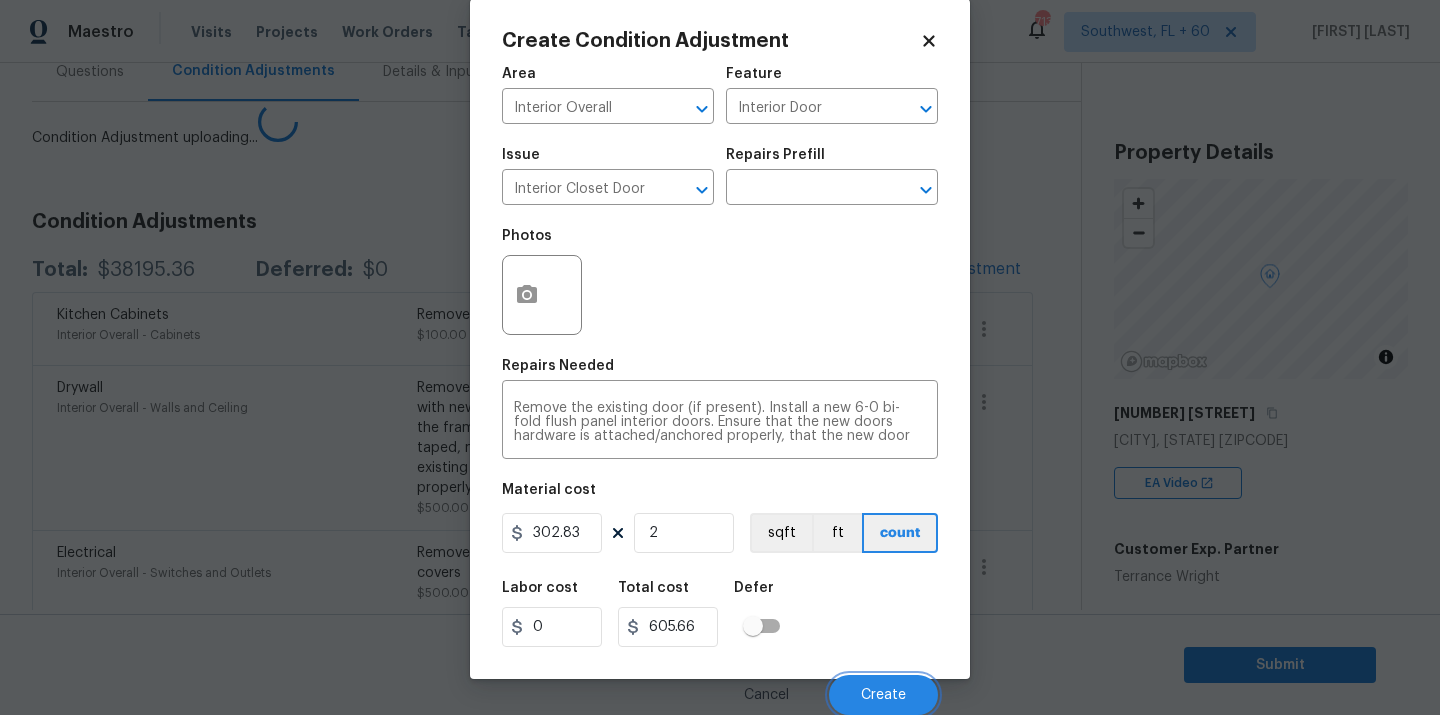 scroll, scrollTop: 25, scrollLeft: 0, axis: vertical 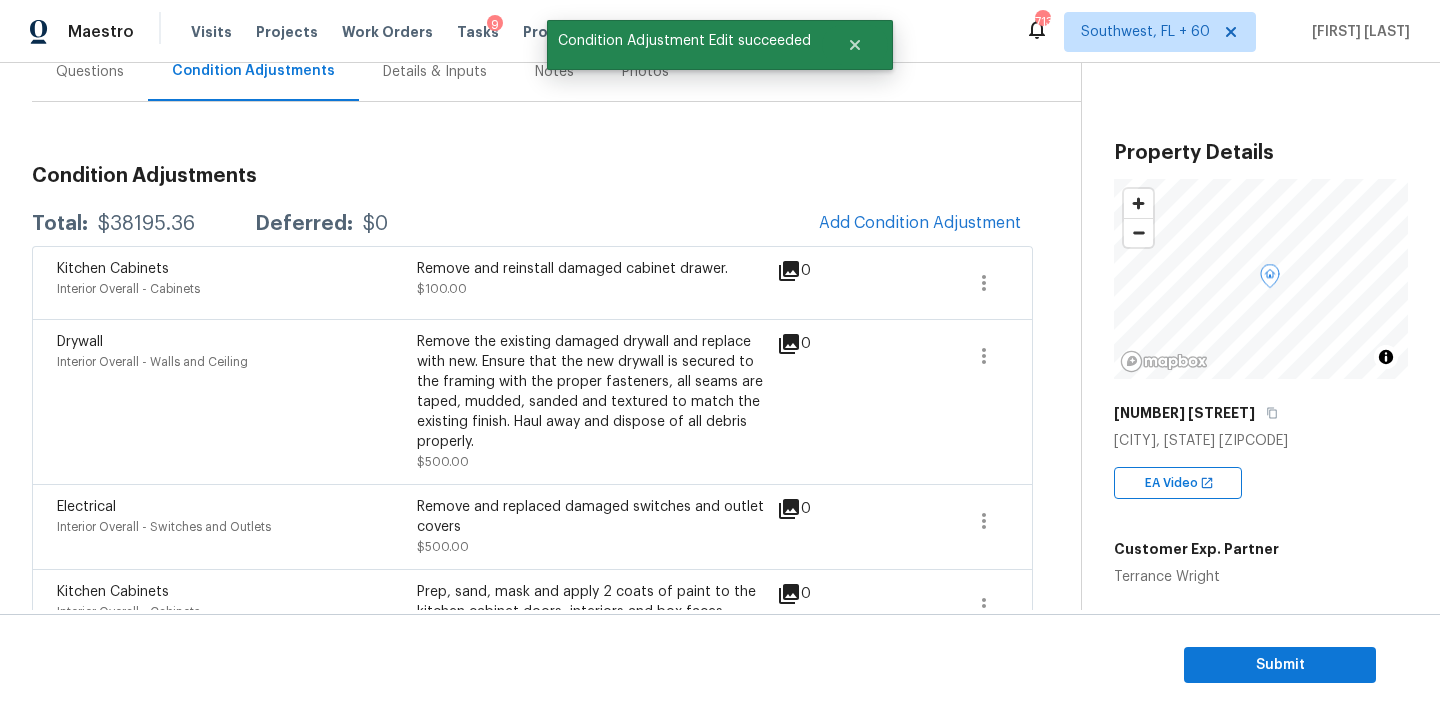 click on "Condition Adjustments Total:  $38195.36 Deferred:  $0 Add Condition Adjustment Kitchen Cabinets Interior Overall - Cabinets Remove and reinstall damaged cabinet drawer.  $100.00   0 Drywall Interior Overall - Walls and Ceiling Remove the existing damaged drywall and replace with new. Ensure that the new drywall is secured to the framing with the proper fasteners, all seams are taped, mudded, sanded and textured to match the existing finish. Haul away and dispose of all debris properly. $500.00   0 Electrical Interior Overall - Switches and Outlets Remove and replaced damaged switches and outlet covers $500.00   0 Kitchen Cabinets Interior Overall - Cabinets Prep, sand, mask and apply 2 coats of paint to the kitchen cabinet doors, interiors and box faces (complete). Ensure that the paint coverage is consistent and smooth. Clean up (including any overspray) and dispose of all debris properly. $1,200.00   0 Condition charge Interior Overall - Home Readiness Packages Age Condition Charge: 1979-1992 B	 $1.00   0" at bounding box center [532, 1280] 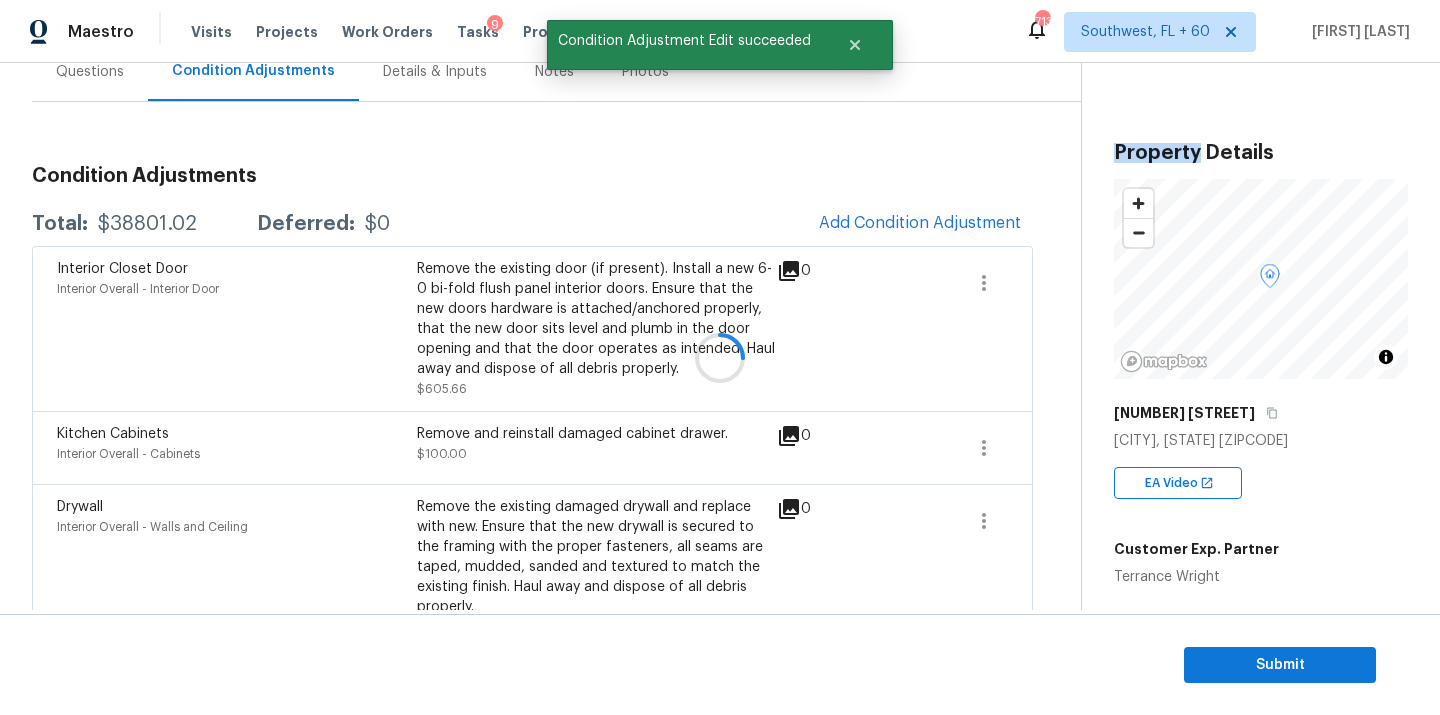 click at bounding box center (720, 357) 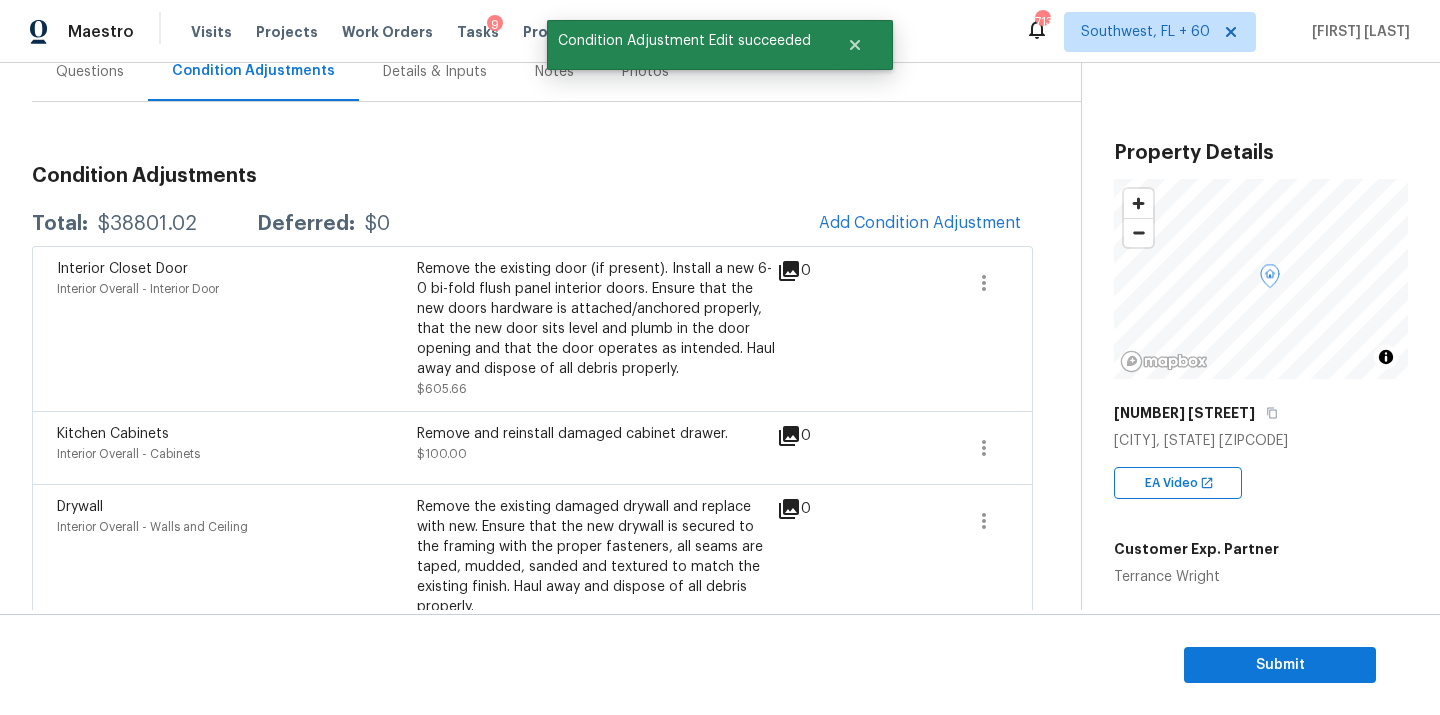 click on "$38801.02" at bounding box center [147, 224] 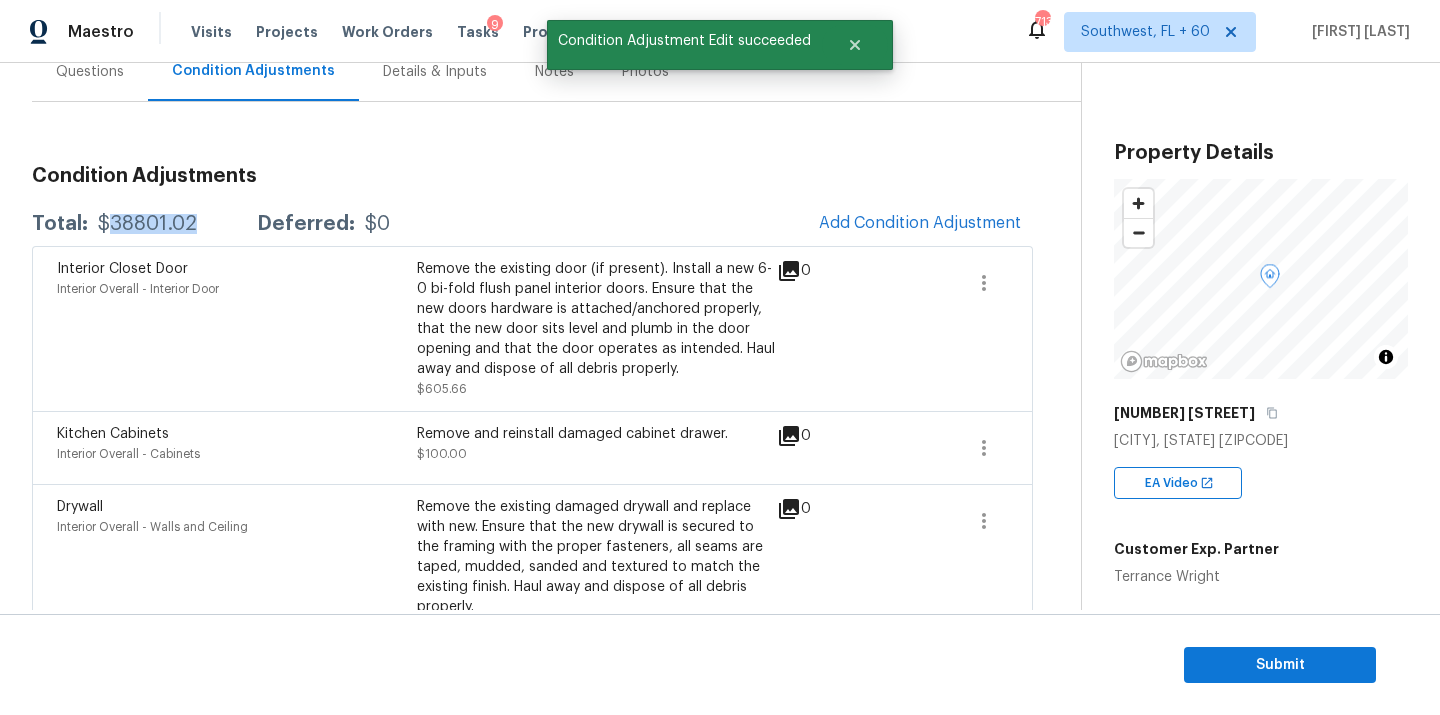 click on "$38801.02" at bounding box center (147, 224) 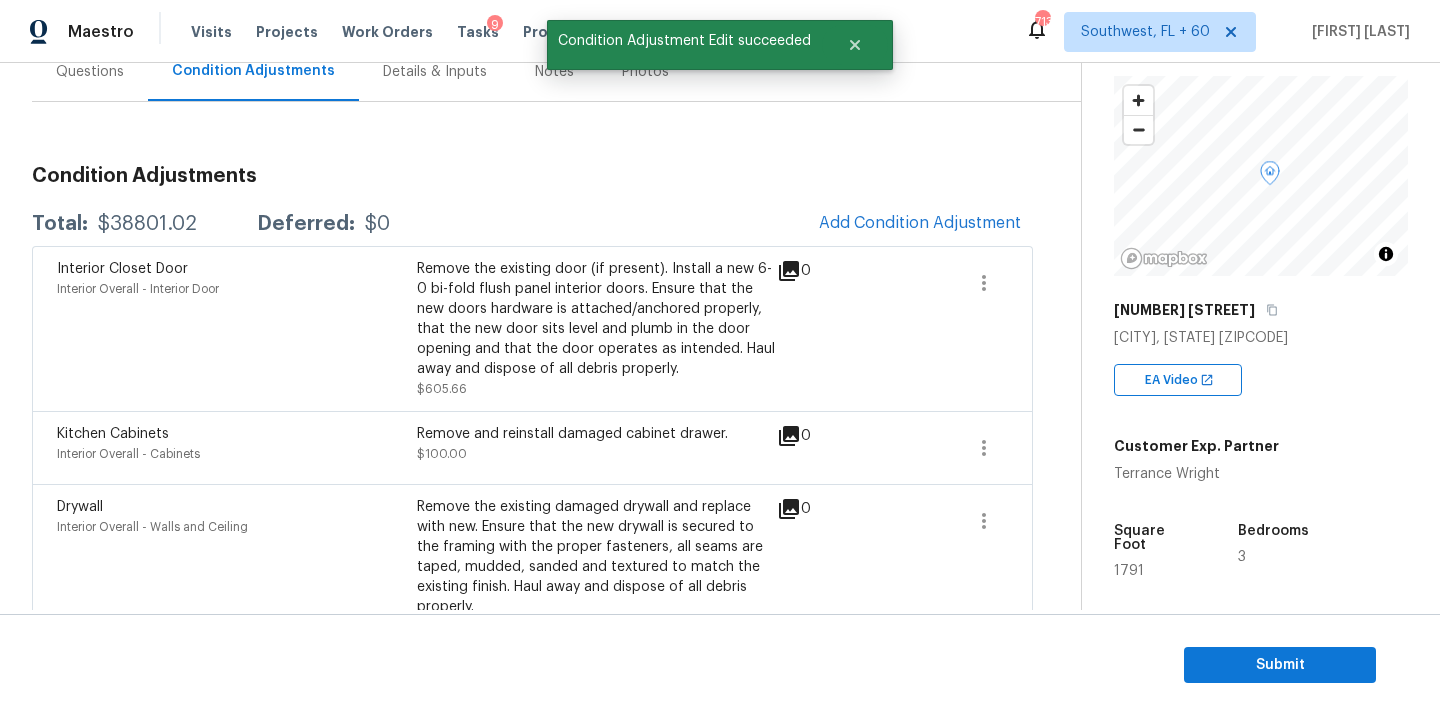click on "Submit" at bounding box center (720, 665) 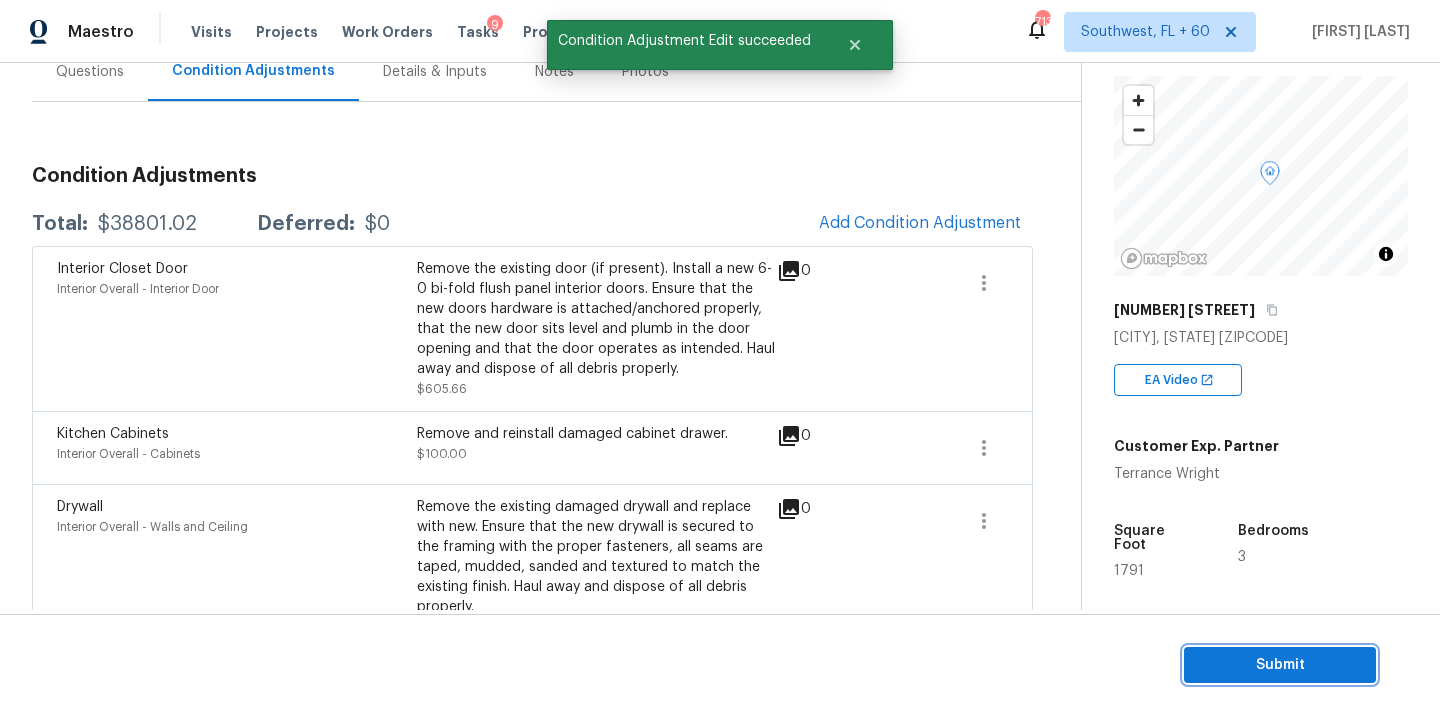click on "Submit" at bounding box center (1280, 665) 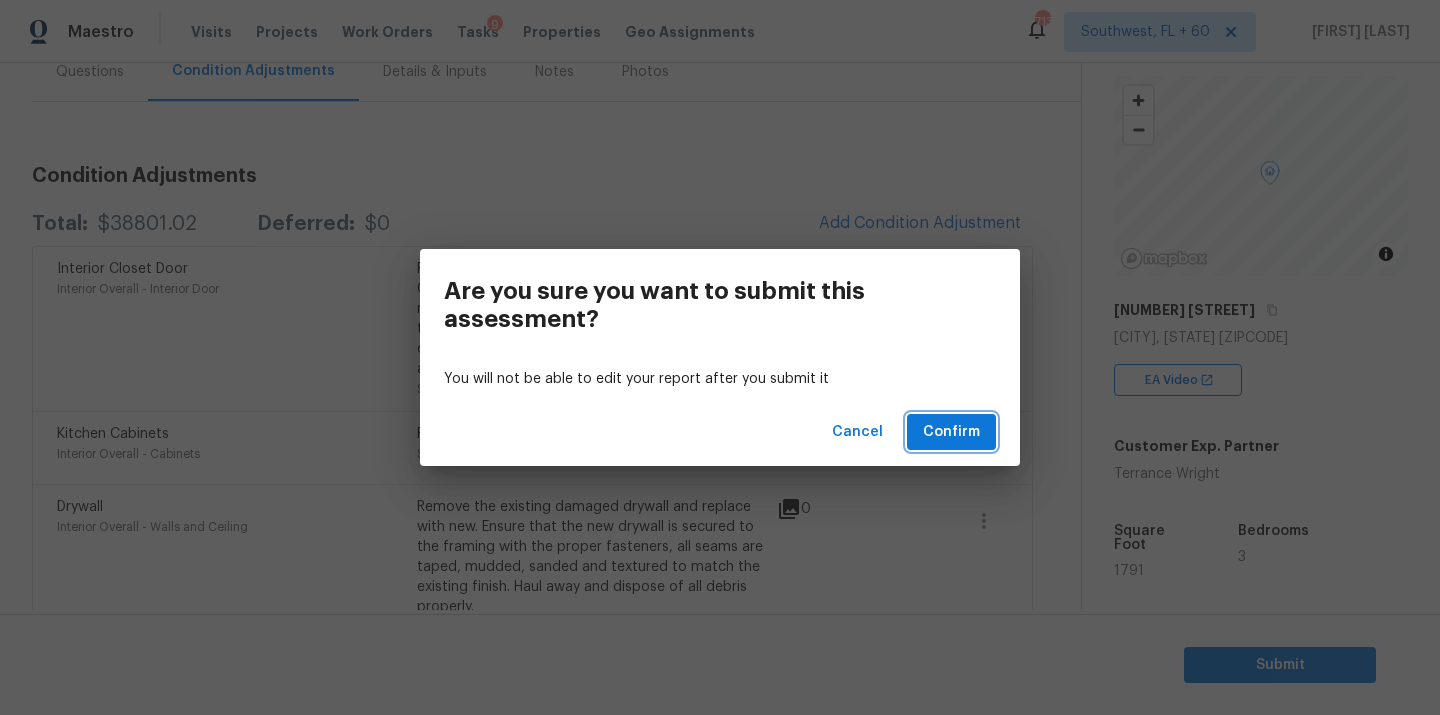 click on "Confirm" at bounding box center [951, 432] 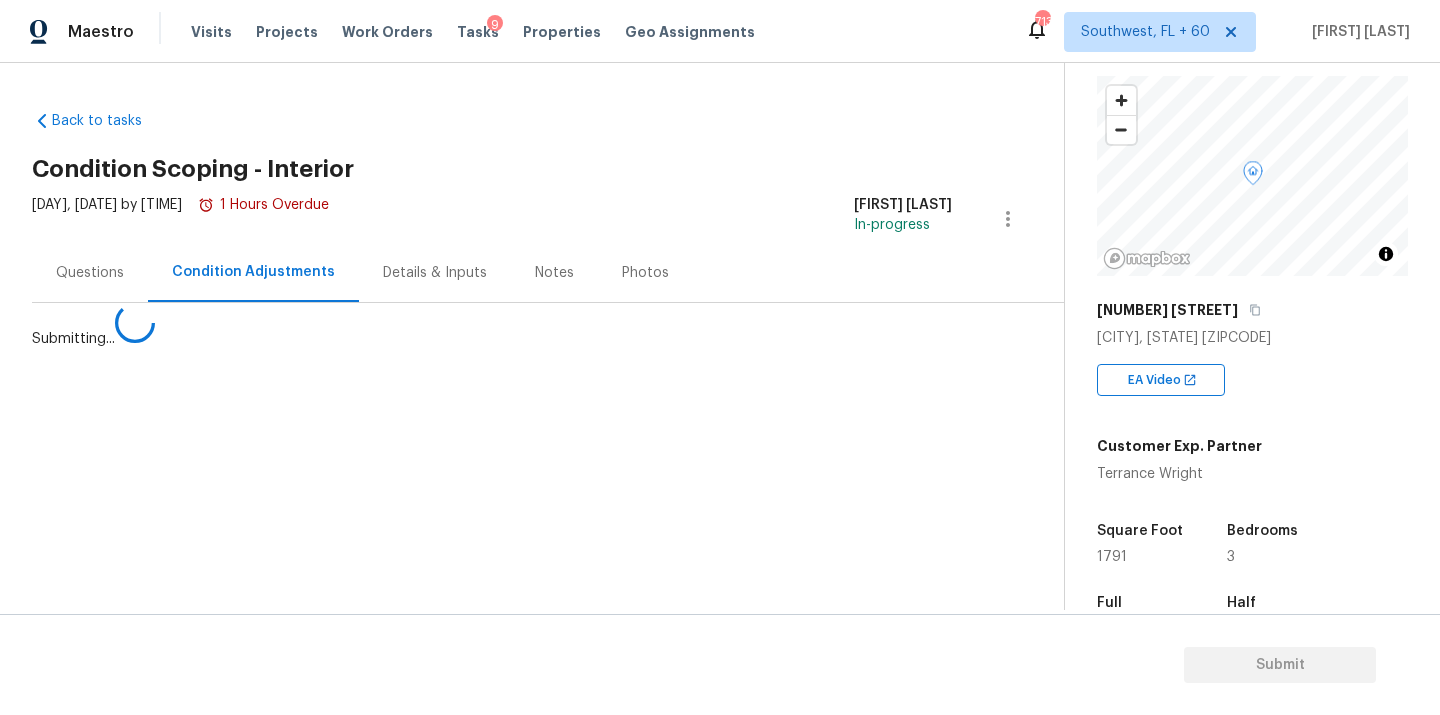 scroll, scrollTop: 0, scrollLeft: 0, axis: both 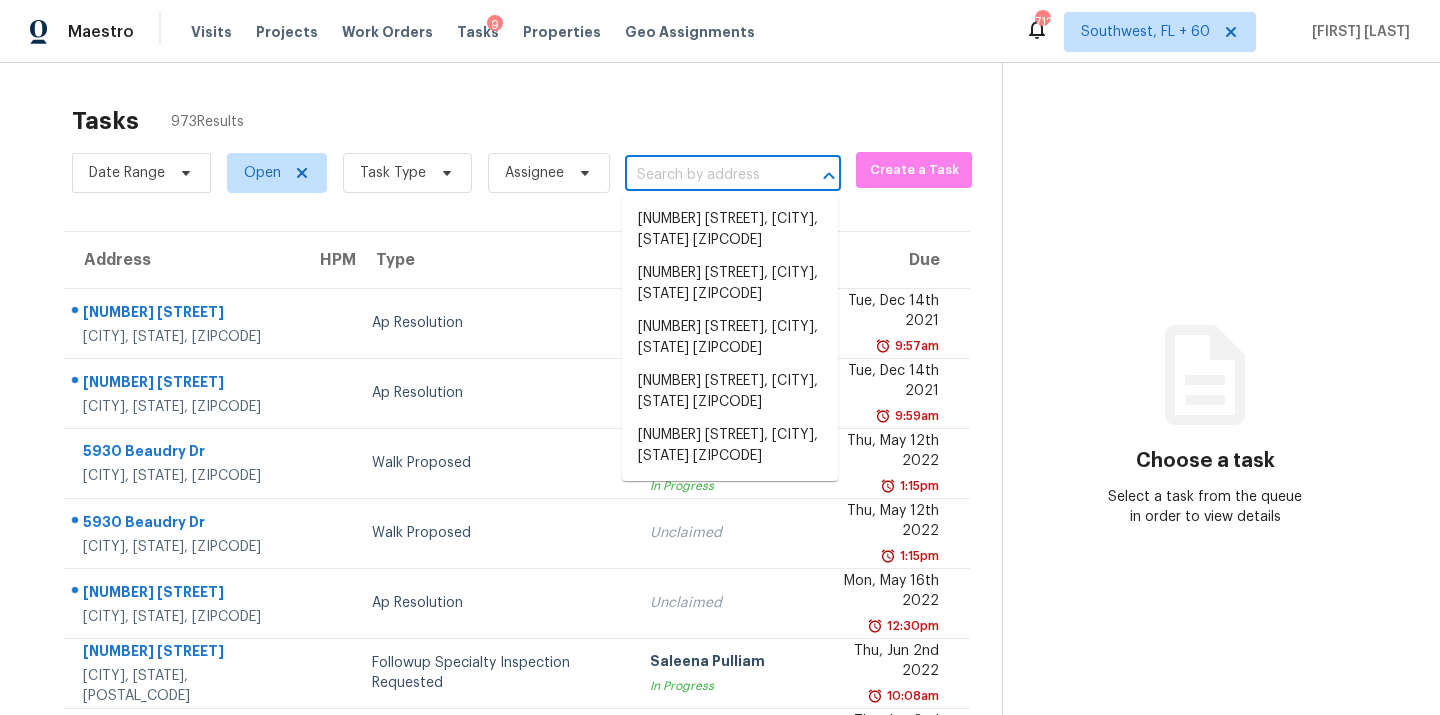 click at bounding box center [705, 175] 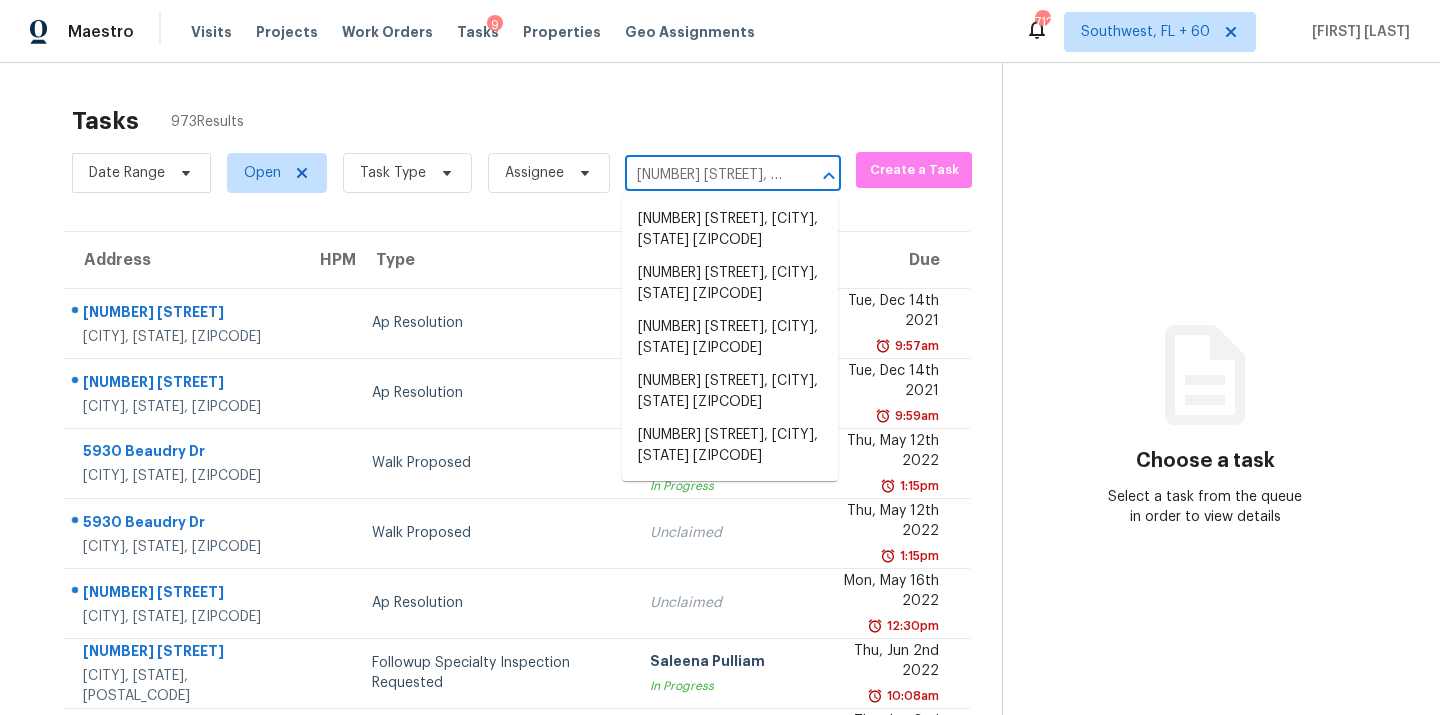 scroll, scrollTop: 0, scrollLeft: 185, axis: horizontal 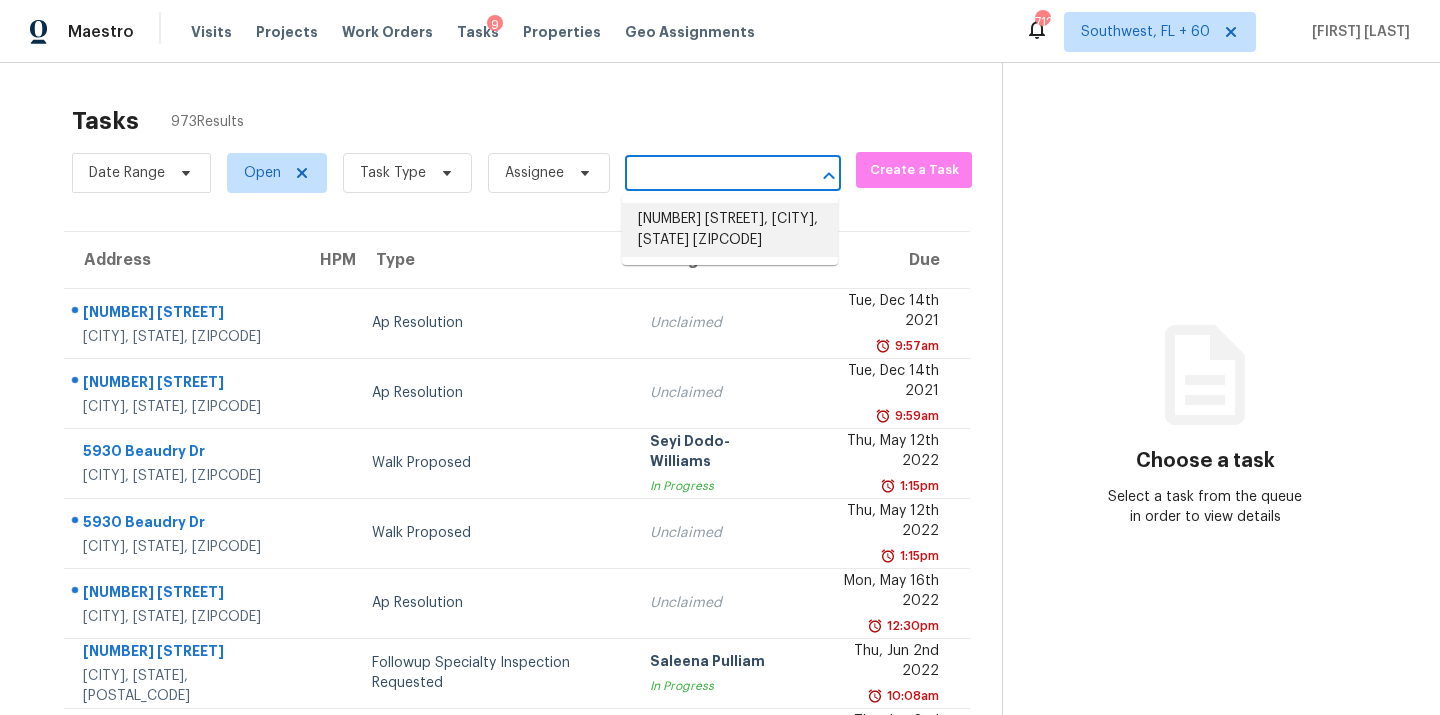 click on "8436 Spruce Pine Dr, North Chesterfield, VA 23235" at bounding box center [730, 230] 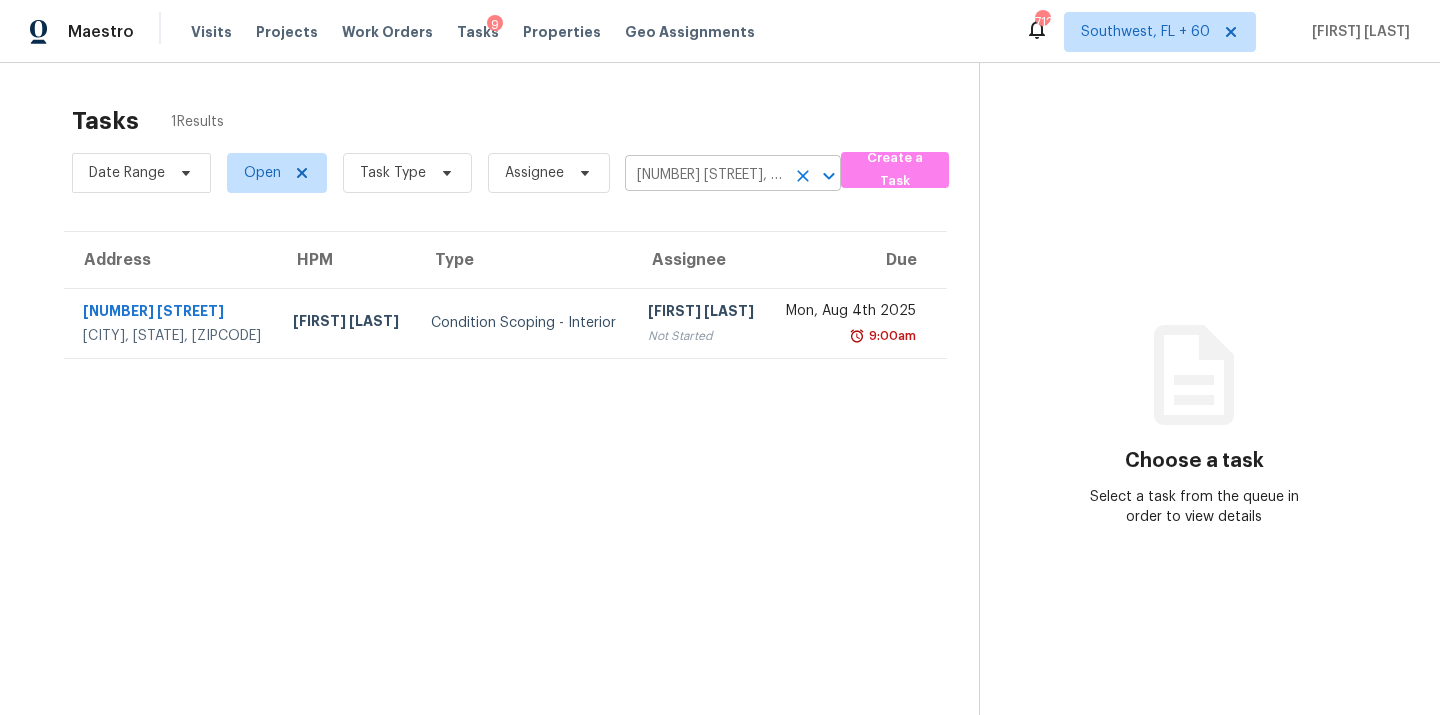 click on "8436 Spruce Pine Dr, North Chesterfield, VA 23235" at bounding box center [705, 175] 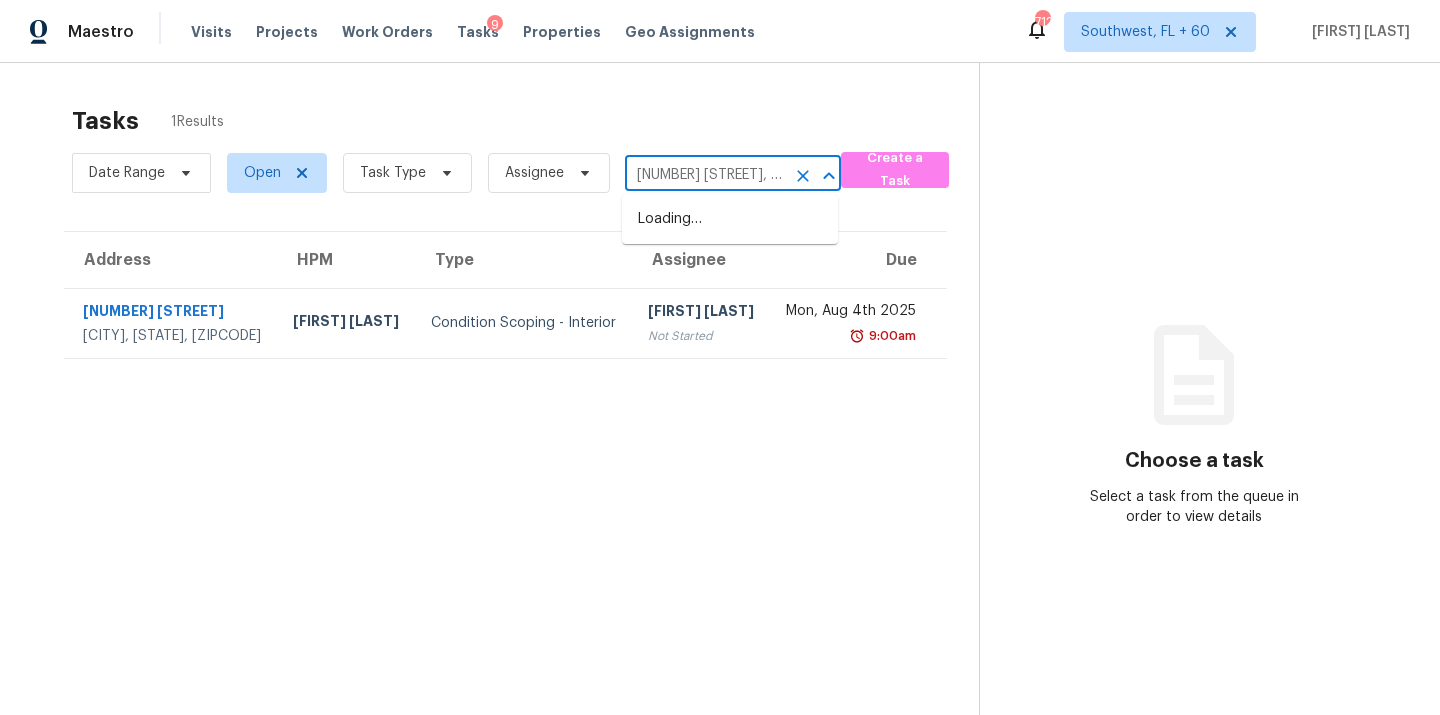 scroll, scrollTop: 0, scrollLeft: 111, axis: horizontal 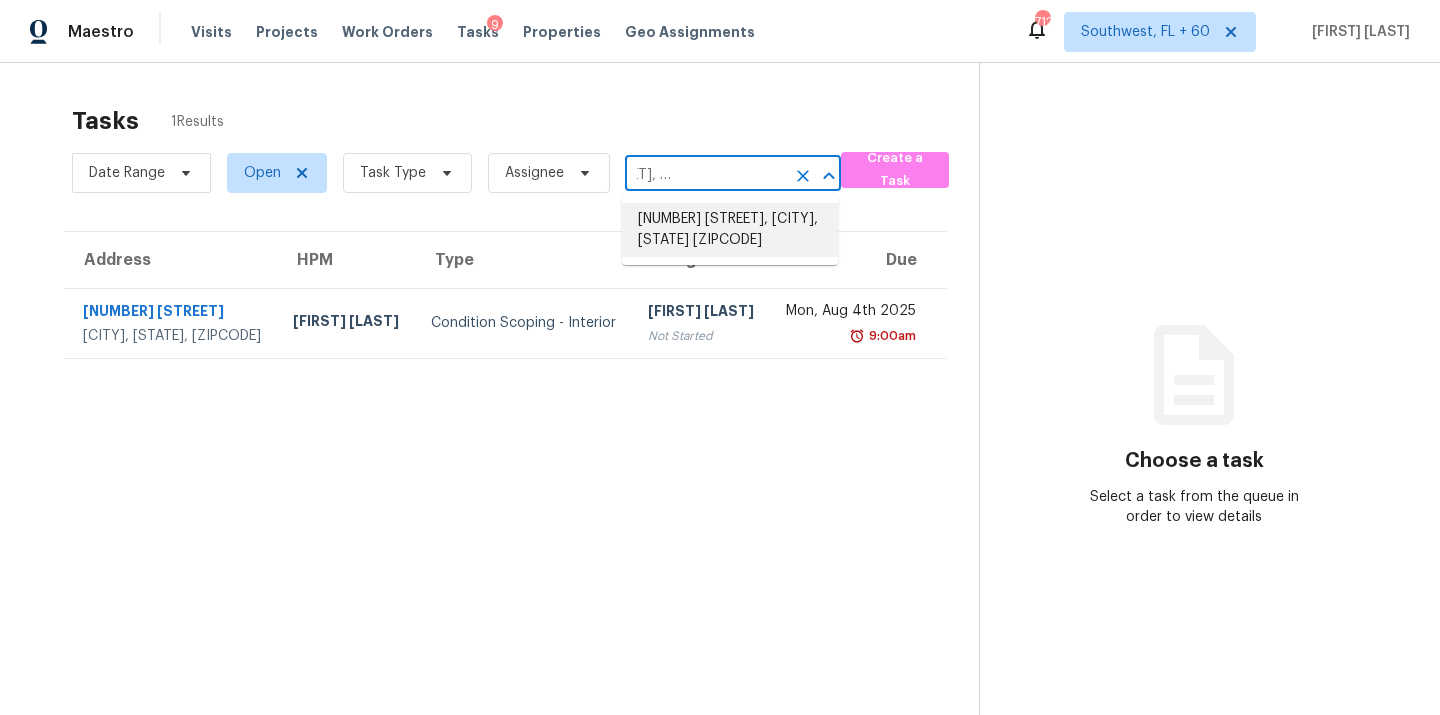 click on "41 San Marino Pkwy, Fenton, MO 63026" at bounding box center [730, 230] 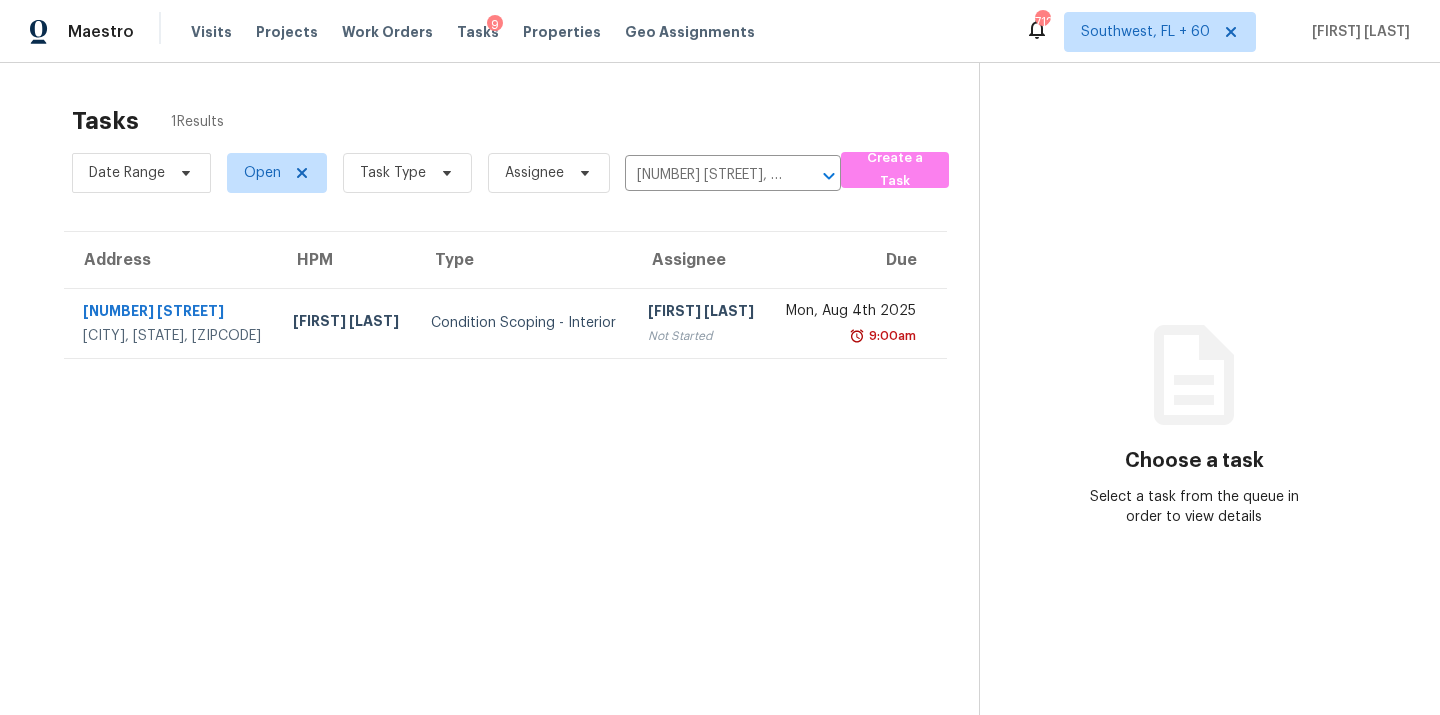 click on "Date Range Open Task Type Assignee 41 San Marino Pkwy, Fenton, MO 63026 ​" at bounding box center (456, 173) 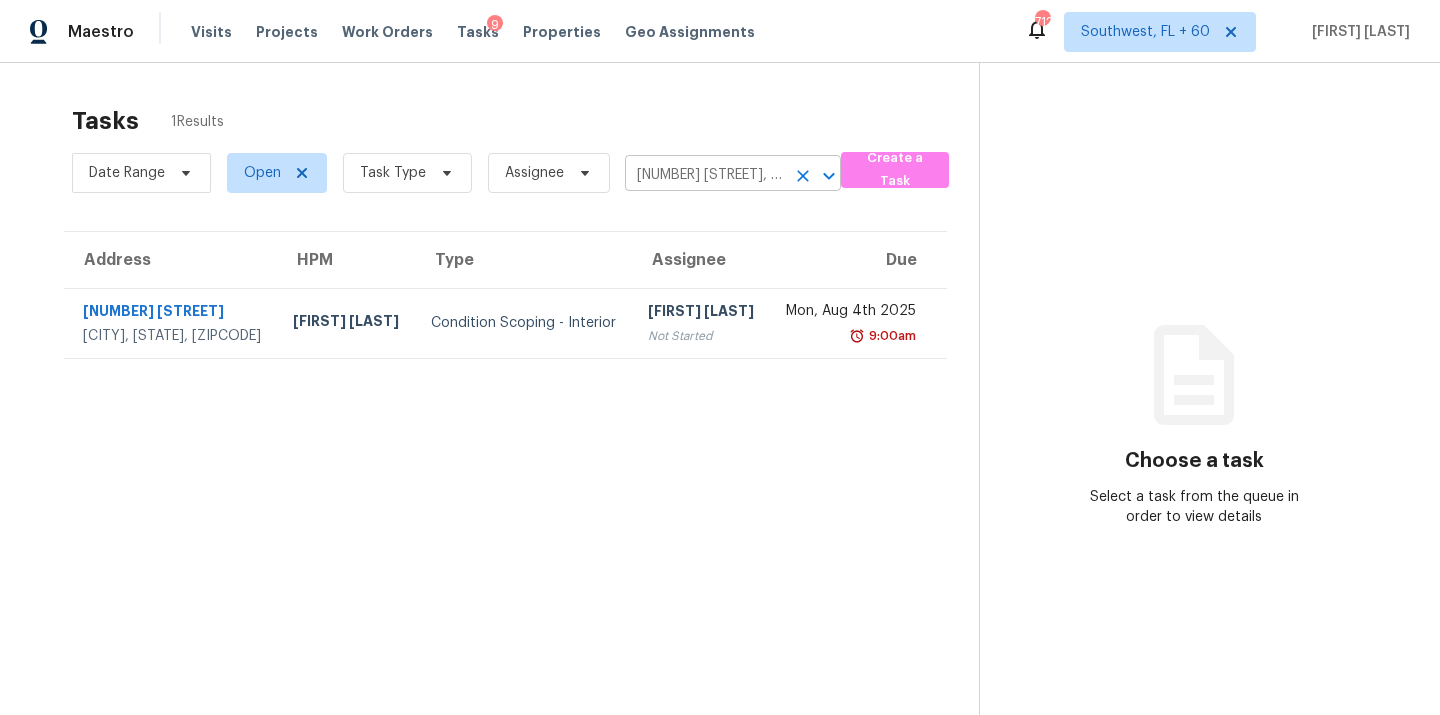 click on "41 San Marino Pkwy, Fenton, MO 63026" at bounding box center (705, 175) 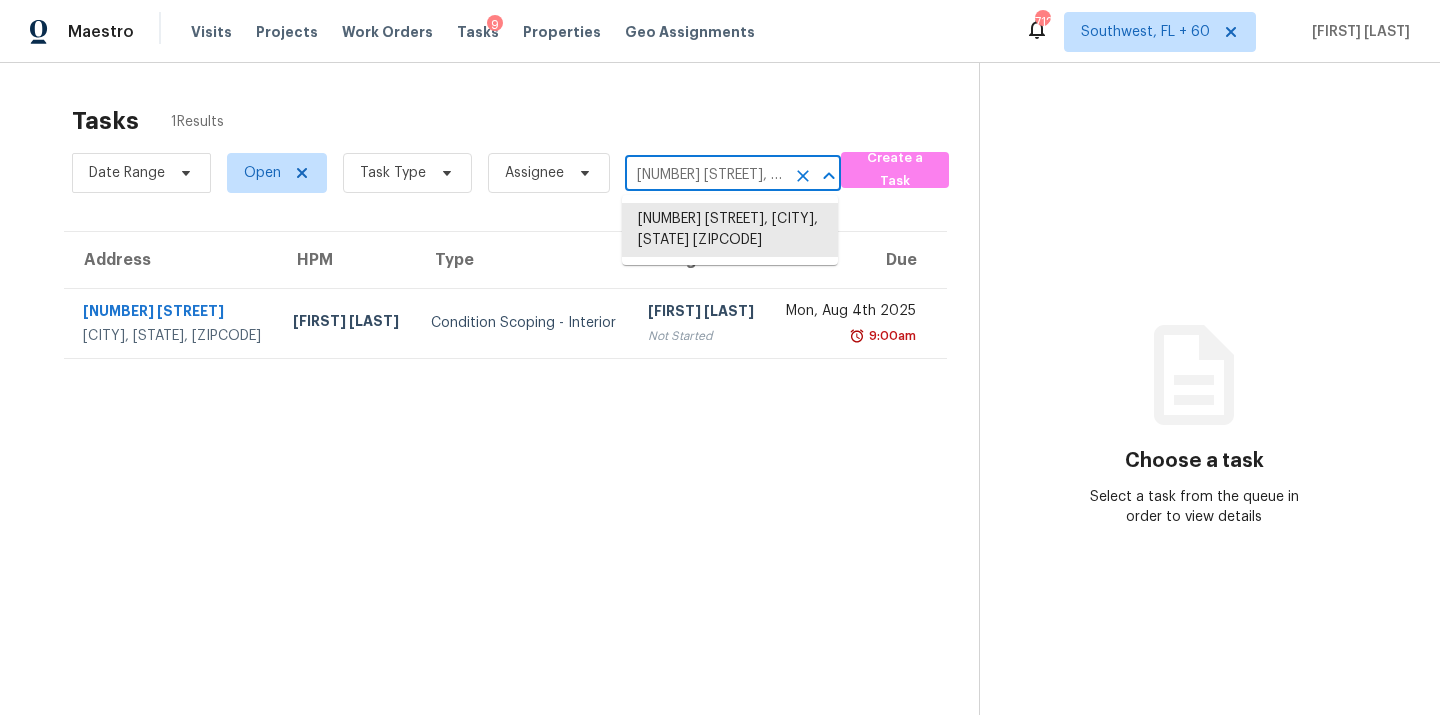 paste on "10660 Jewelberry Cir, Highlands Ranch, CO 80130" 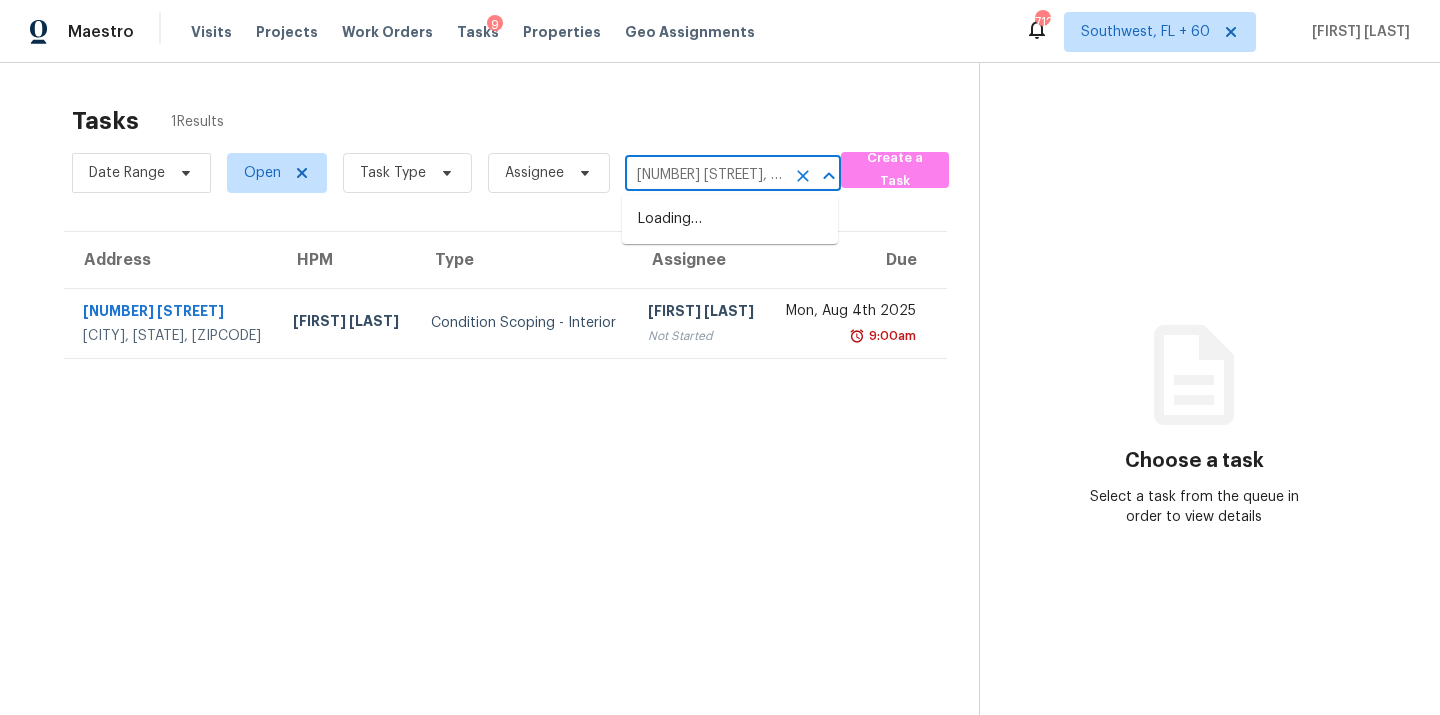 scroll, scrollTop: 0, scrollLeft: 183, axis: horizontal 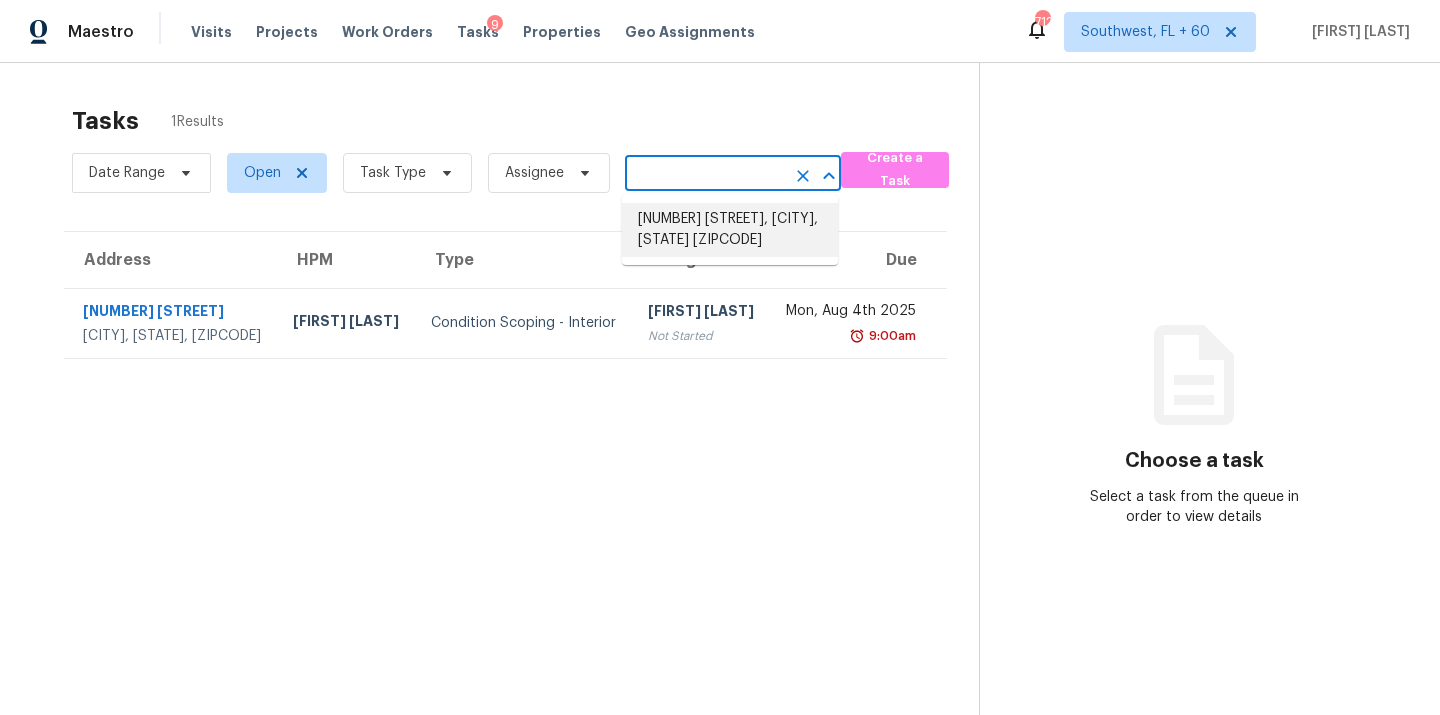 click on "10660 Jewelberry Cir, Highlands Ranch, CO 80130" at bounding box center [730, 230] 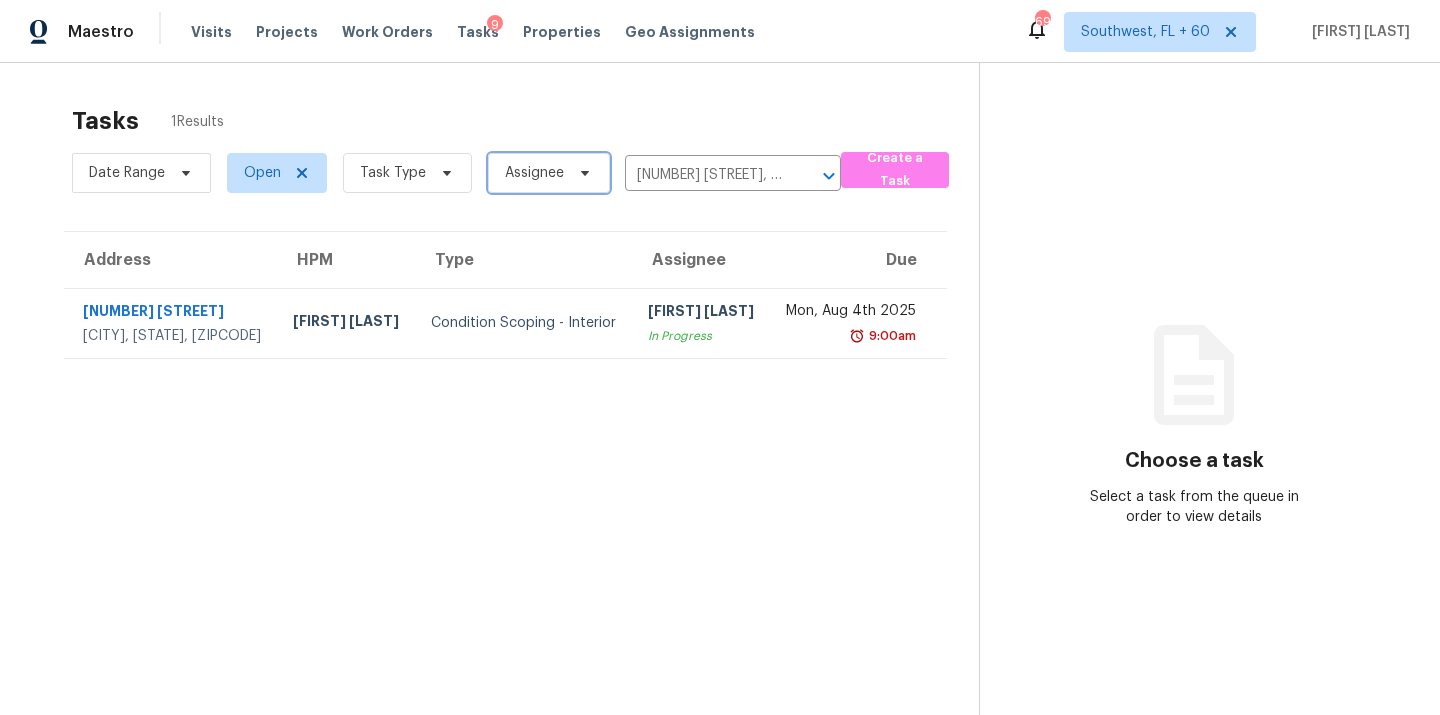 click on "Assignee" at bounding box center (534, 173) 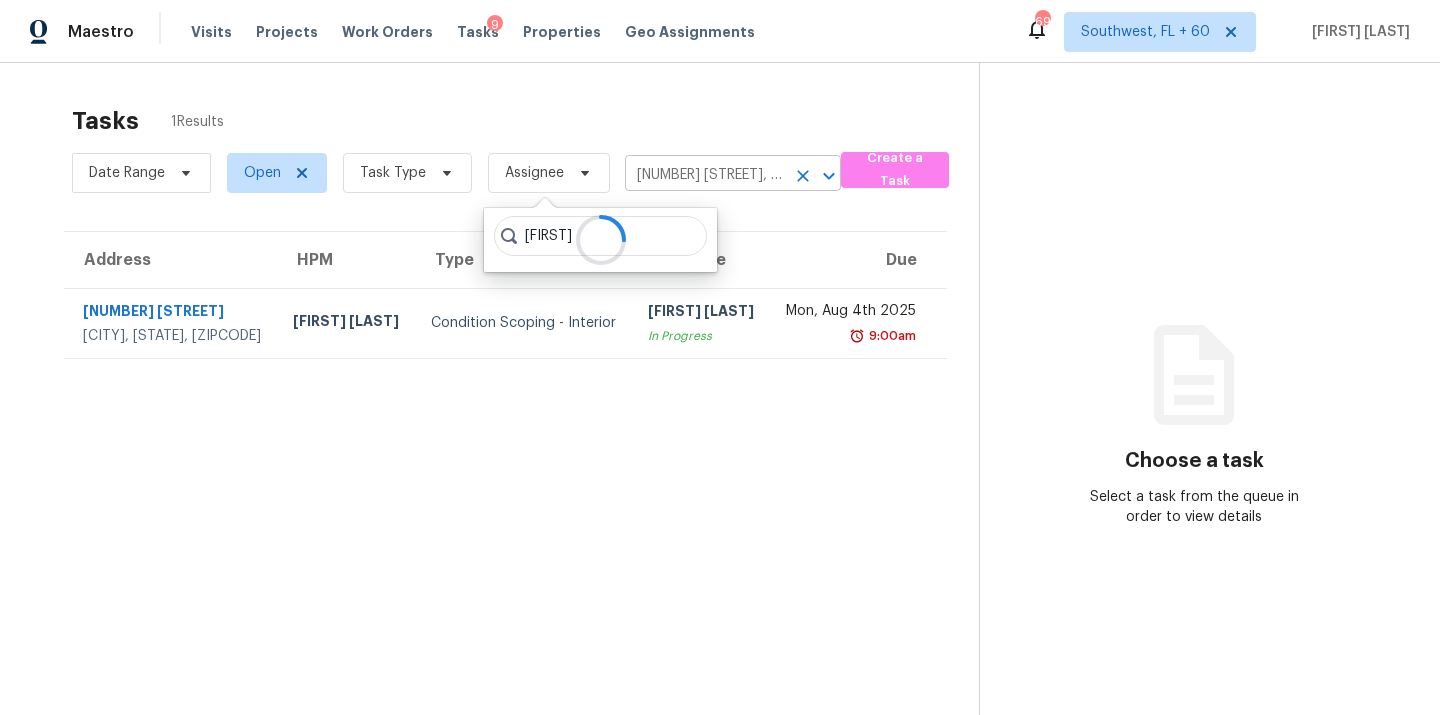 click 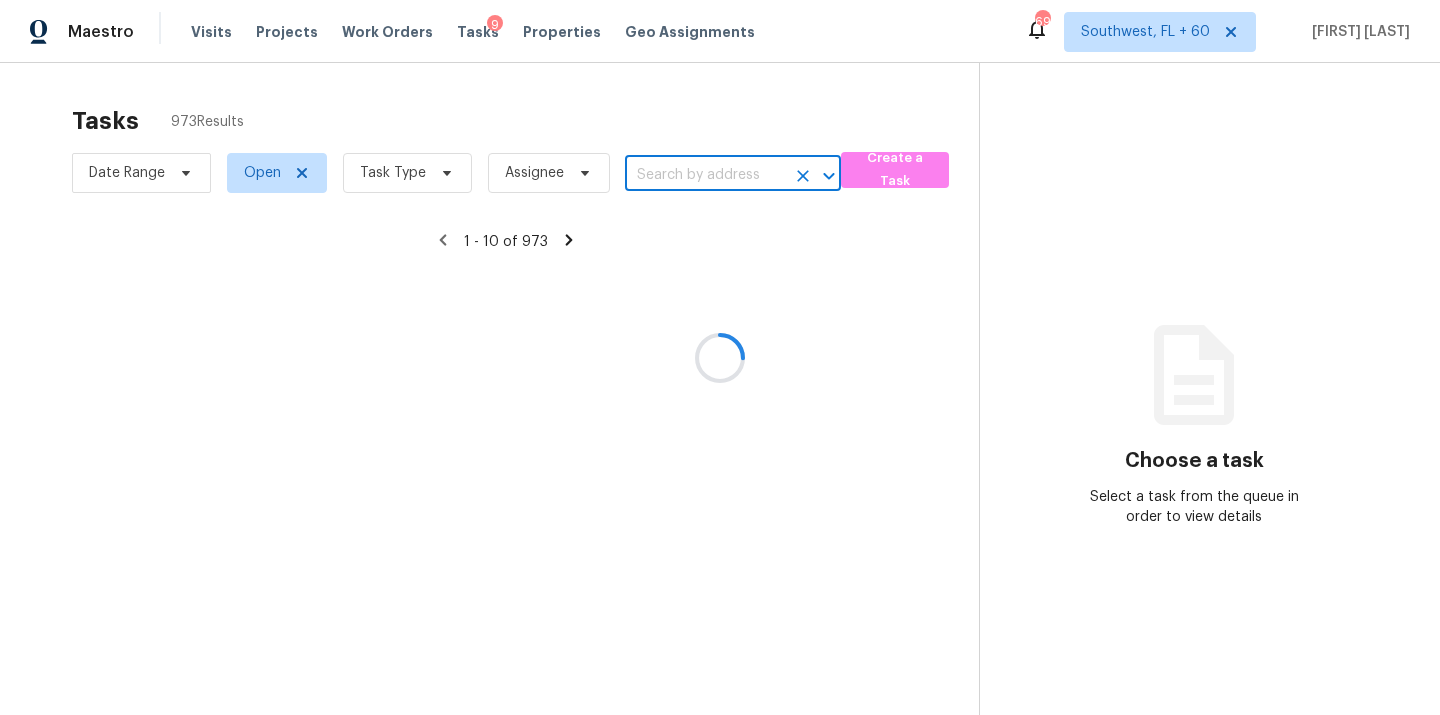 scroll, scrollTop: 0, scrollLeft: 0, axis: both 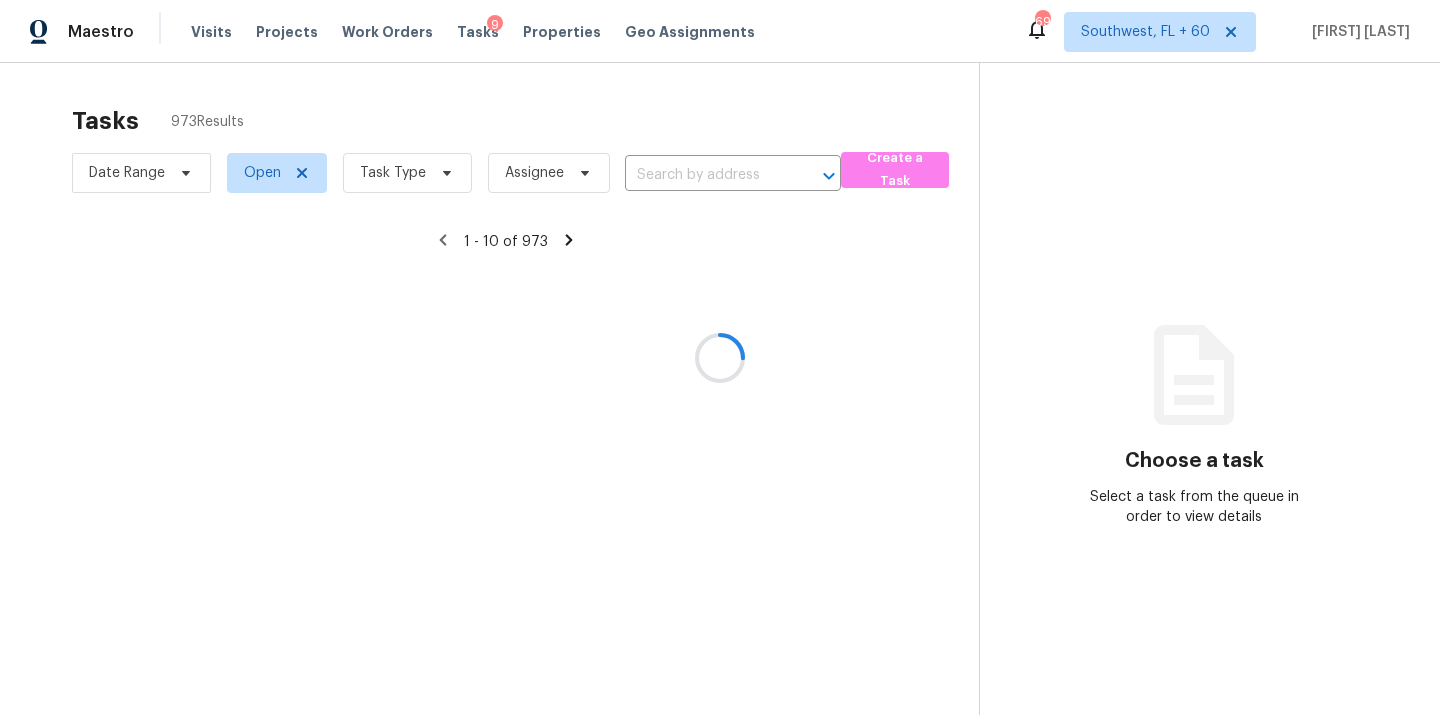 click at bounding box center [720, 357] 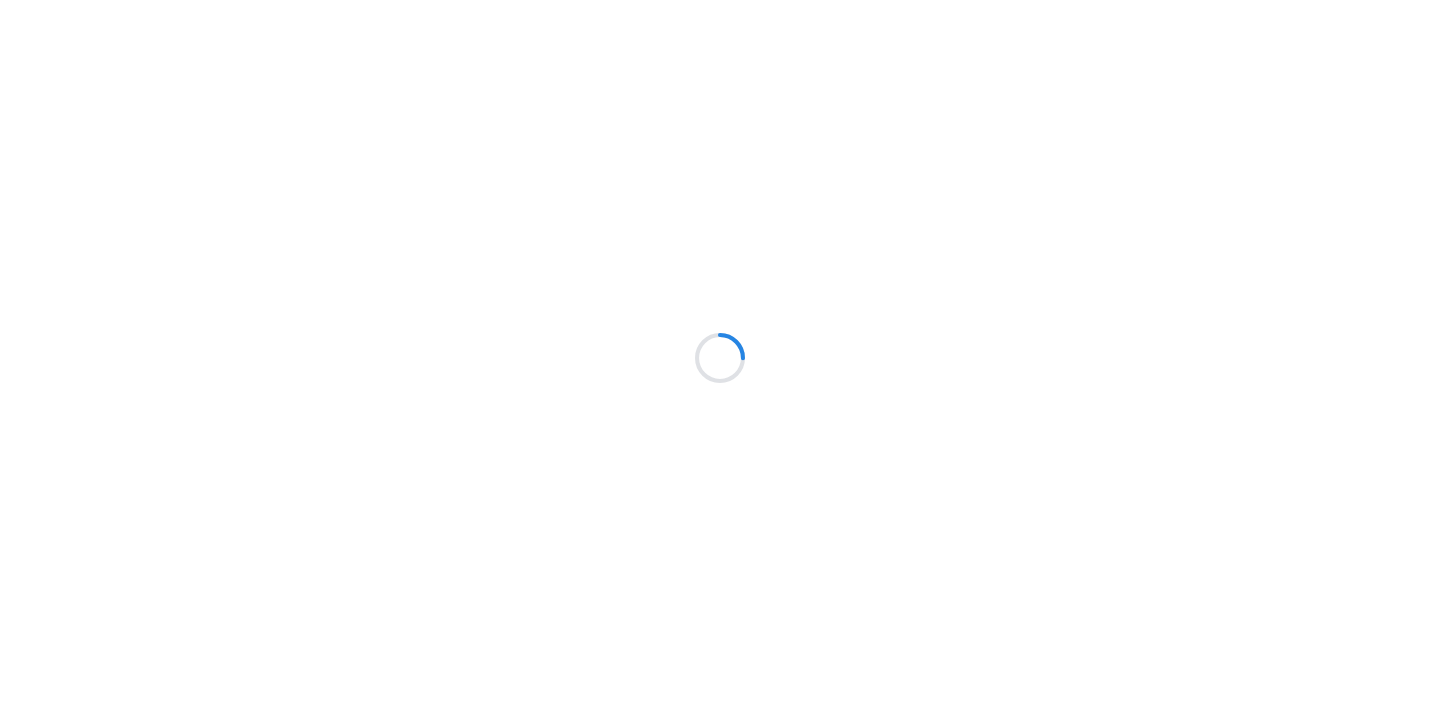 scroll, scrollTop: 0, scrollLeft: 0, axis: both 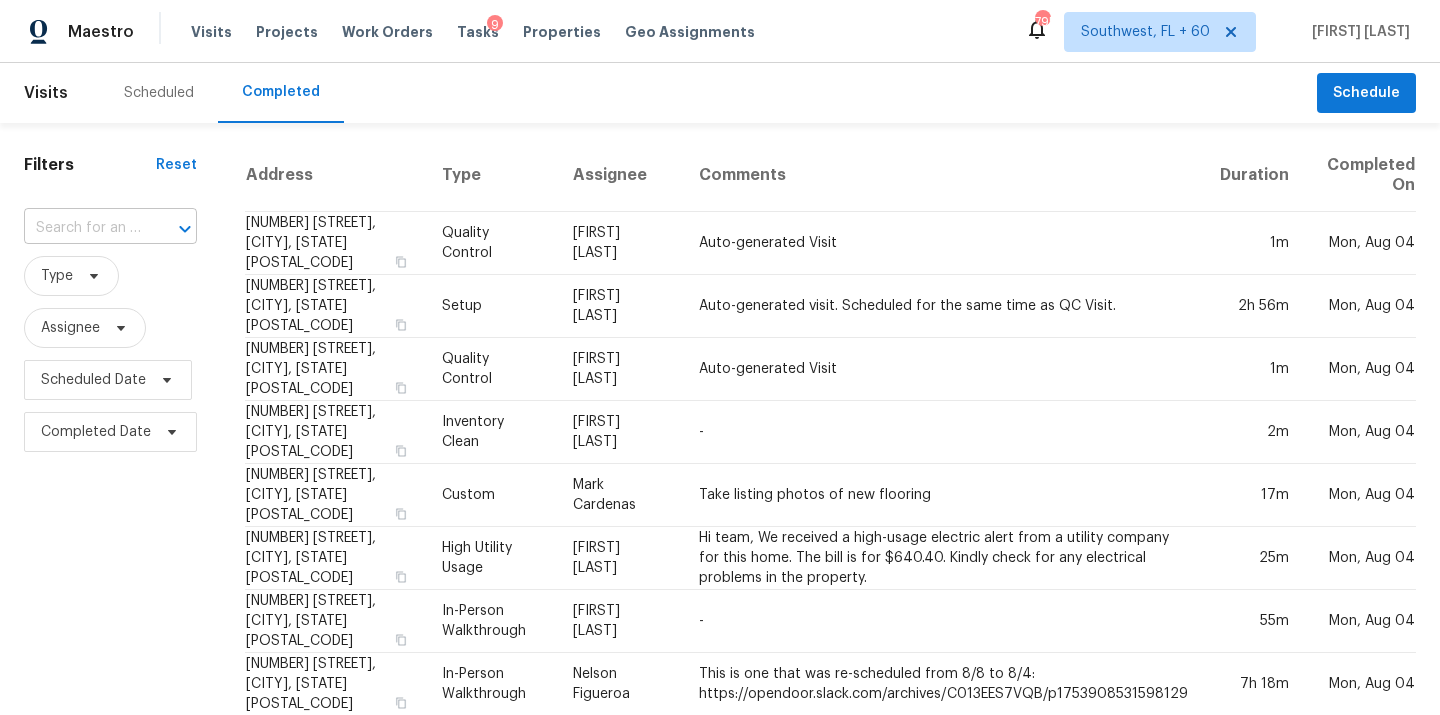 click at bounding box center [82, 228] 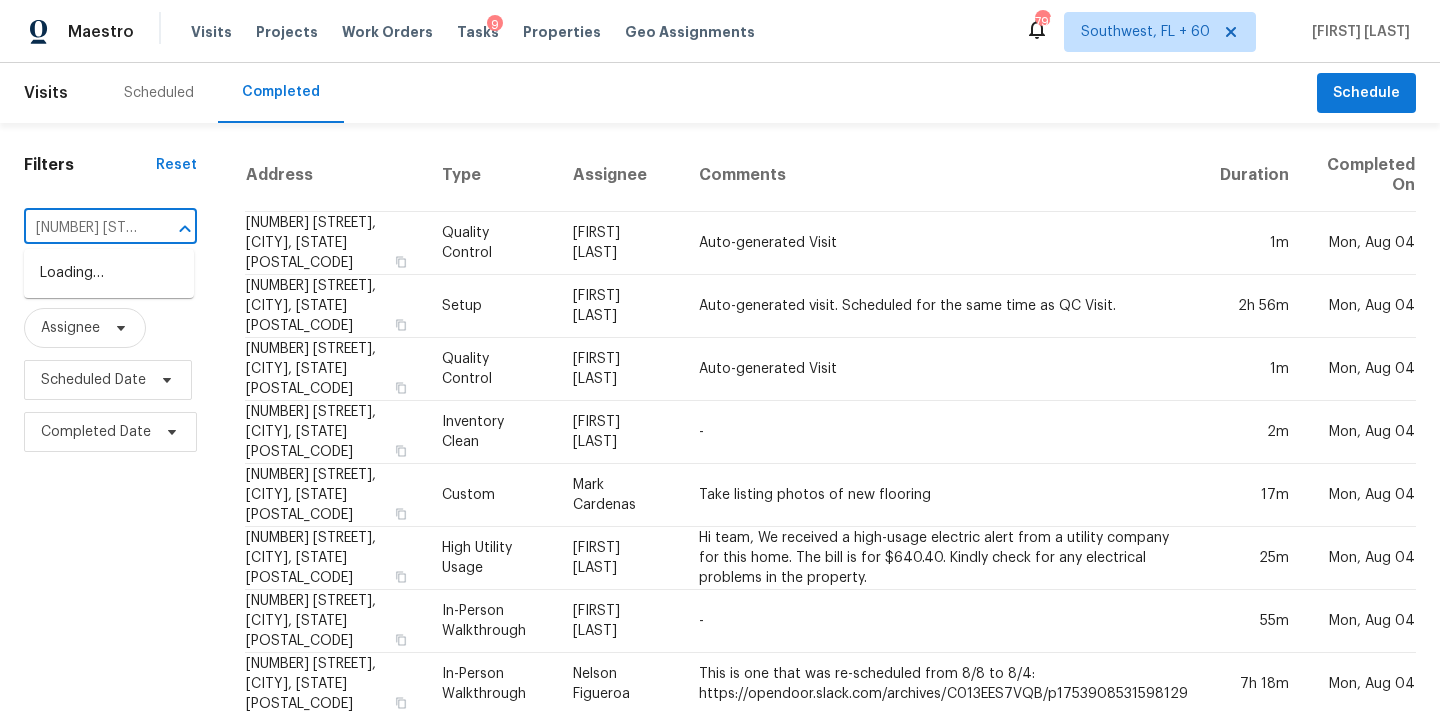 scroll, scrollTop: 0, scrollLeft: 170, axis: horizontal 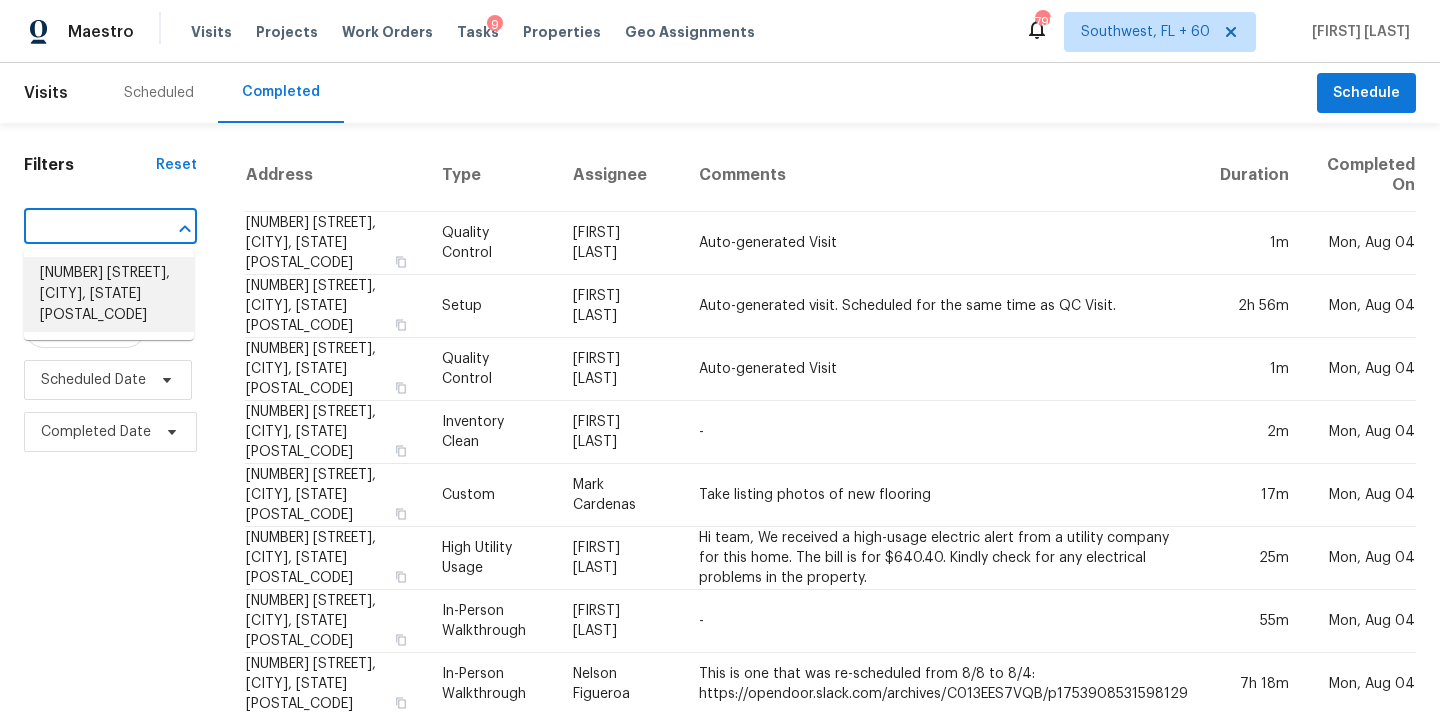 click on "[NUMBER] [STREET], [CITY], [STATE] [POSTAL_CODE]" at bounding box center (109, 294) 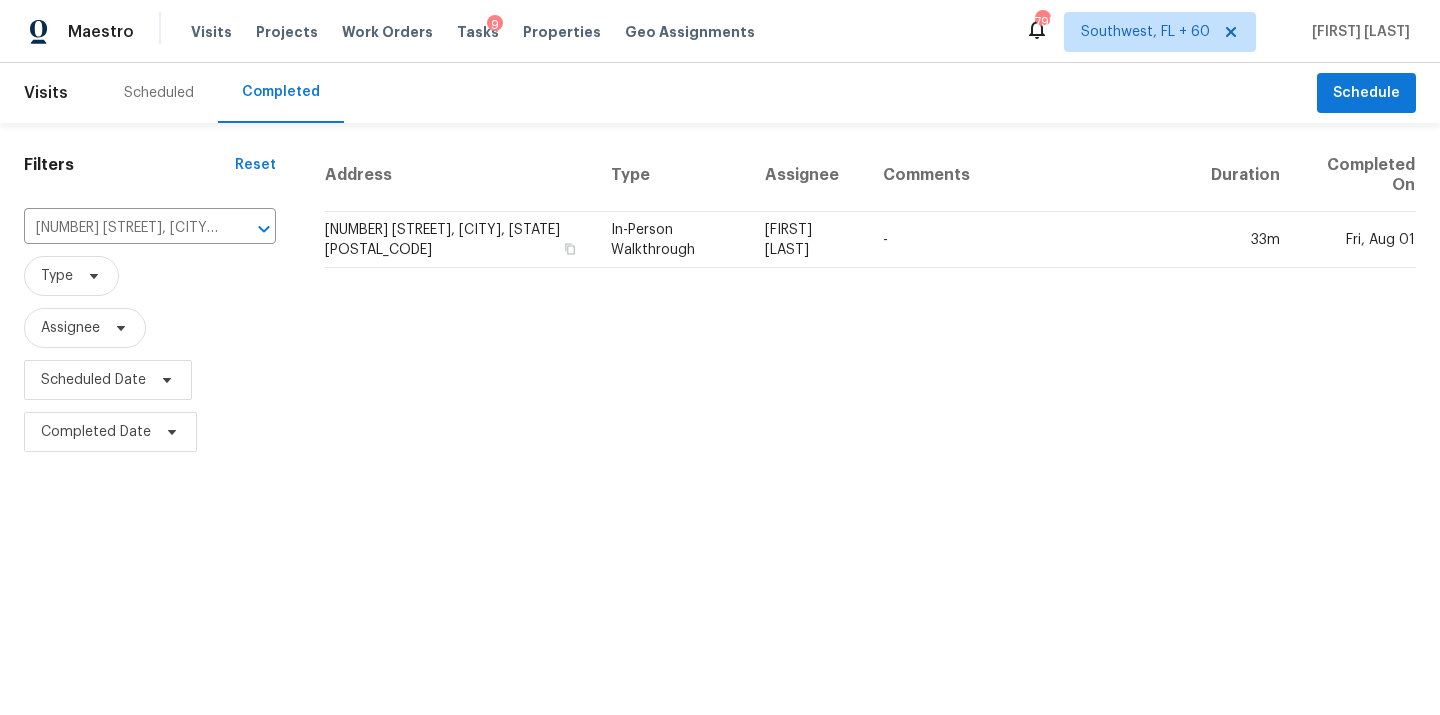 click on "[FIRST] [LAST]" at bounding box center [808, 240] 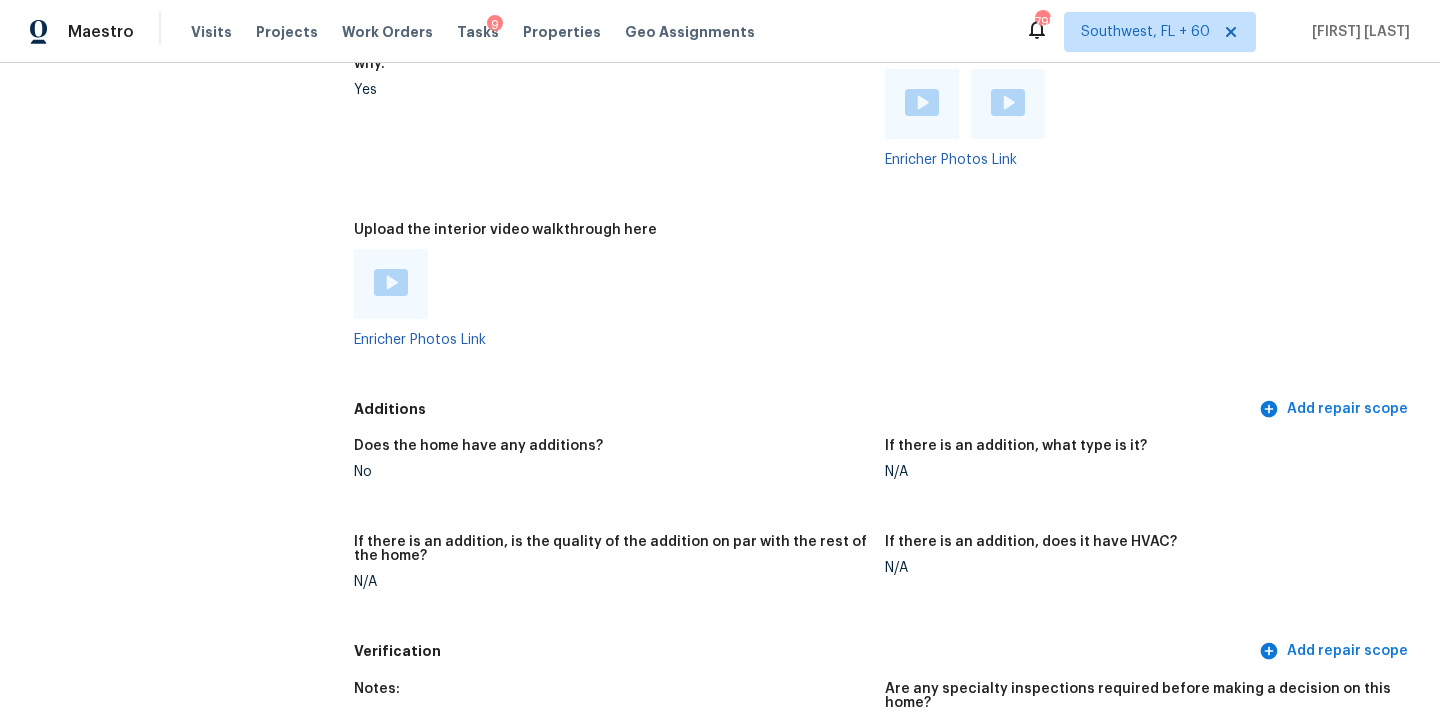 scroll, scrollTop: 4078, scrollLeft: 0, axis: vertical 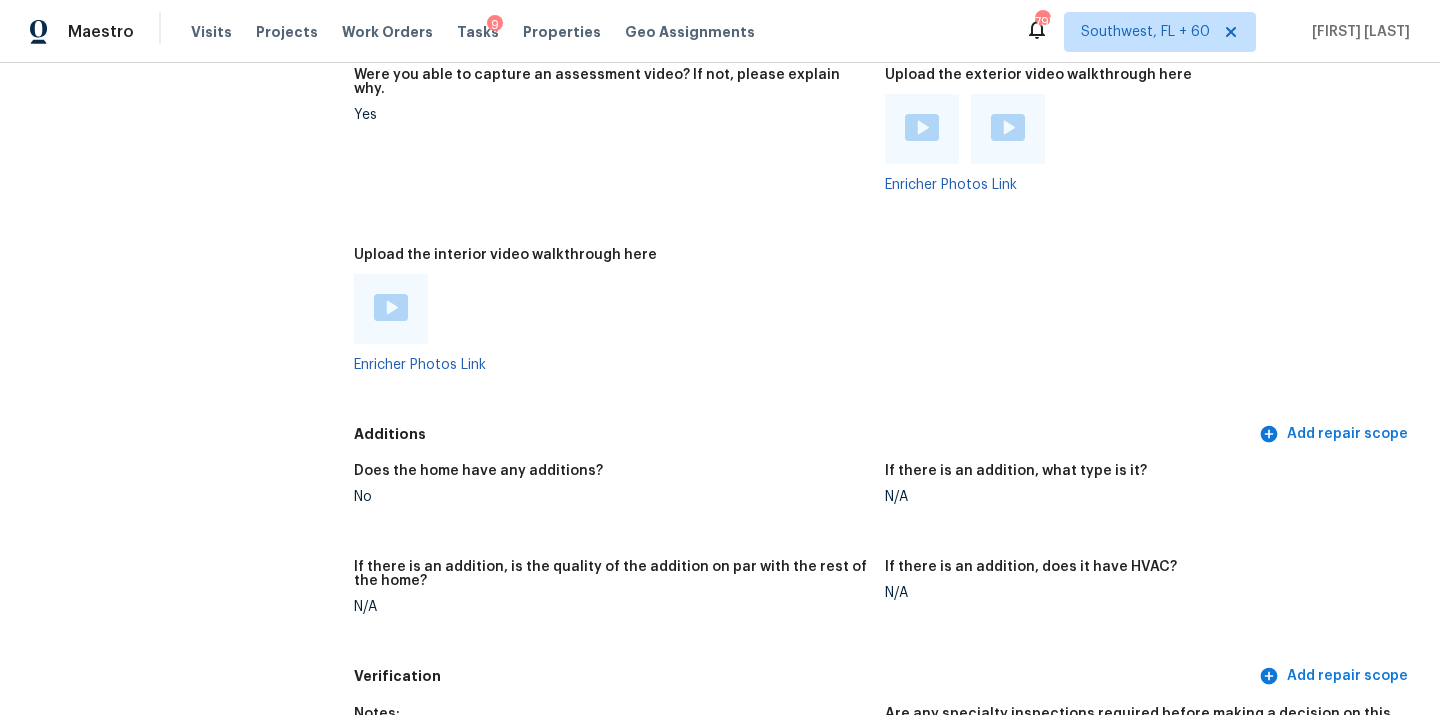 click at bounding box center [391, 309] 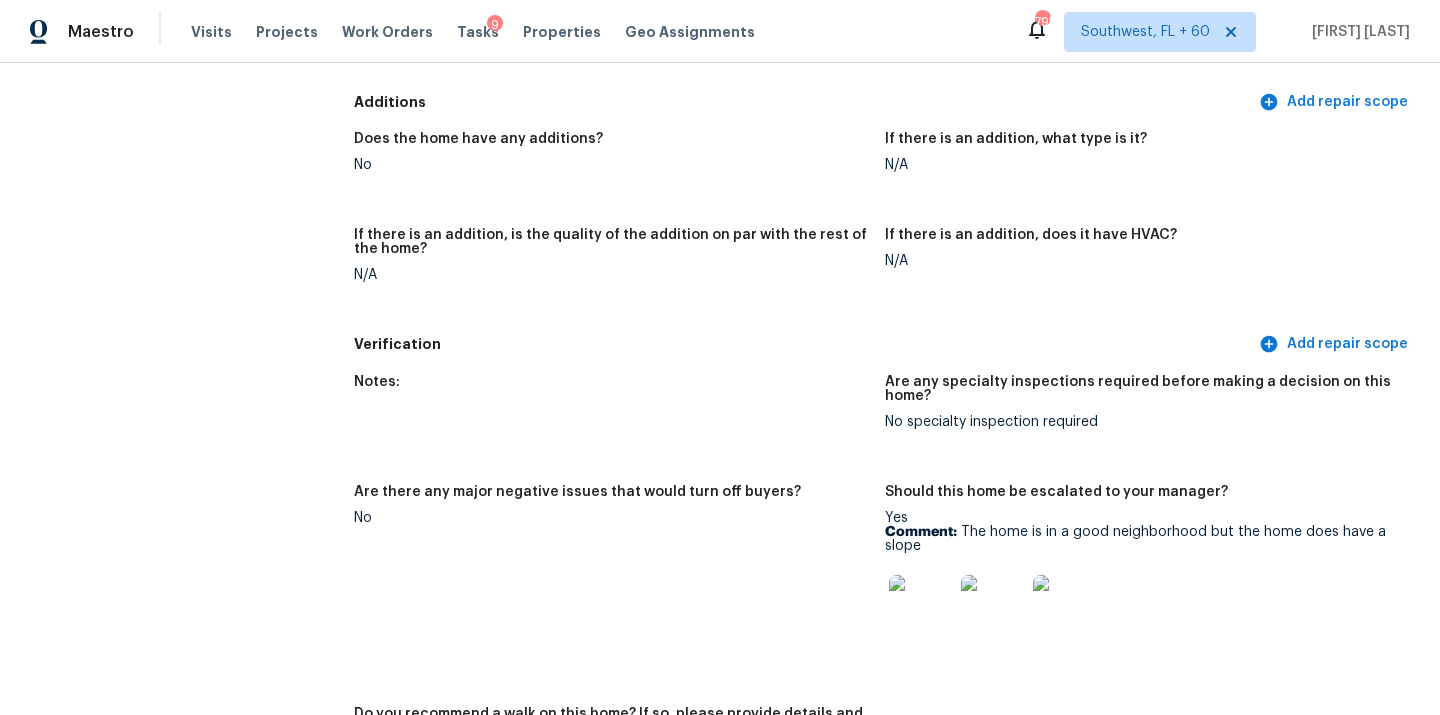 scroll, scrollTop: 4464, scrollLeft: 0, axis: vertical 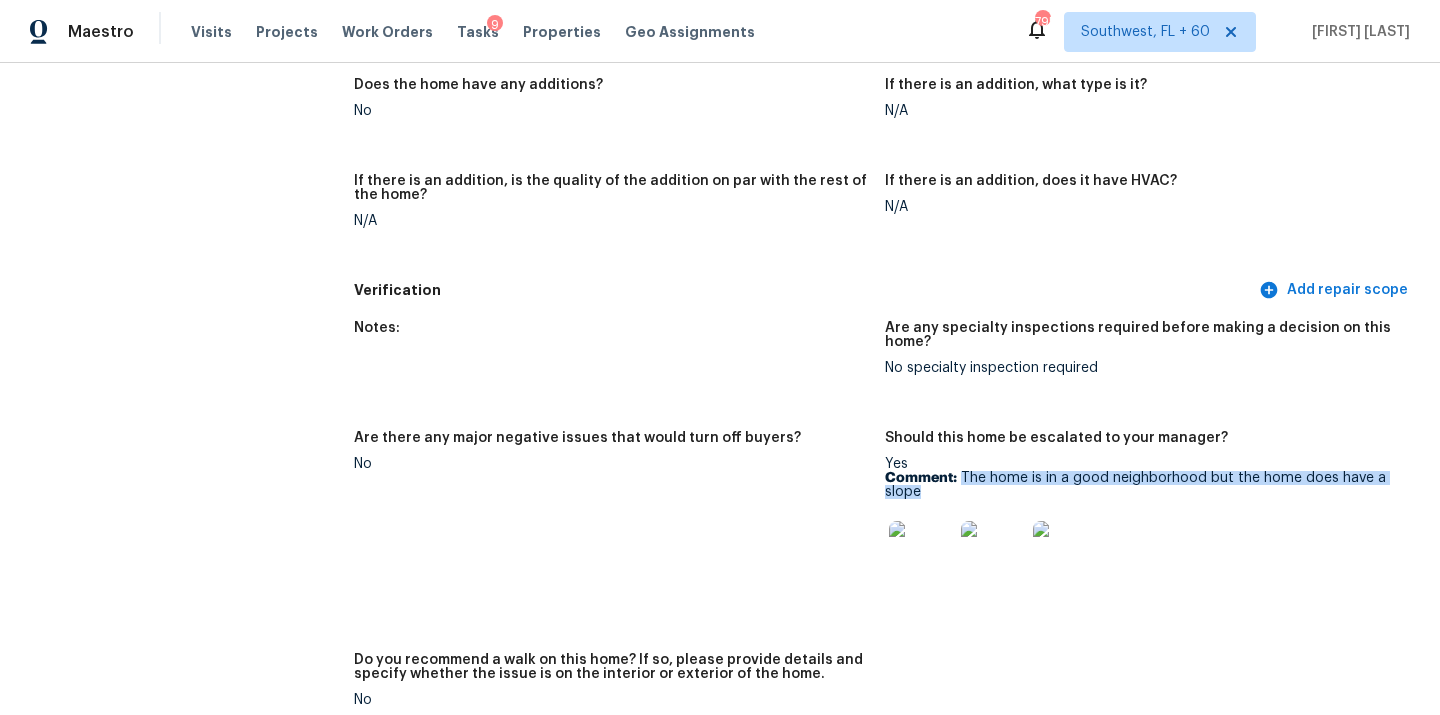 drag, startPoint x: 961, startPoint y: 447, endPoint x: 1049, endPoint y: 462, distance: 89.26926 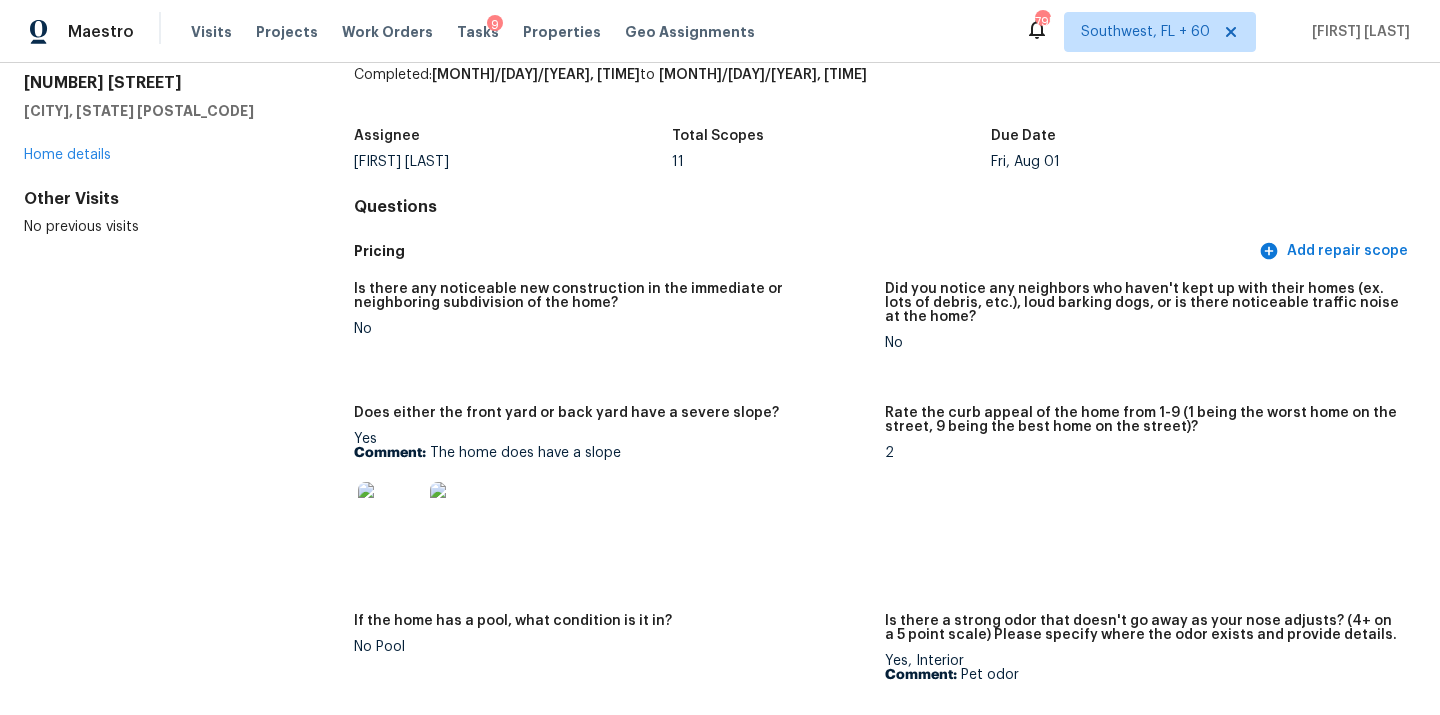 scroll, scrollTop: 181, scrollLeft: 0, axis: vertical 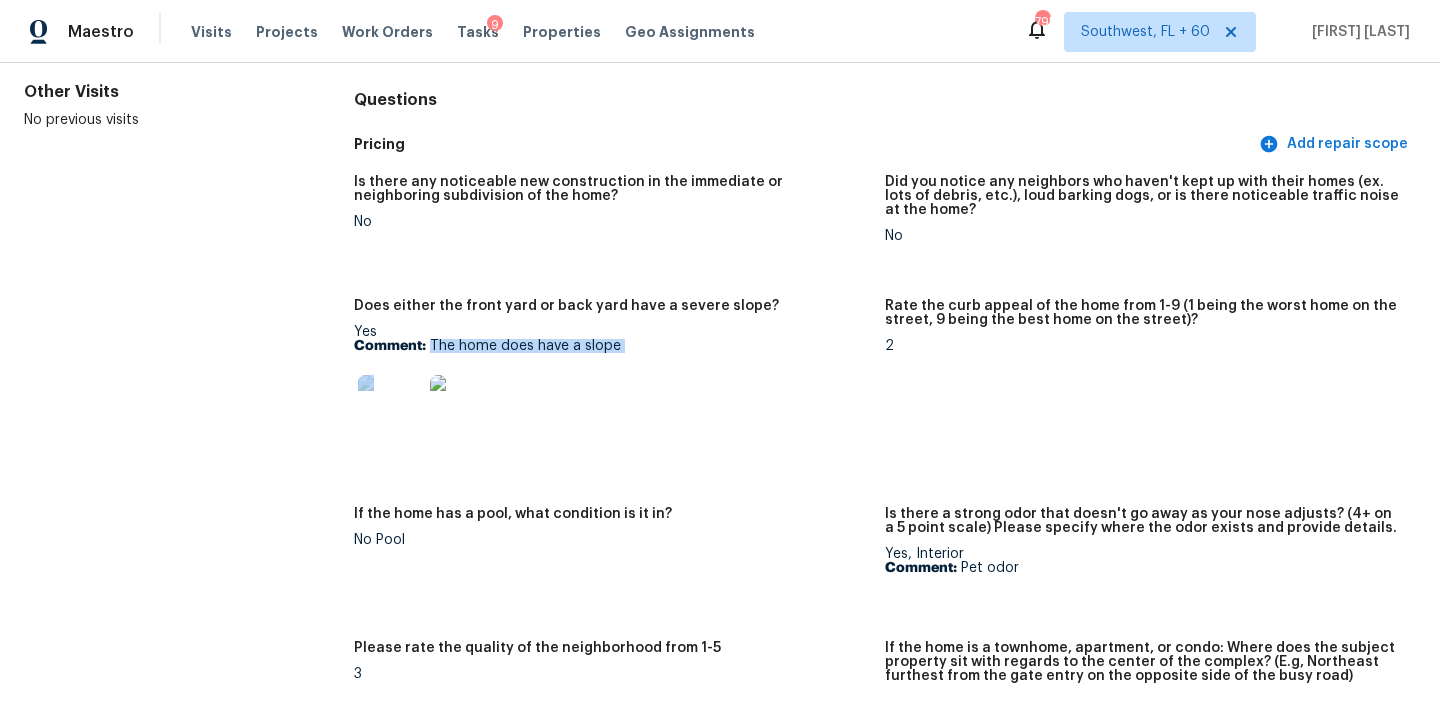 drag, startPoint x: 429, startPoint y: 349, endPoint x: 693, endPoint y: 370, distance: 264.83392 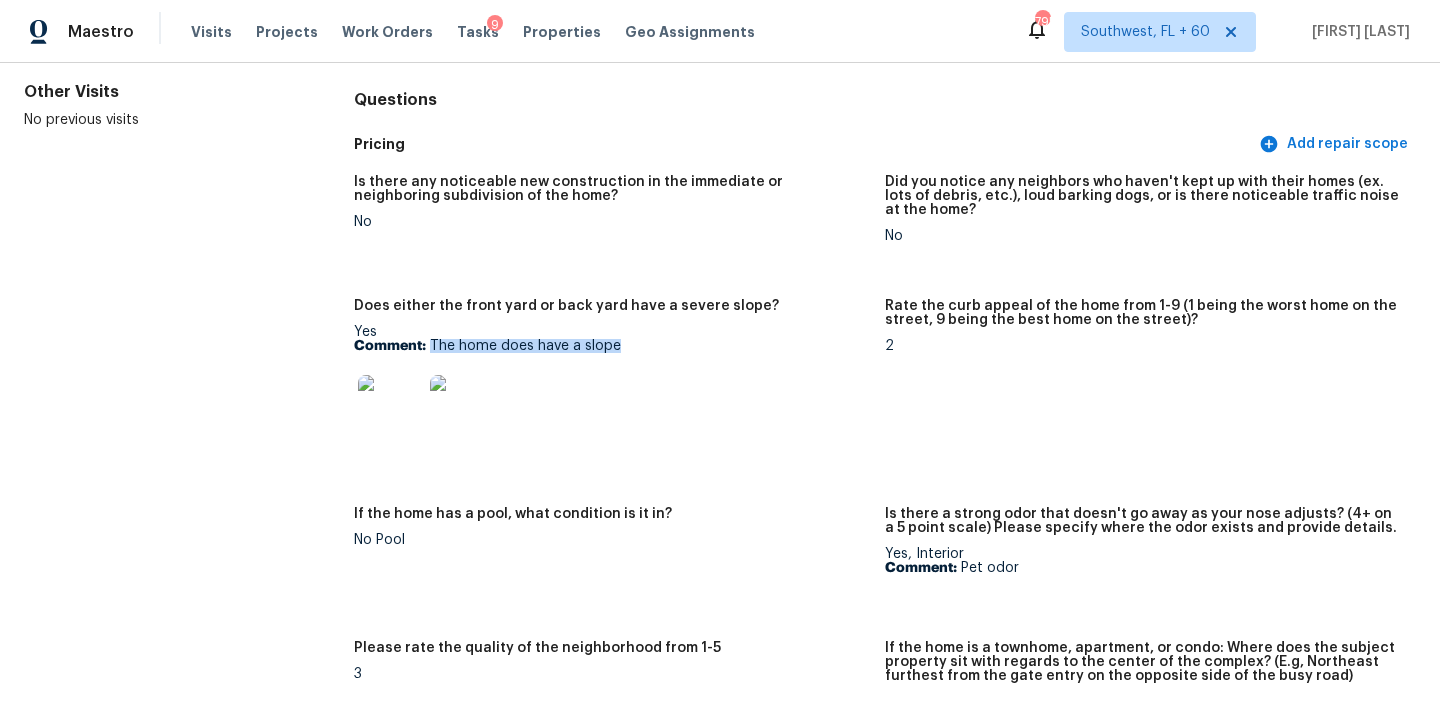 drag, startPoint x: 429, startPoint y: 348, endPoint x: 725, endPoint y: 348, distance: 296 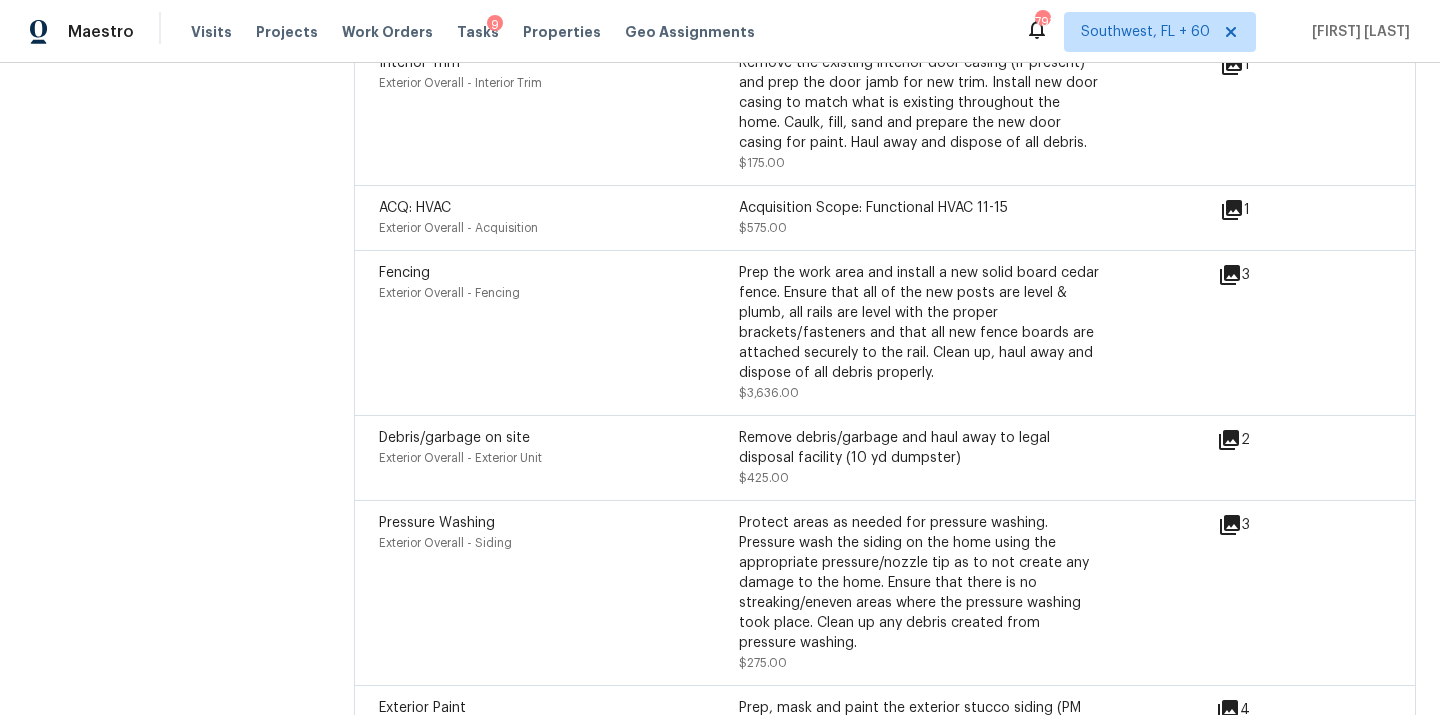scroll, scrollTop: 5556, scrollLeft: 0, axis: vertical 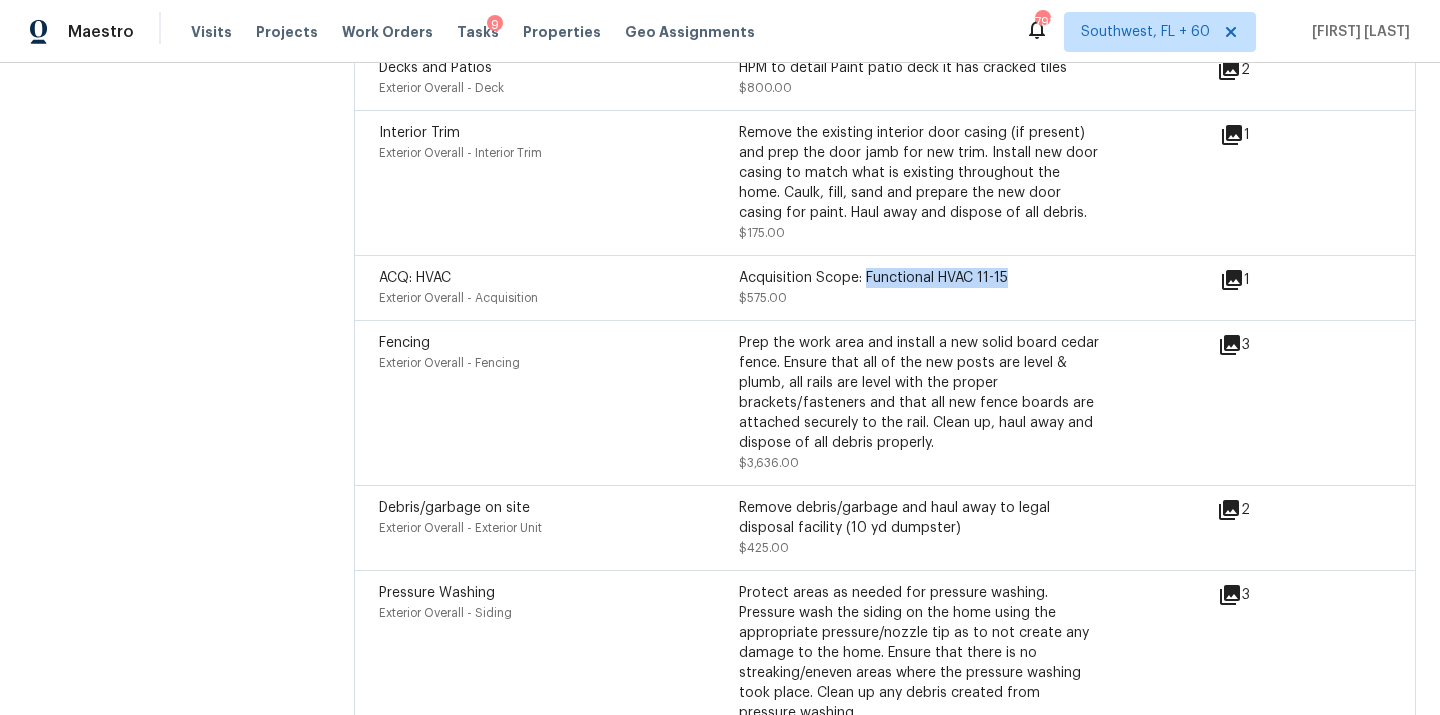drag, startPoint x: 866, startPoint y: 254, endPoint x: 1010, endPoint y: 245, distance: 144.28098 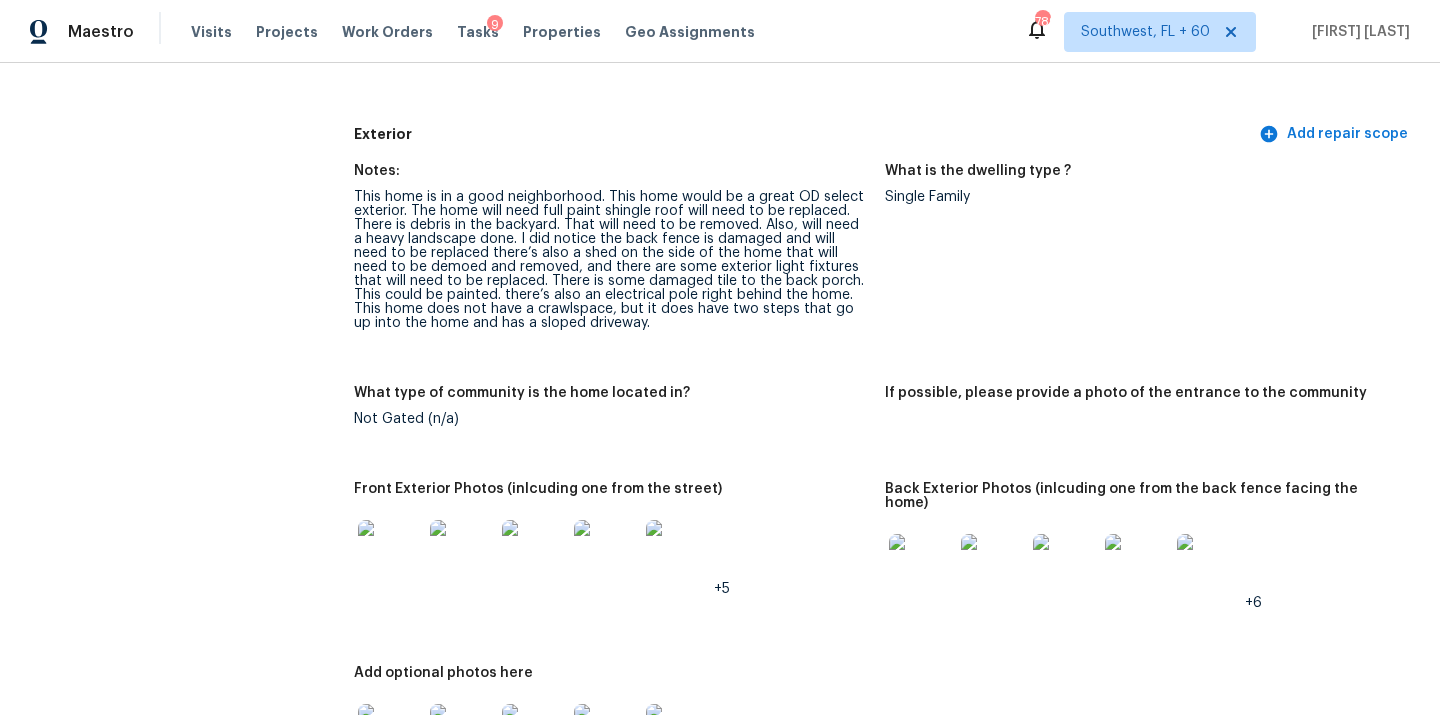 scroll, scrollTop: 777, scrollLeft: 0, axis: vertical 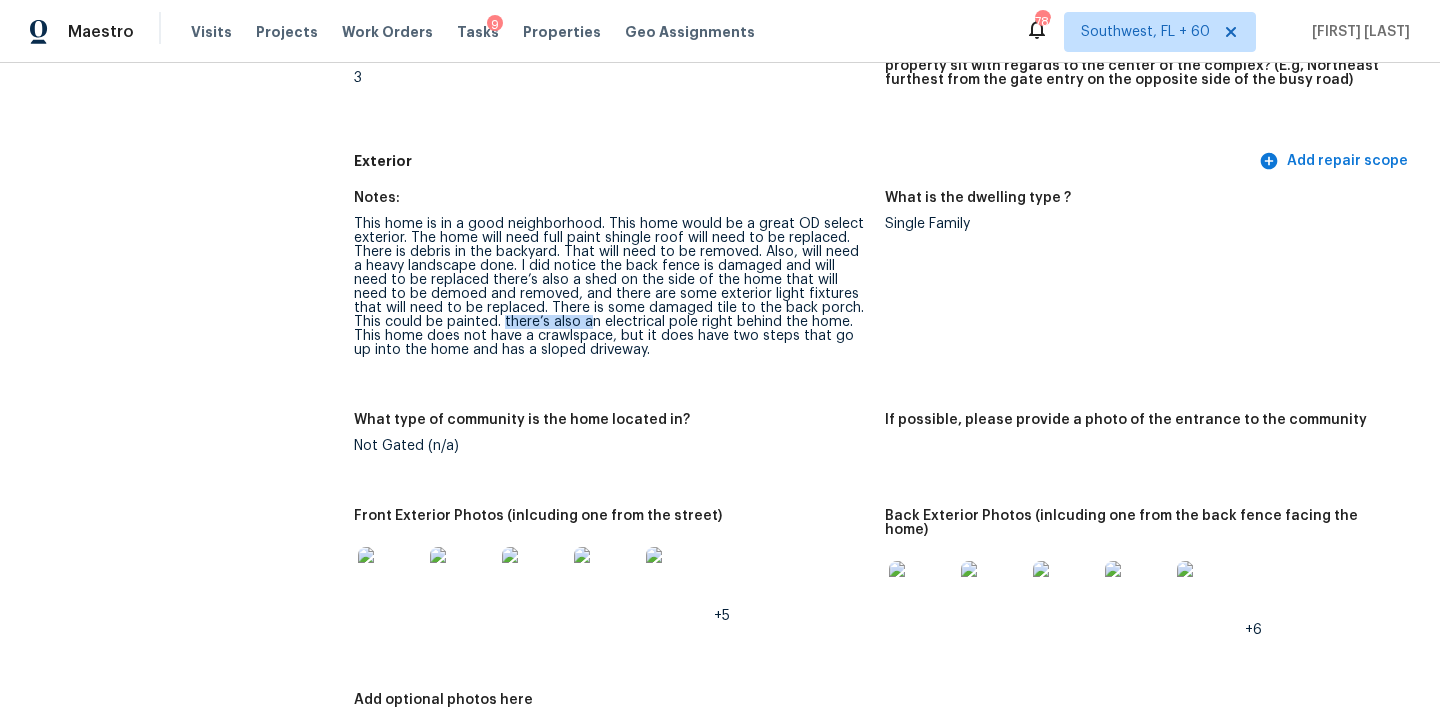 drag, startPoint x: 411, startPoint y: 324, endPoint x: 499, endPoint y: 321, distance: 88.051125 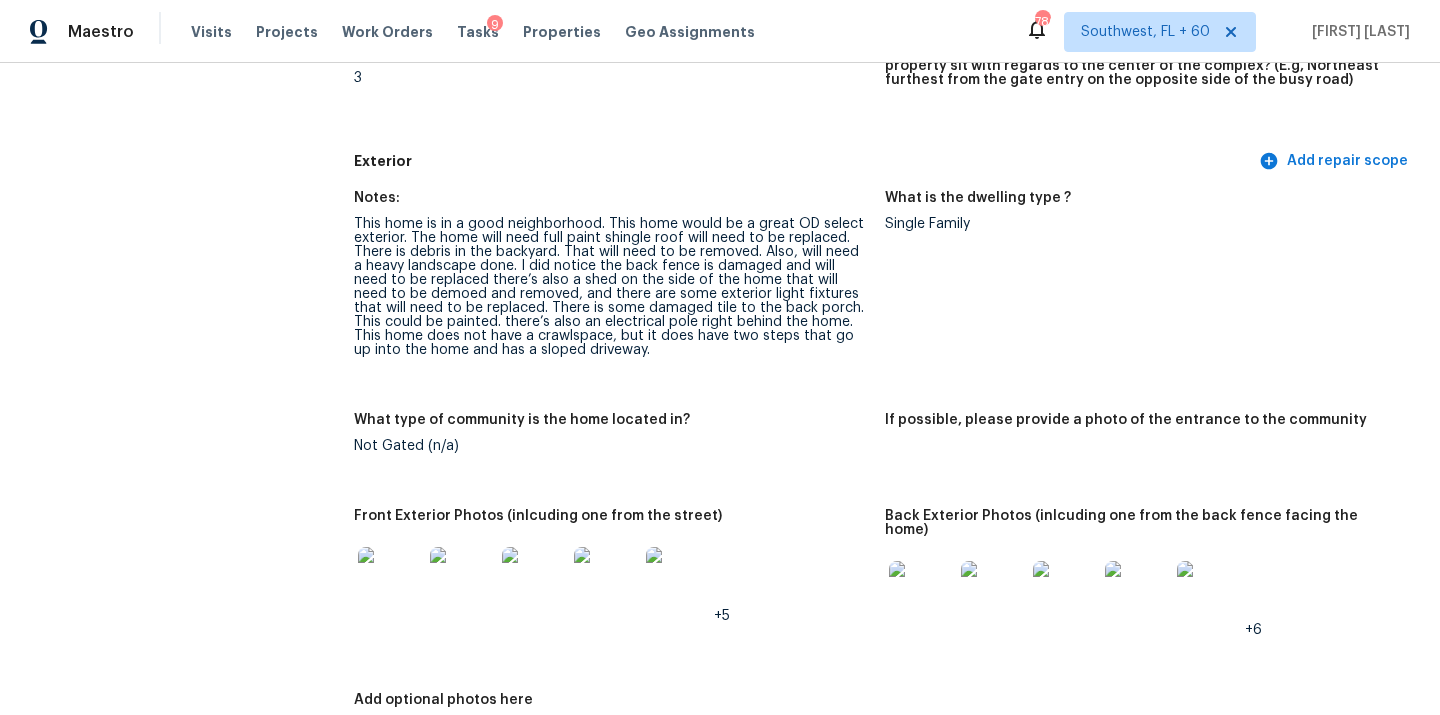 click on "This home is in a good neighborhood. This home would be a great OD select exterior. The home will need full paint shingle roof will need to be replaced. There is debris in the backyard. That will need to be removed. Also, will need a heavy landscape done. I did notice the back fence is damaged and will need to be replaced there’s also a shed on the side of the home that will need to be demoed and removed, and there are some exterior light fixtures that will need to be replaced. There is some damaged tile to the back porch. This could be painted. there’s also an electrical pole right behind the home. This home does not have a crawlspace, but it does have two steps that go up into the home and has a sloped driveway." at bounding box center (611, 287) 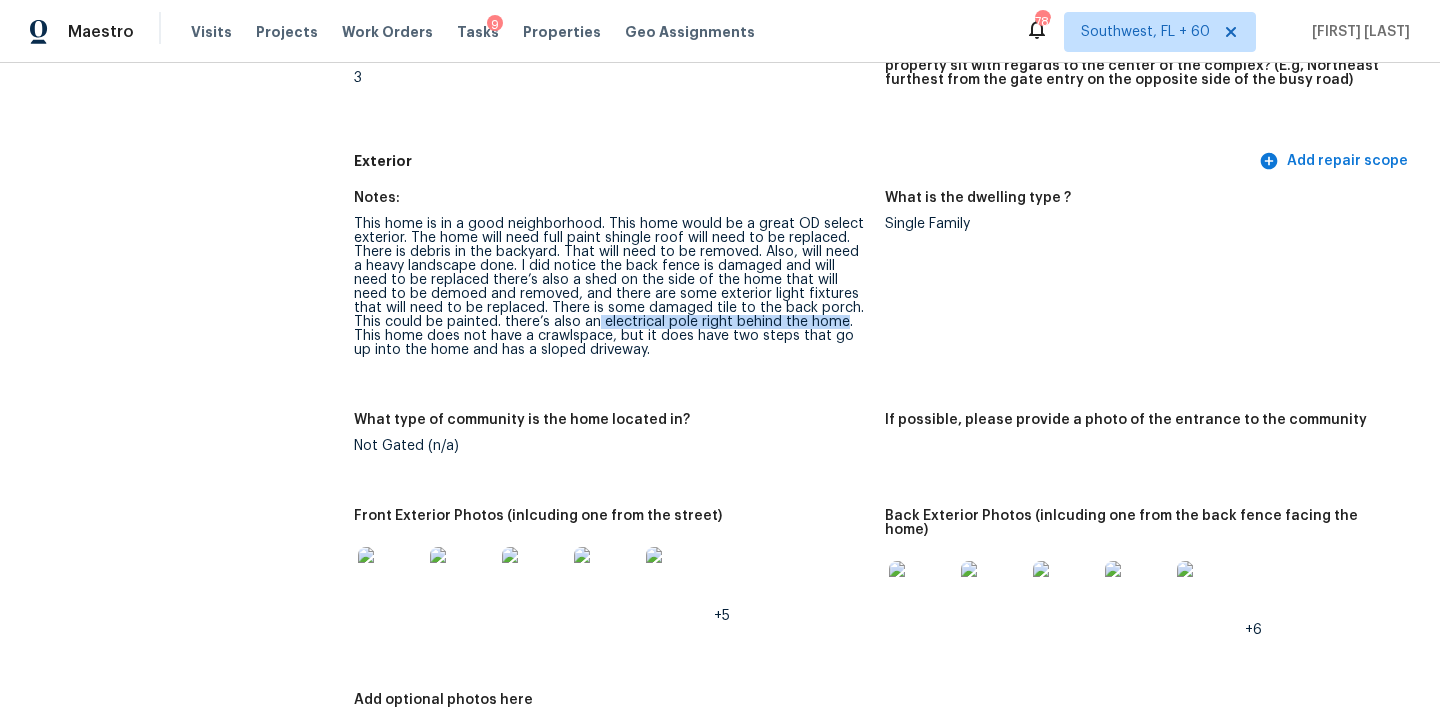 drag, startPoint x: 504, startPoint y: 321, endPoint x: 746, endPoint y: 317, distance: 242.03305 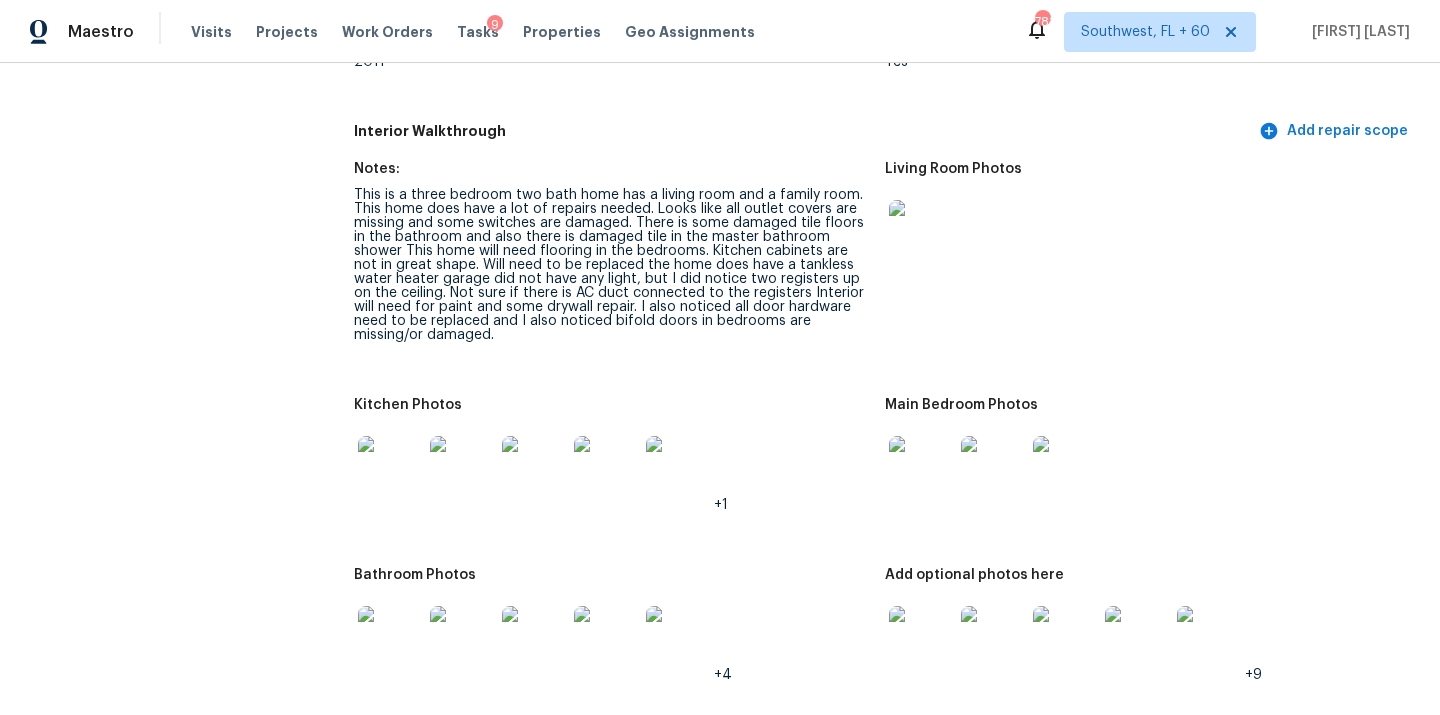 scroll, scrollTop: 0, scrollLeft: 0, axis: both 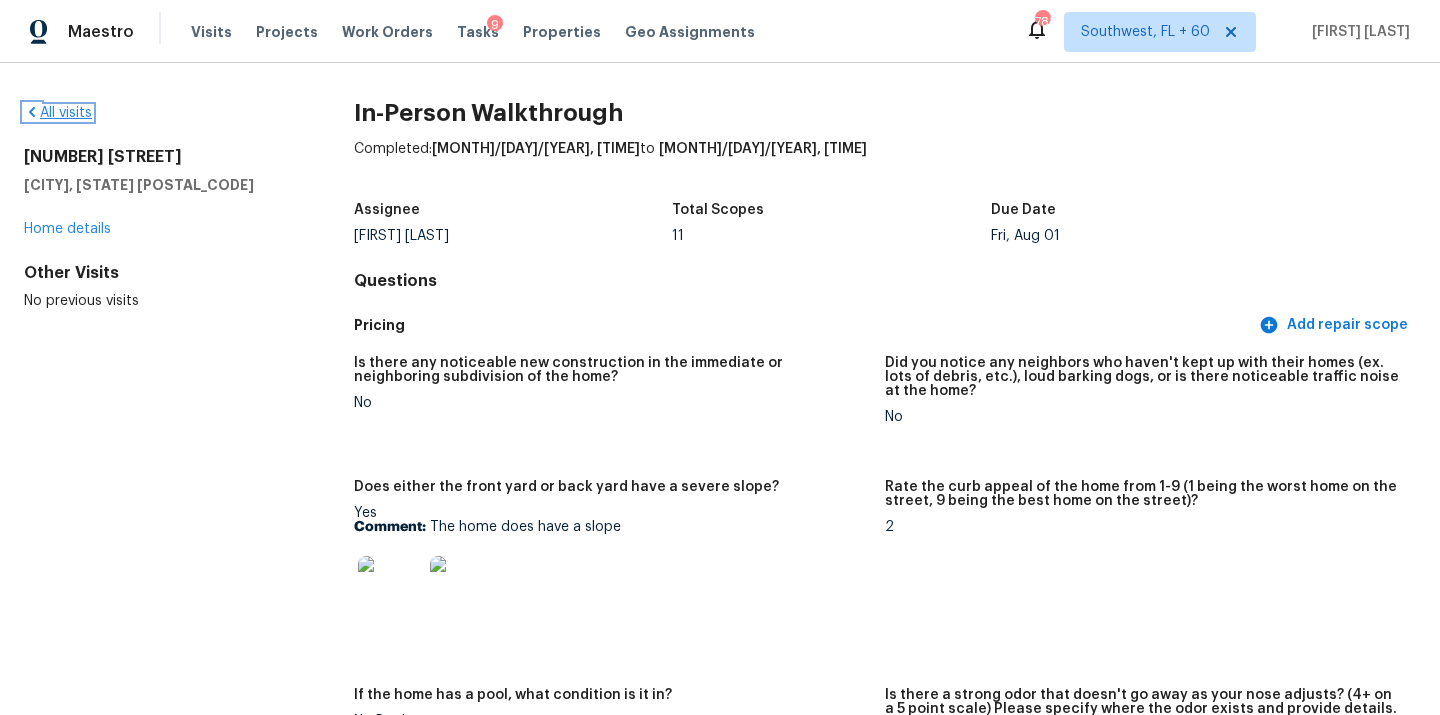 click on "All visits" at bounding box center [58, 113] 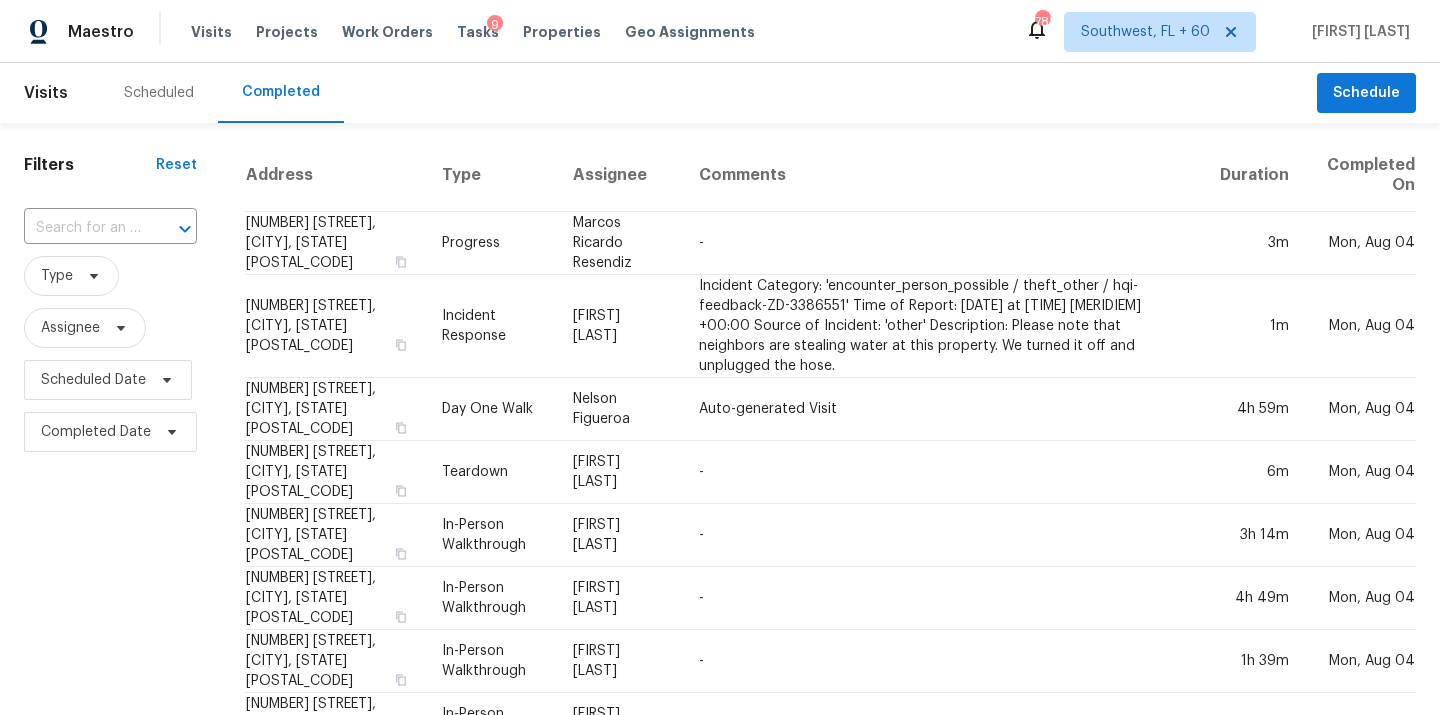 click on "​" at bounding box center (110, 228) 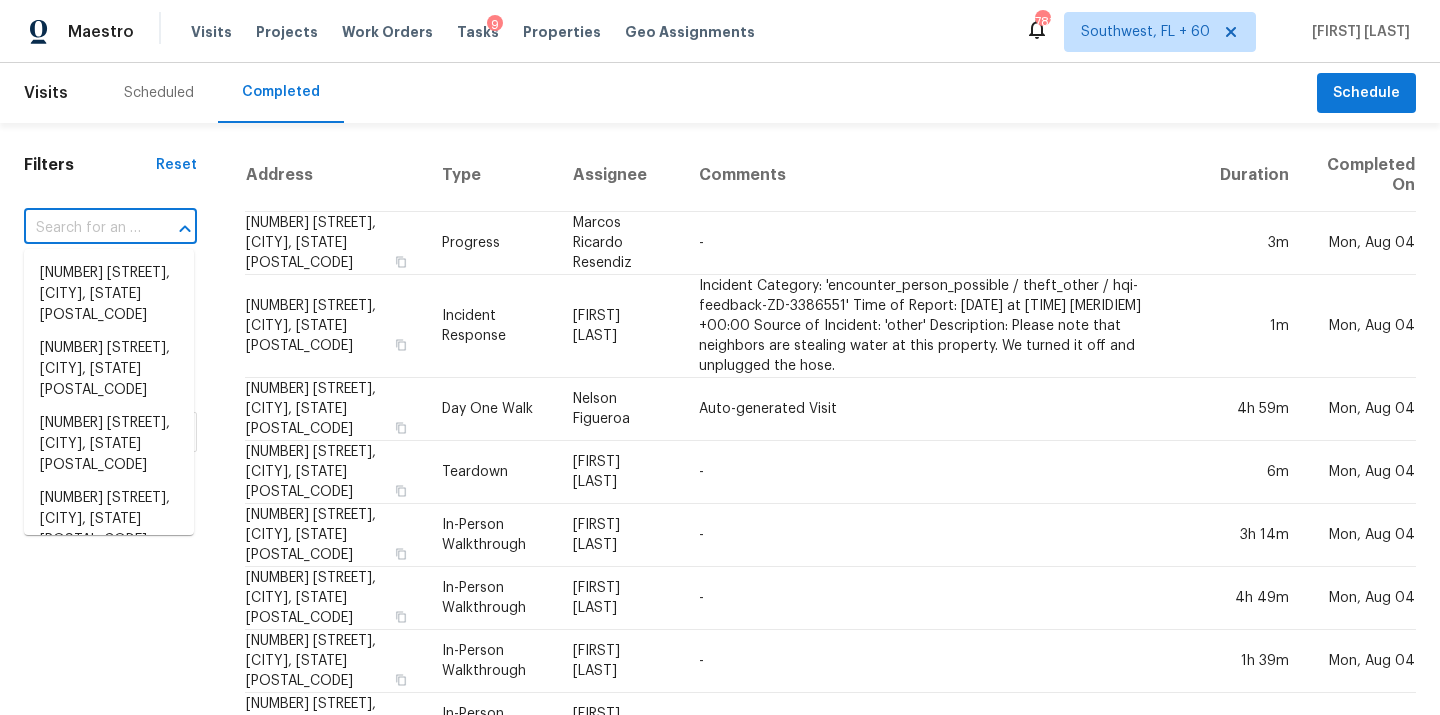 paste on "768 Mentmore Cir, Deltona, FL 32738" 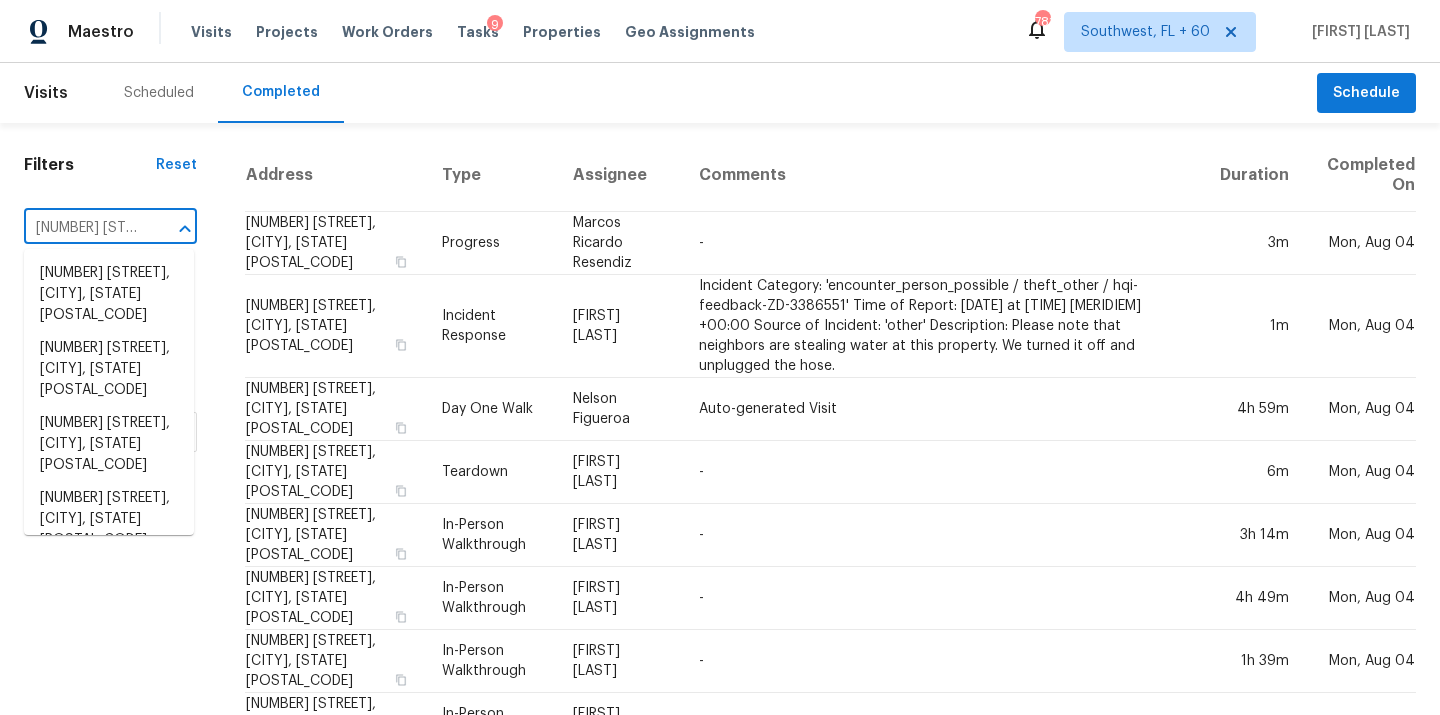scroll, scrollTop: 0, scrollLeft: 139, axis: horizontal 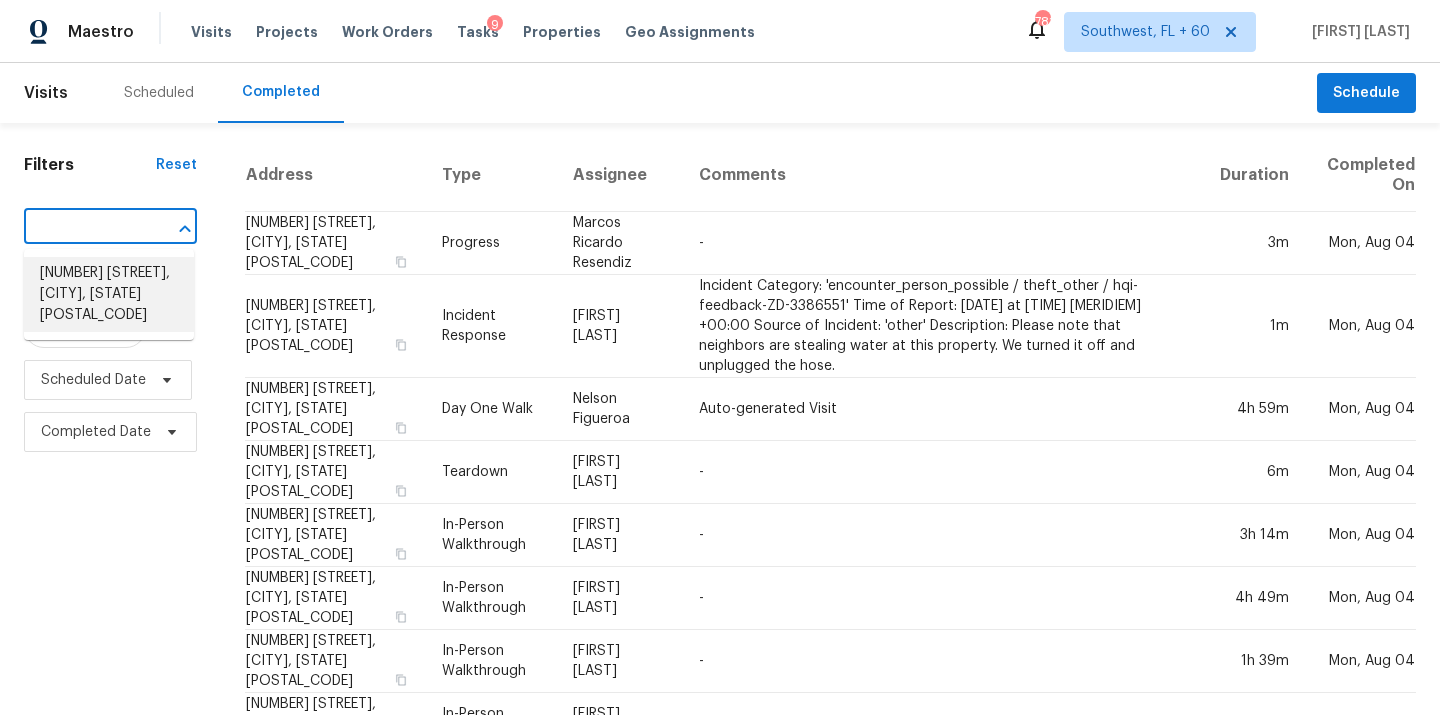 click on "768 Mentmore Cir, Deltona, FL 32738" at bounding box center [109, 294] 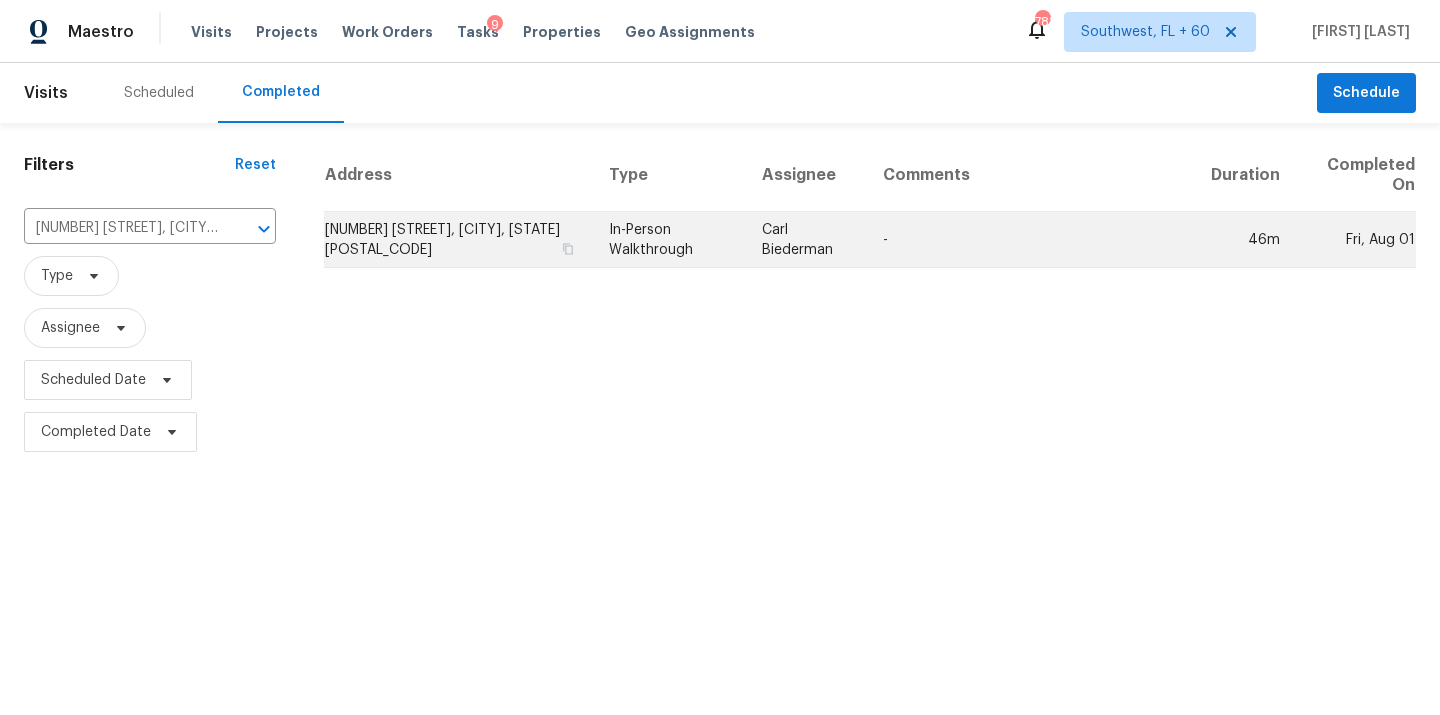 click on "Carl Biederman" at bounding box center (806, 240) 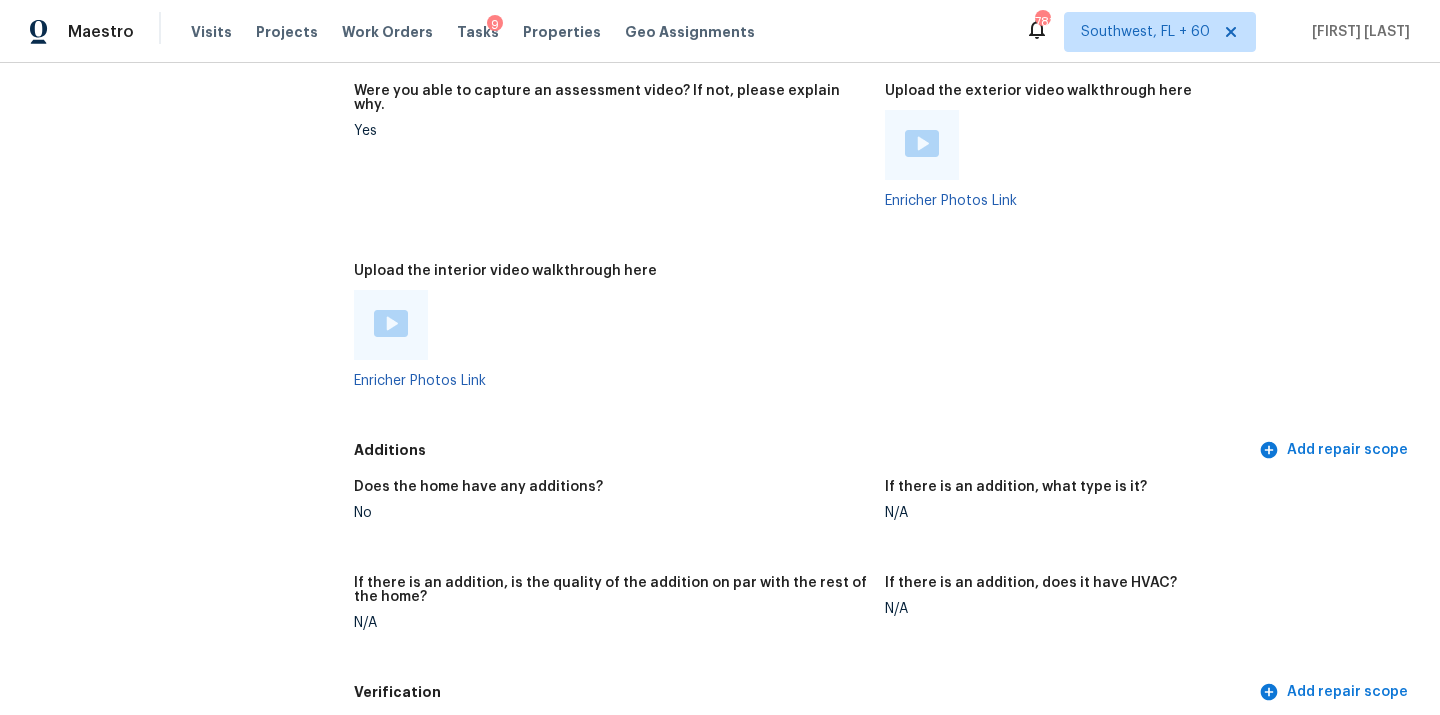 scroll, scrollTop: 3654, scrollLeft: 0, axis: vertical 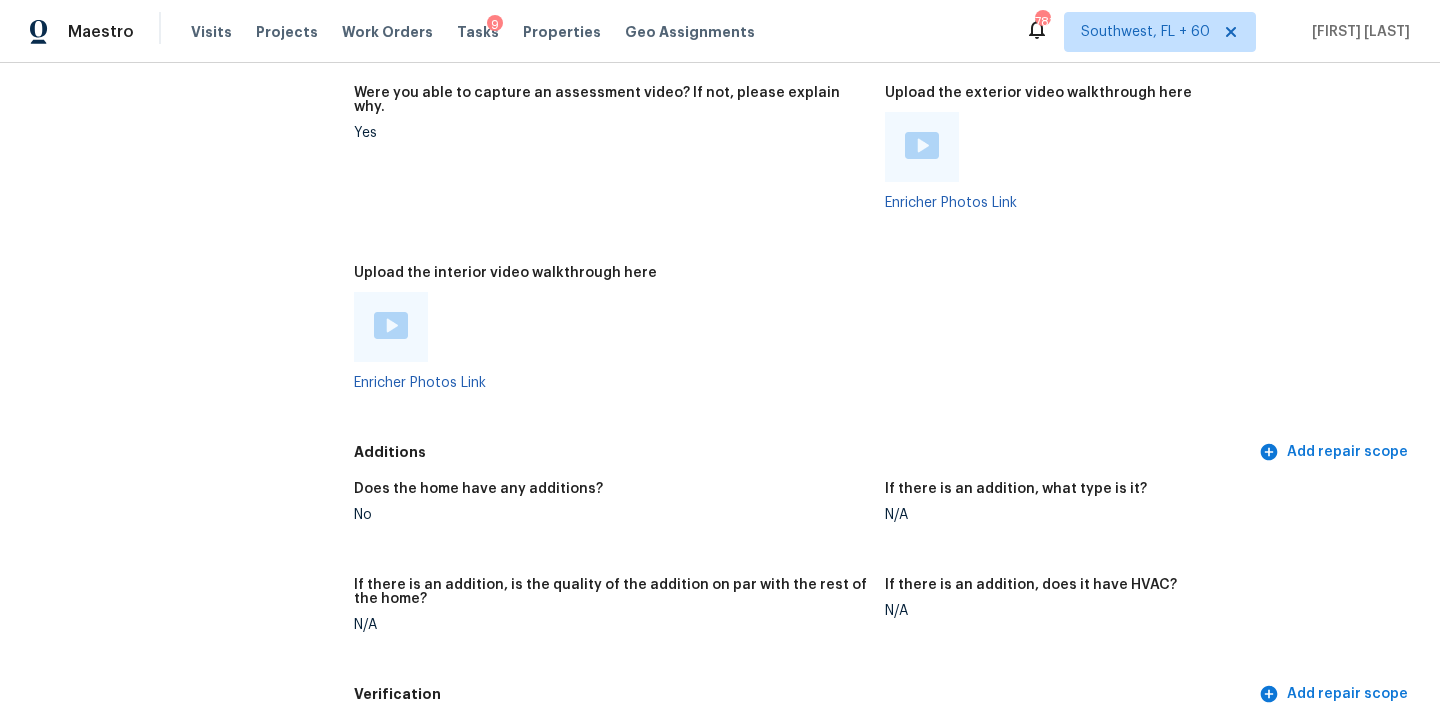 click at bounding box center (391, 325) 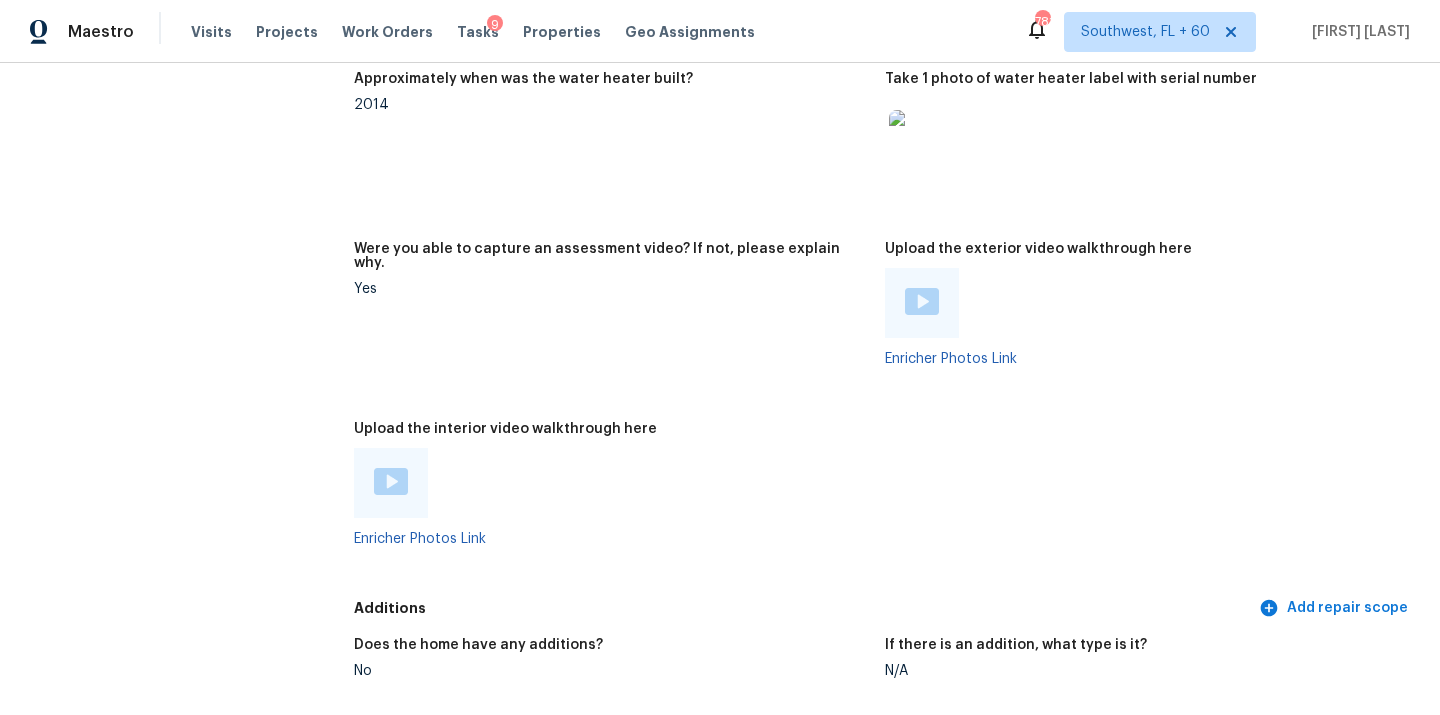 scroll, scrollTop: 3383, scrollLeft: 0, axis: vertical 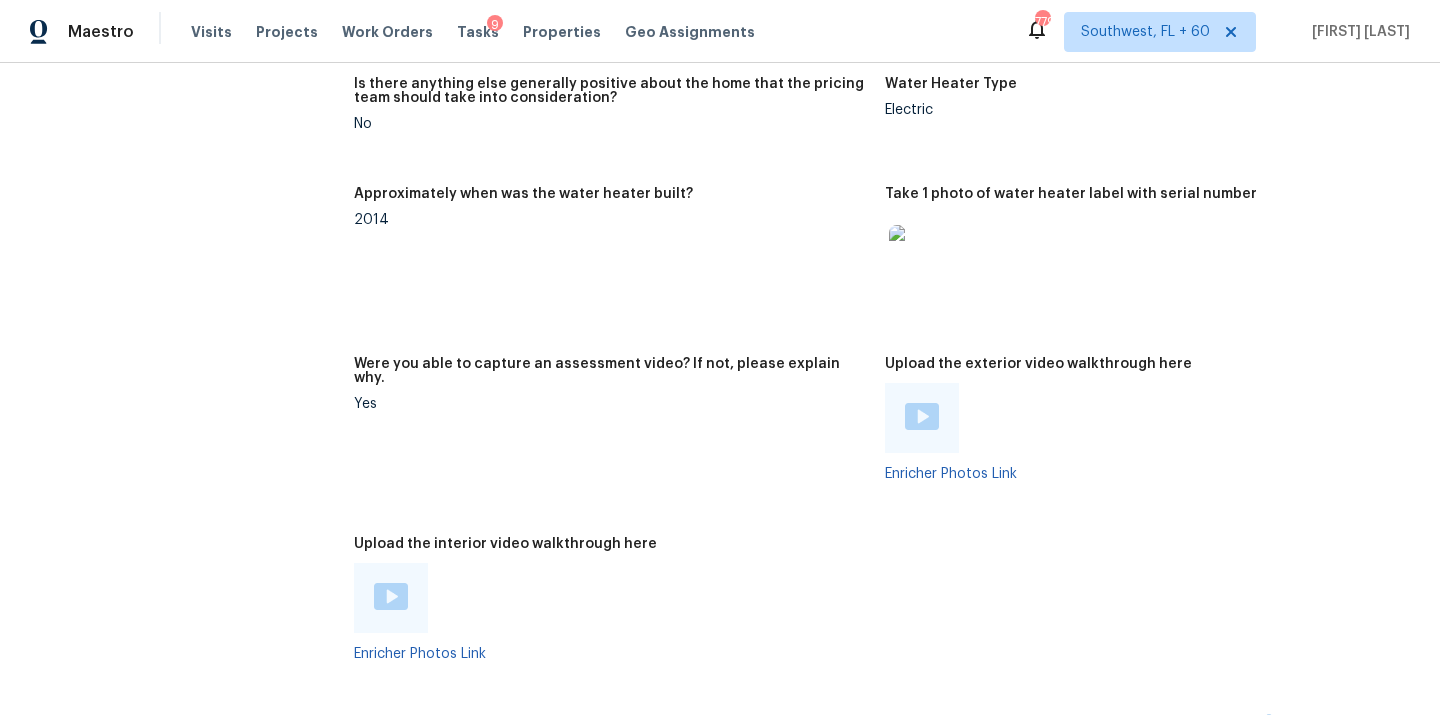 click on "Approximately when was the water heater built? 2014" at bounding box center (619, 260) 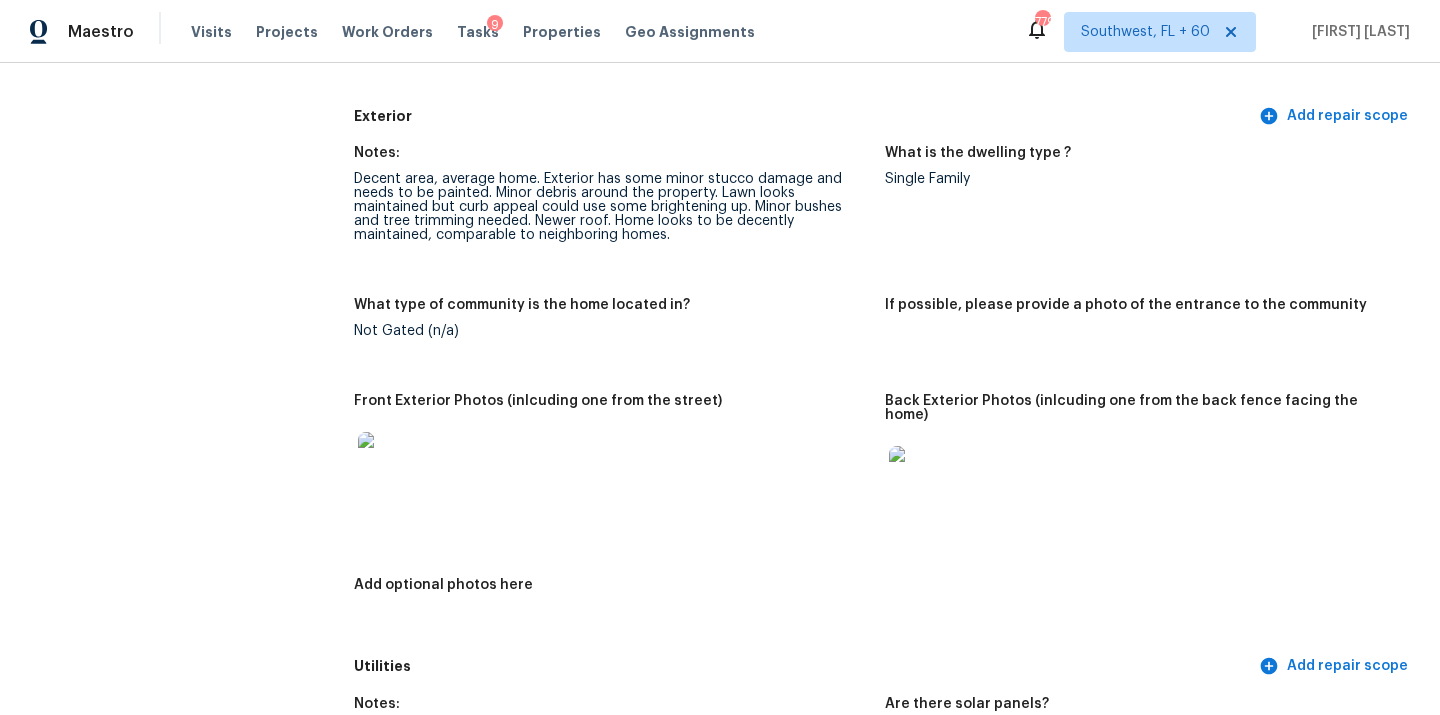 scroll, scrollTop: 747, scrollLeft: 0, axis: vertical 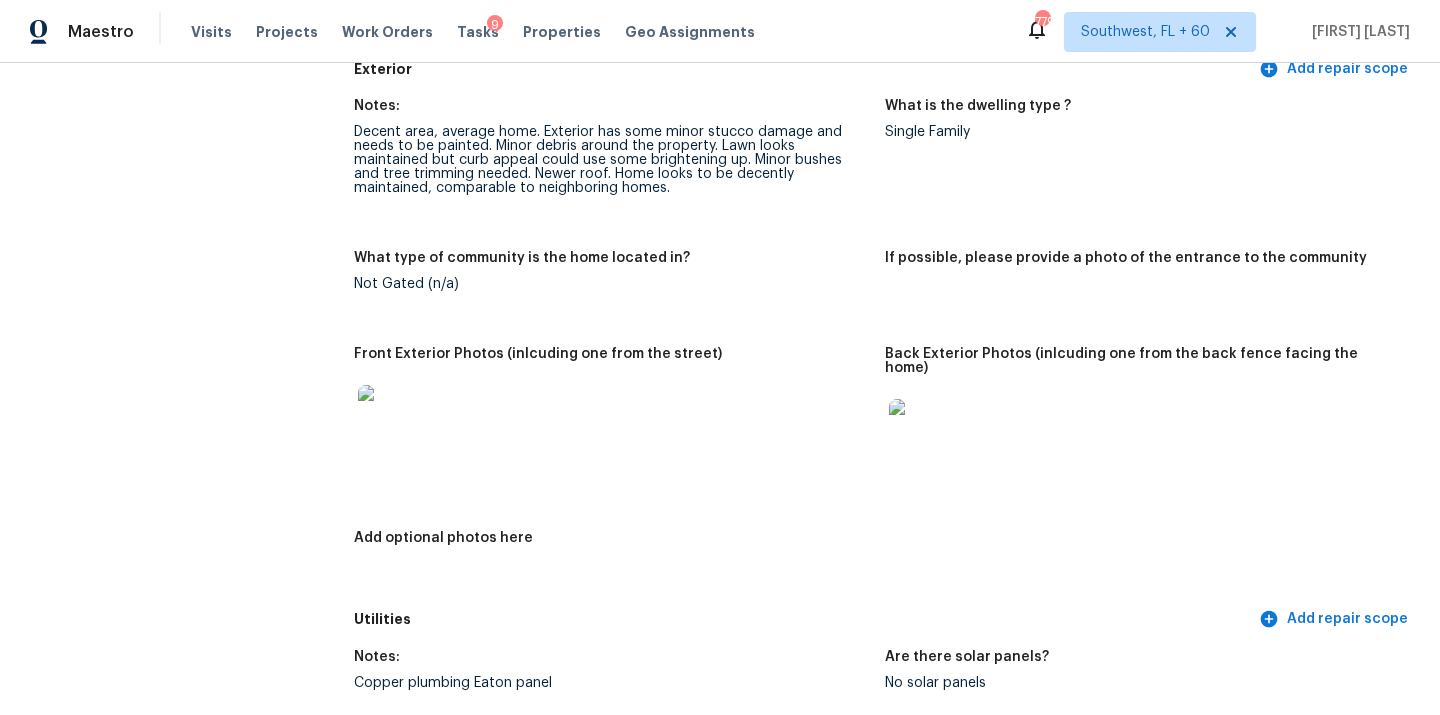 click at bounding box center (921, 431) 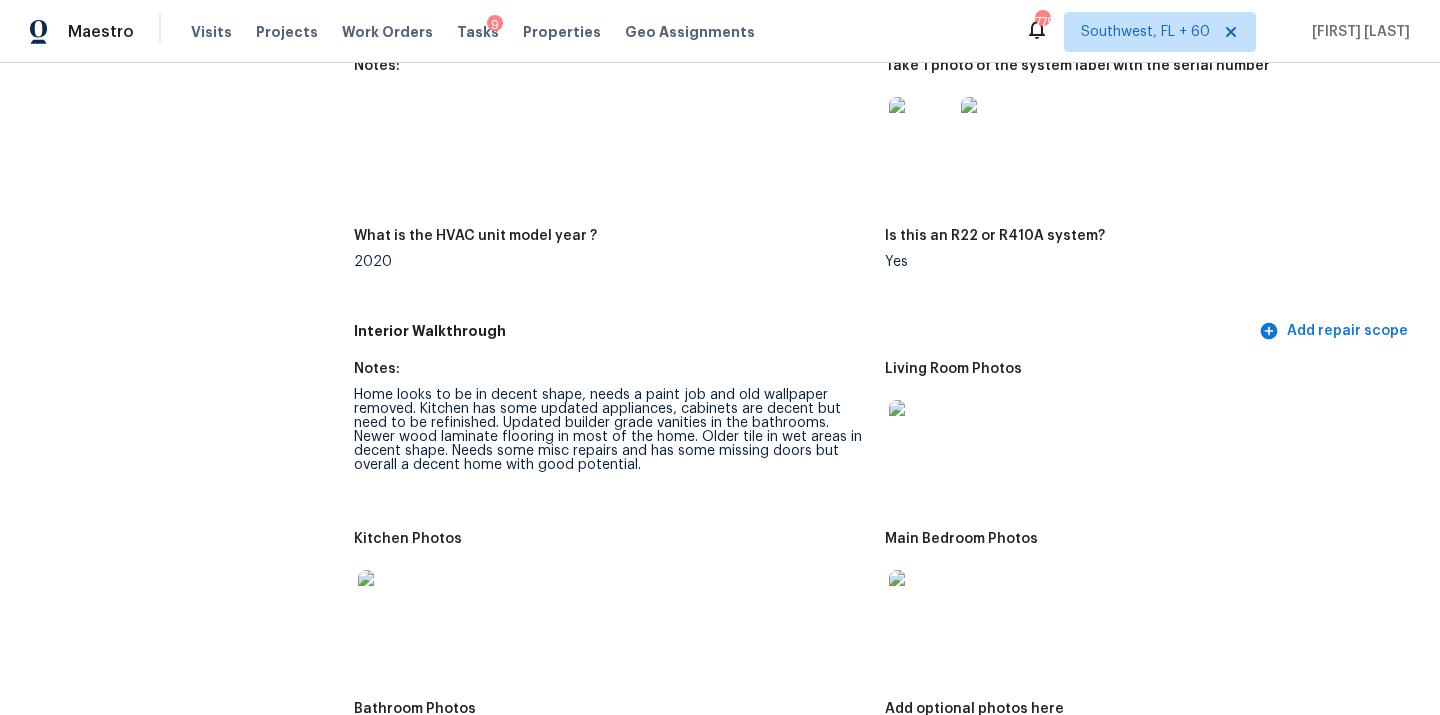 scroll, scrollTop: 1840, scrollLeft: 0, axis: vertical 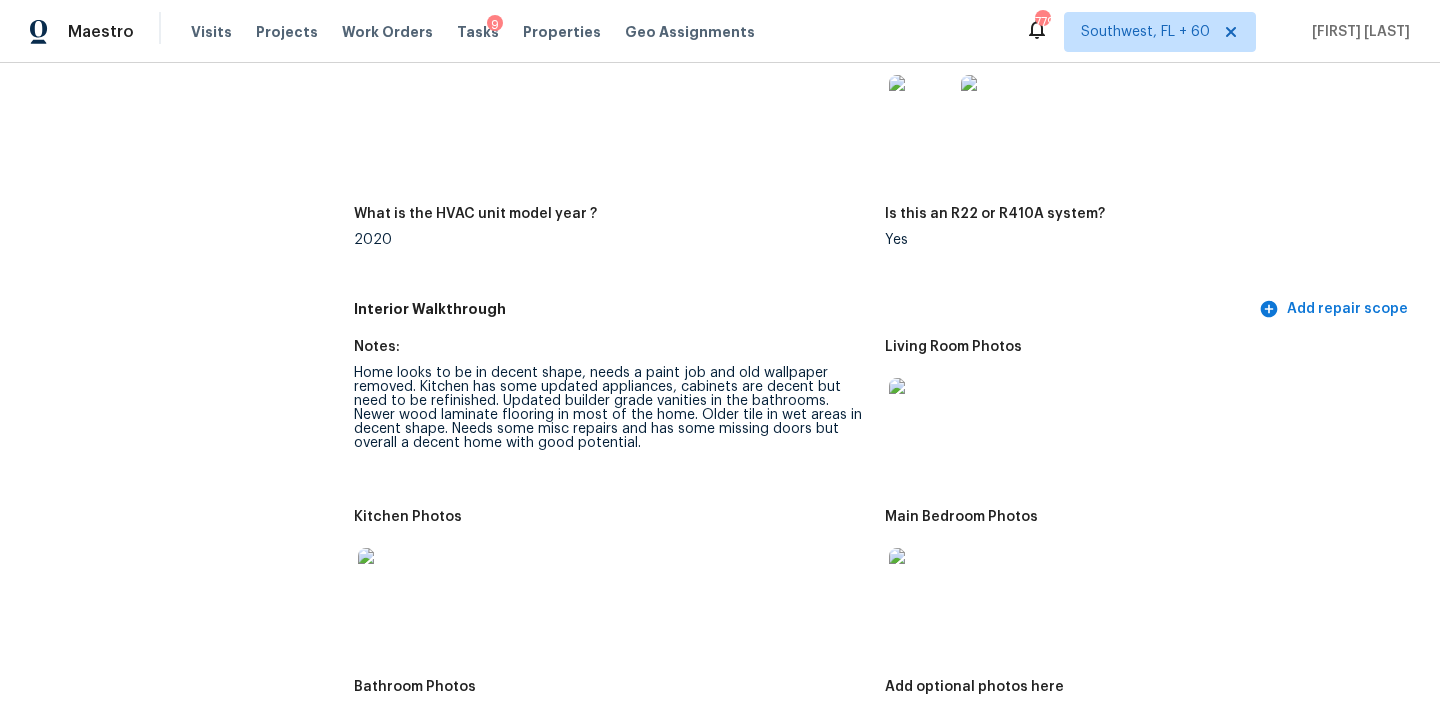 click on "Notes:" at bounding box center (619, 110) 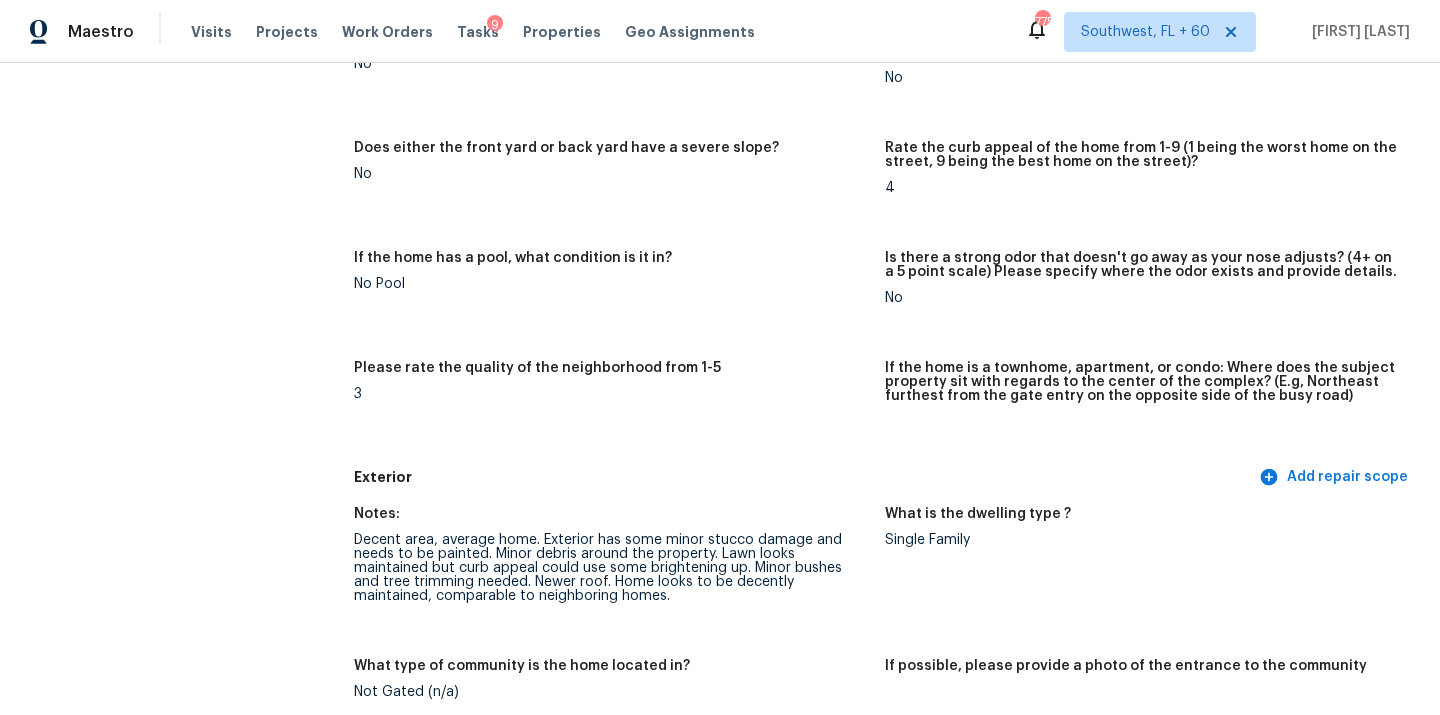 scroll, scrollTop: 0, scrollLeft: 0, axis: both 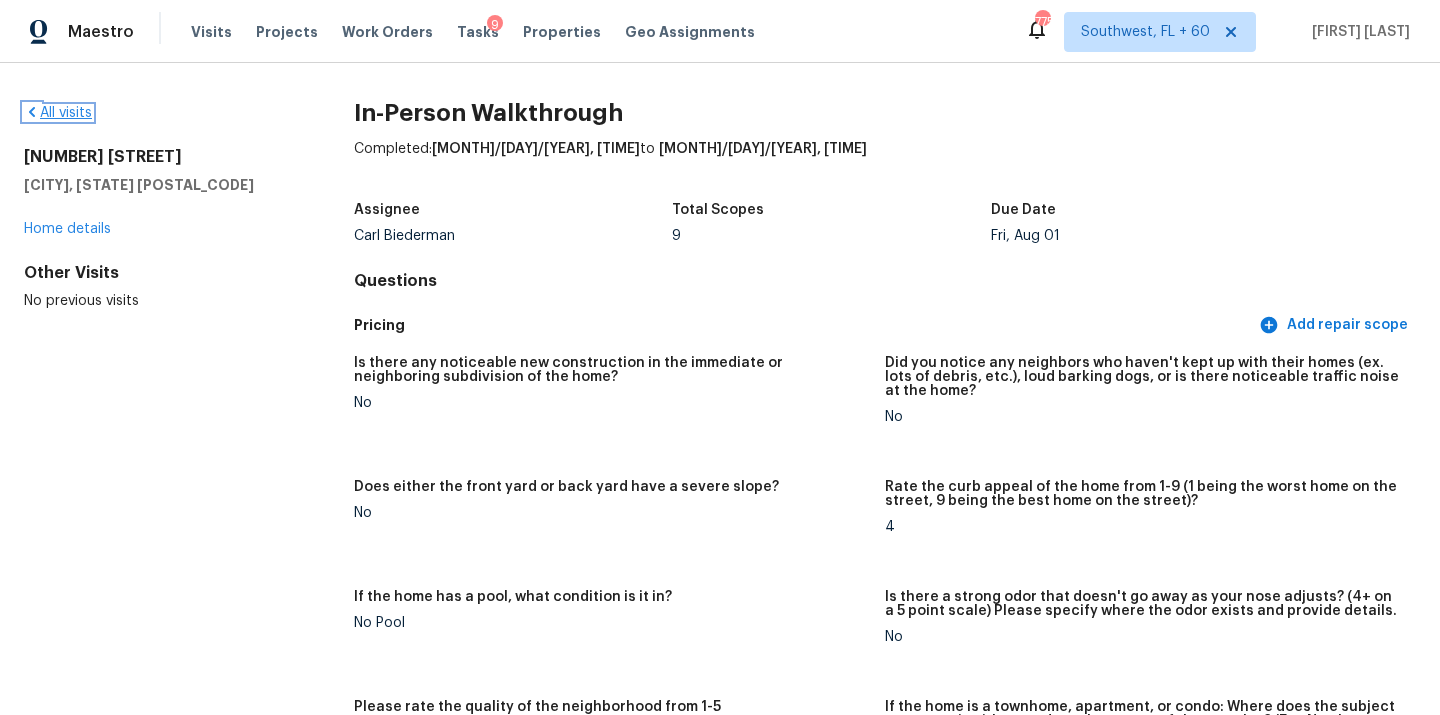 click on "All visits" at bounding box center (58, 113) 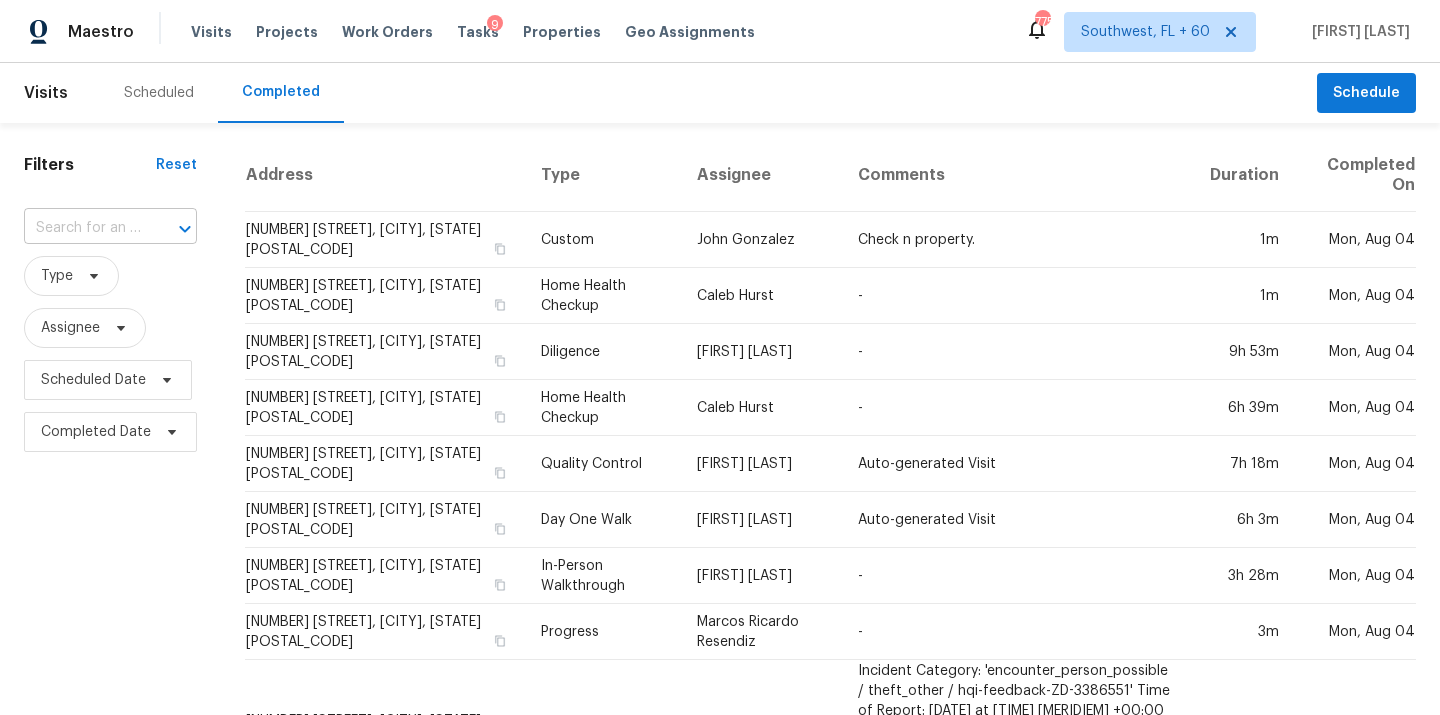 click at bounding box center [82, 228] 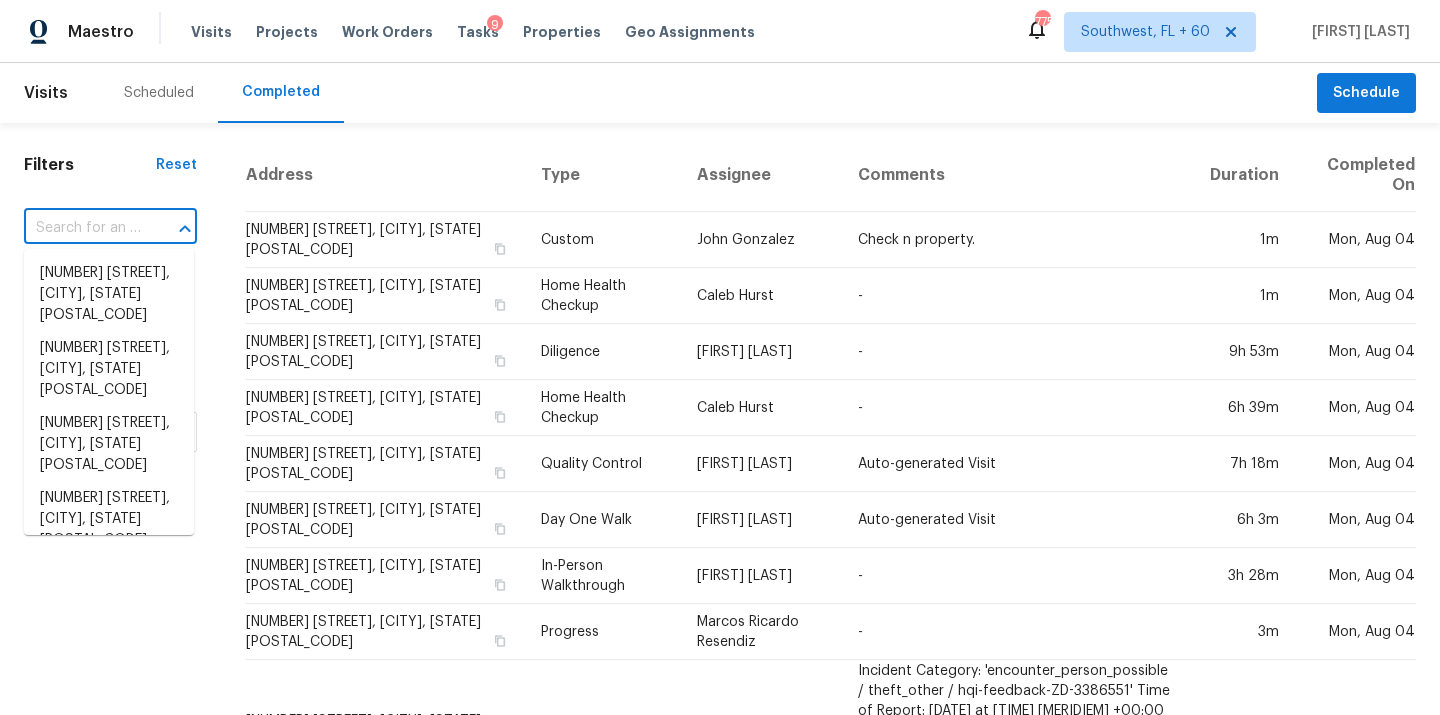 paste on "10660 Jewelberry Cir, Highlands Ranch, CO 80130" 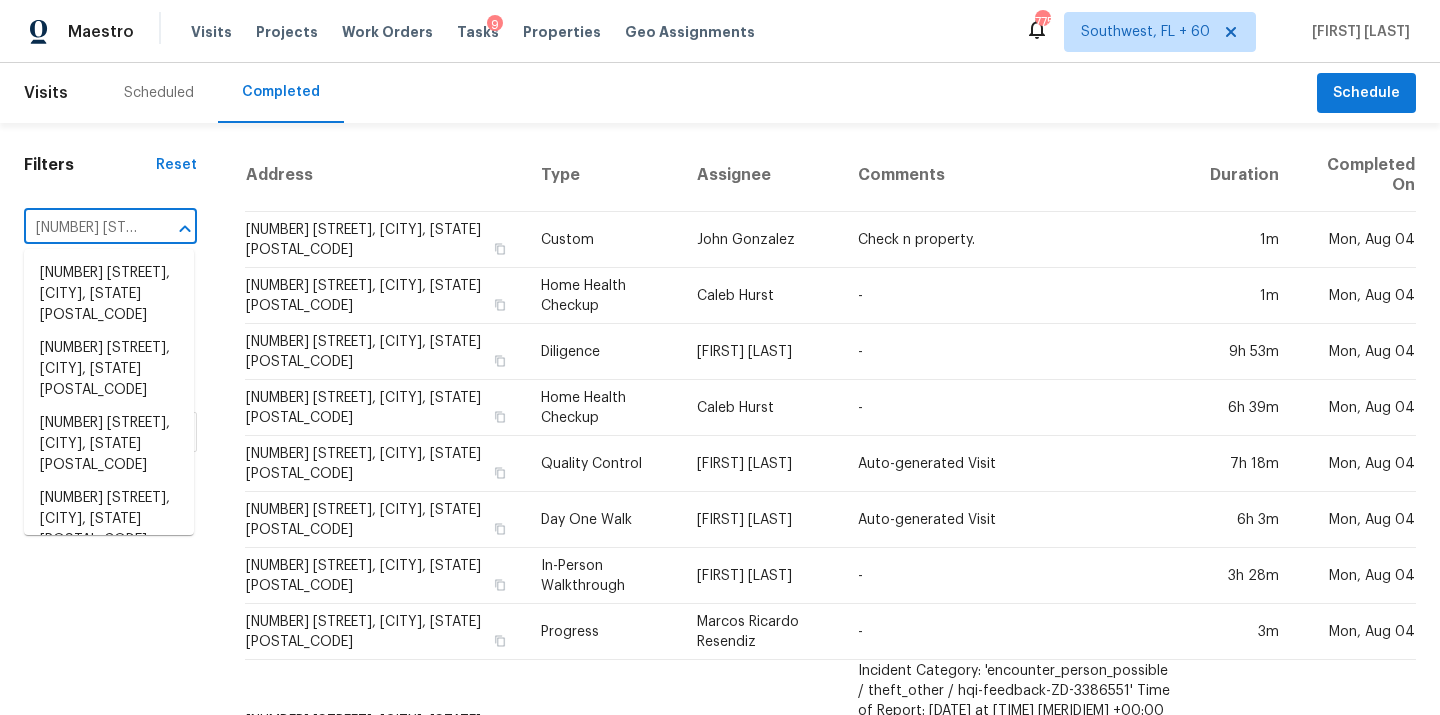 scroll, scrollTop: 0, scrollLeft: 228, axis: horizontal 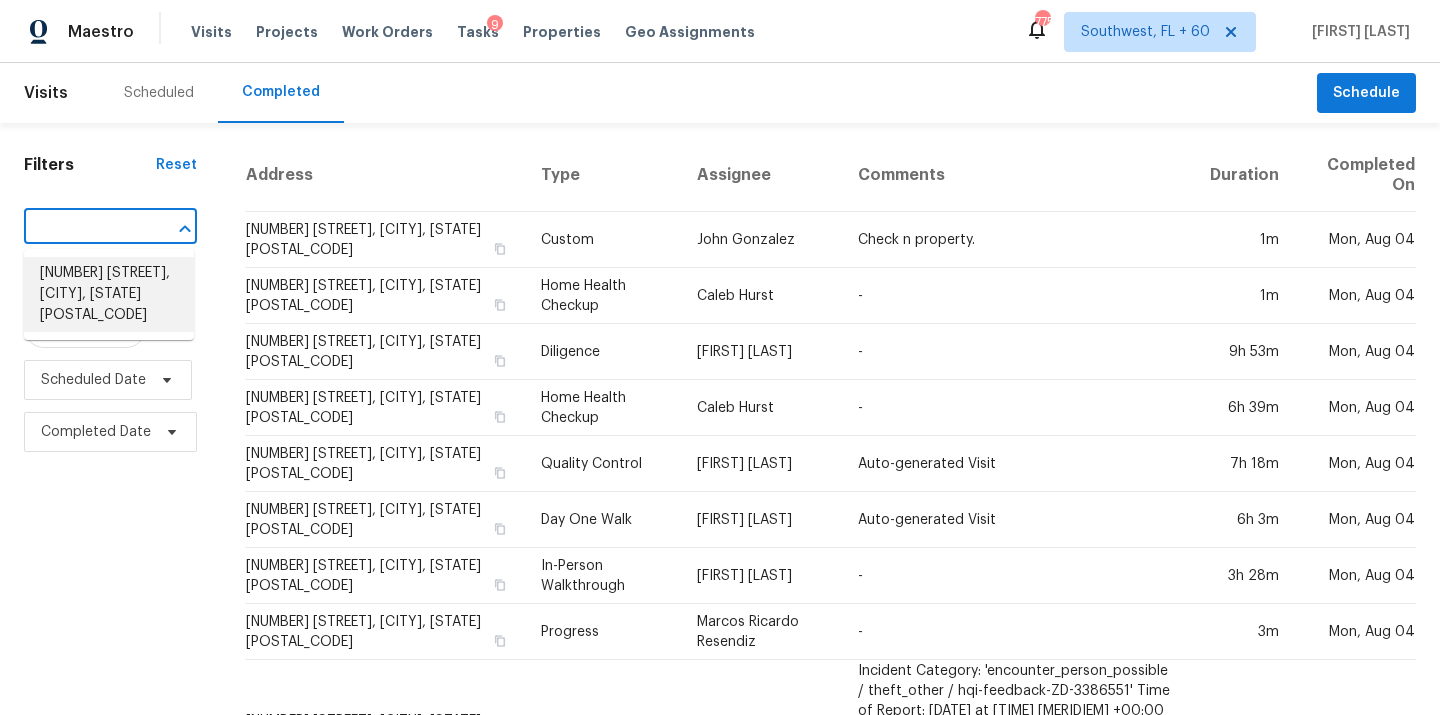 click on "10660 Jewelberry Cir, Highlands Ranch, CO 80130" at bounding box center [109, 294] 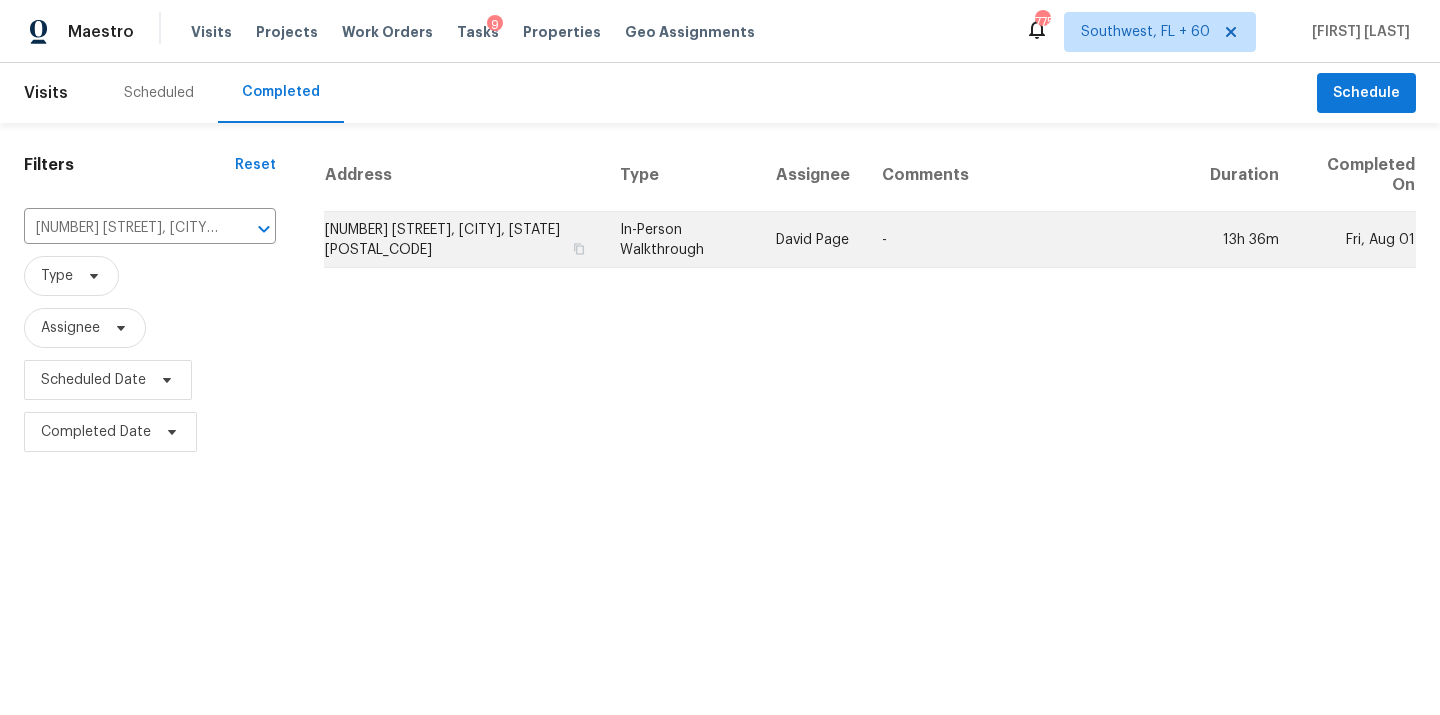 click on "In-Person Walkthrough" at bounding box center [682, 240] 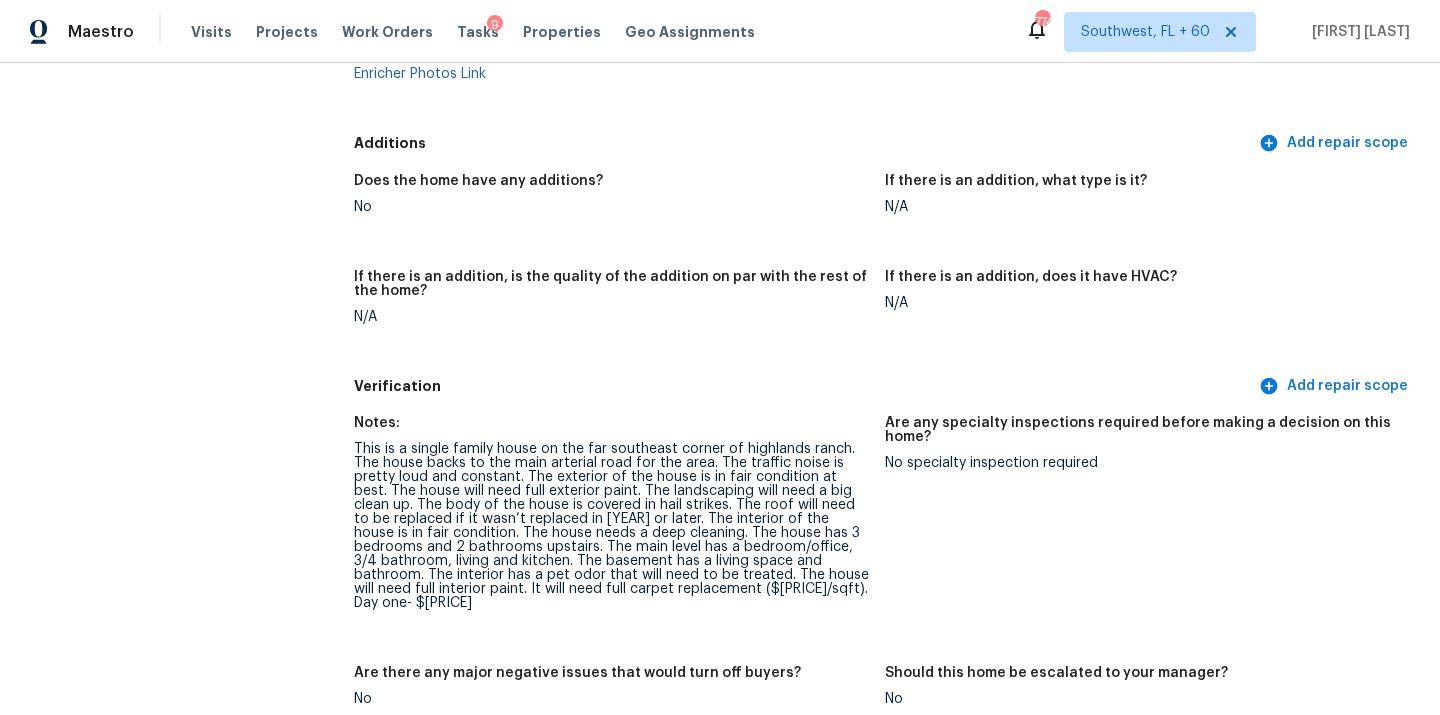 scroll, scrollTop: 4337, scrollLeft: 0, axis: vertical 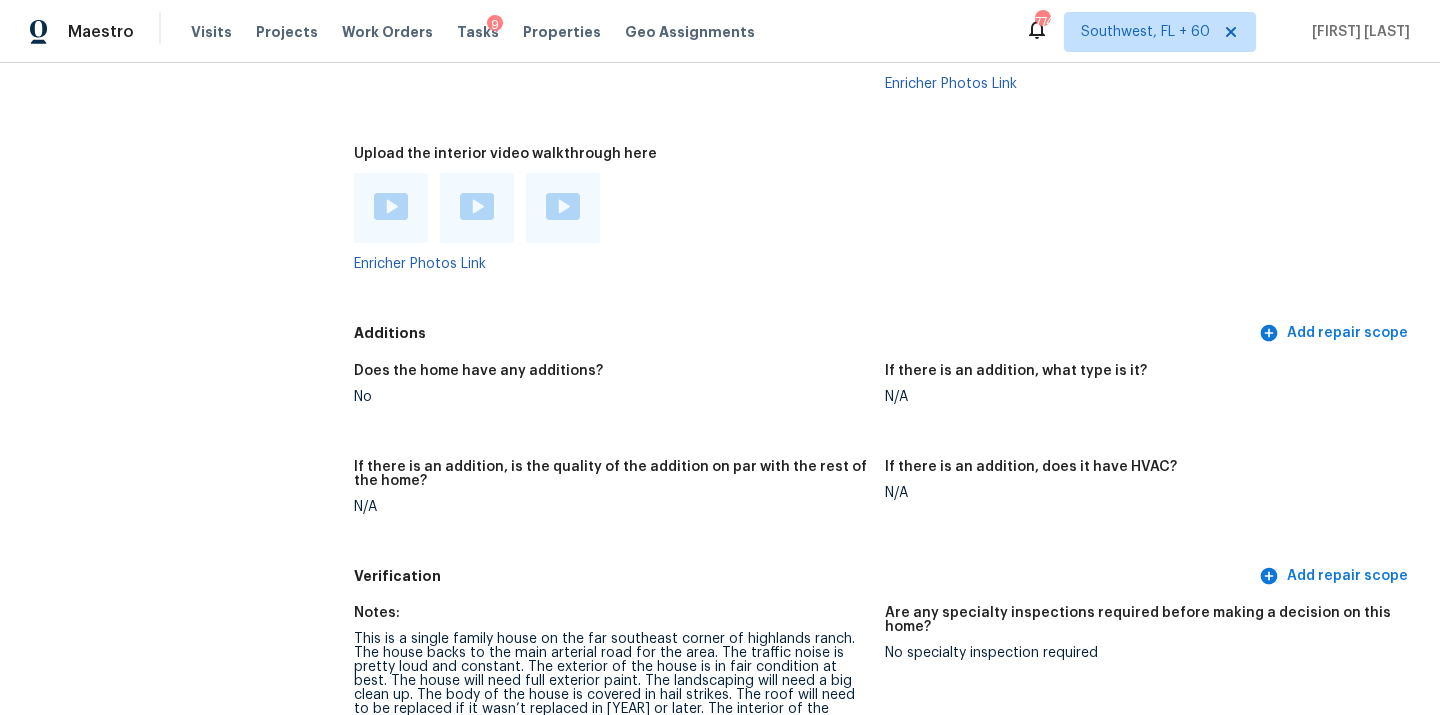 click at bounding box center [391, 206] 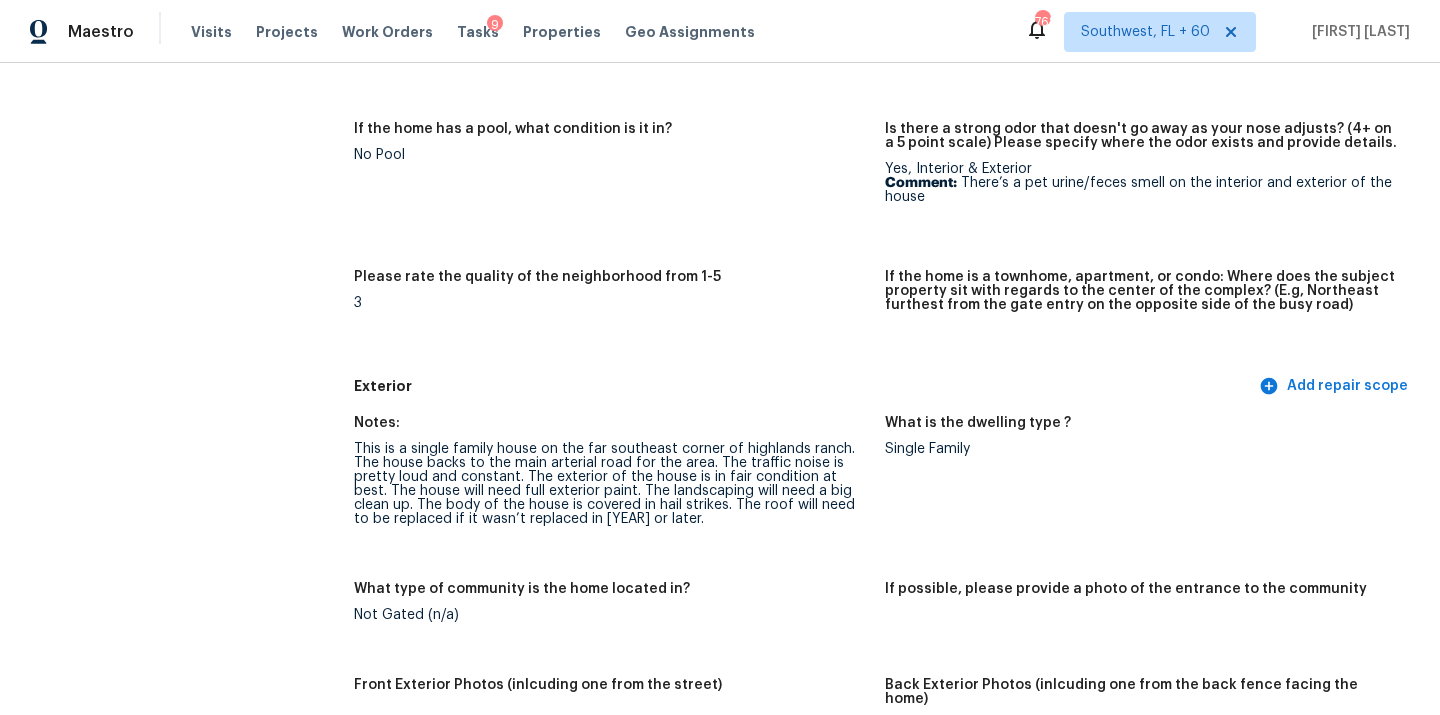 scroll, scrollTop: 494, scrollLeft: 0, axis: vertical 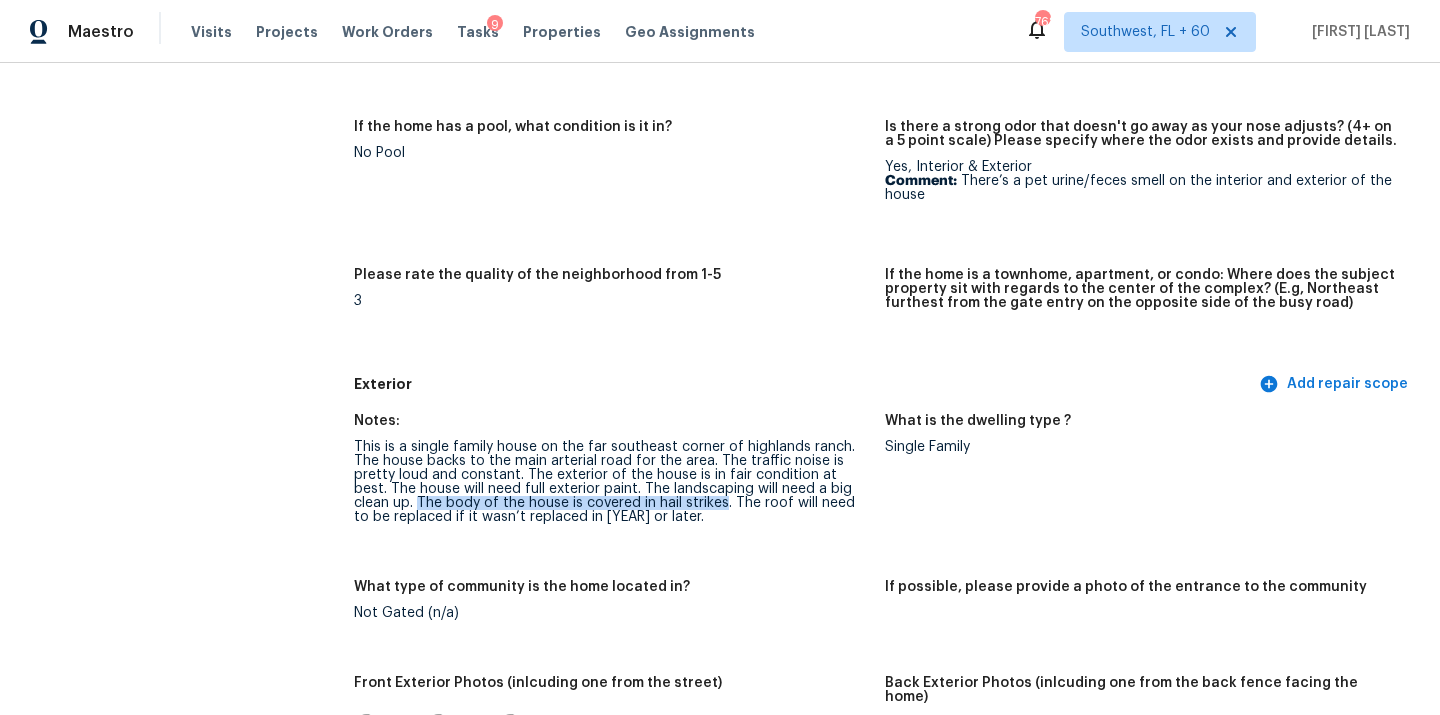 drag, startPoint x: 380, startPoint y: 499, endPoint x: 685, endPoint y: 502, distance: 305.01474 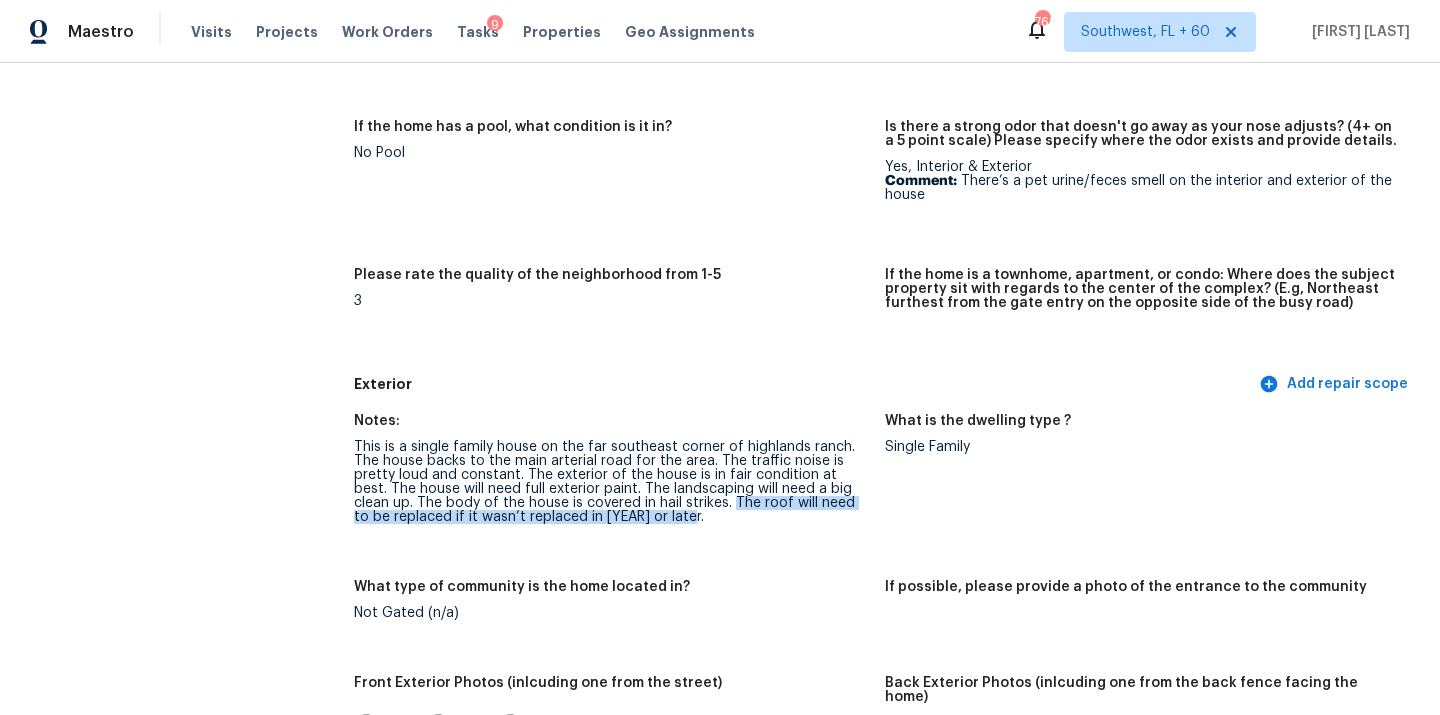 drag, startPoint x: 692, startPoint y: 503, endPoint x: 691, endPoint y: 530, distance: 27.018513 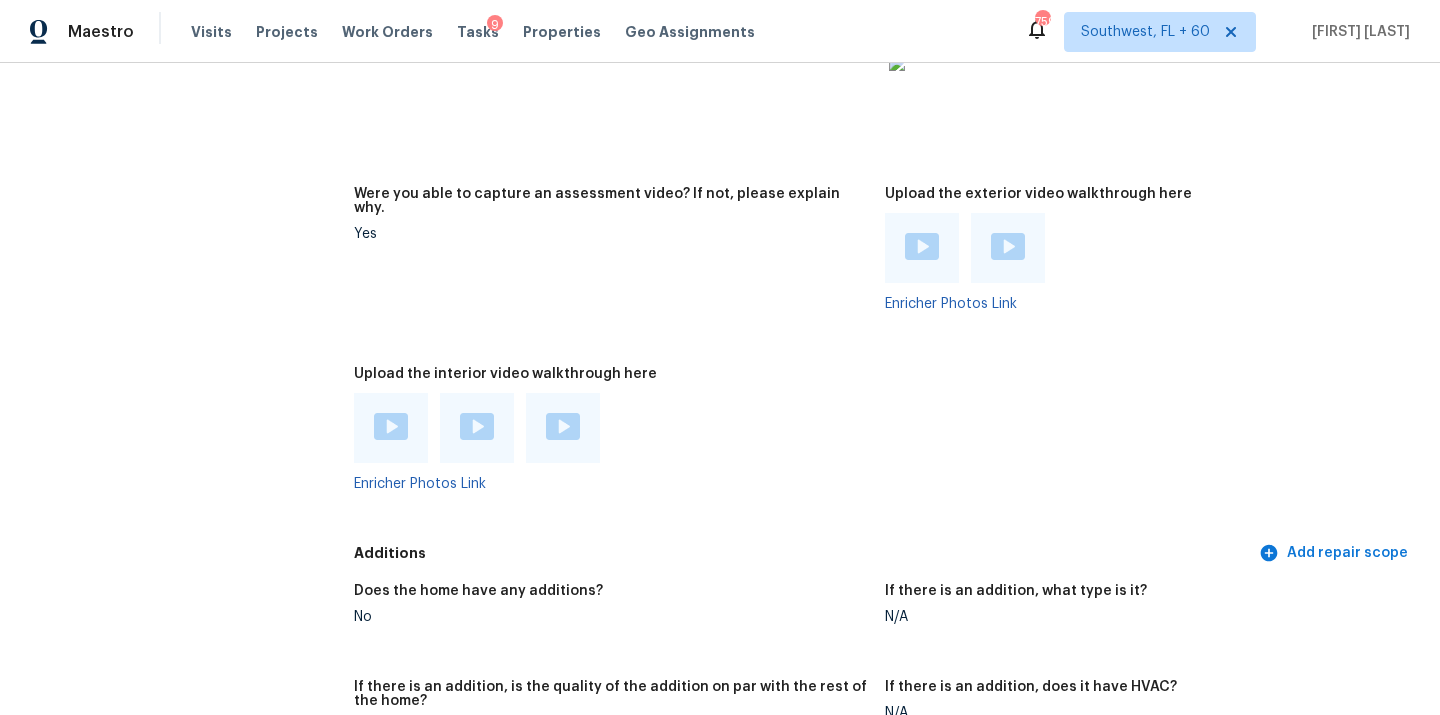 scroll, scrollTop: 4132, scrollLeft: 0, axis: vertical 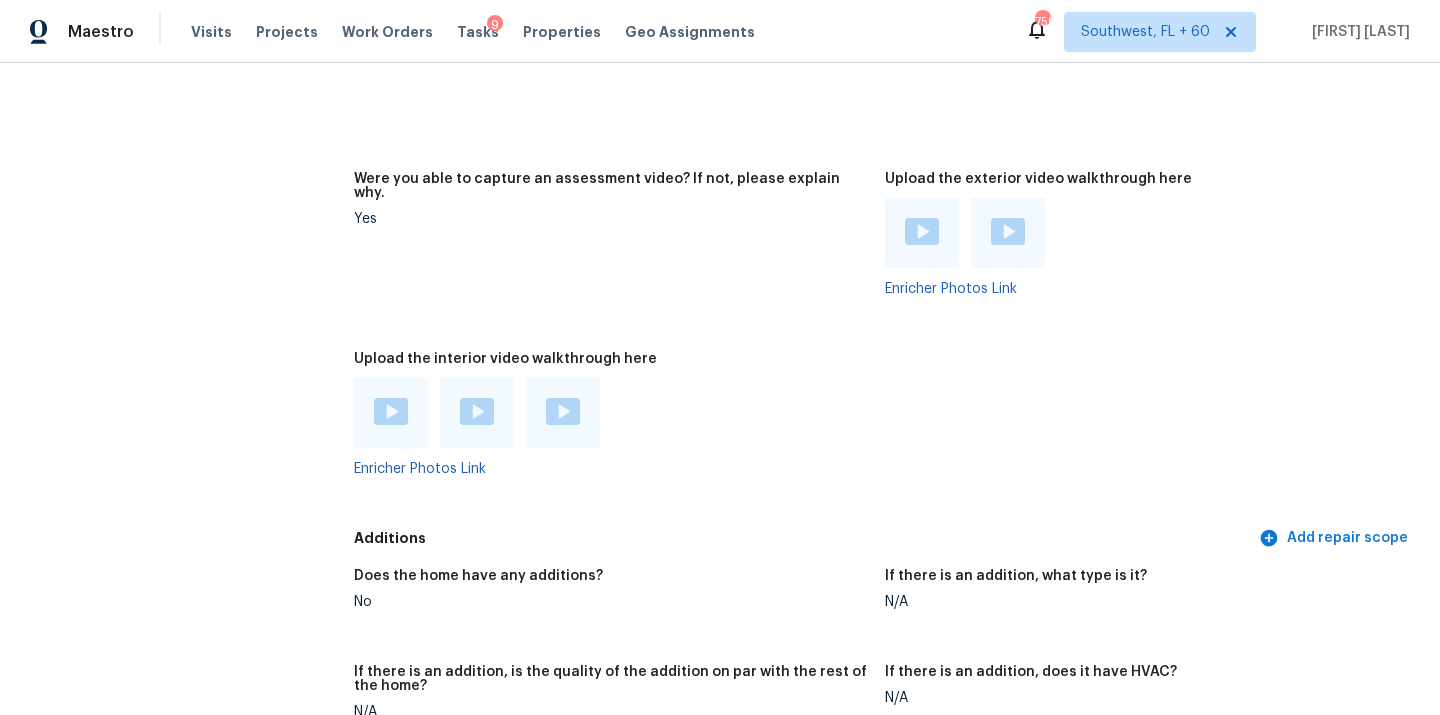 click at bounding box center (391, 411) 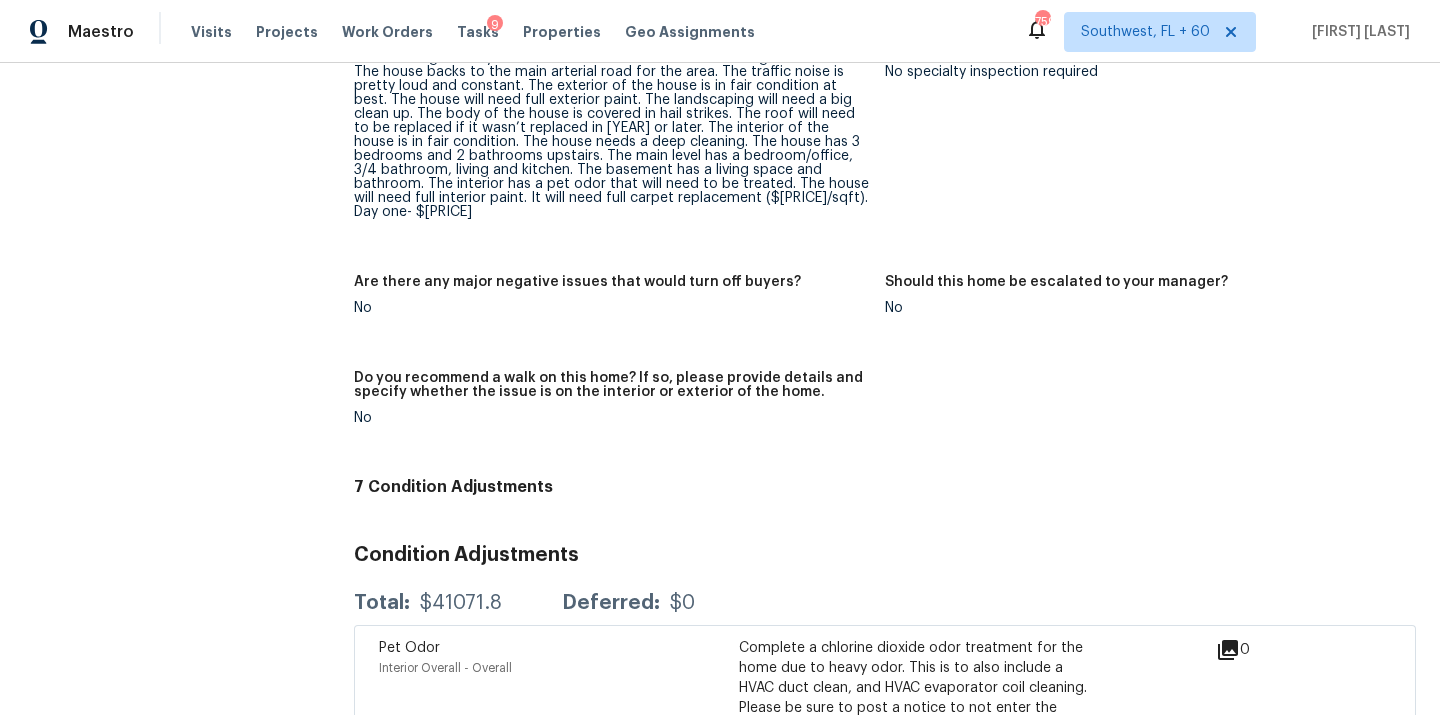 scroll, scrollTop: 4860, scrollLeft: 0, axis: vertical 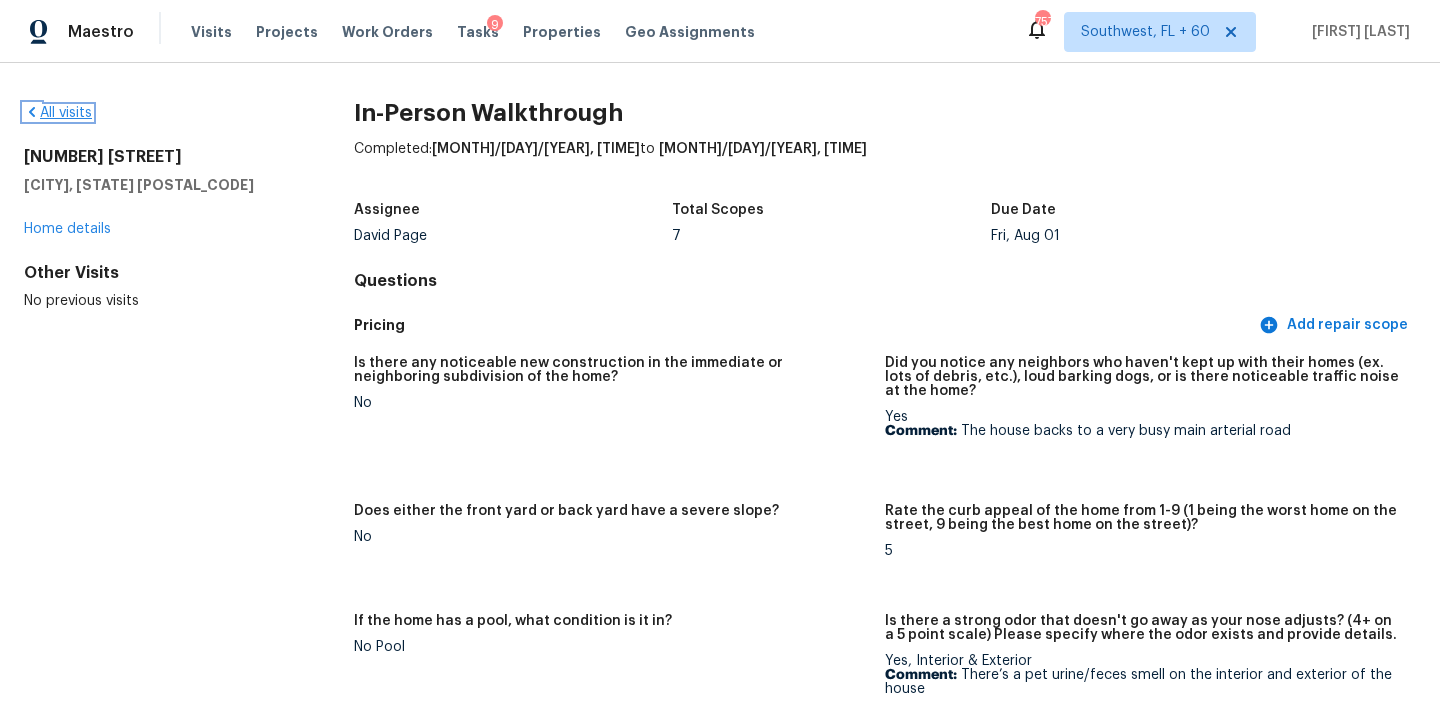 click on "All visits" at bounding box center (58, 113) 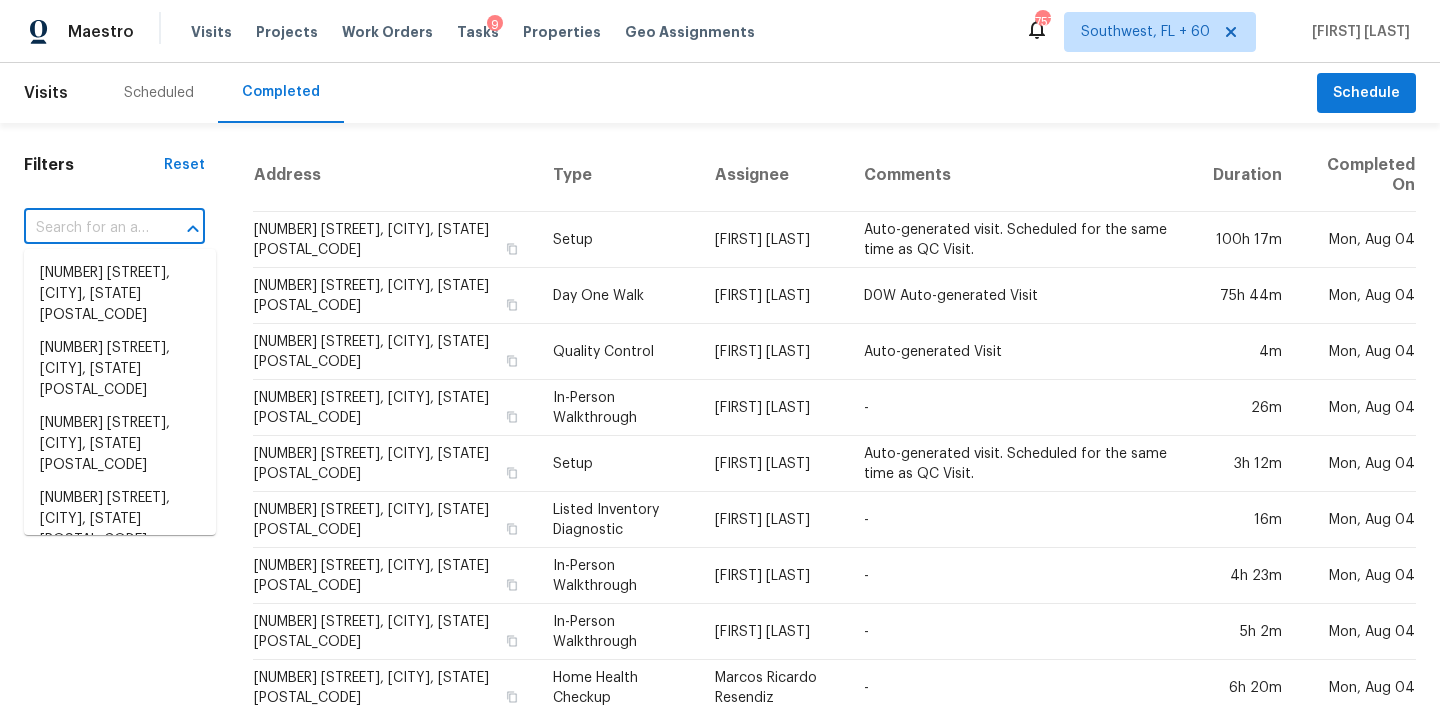 click at bounding box center (86, 228) 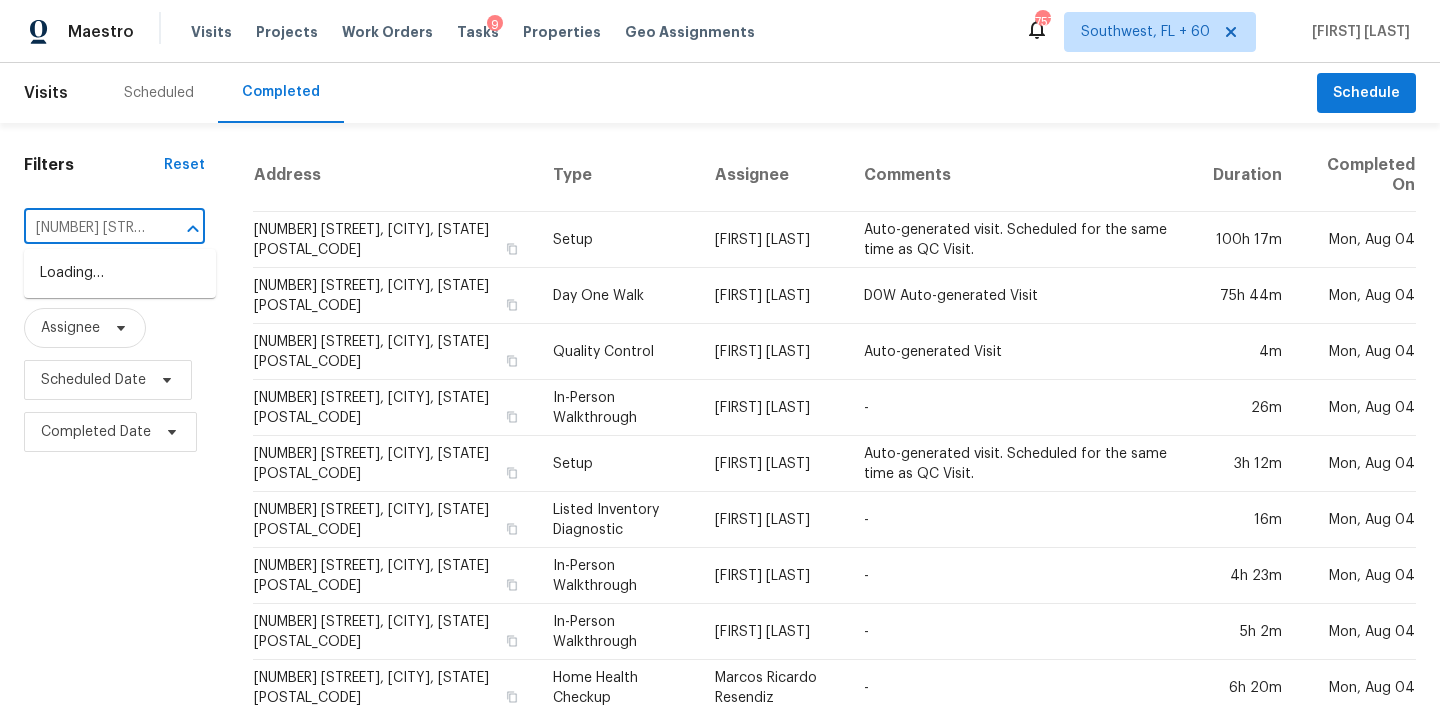 scroll, scrollTop: 0, scrollLeft: 135, axis: horizontal 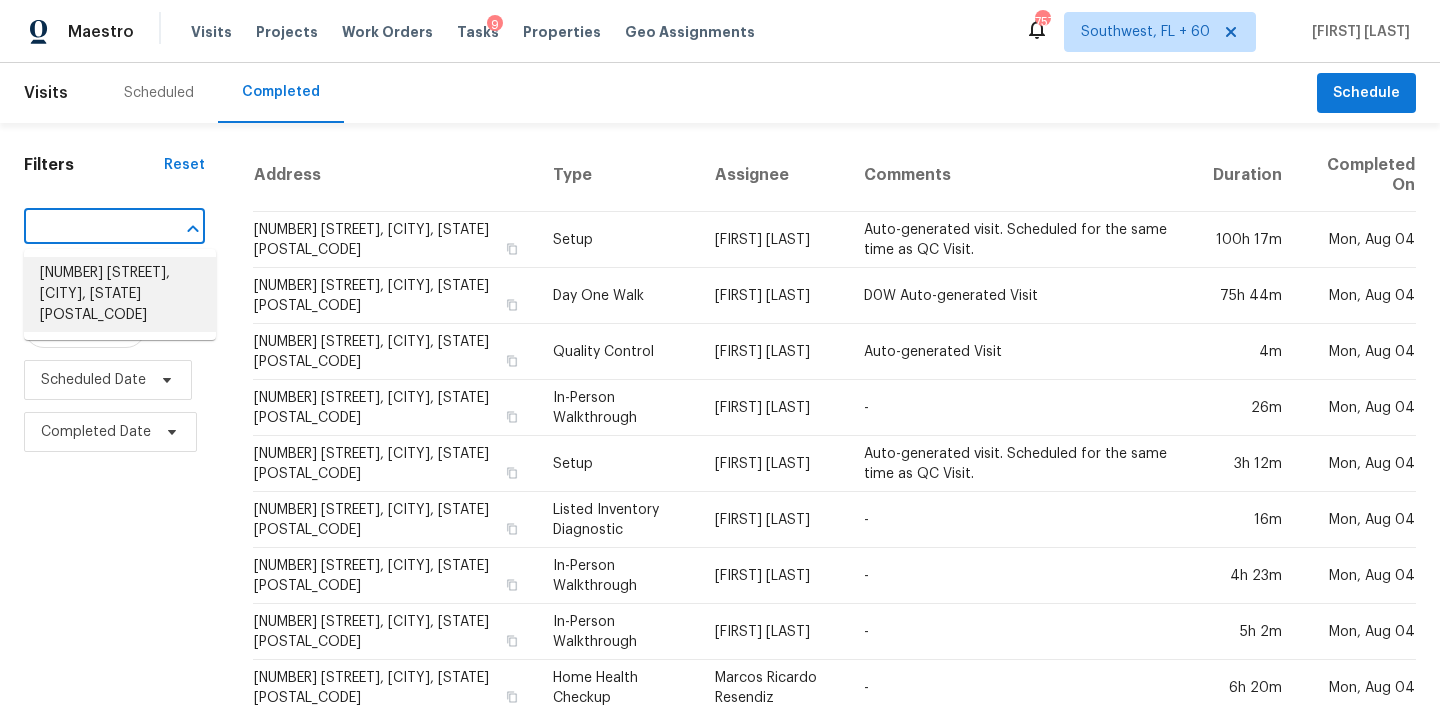 click on "41 San Marino Pkwy, Fenton, MO 63026" at bounding box center (120, 294) 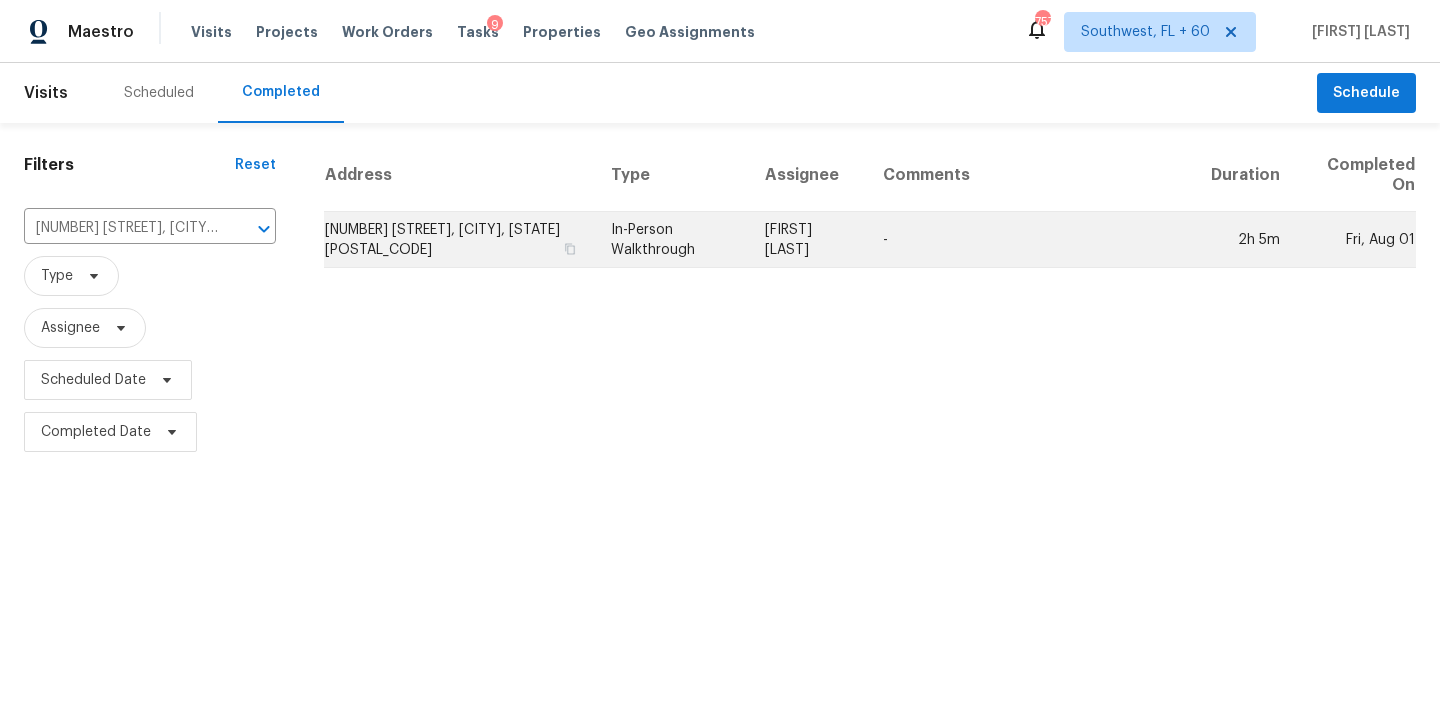 click on "In-Person Walkthrough" at bounding box center (672, 240) 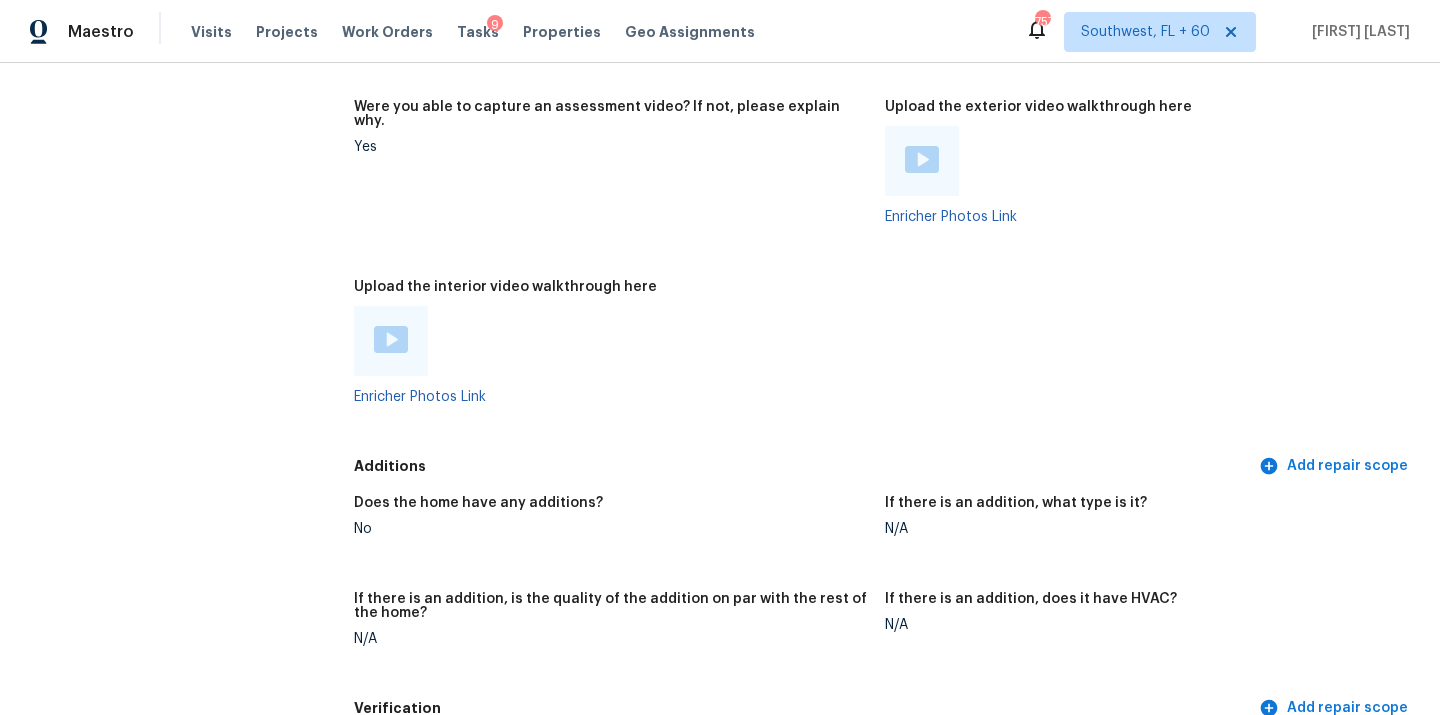 scroll, scrollTop: 3926, scrollLeft: 0, axis: vertical 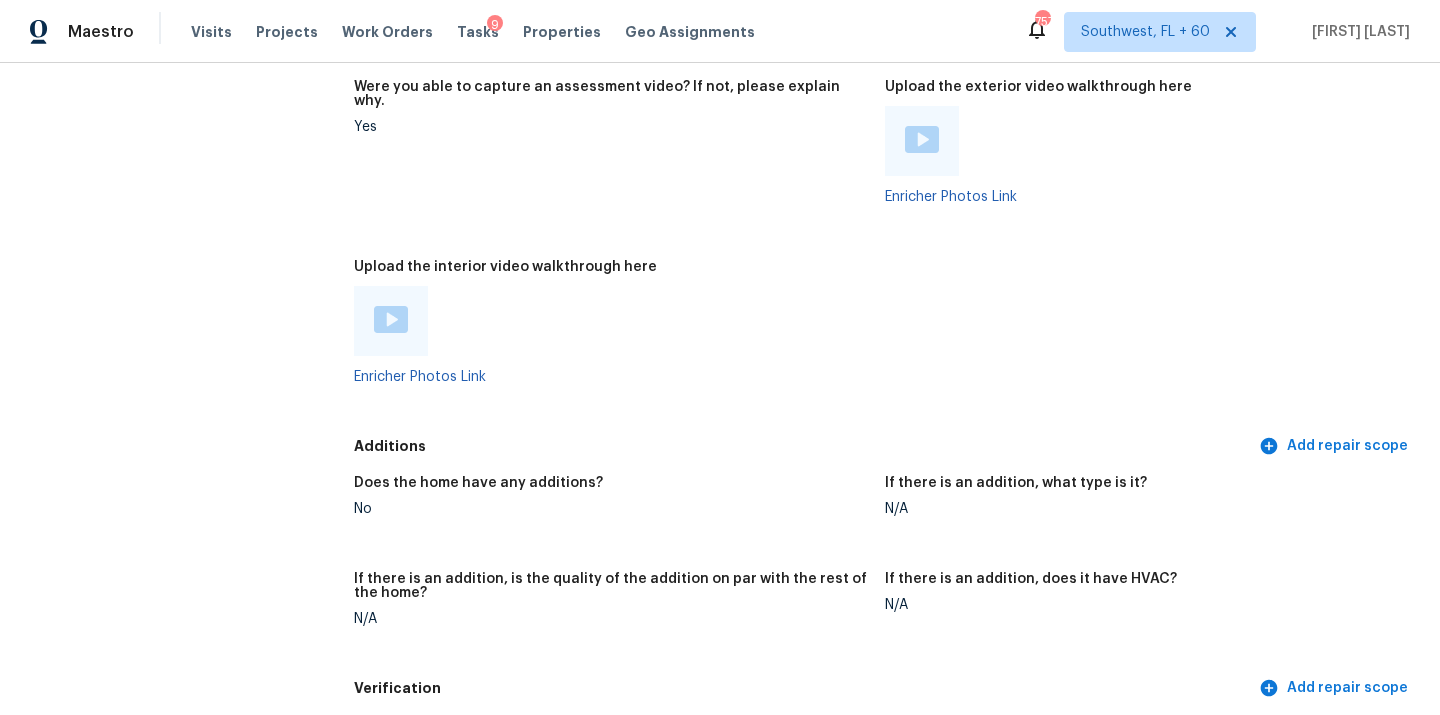 click at bounding box center (391, 319) 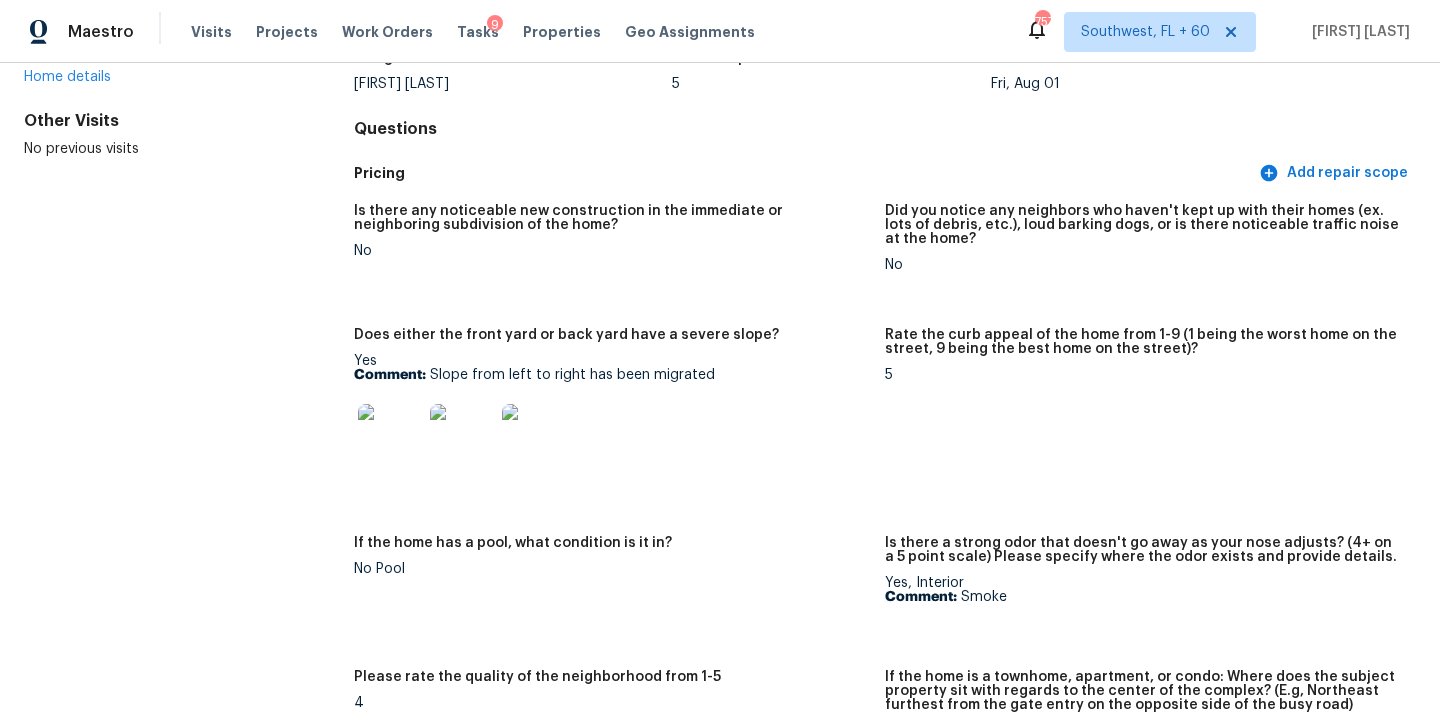scroll, scrollTop: 187, scrollLeft: 0, axis: vertical 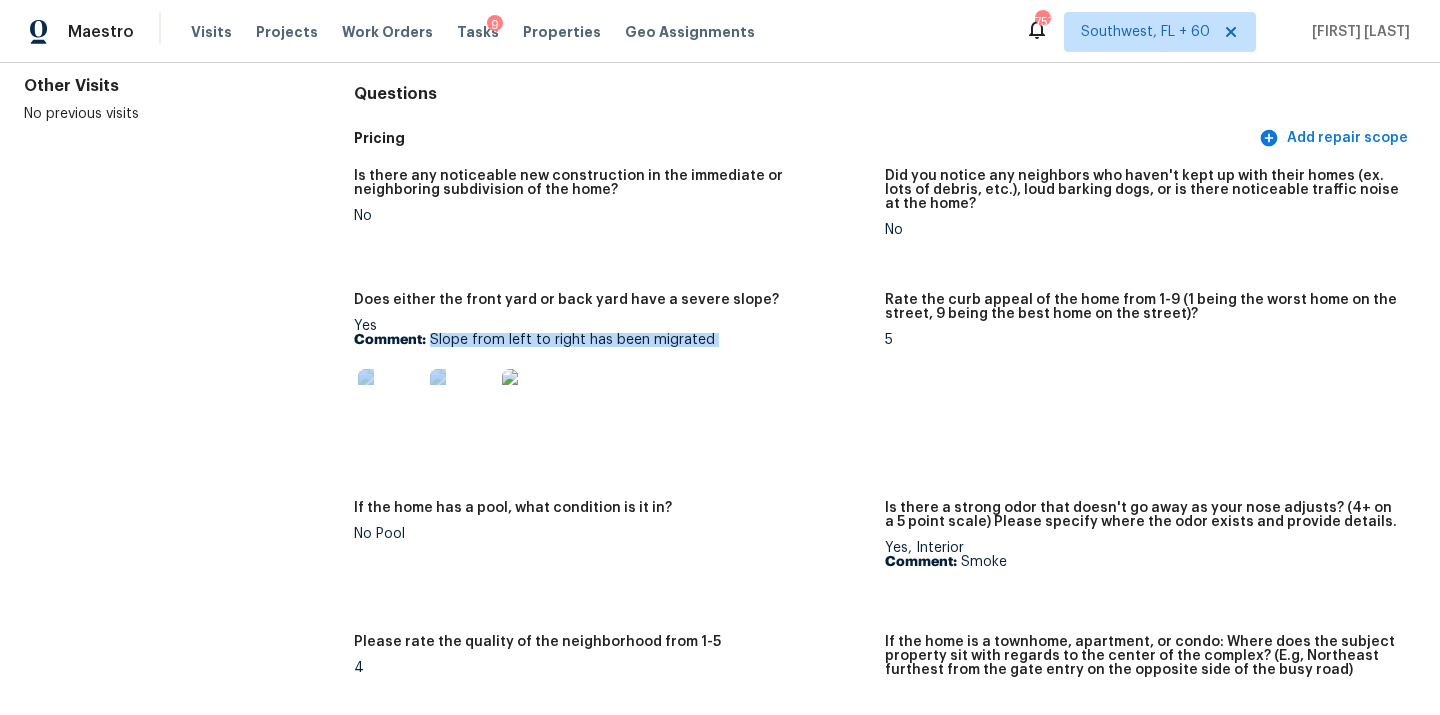 drag, startPoint x: 428, startPoint y: 343, endPoint x: 726, endPoint y: 348, distance: 298.04193 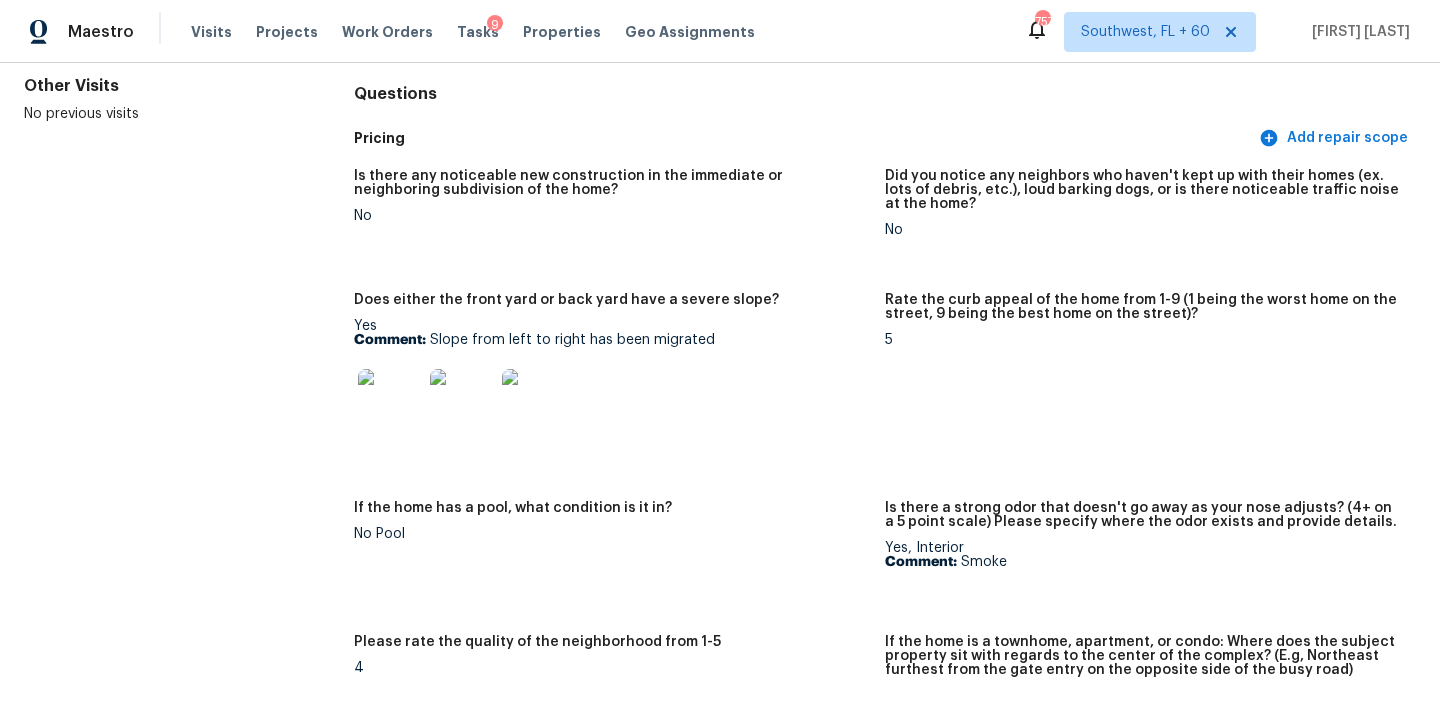 click on "Is there any noticeable new construction in the immediate or neighboring subdivision of the home? No Did you notice any neighbors who haven't kept up with their homes (ex. lots of debris, etc.), loud barking dogs, or is there noticeable traffic noise at the home? No Does either the front yard or back yard have a severe slope? Yes Comment:   Slope from left to right has been migrated  Rate the curb appeal of the home from 1-9 (1 being the worst home on the street, 9 being the best home on the street)? 5 If the home has a pool, what condition is it in? No Pool Is there a strong odor that doesn't go away as your nose adjusts? (4+ on a 5 point scale) Please specify where the odor exists and provide details. Yes, Interior Comment:   Smoke Please rate the quality of the neighborhood from 1-5 4 If the home is a townhome, apartment, or condo: Where does the subject property sit with regards to the center of the complex? (E.g, Northeast furthest from the gate entry on the opposite side of the busy road)" at bounding box center (885, 445) 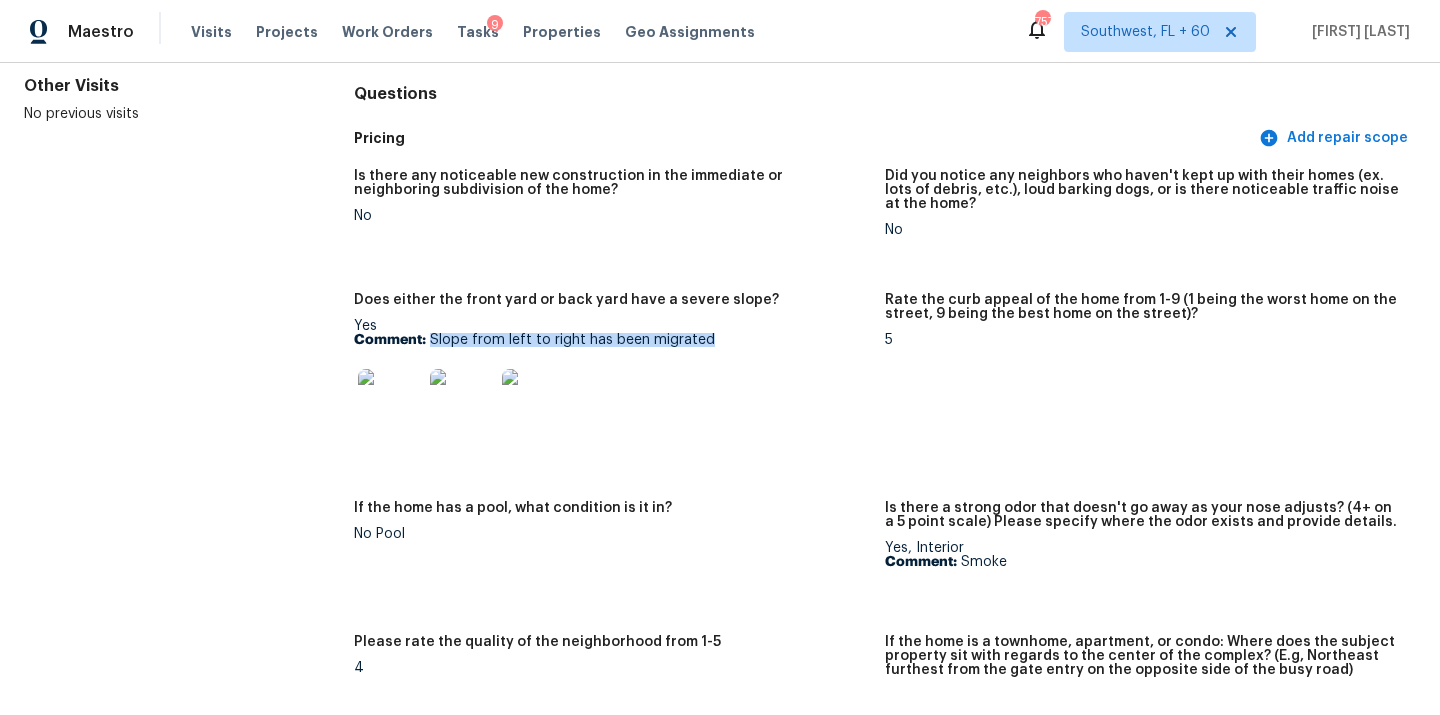 drag, startPoint x: 432, startPoint y: 344, endPoint x: 714, endPoint y: 338, distance: 282.0638 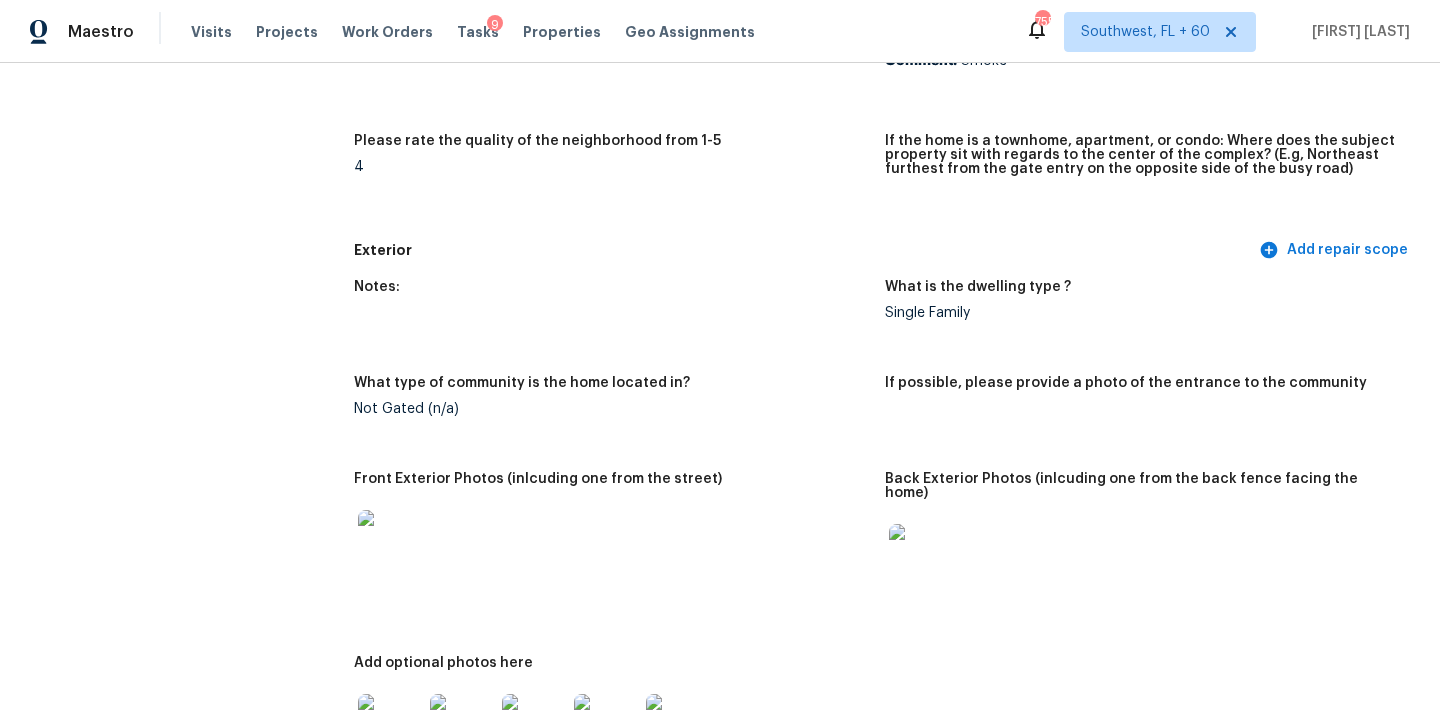 scroll, scrollTop: 0, scrollLeft: 0, axis: both 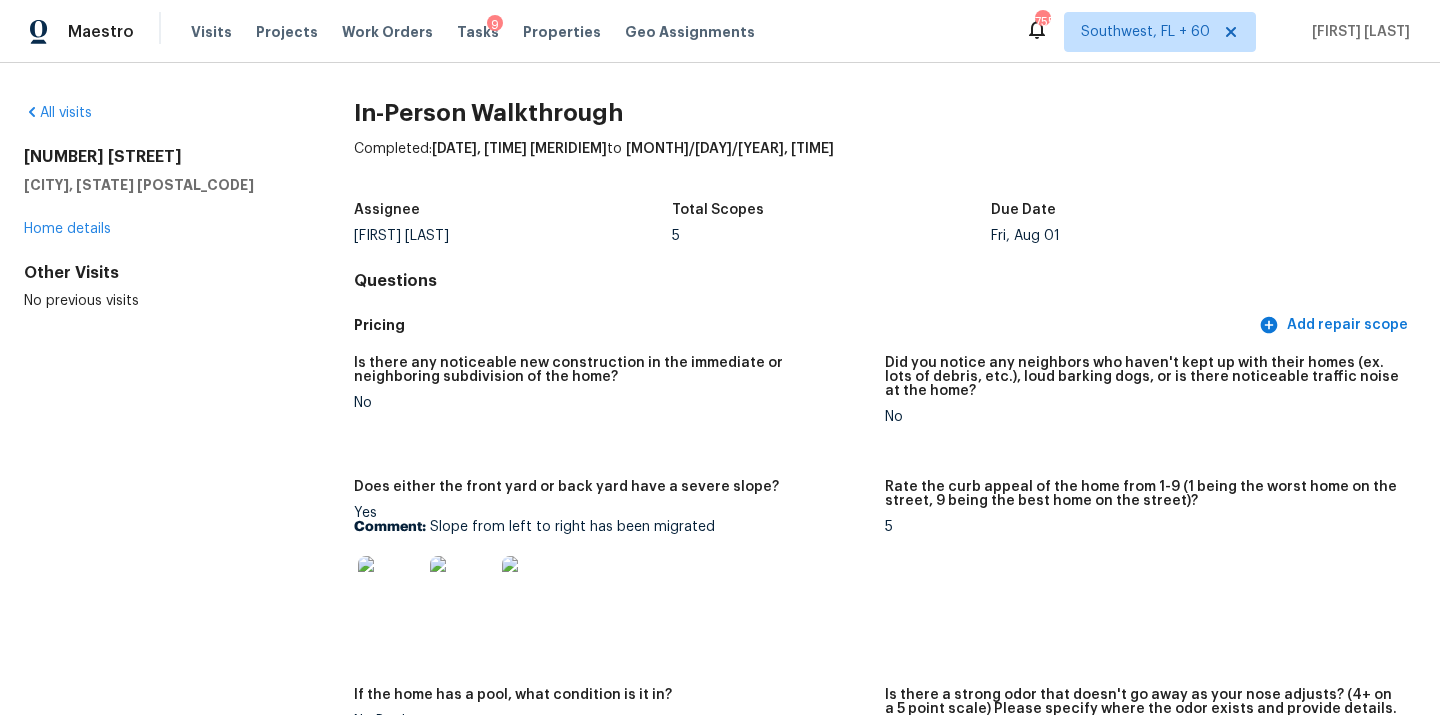 click on "All visits" at bounding box center [157, 113] 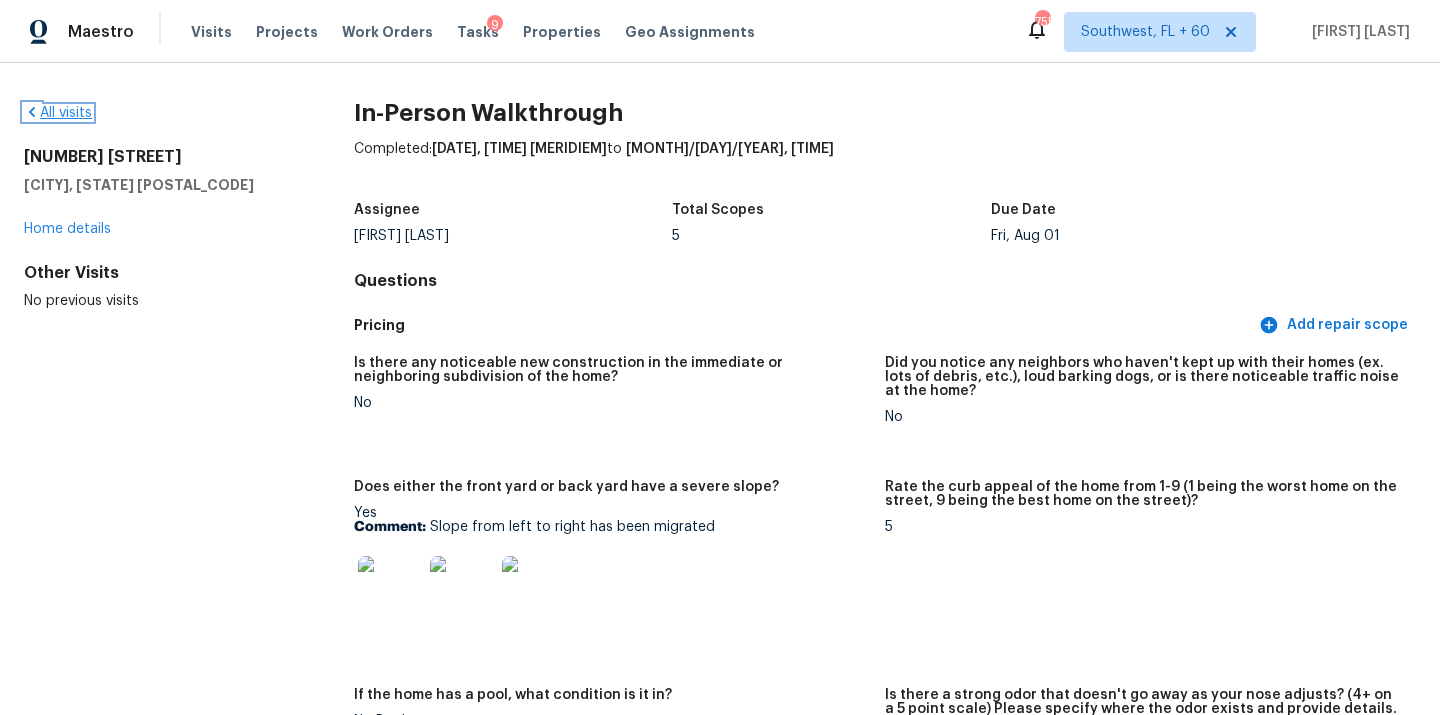 click on "All visits" at bounding box center (58, 113) 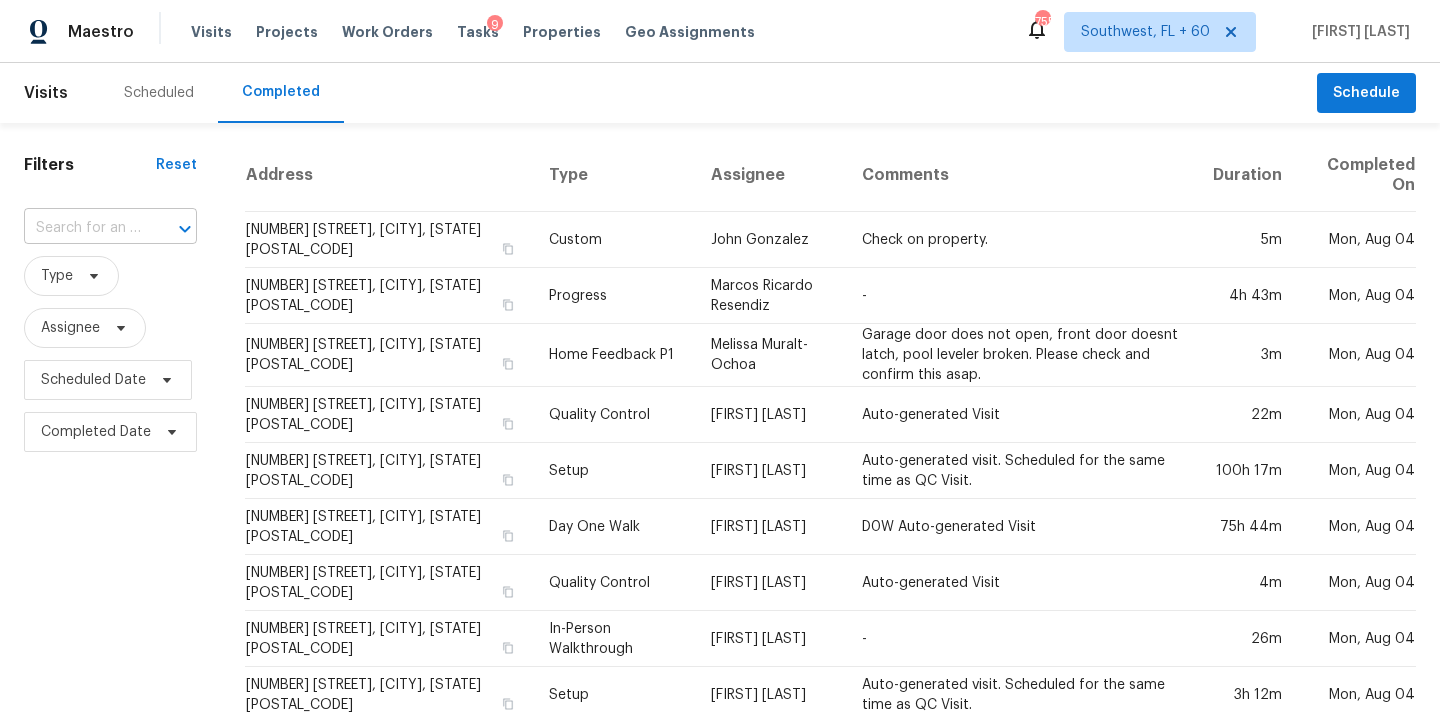 click at bounding box center [82, 228] 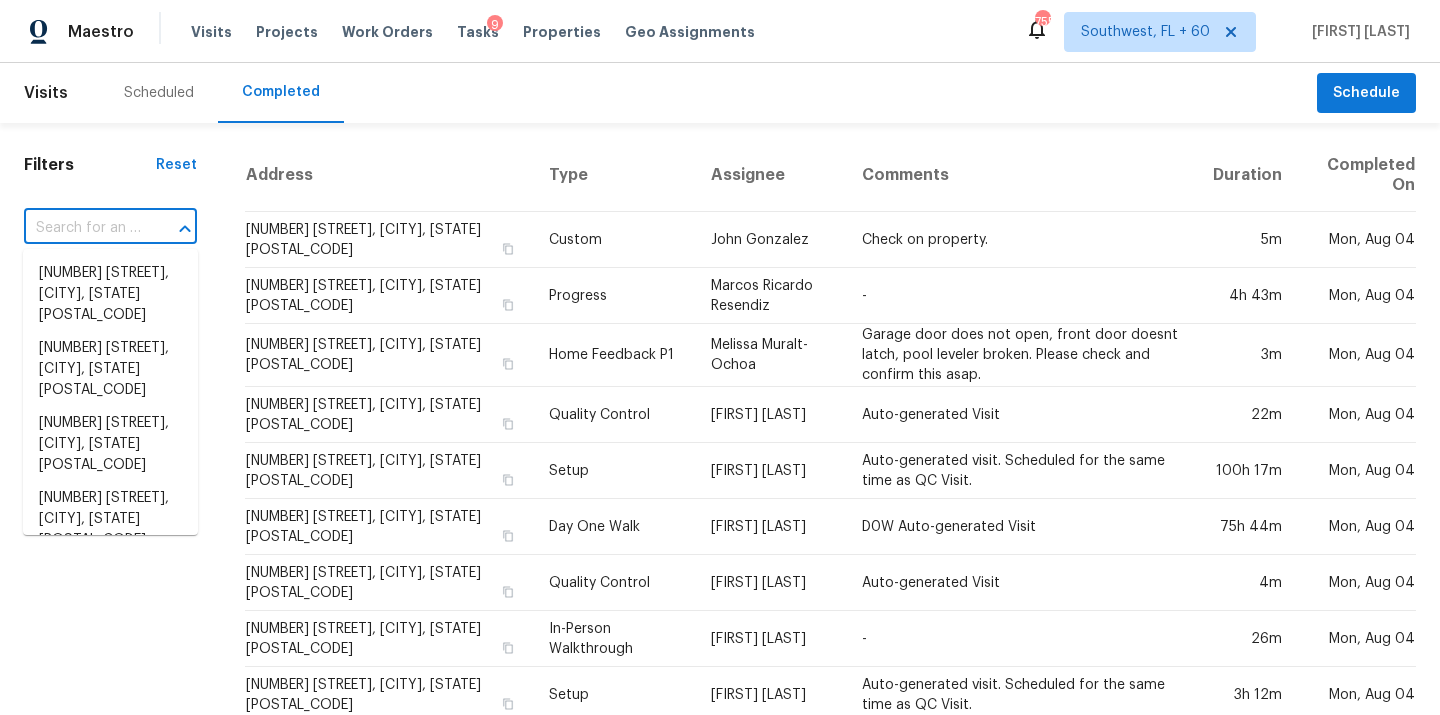 paste on "8436 Spruce Pine Dr, North Chesterfield, VA 23235" 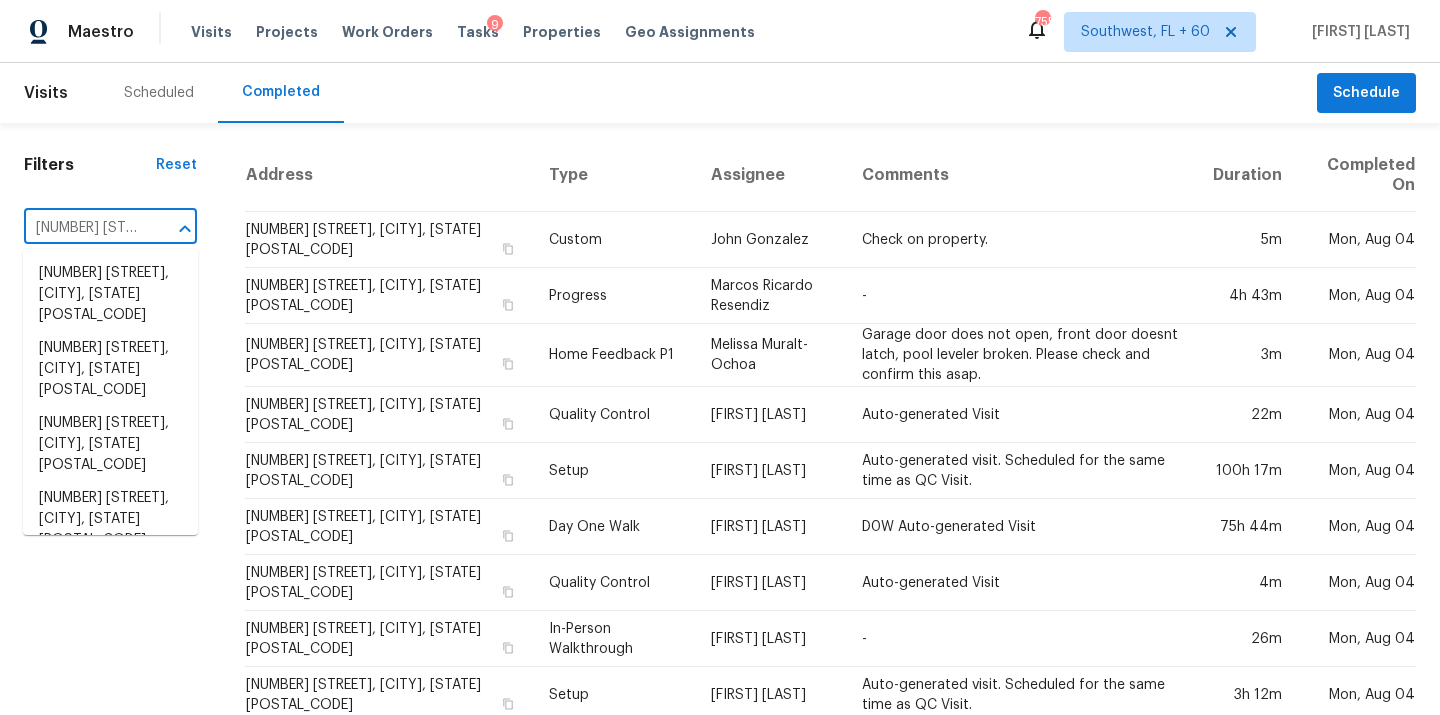 scroll, scrollTop: 0, scrollLeft: 226, axis: horizontal 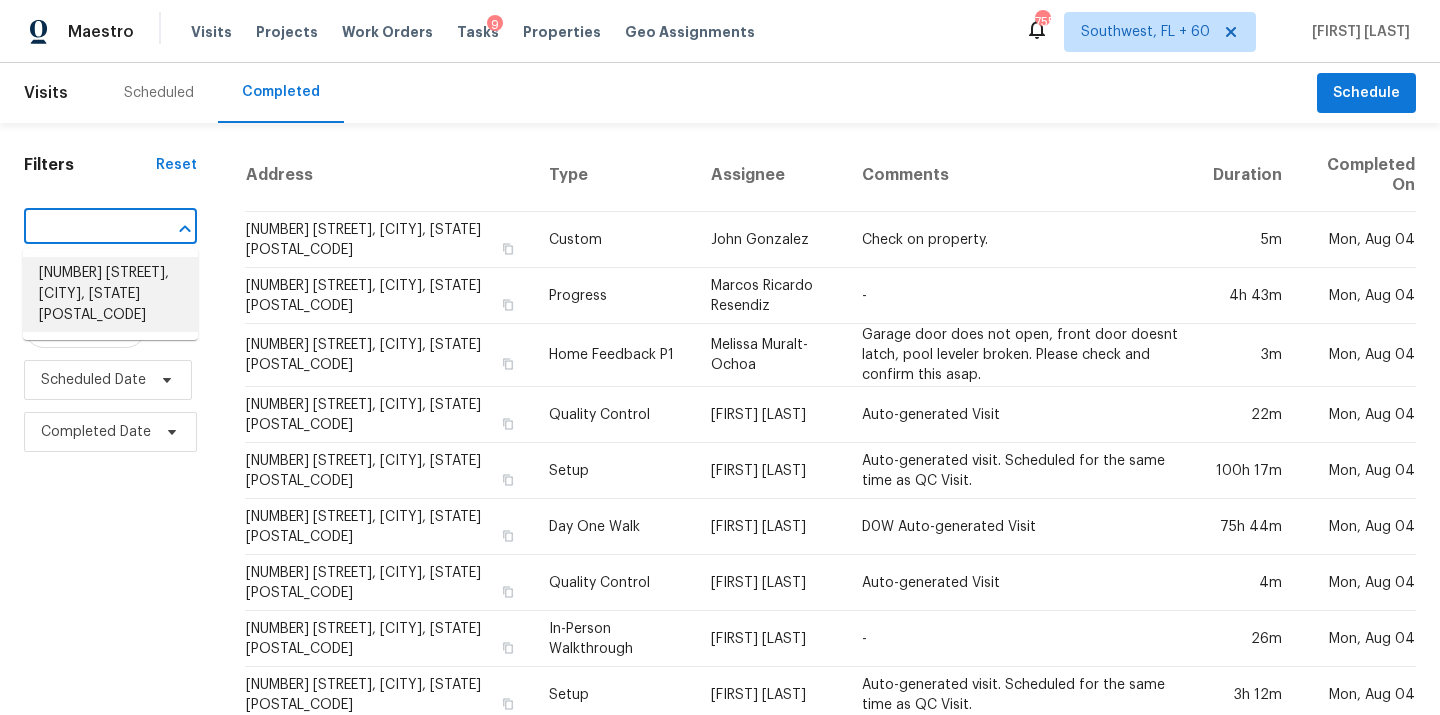 click on "8436 Spruce Pine Dr, North Chesterfield, VA 23235" at bounding box center [110, 294] 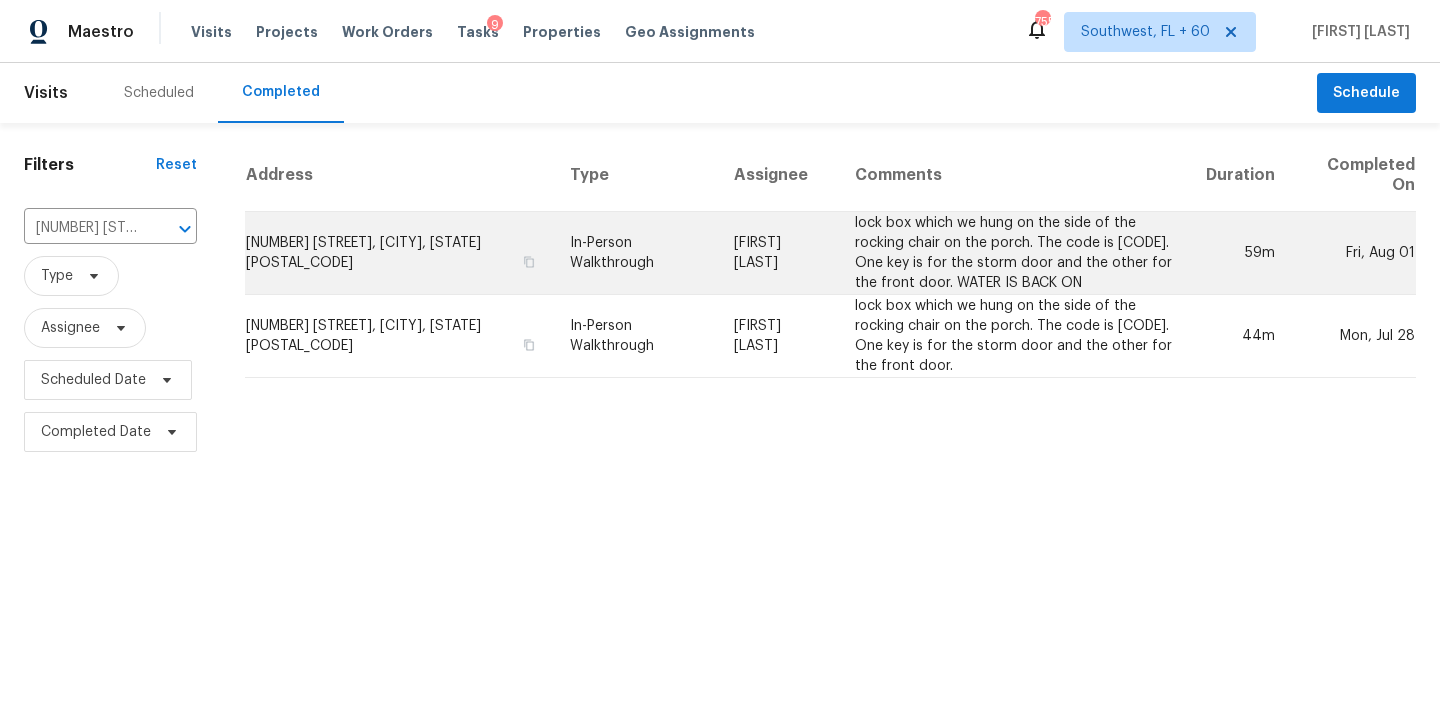 click on "Christopher Neilson" at bounding box center [778, 253] 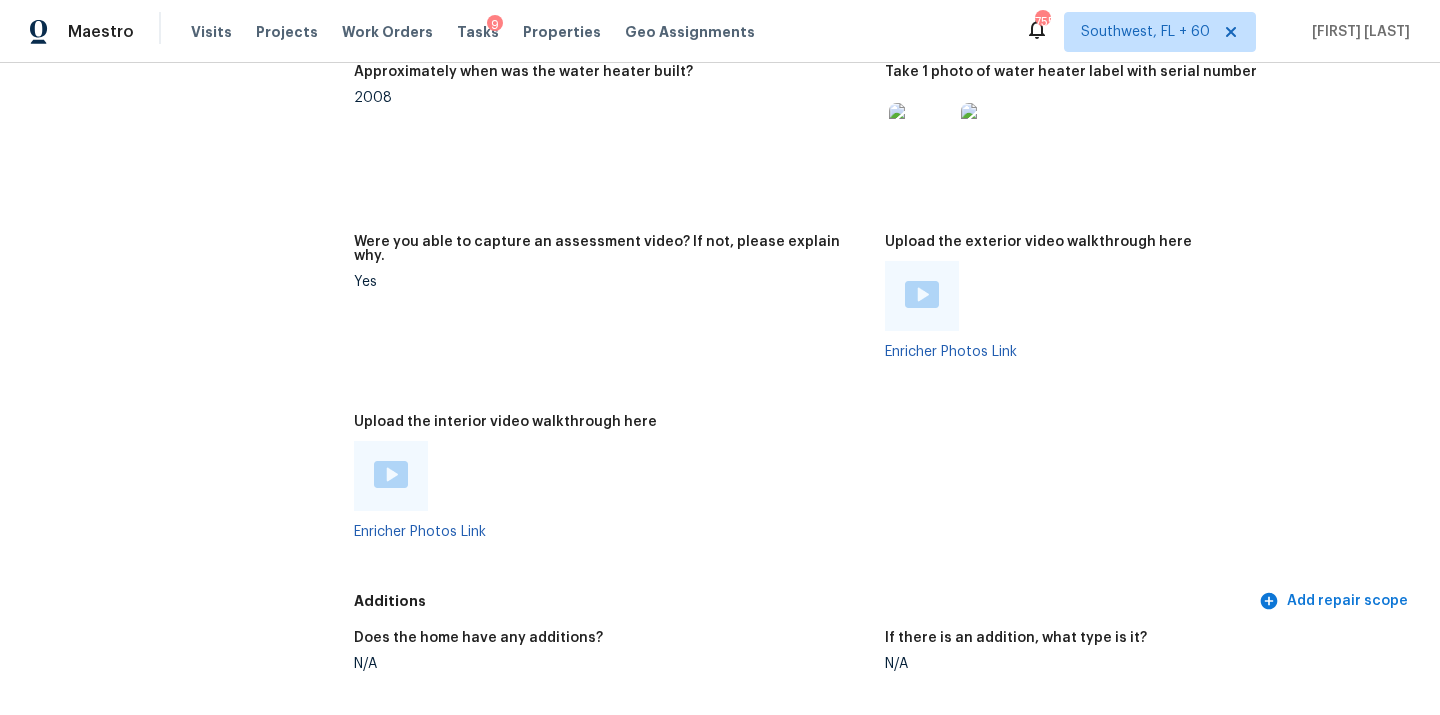 scroll, scrollTop: 3465, scrollLeft: 0, axis: vertical 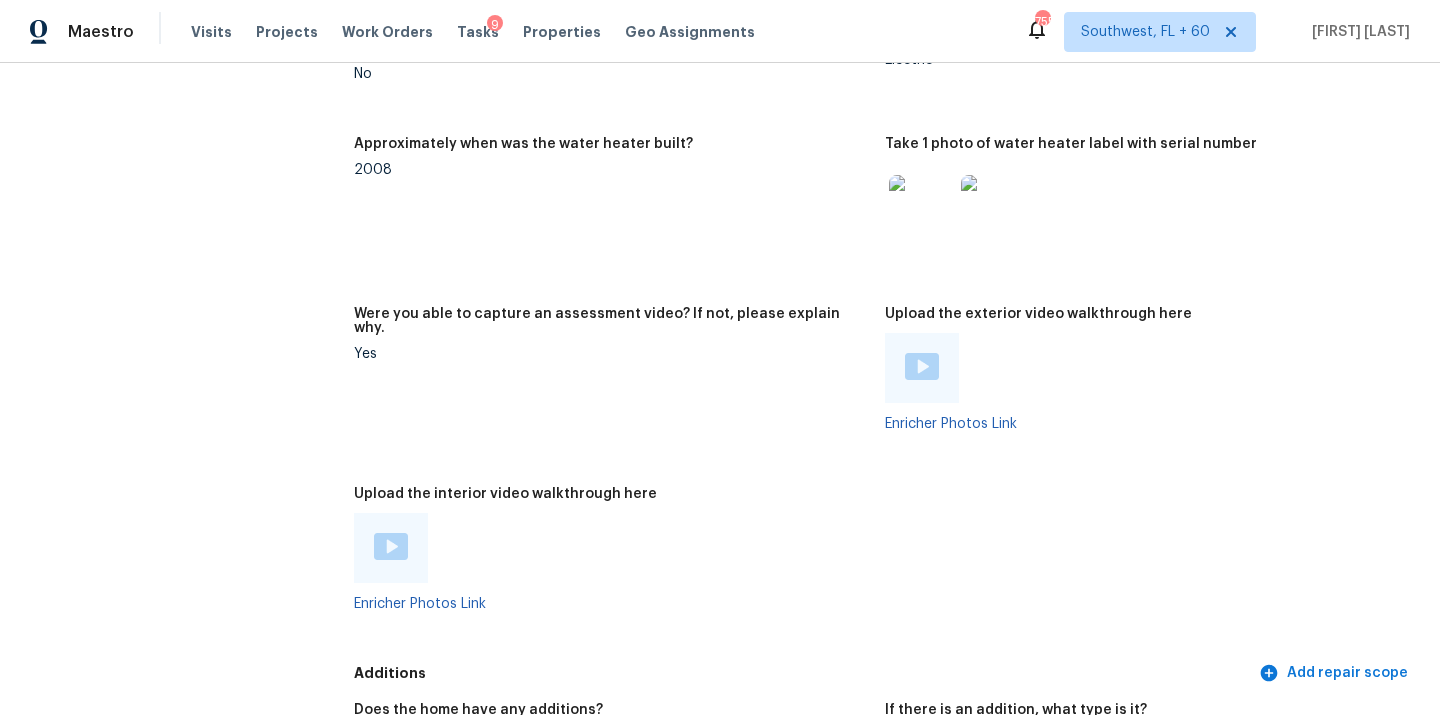 click at bounding box center (391, 546) 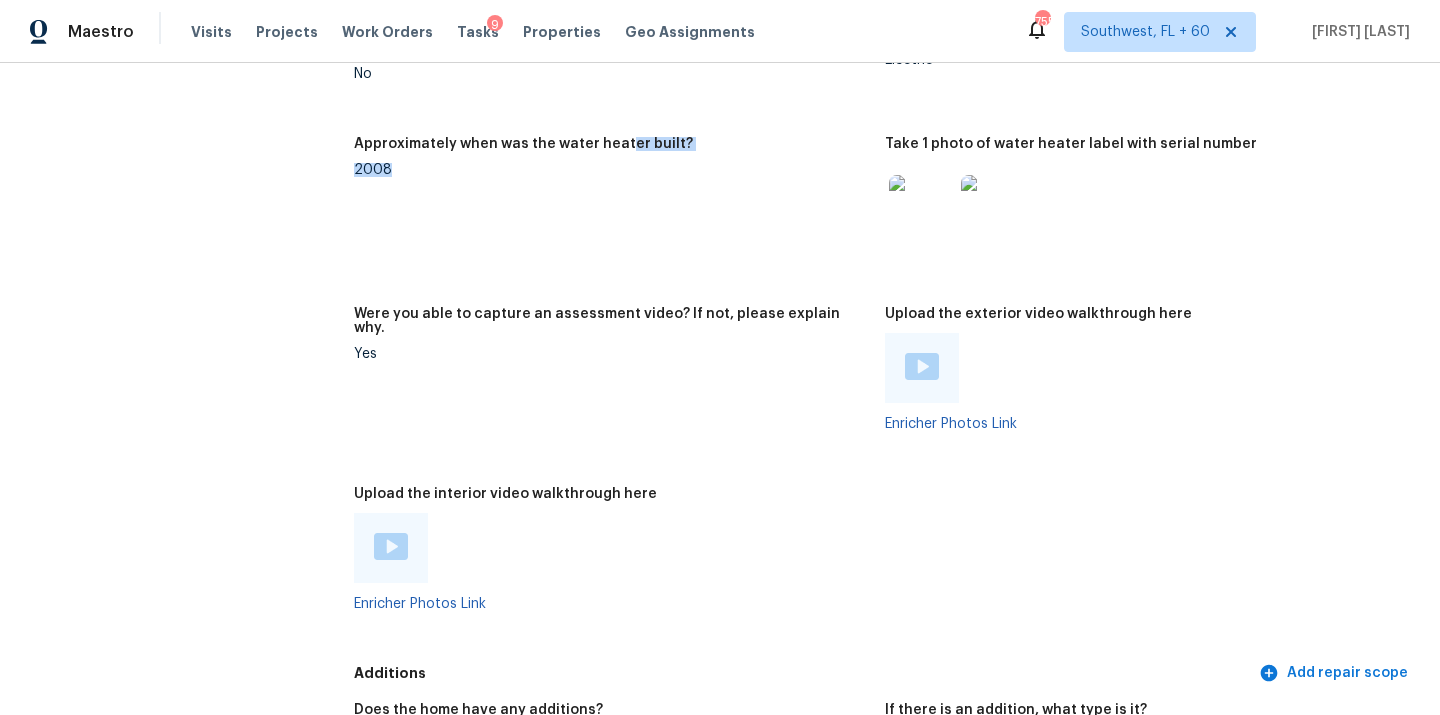 drag, startPoint x: 756, startPoint y: 215, endPoint x: 613, endPoint y: 110, distance: 177.40913 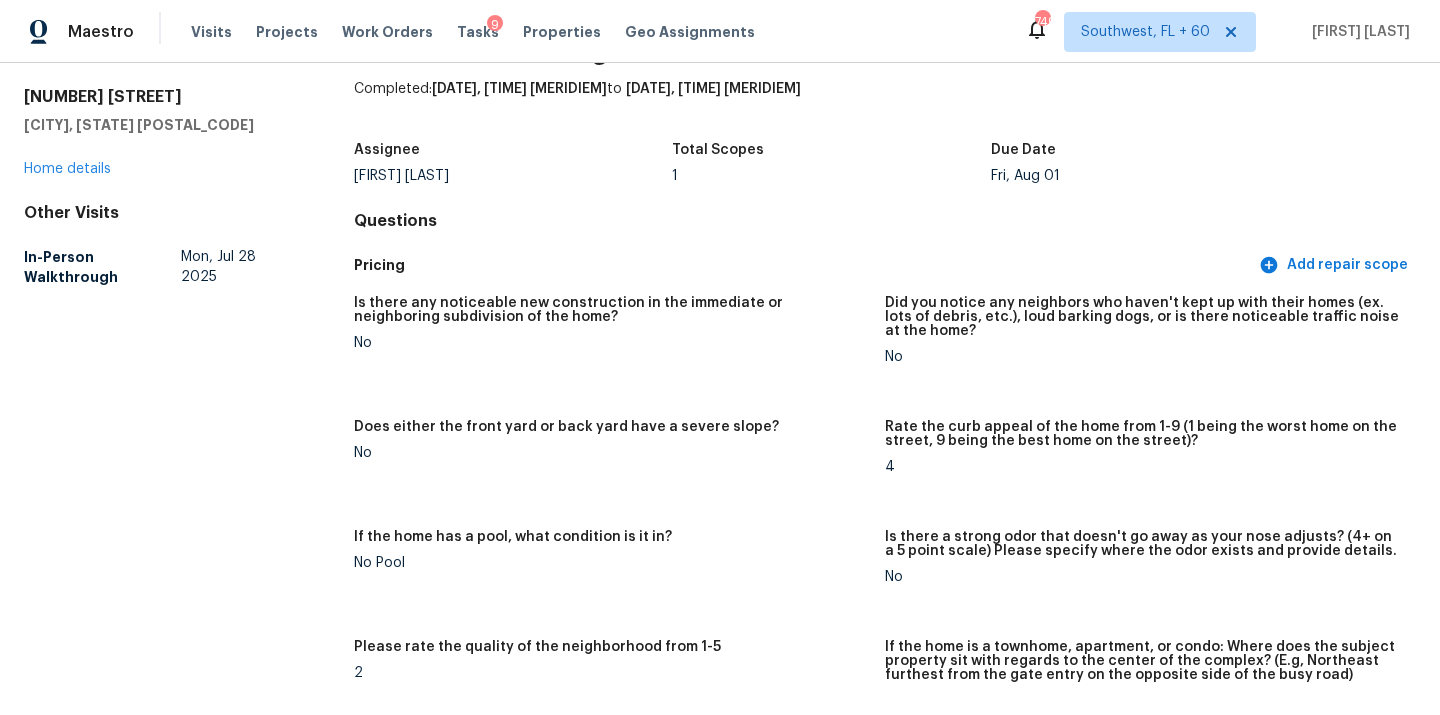 scroll, scrollTop: 0, scrollLeft: 0, axis: both 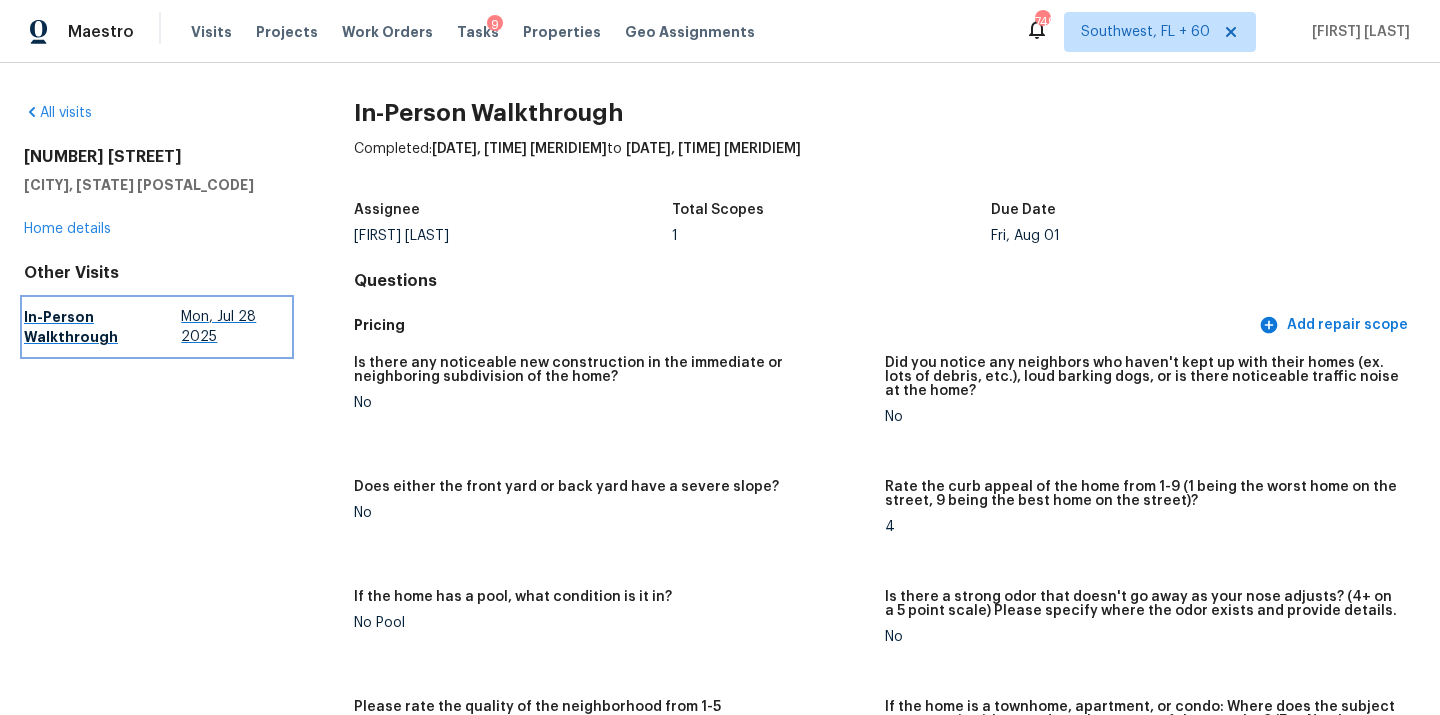 click on "Mon, Jul 28 2025" at bounding box center (235, 327) 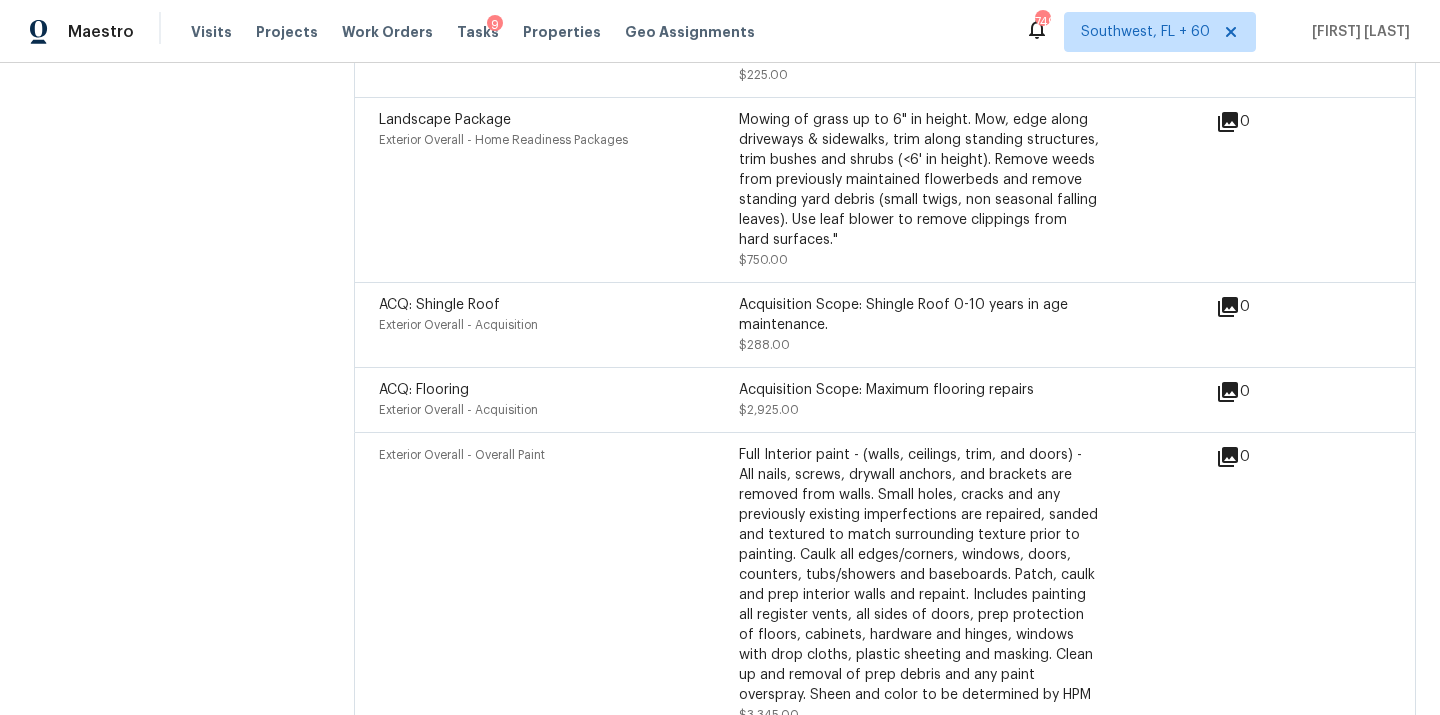scroll, scrollTop: 6387, scrollLeft: 0, axis: vertical 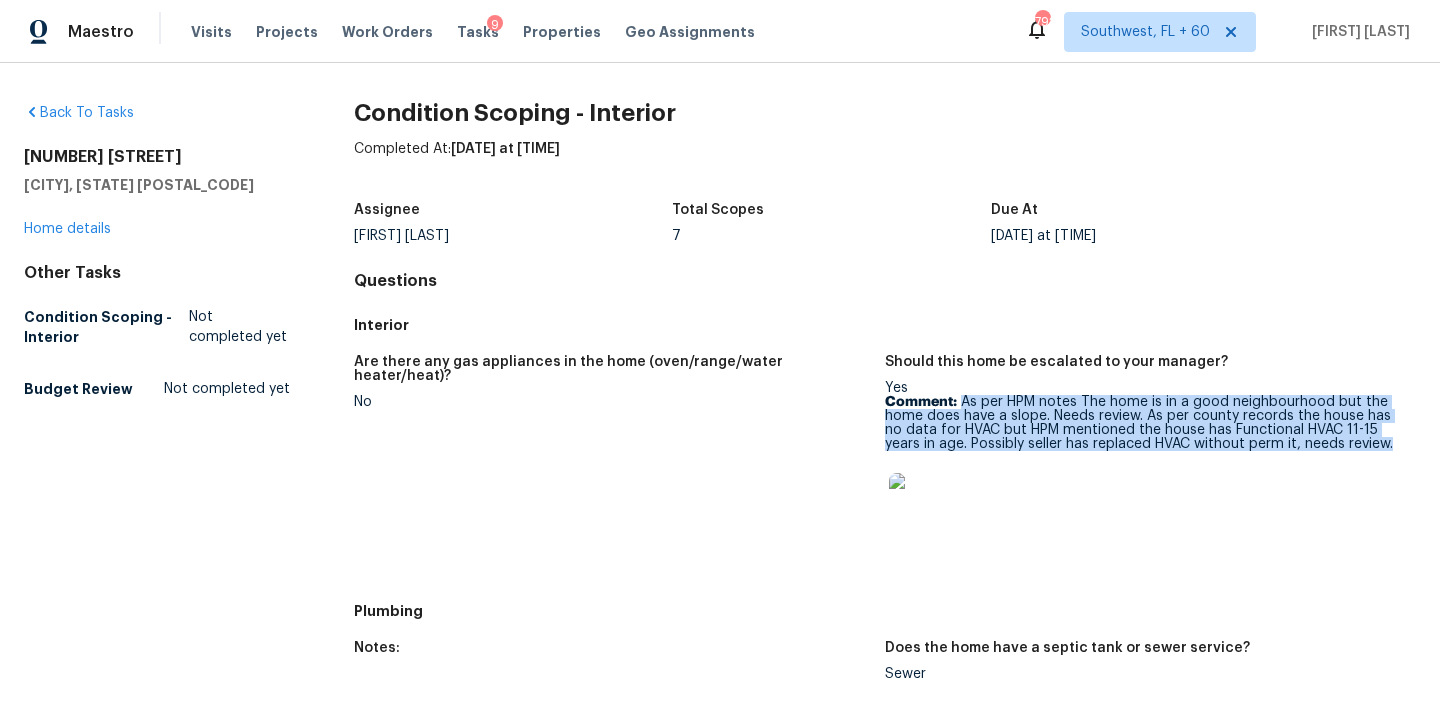 drag, startPoint x: 965, startPoint y: 406, endPoint x: 1408, endPoint y: 438, distance: 444.15427 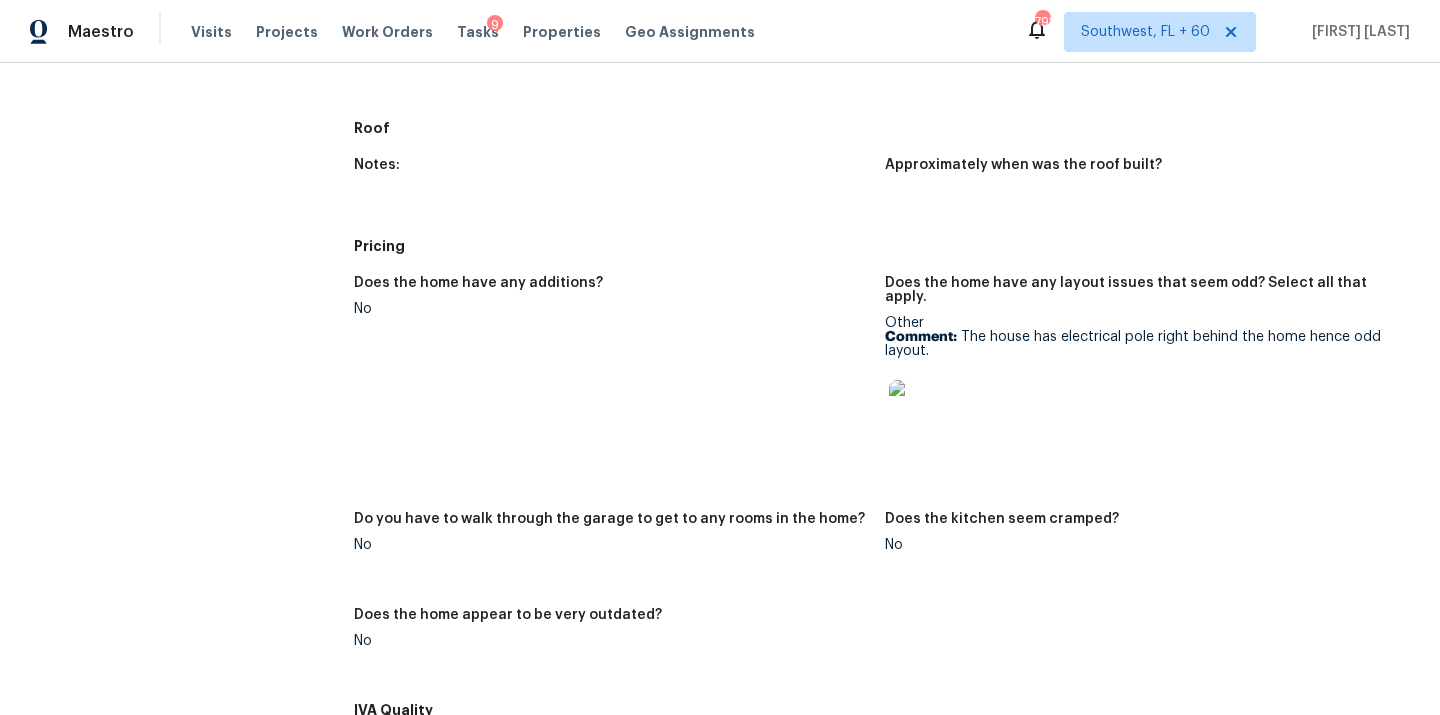 scroll, scrollTop: 619, scrollLeft: 0, axis: vertical 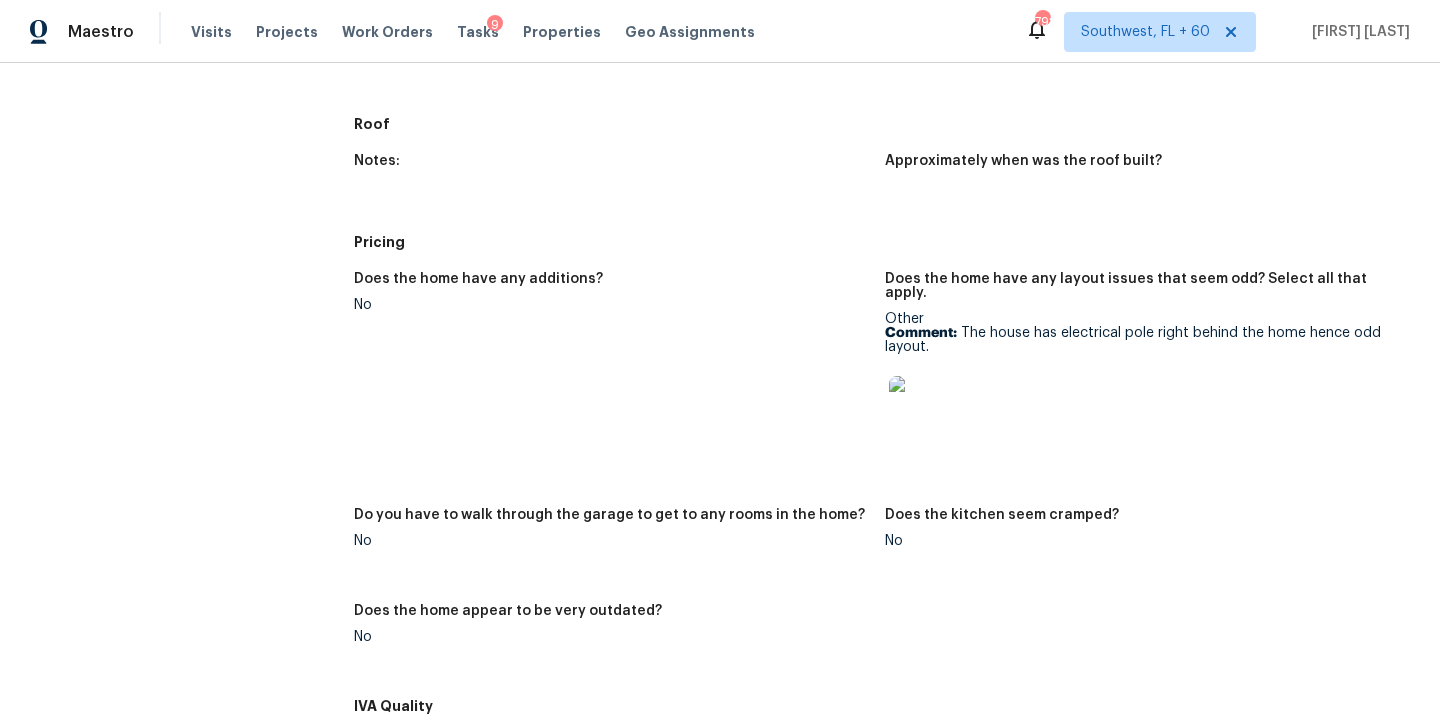 drag, startPoint x: 962, startPoint y: 320, endPoint x: 962, endPoint y: 336, distance: 16 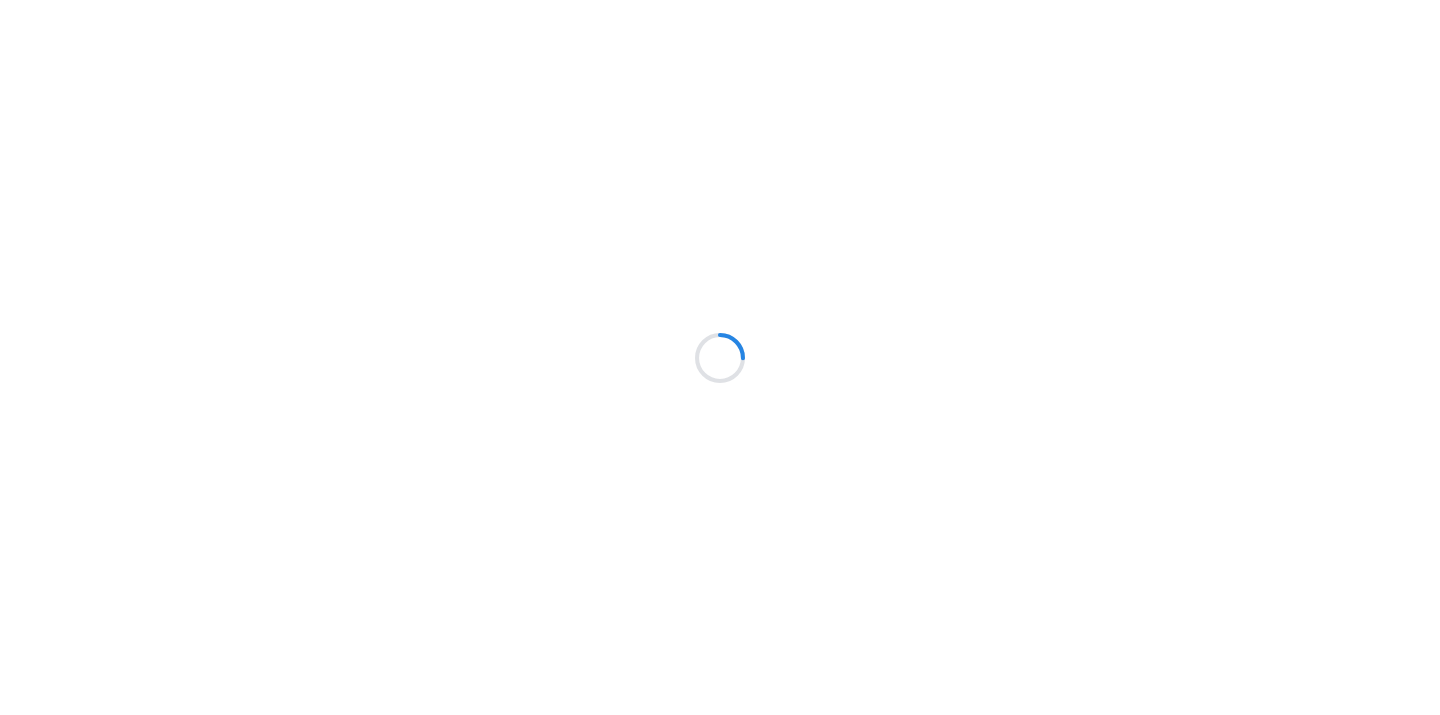 scroll, scrollTop: 0, scrollLeft: 0, axis: both 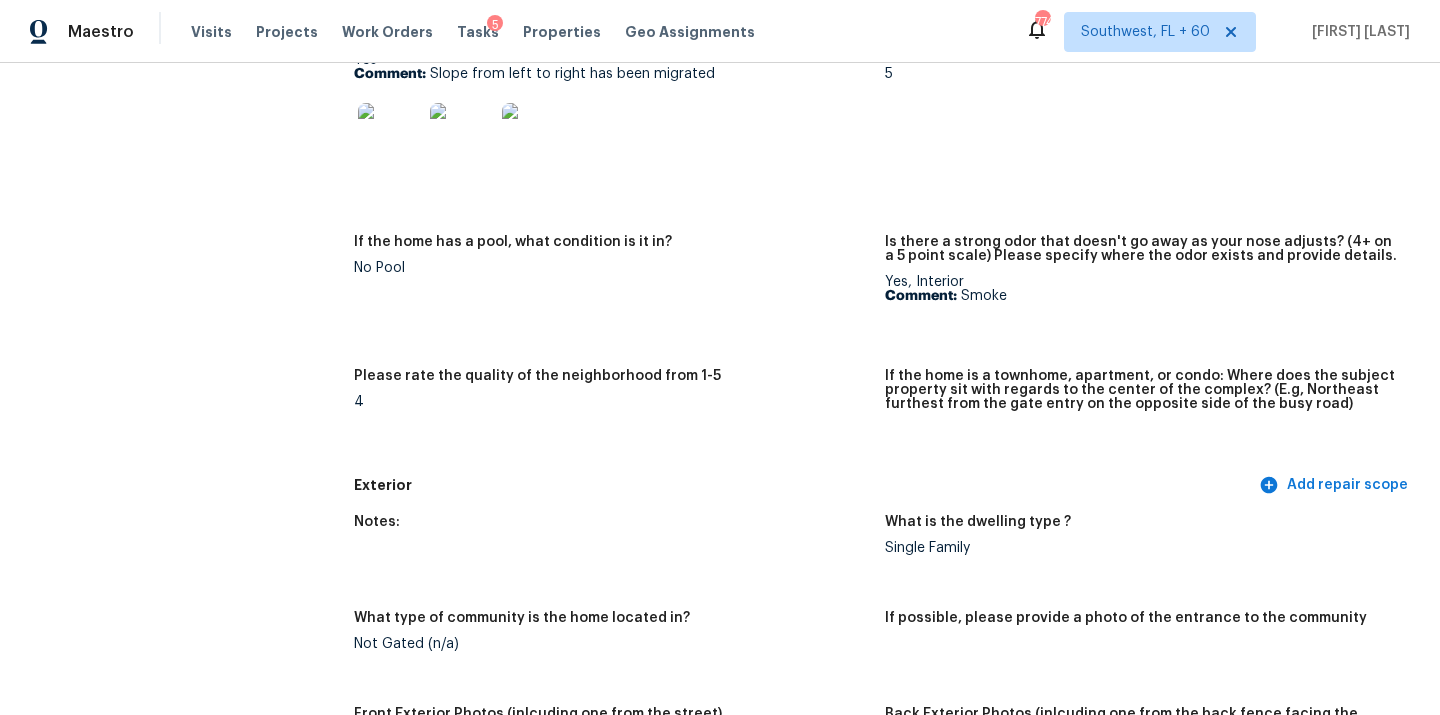 click at bounding box center [390, 135] 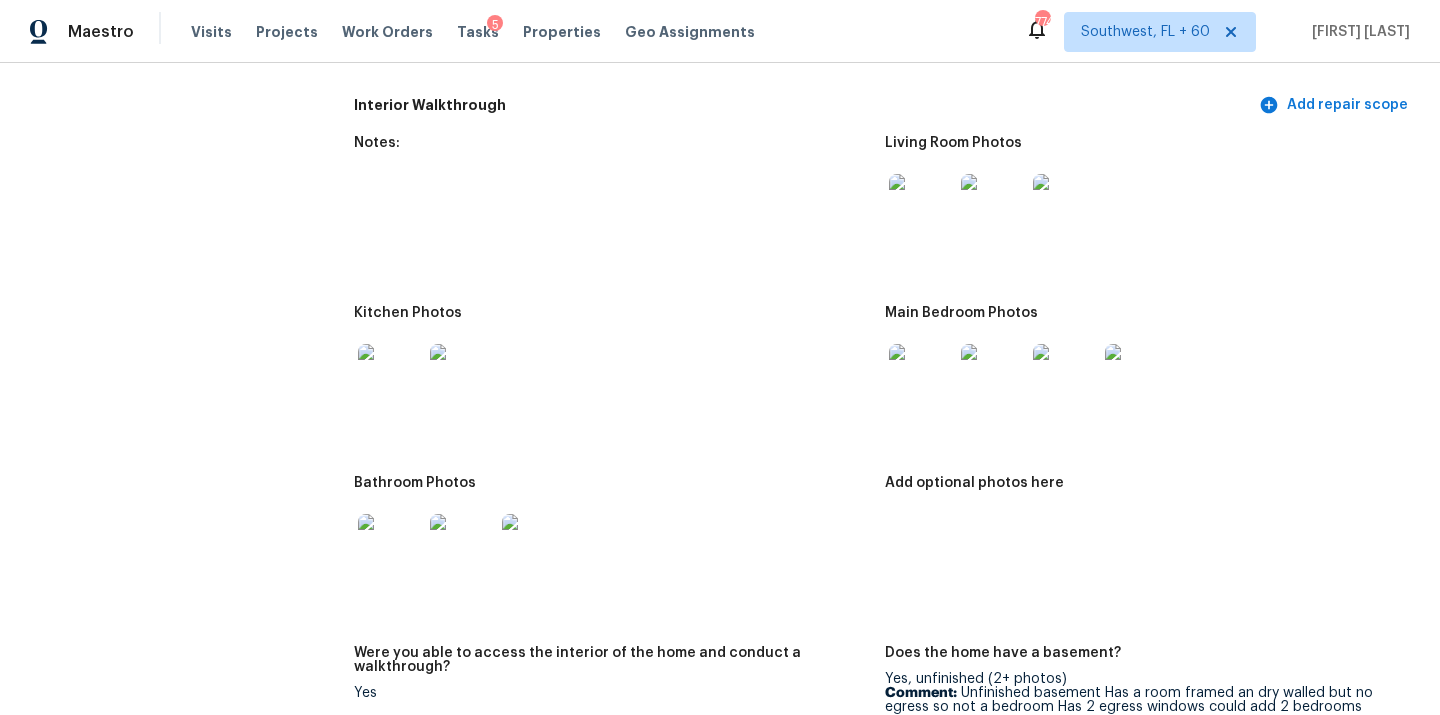 scroll, scrollTop: 2337, scrollLeft: 0, axis: vertical 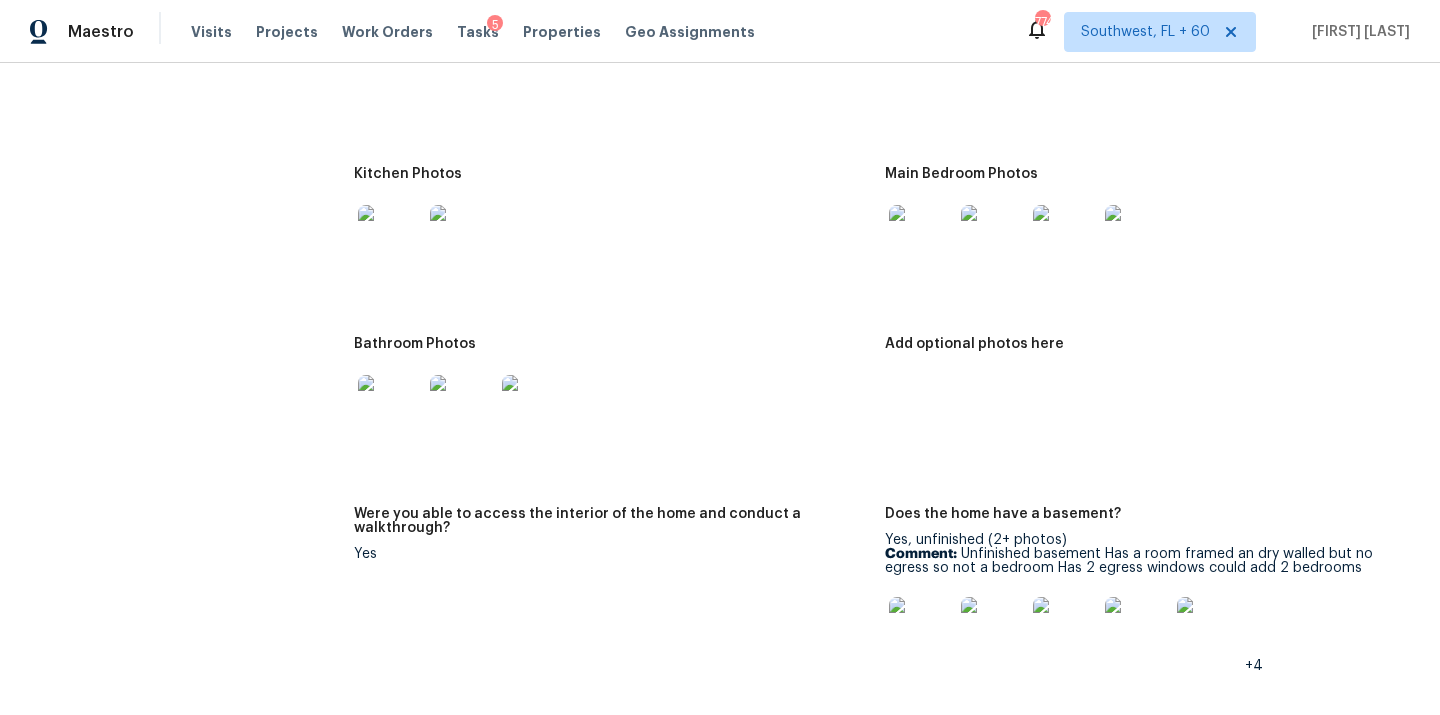 click at bounding box center (390, 237) 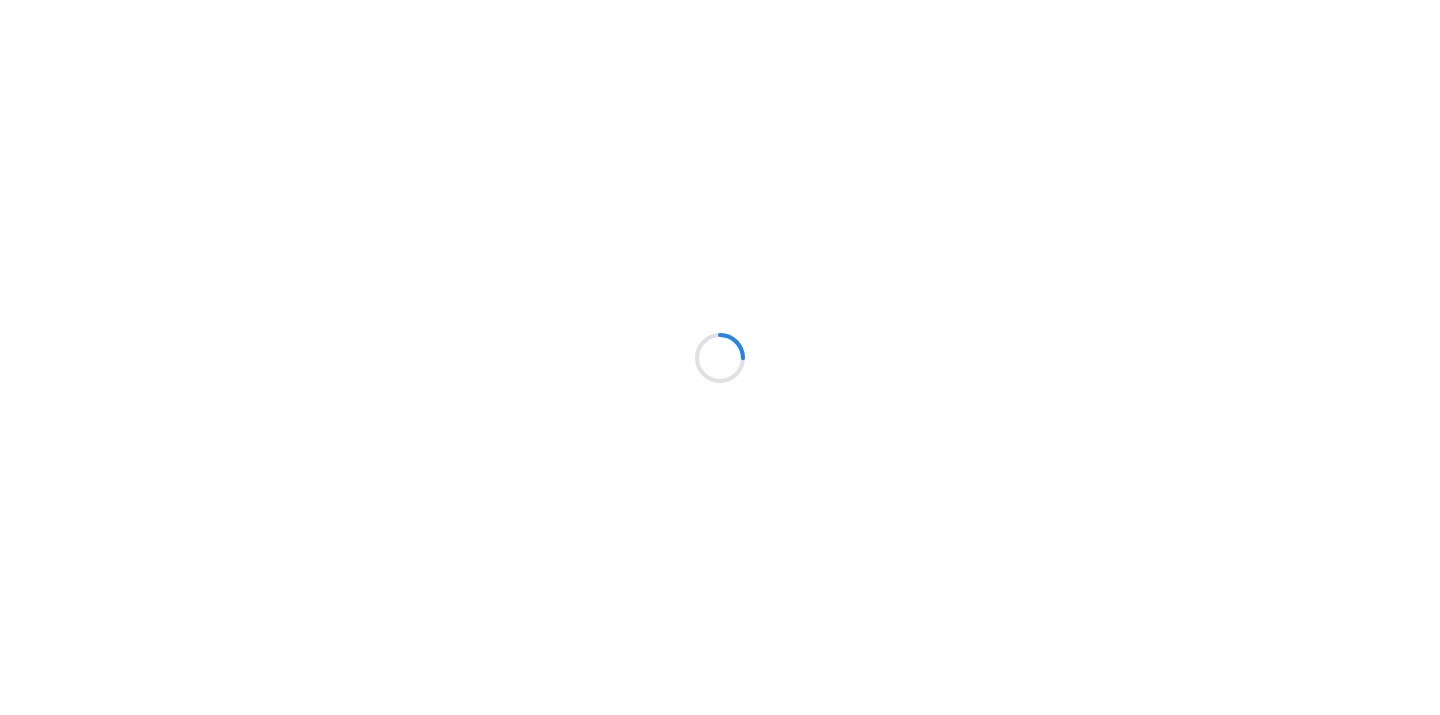 scroll, scrollTop: 0, scrollLeft: 0, axis: both 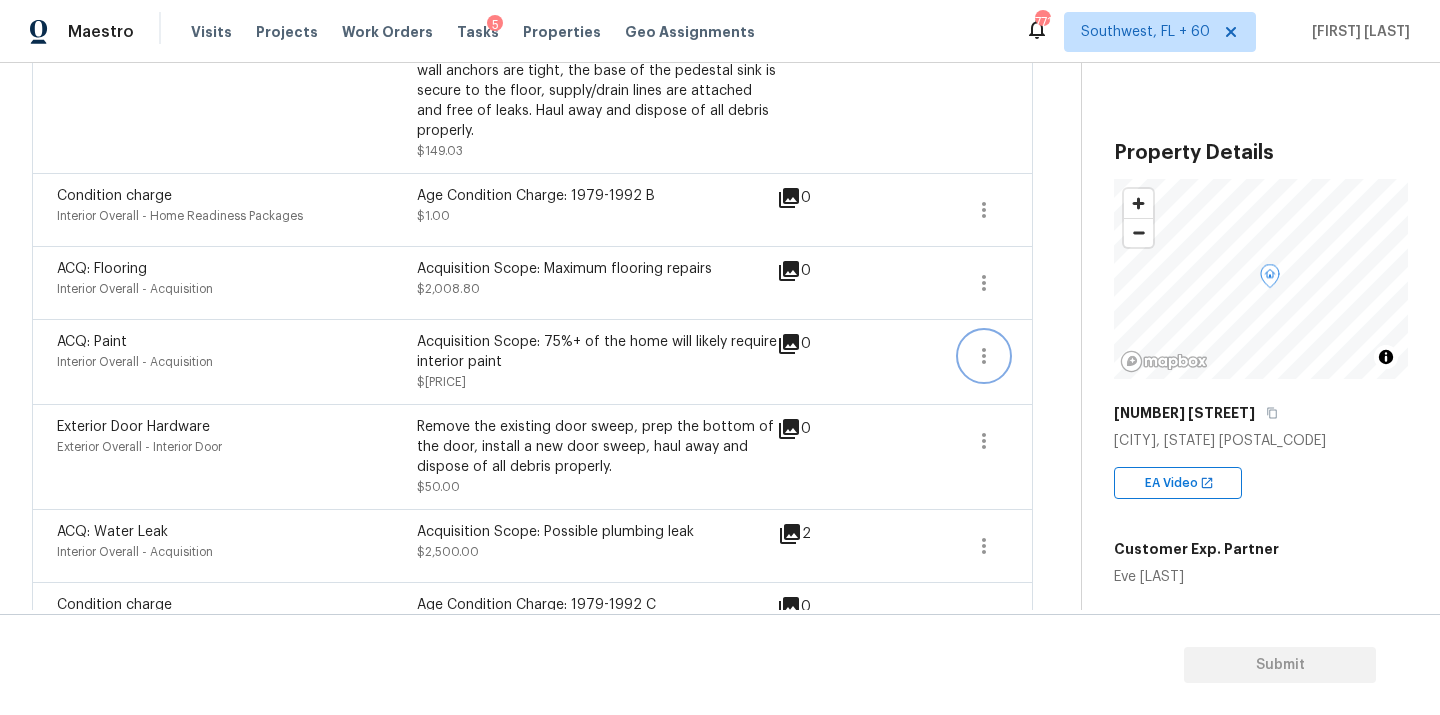 click at bounding box center (984, 356) 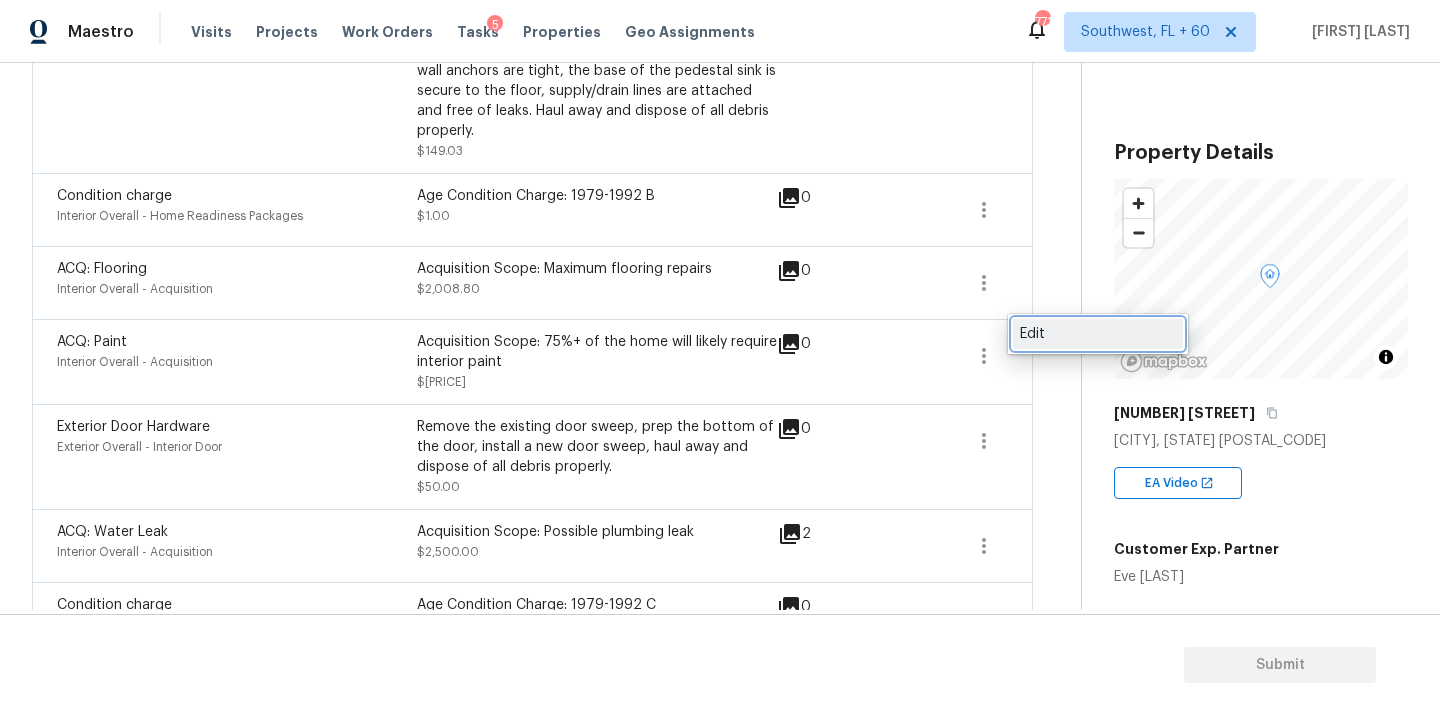 click on "Edit" at bounding box center (1098, 334) 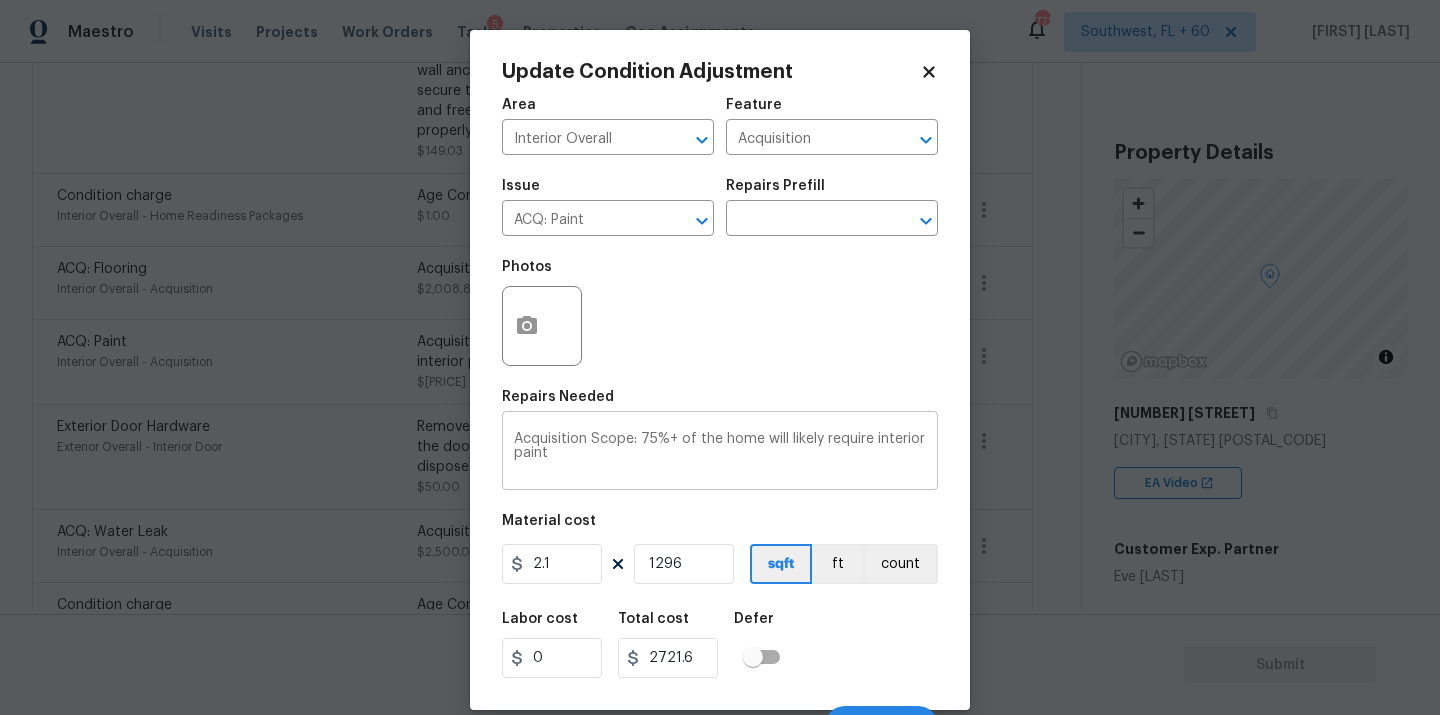 click on "Acquisition Scope: 75%+ of the home will likely require interior paint" at bounding box center (720, 453) 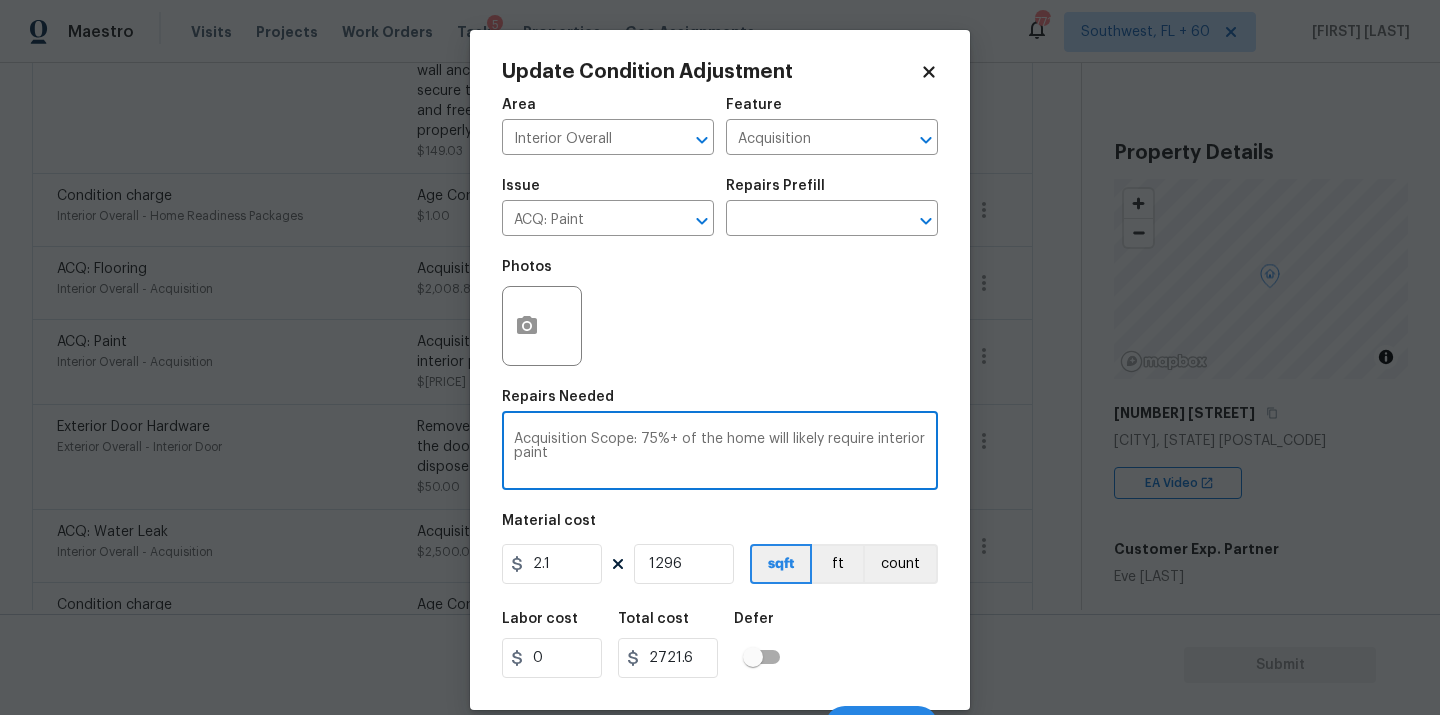click on "Acquisition Scope: 75%+ of the home will likely require interior paint" at bounding box center (720, 453) 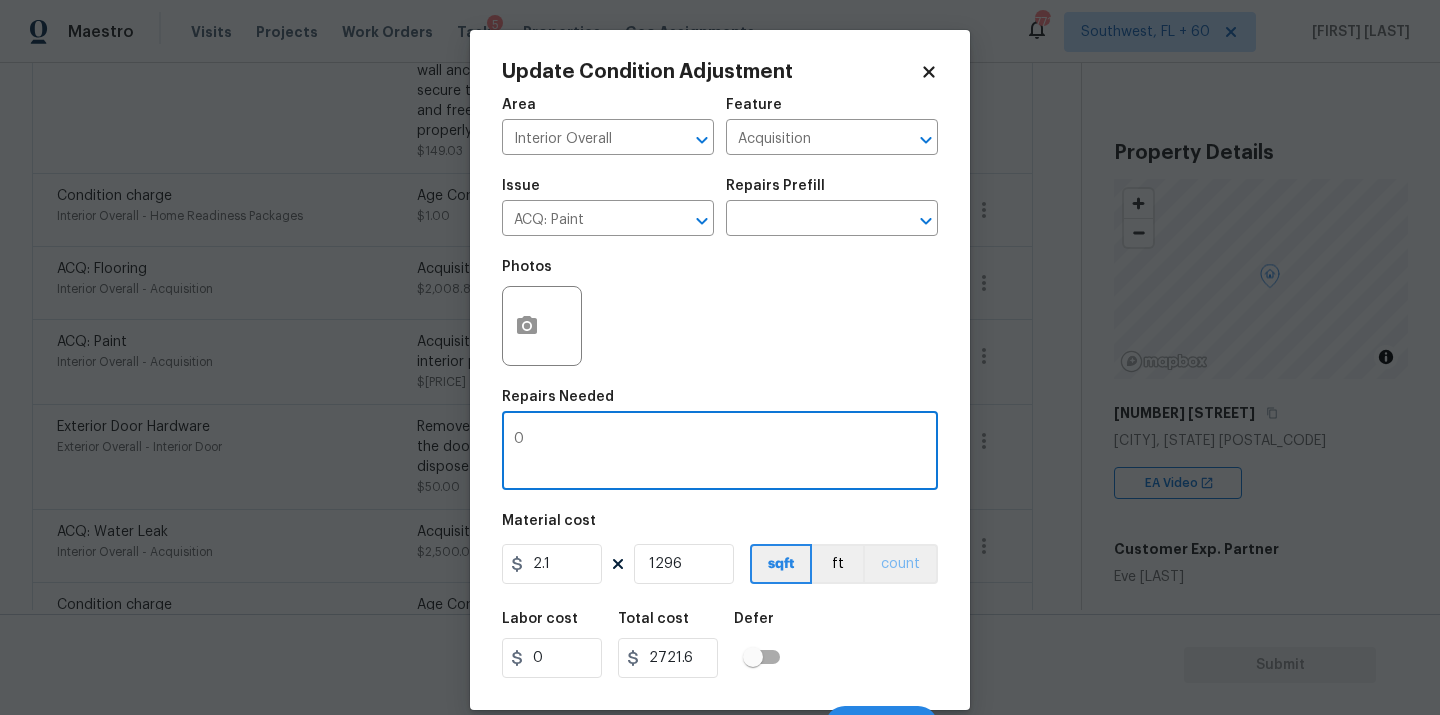 type on "0" 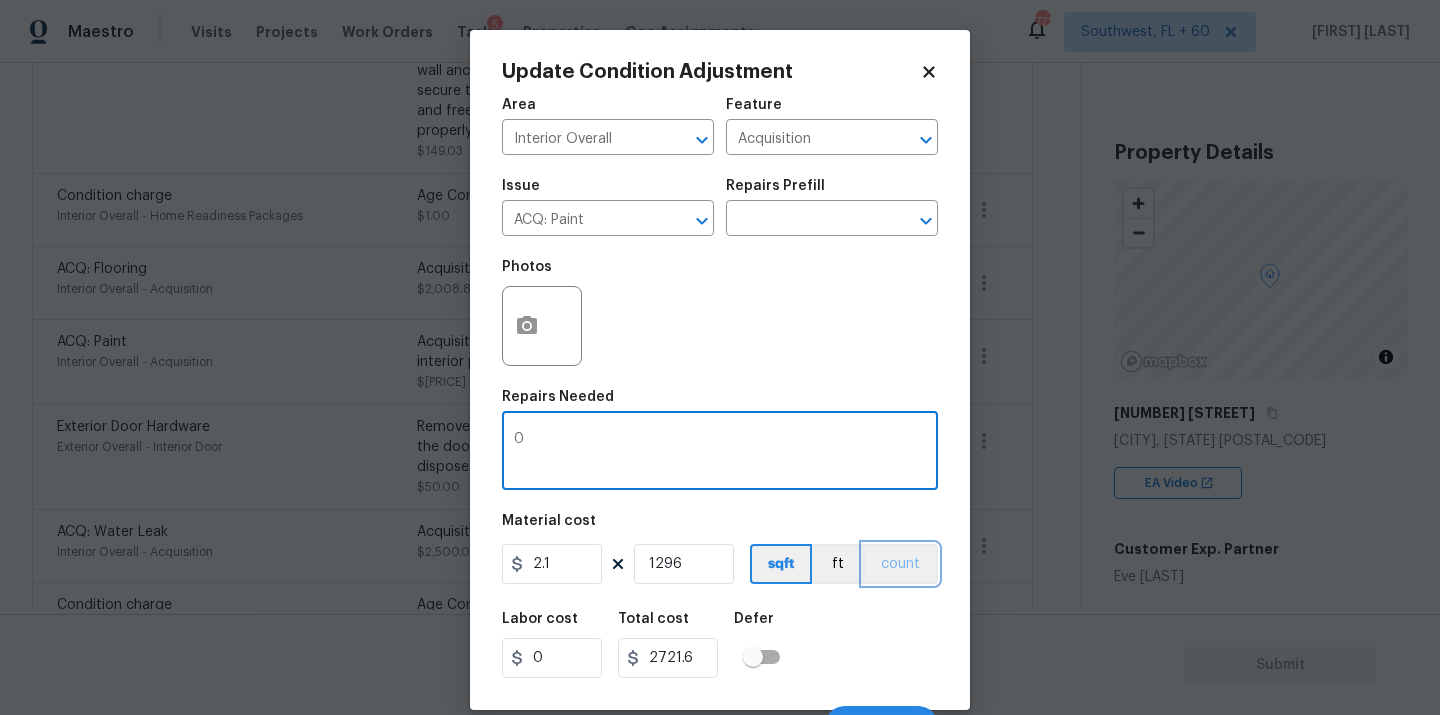 click on "count" at bounding box center [900, 564] 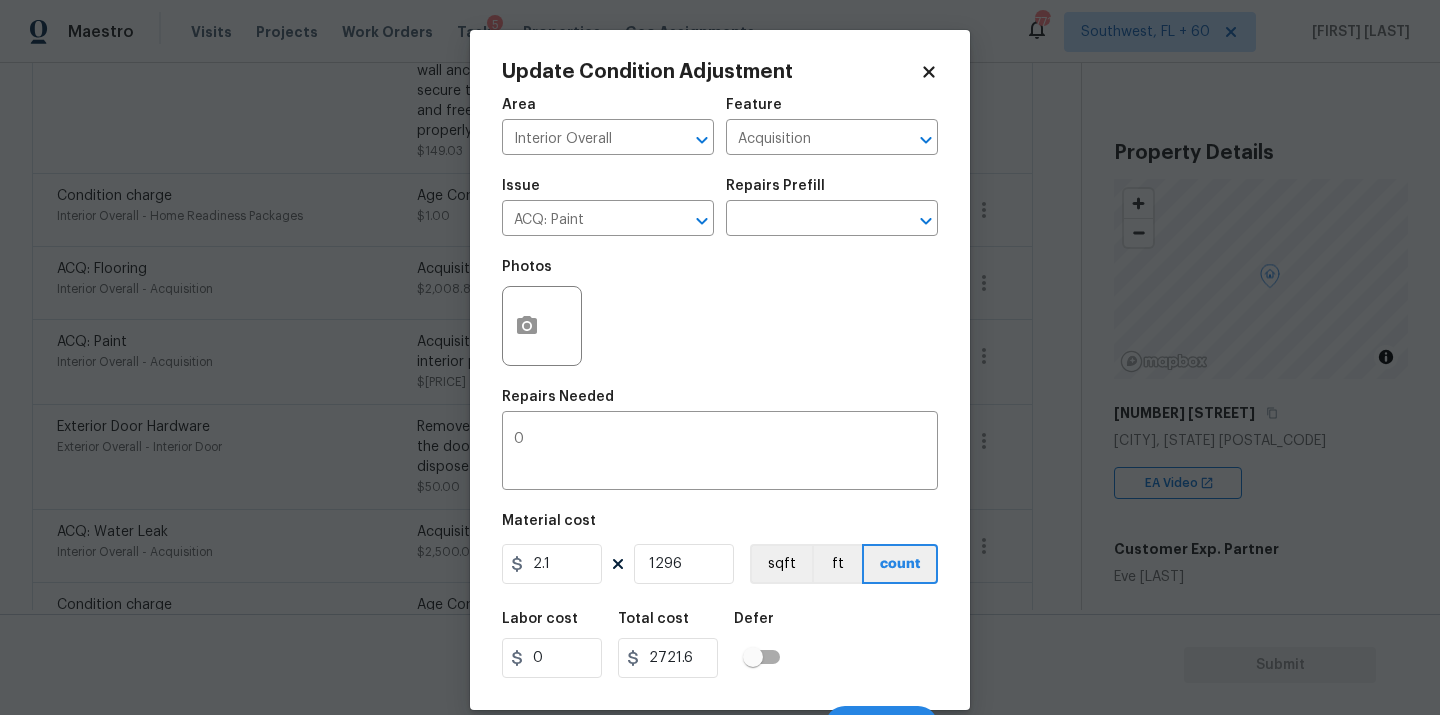 click on "Labor cost [PRICE] Total cost [PRICE] Defer" at bounding box center [720, 645] 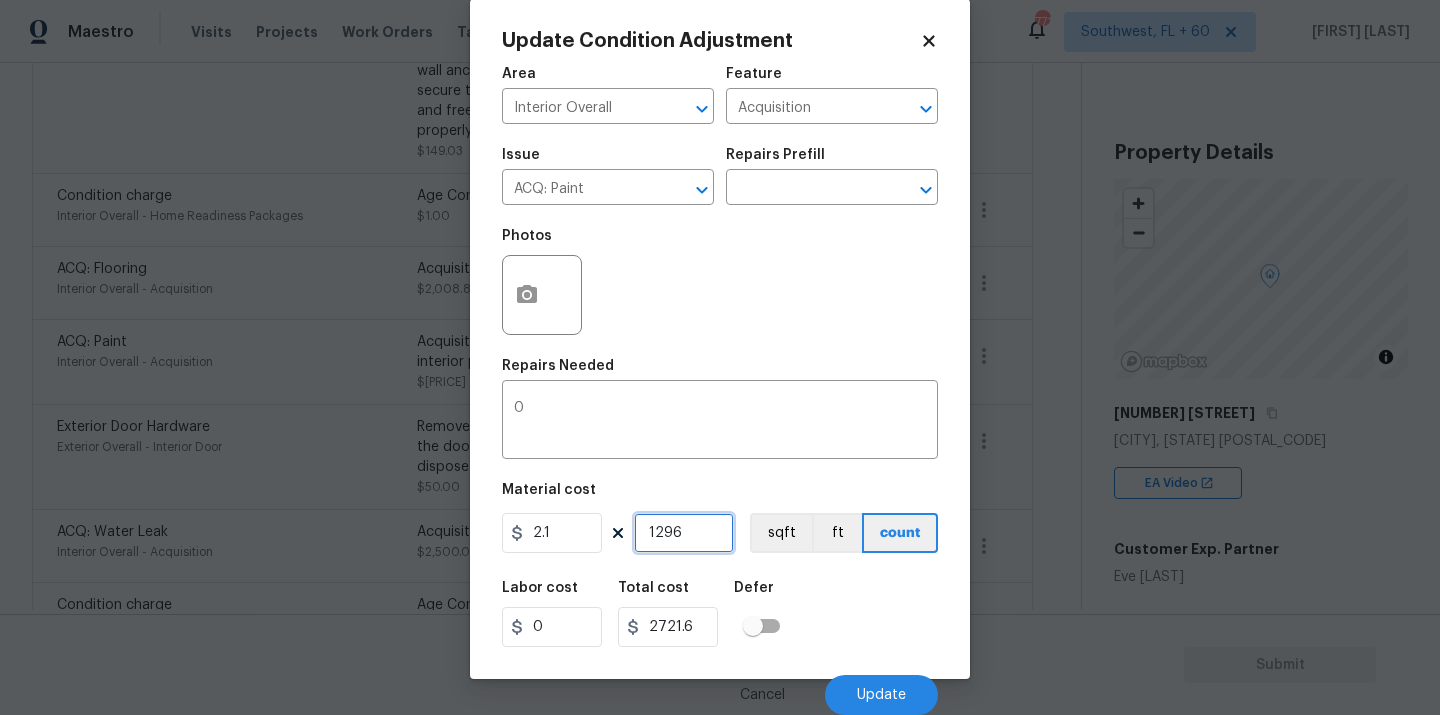 click on "1296" at bounding box center (684, 533) 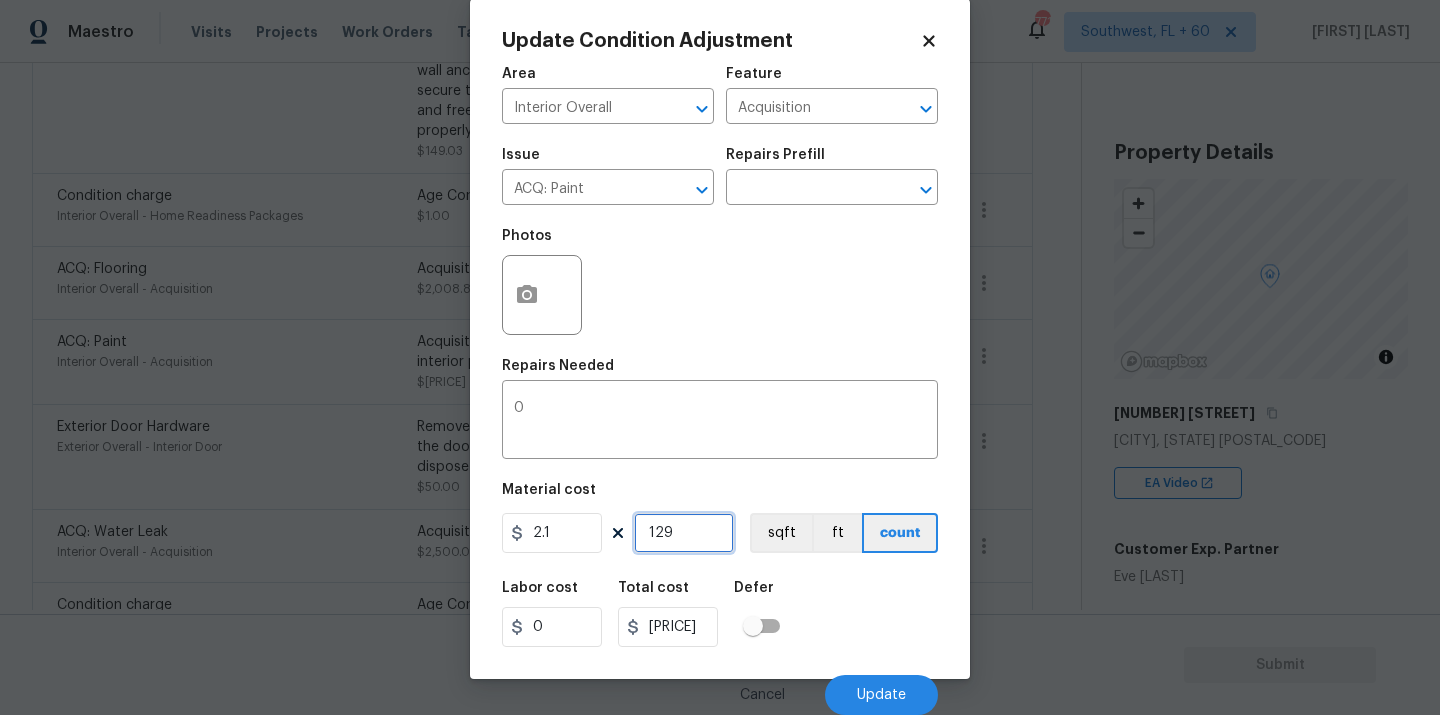 type on "12" 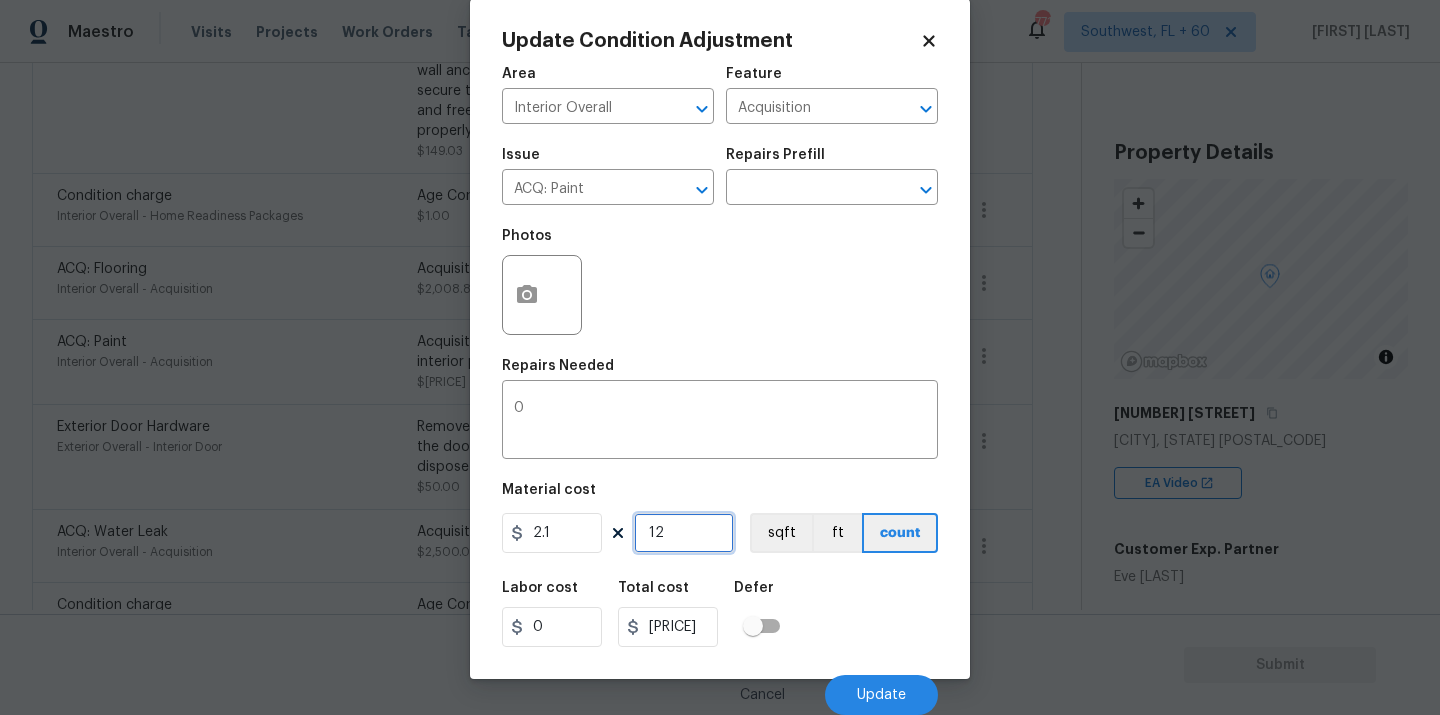 type on "1" 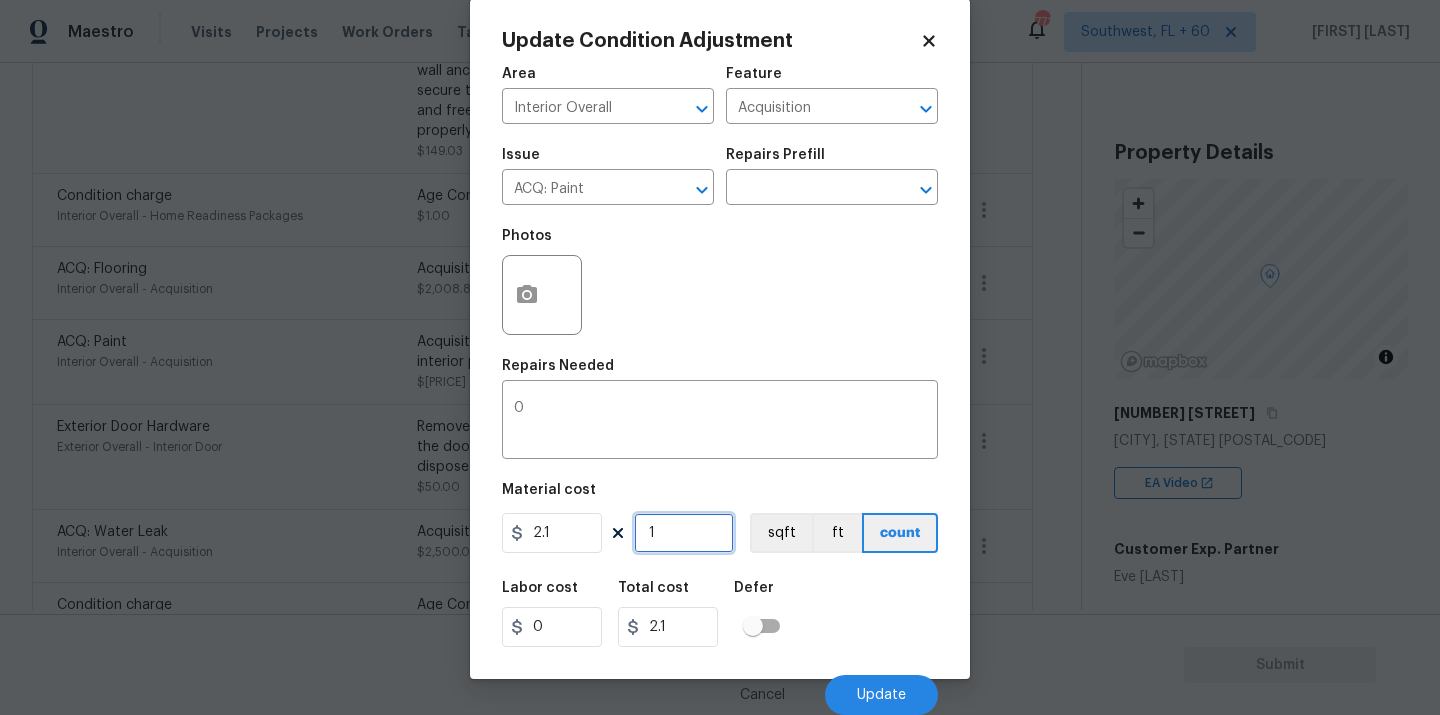 type on "0" 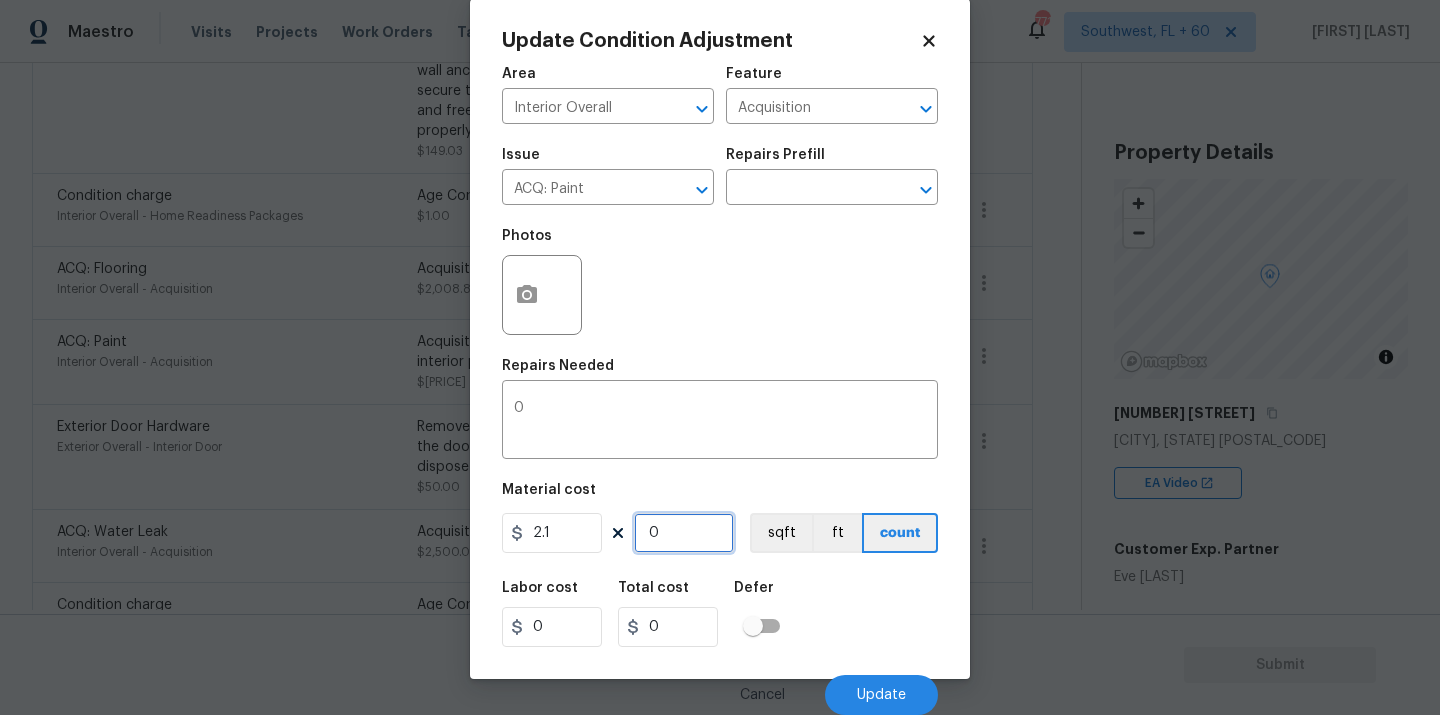 type on "0" 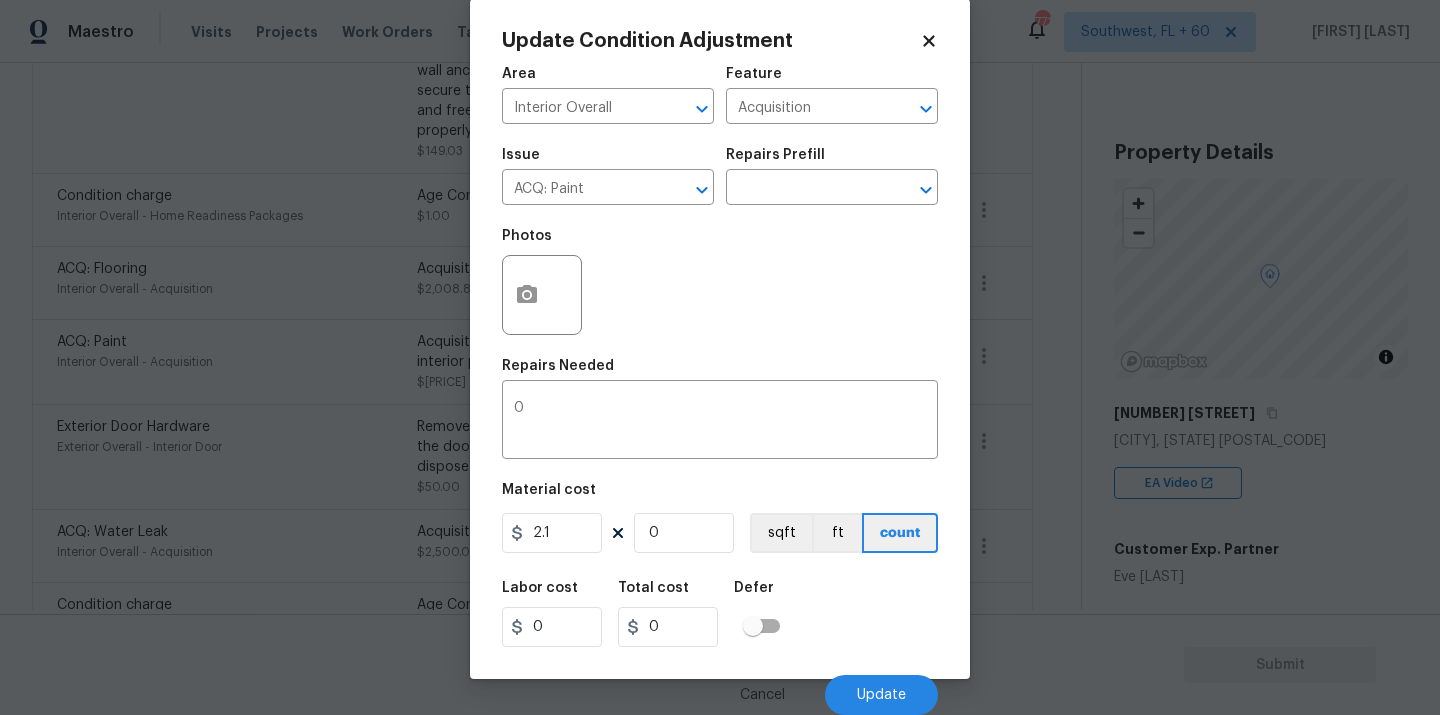 click on "Labor cost 0 Total cost 0 Defer" at bounding box center [720, 614] 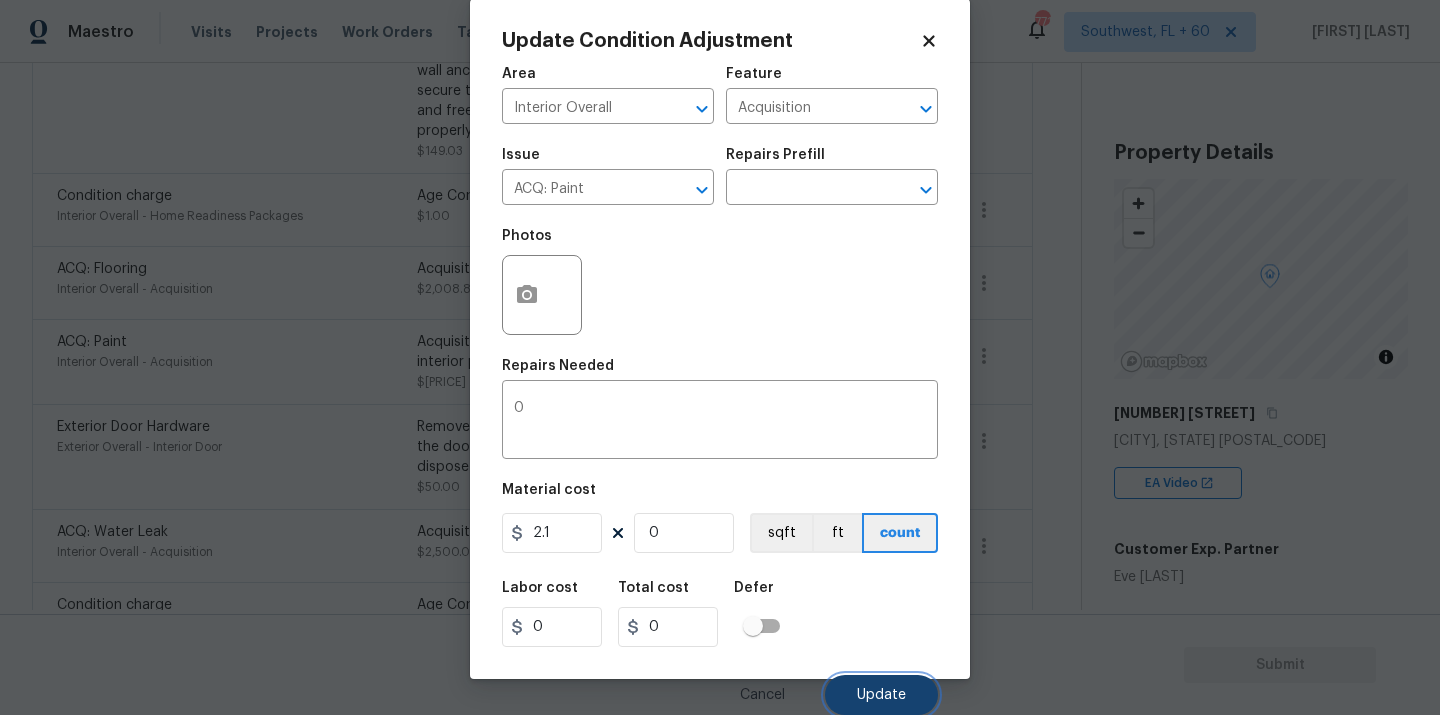 click on "Update" at bounding box center (881, 695) 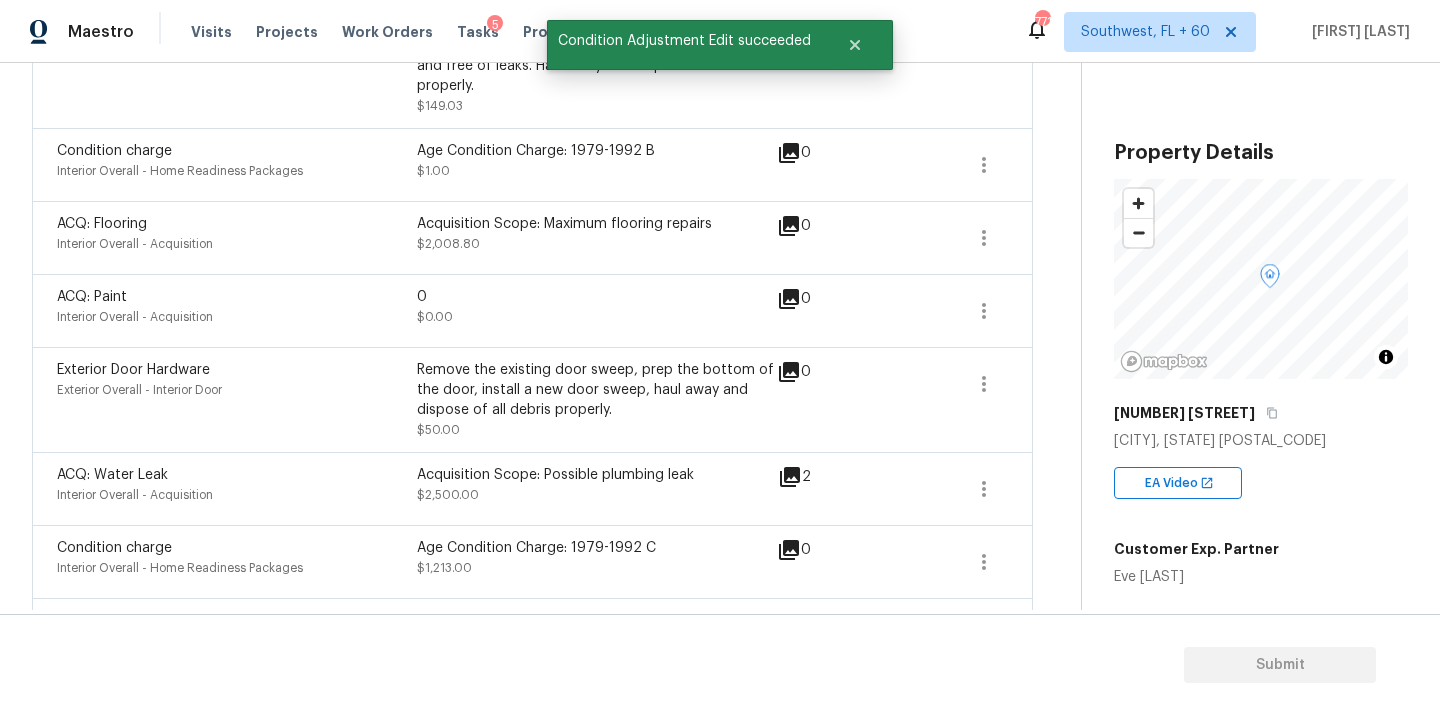 scroll, scrollTop: 689, scrollLeft: 0, axis: vertical 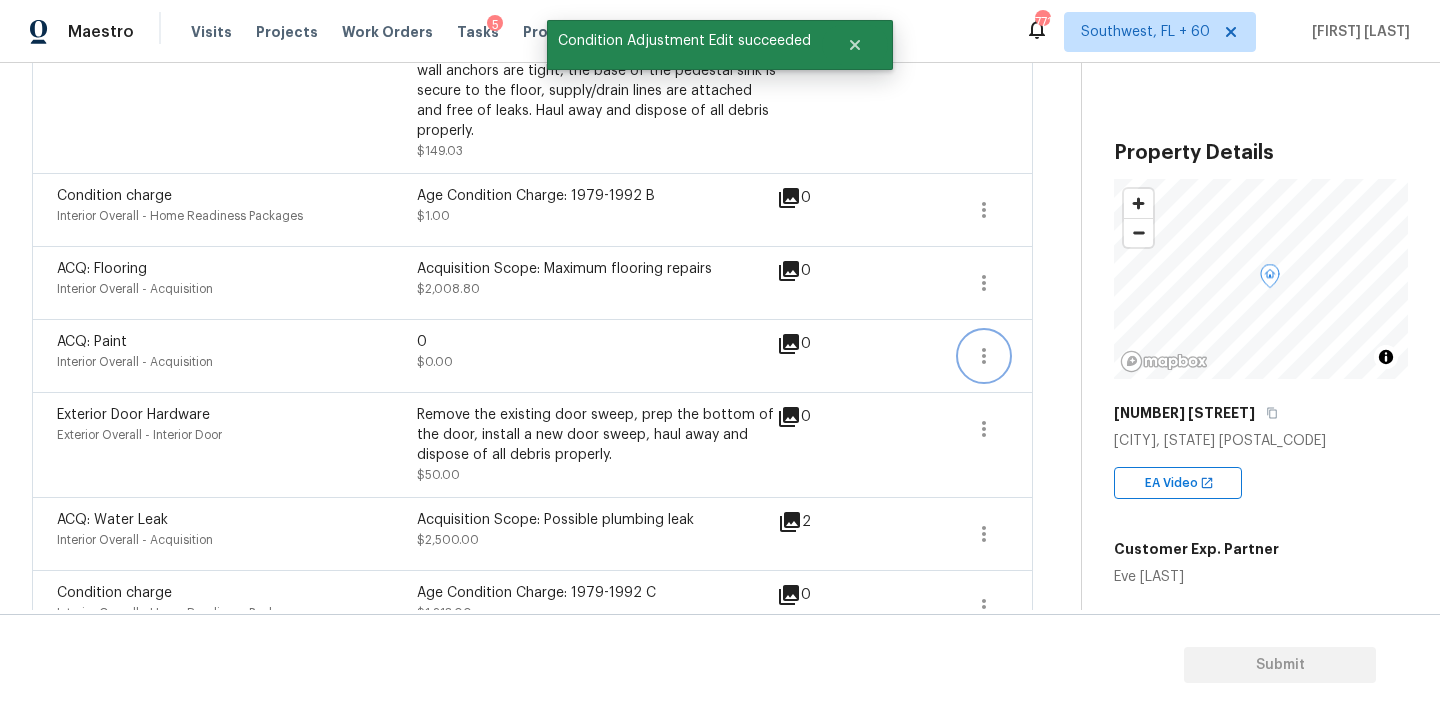 click at bounding box center [984, 356] 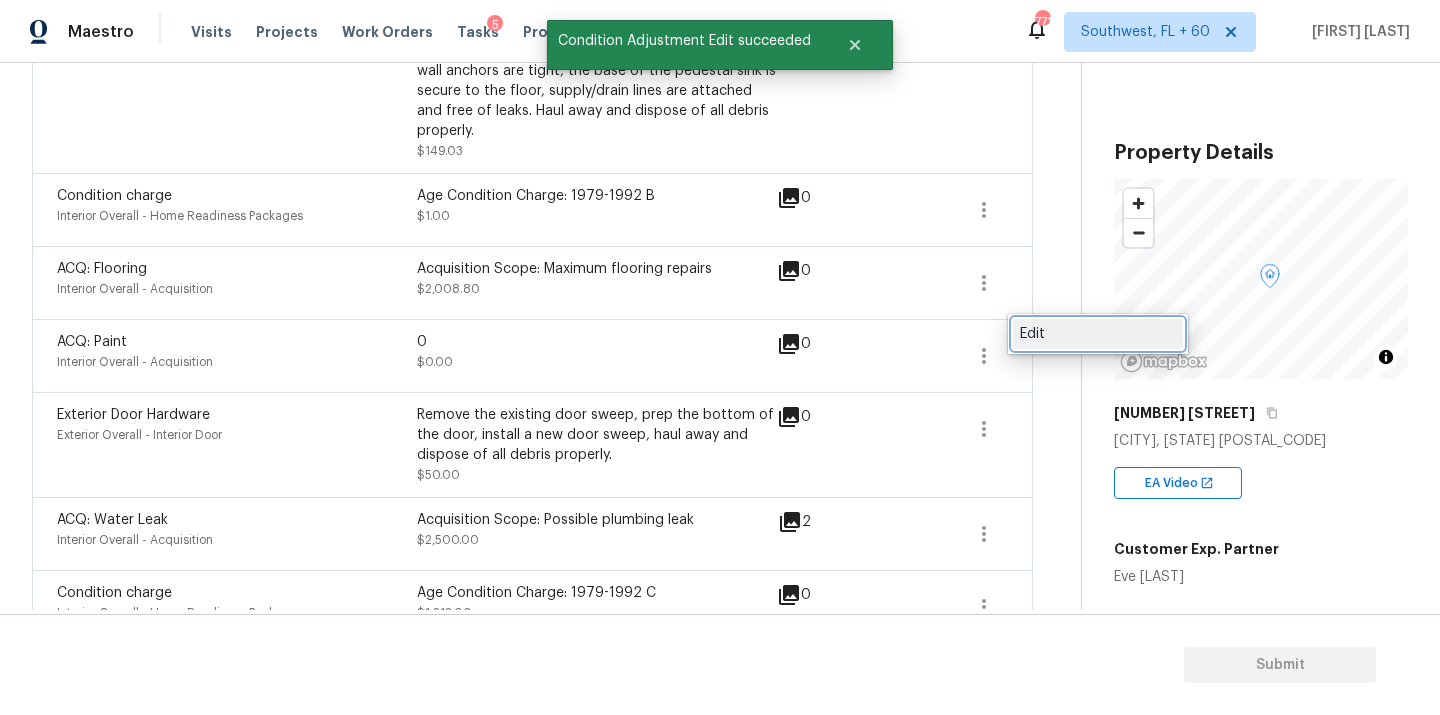 click on "Edit" at bounding box center [1098, 334] 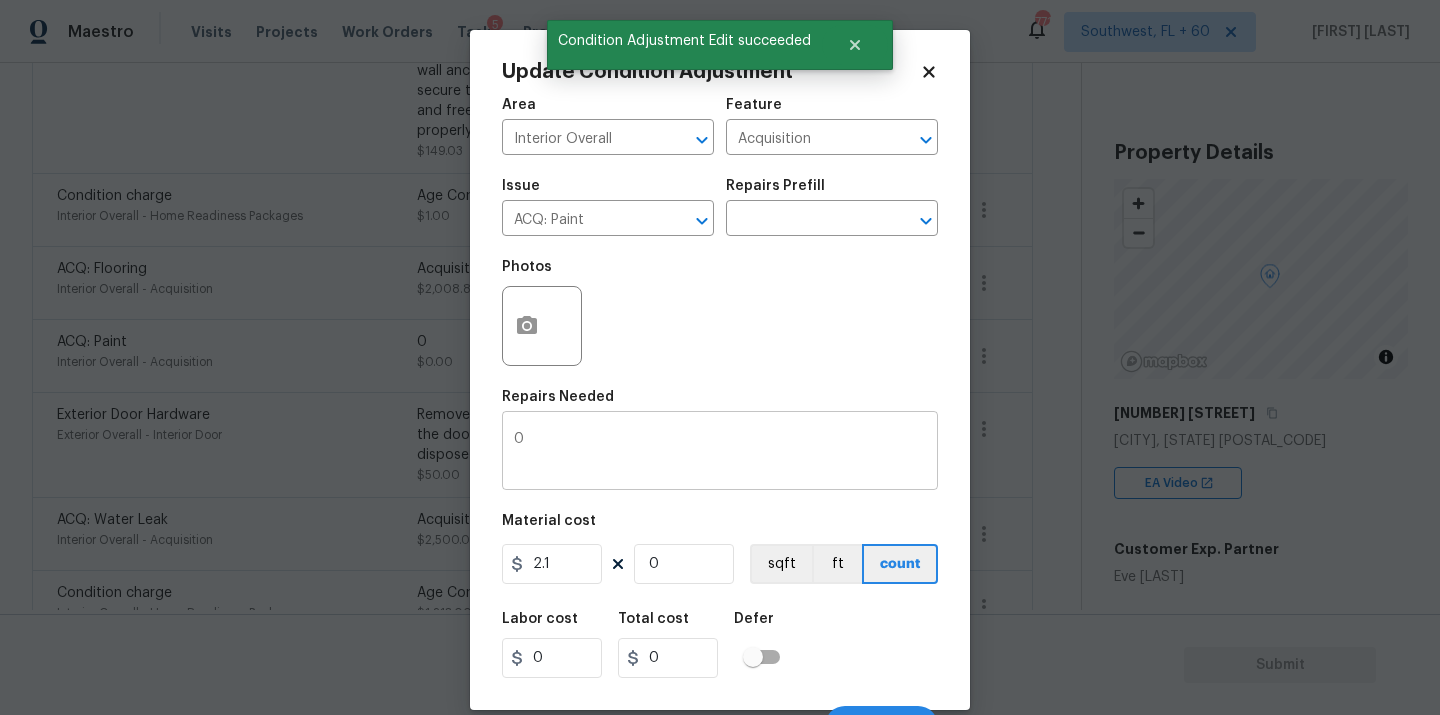 click on "[PRICE] x ​" at bounding box center [720, 453] 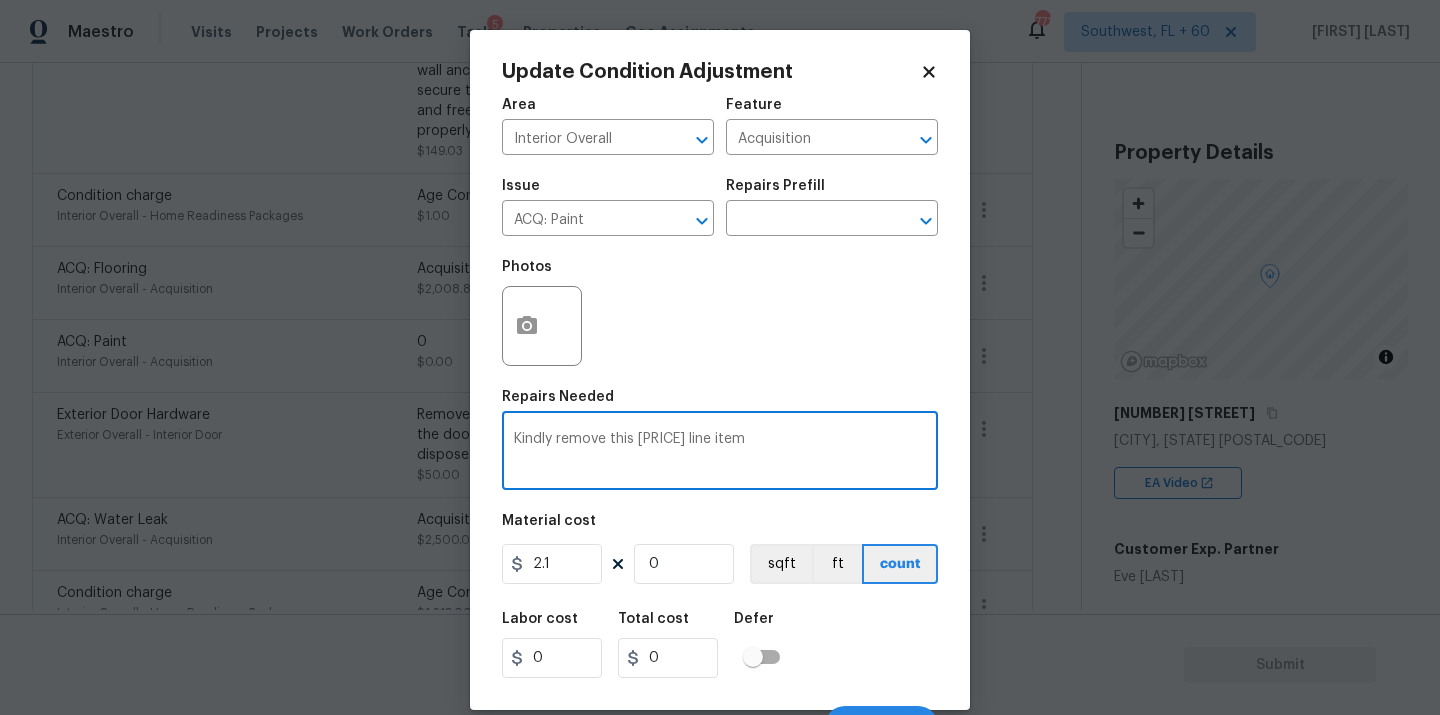 scroll, scrollTop: 32, scrollLeft: 0, axis: vertical 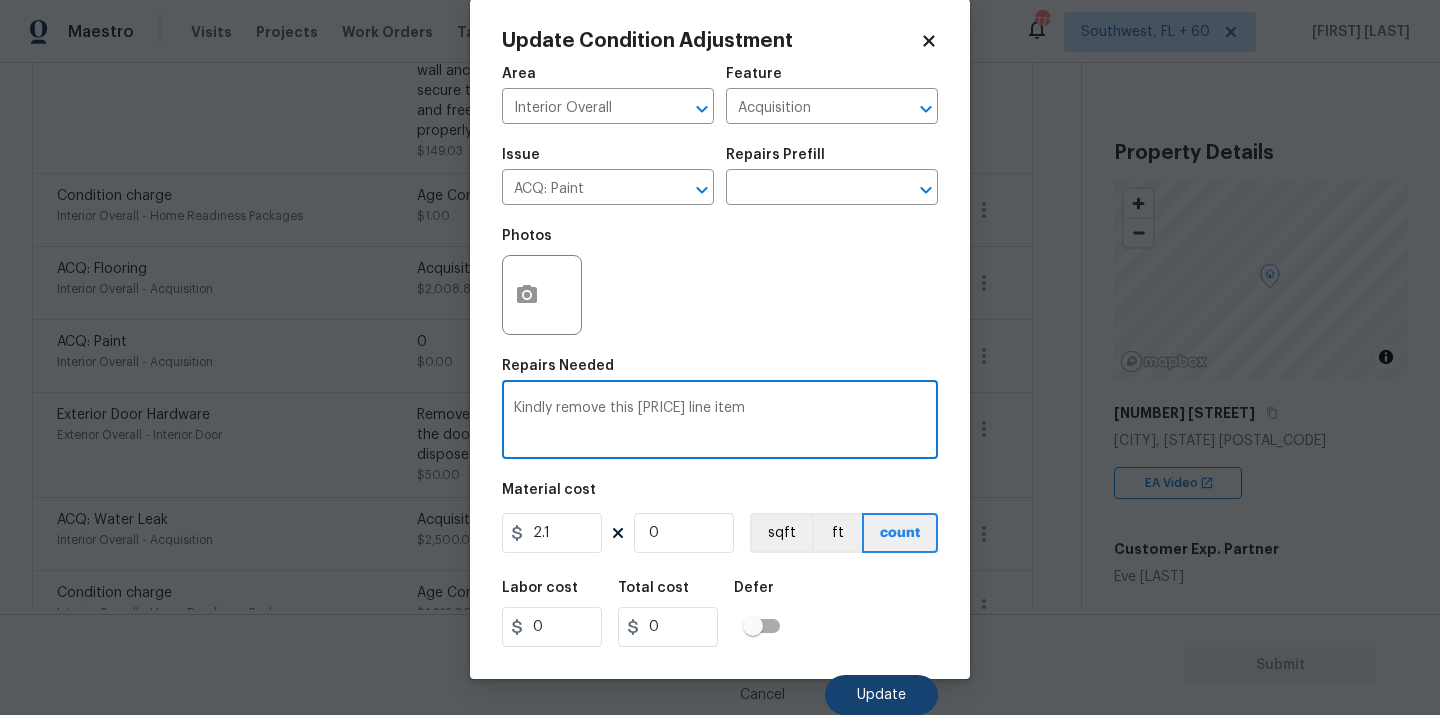 type on "Kindly remove this [PRICE] line item" 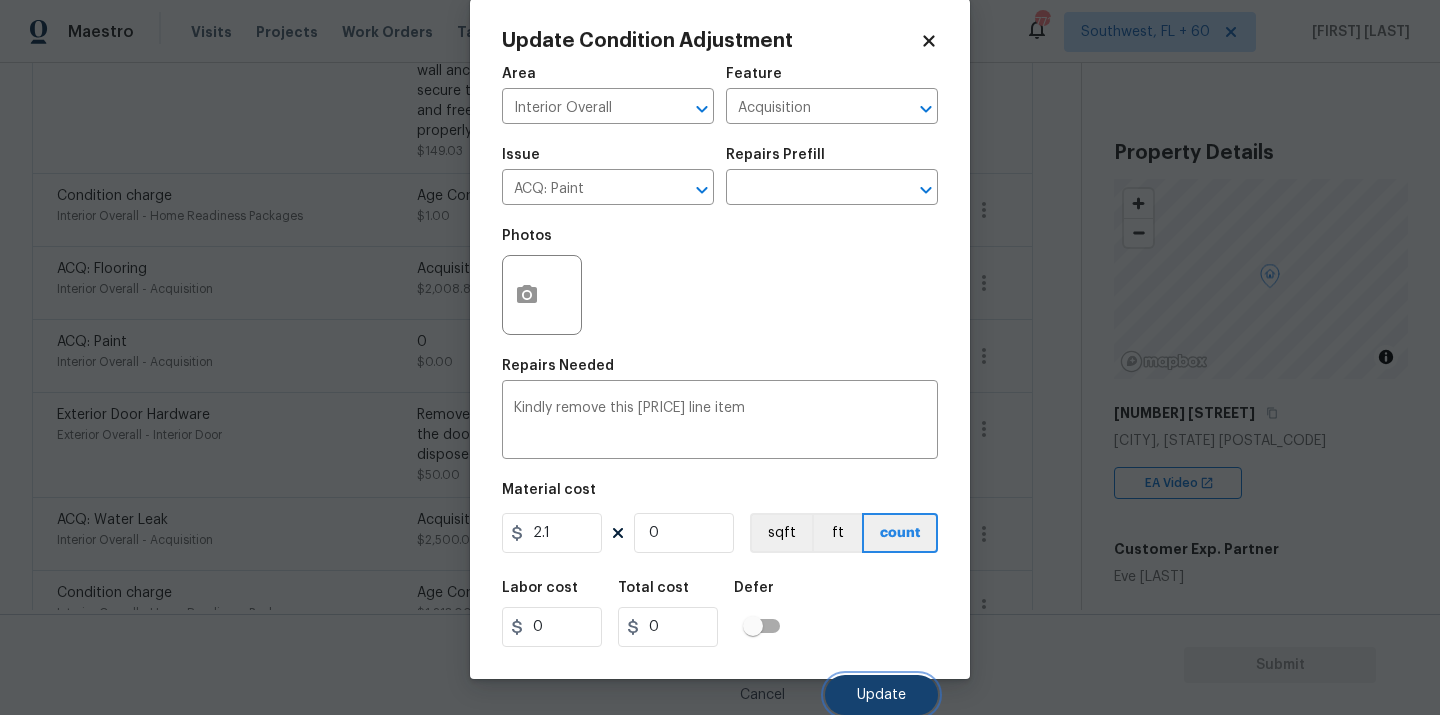 click on "Update" at bounding box center [881, 695] 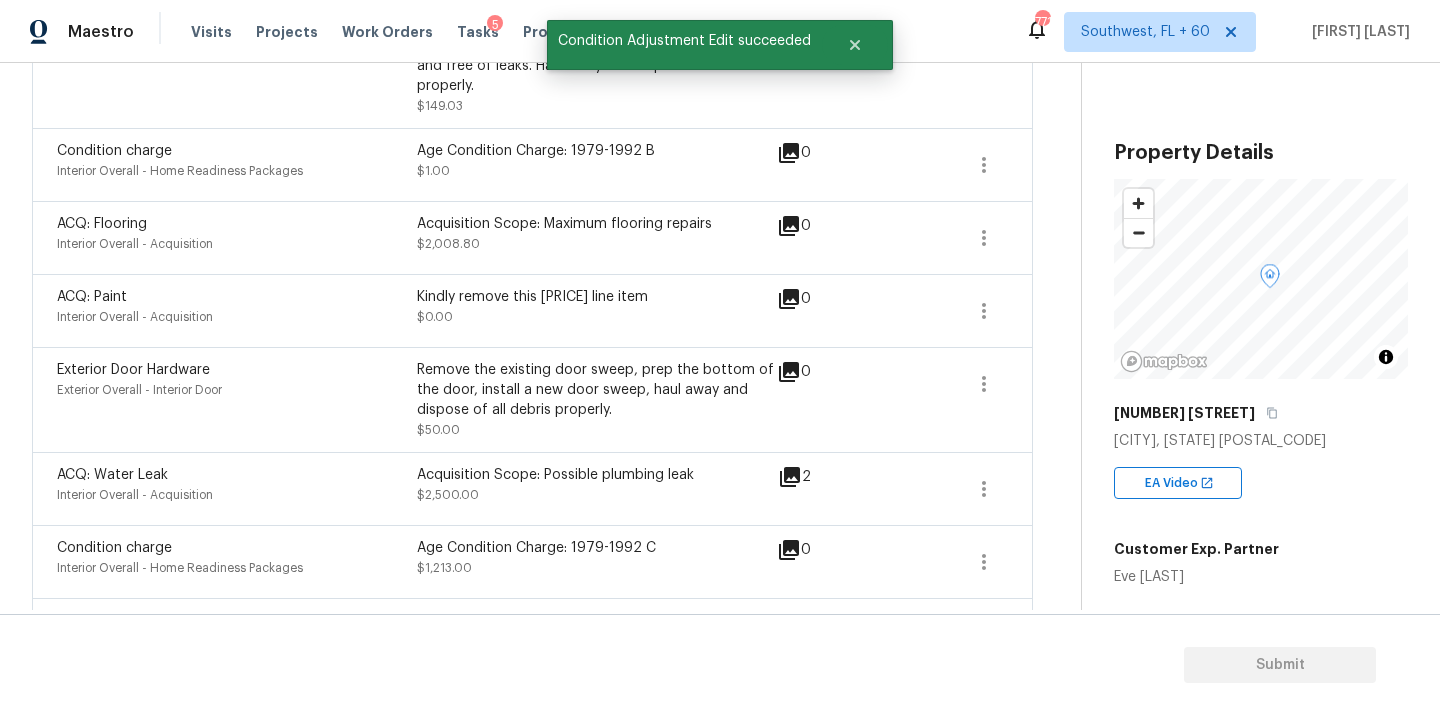scroll, scrollTop: 689, scrollLeft: 0, axis: vertical 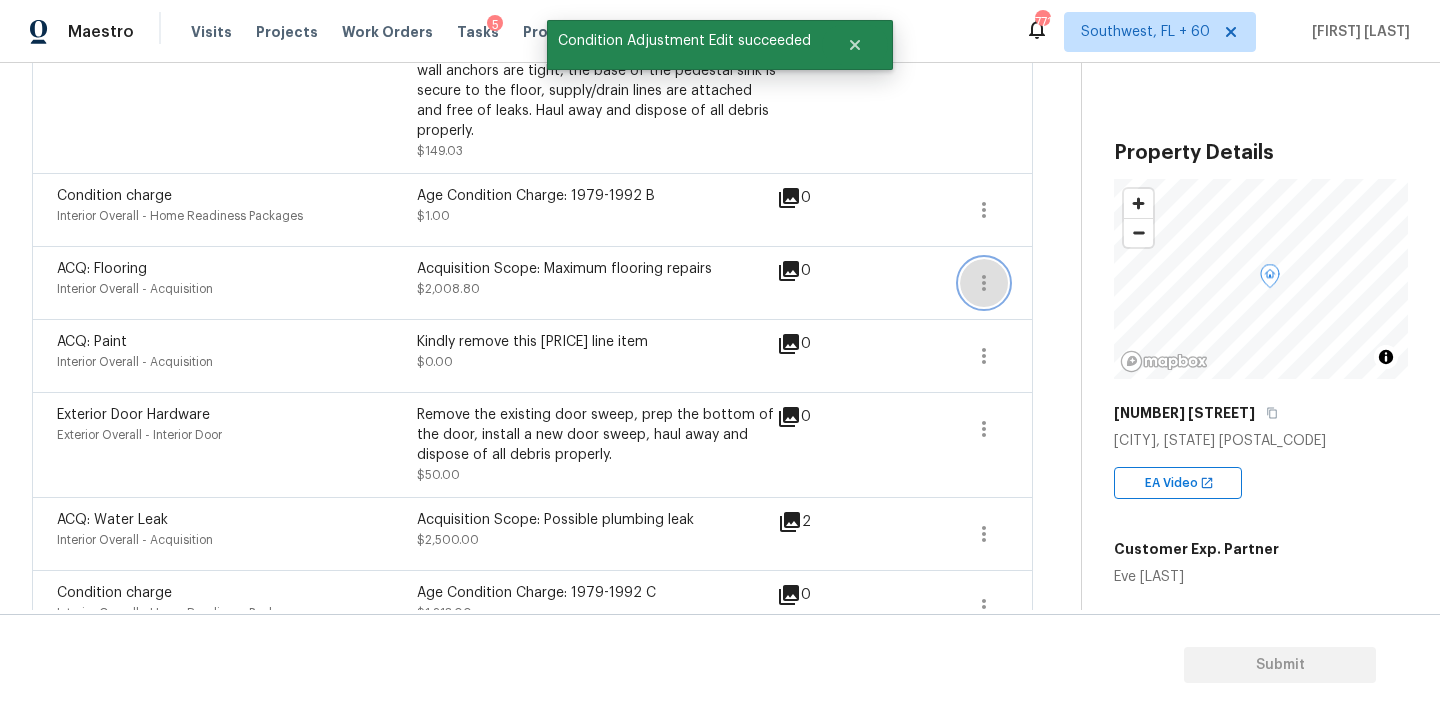 click 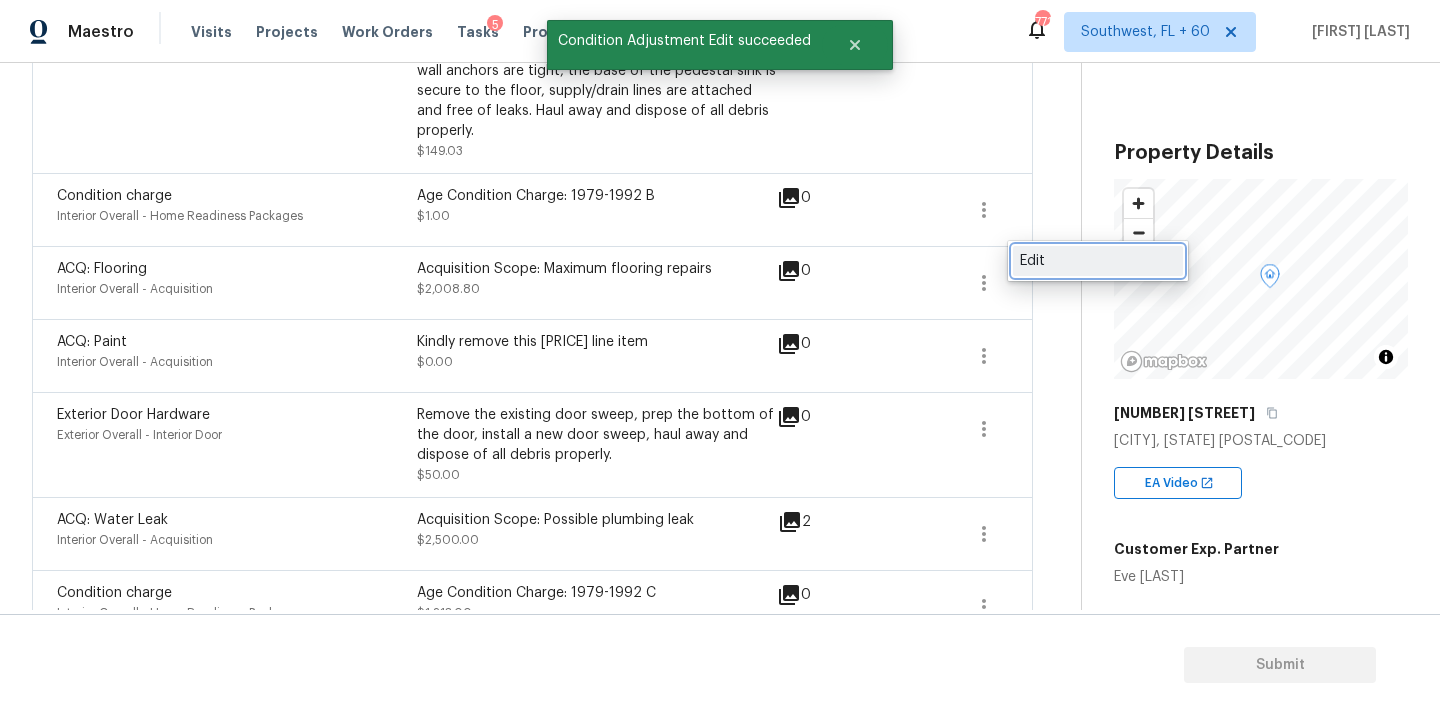 click on "Edit" at bounding box center [1098, 261] 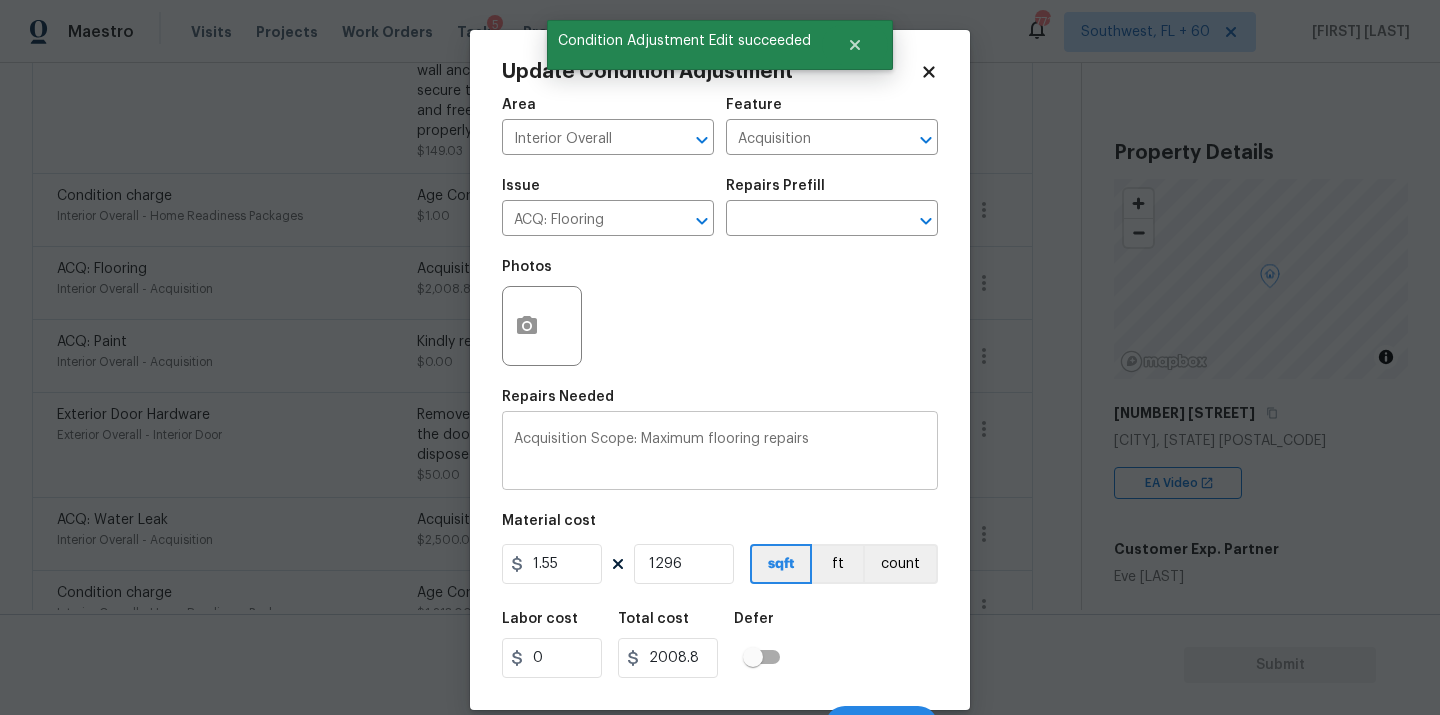 click on "Acquisition Scope: Maximum flooring repairs" at bounding box center (720, 453) 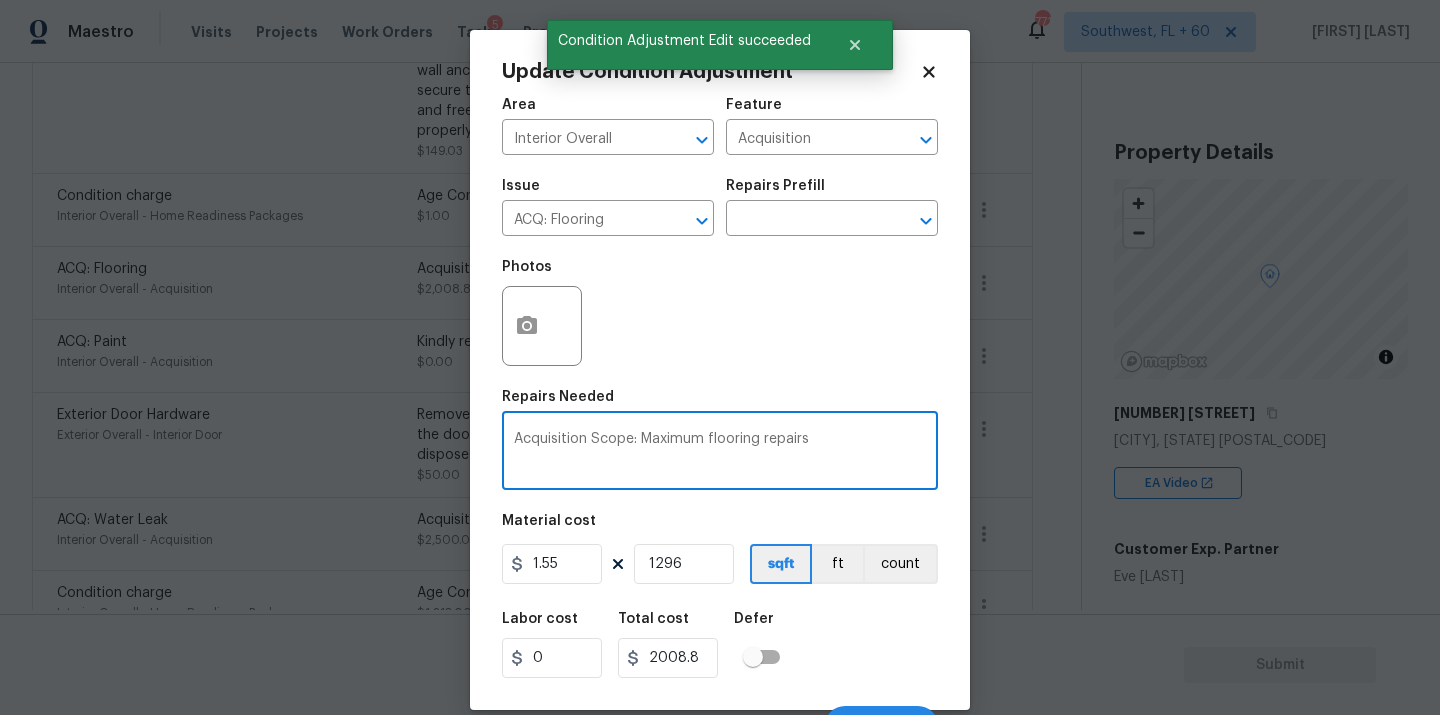 click on "Acquisition Scope: Maximum flooring repairs" at bounding box center (720, 453) 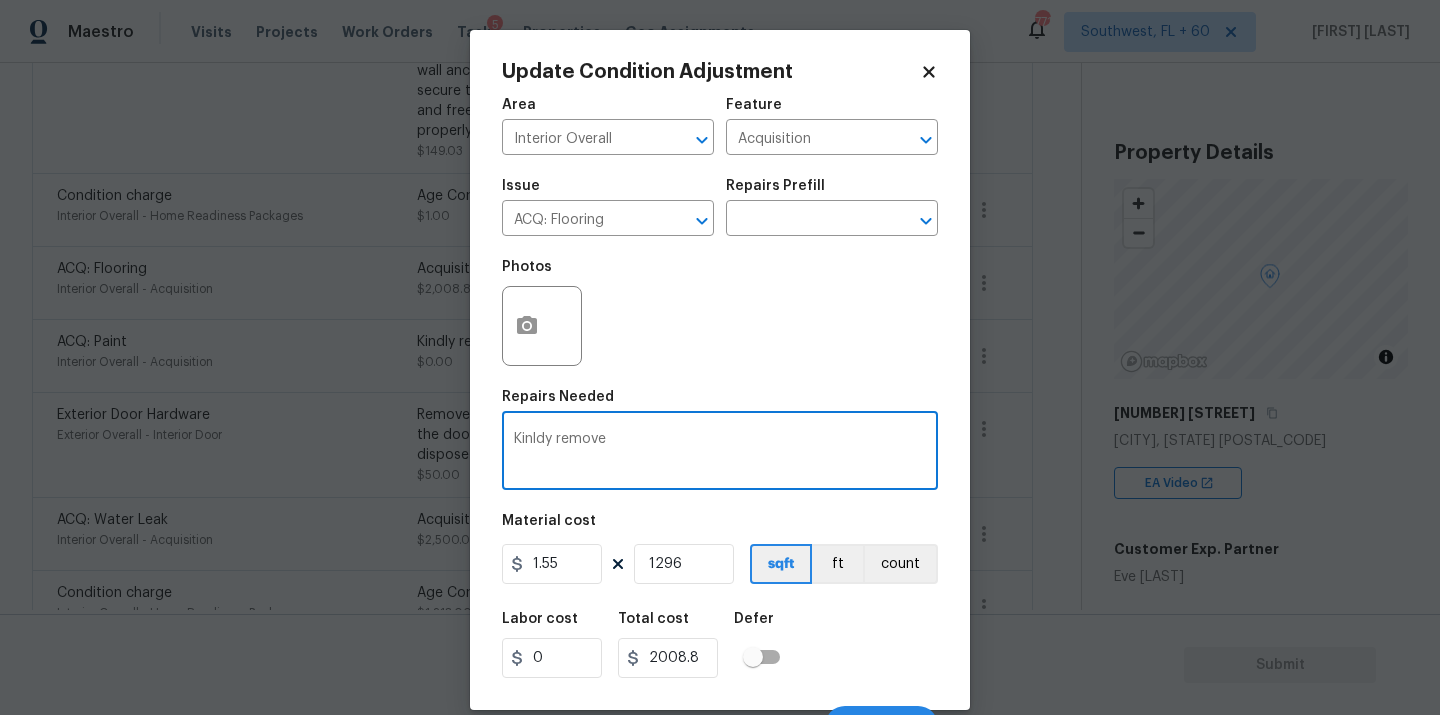 click on "Kinldy remove" at bounding box center (720, 453) 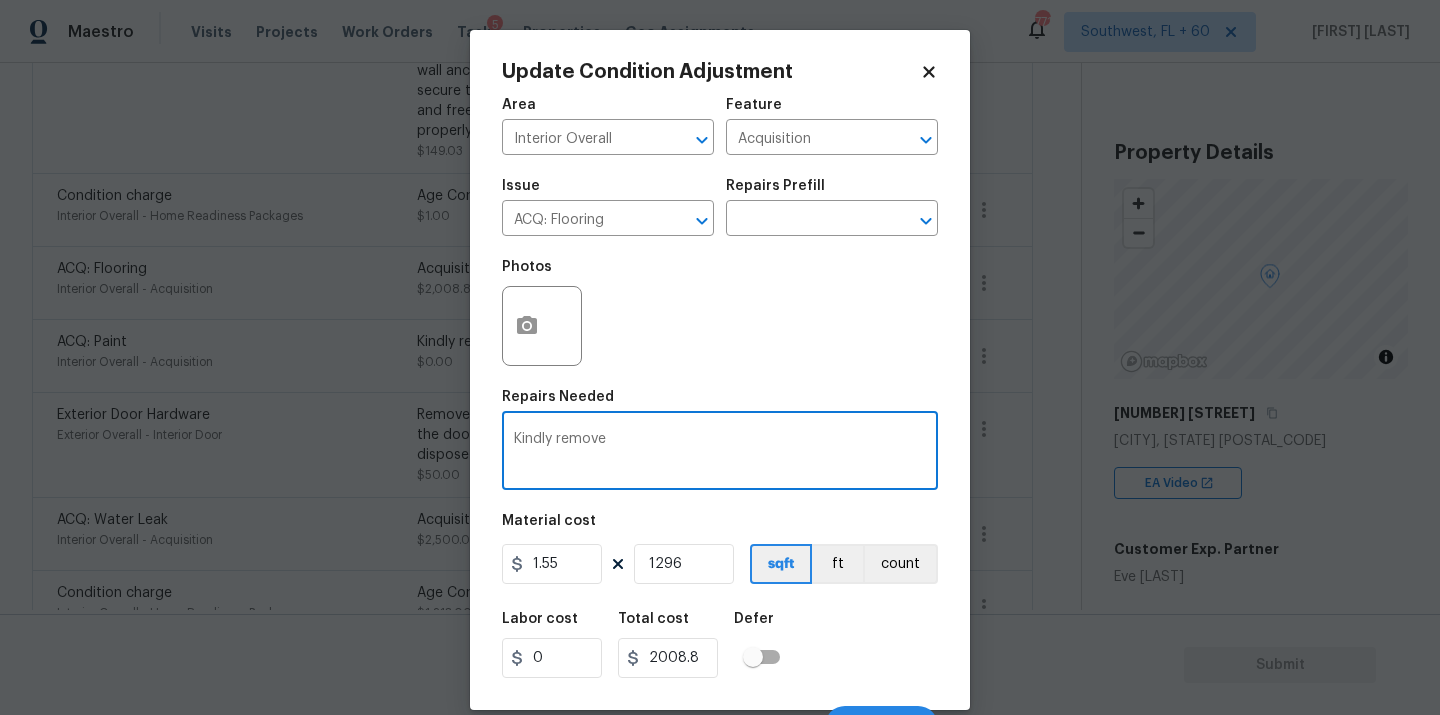 click on "Kindly remove" at bounding box center (720, 453) 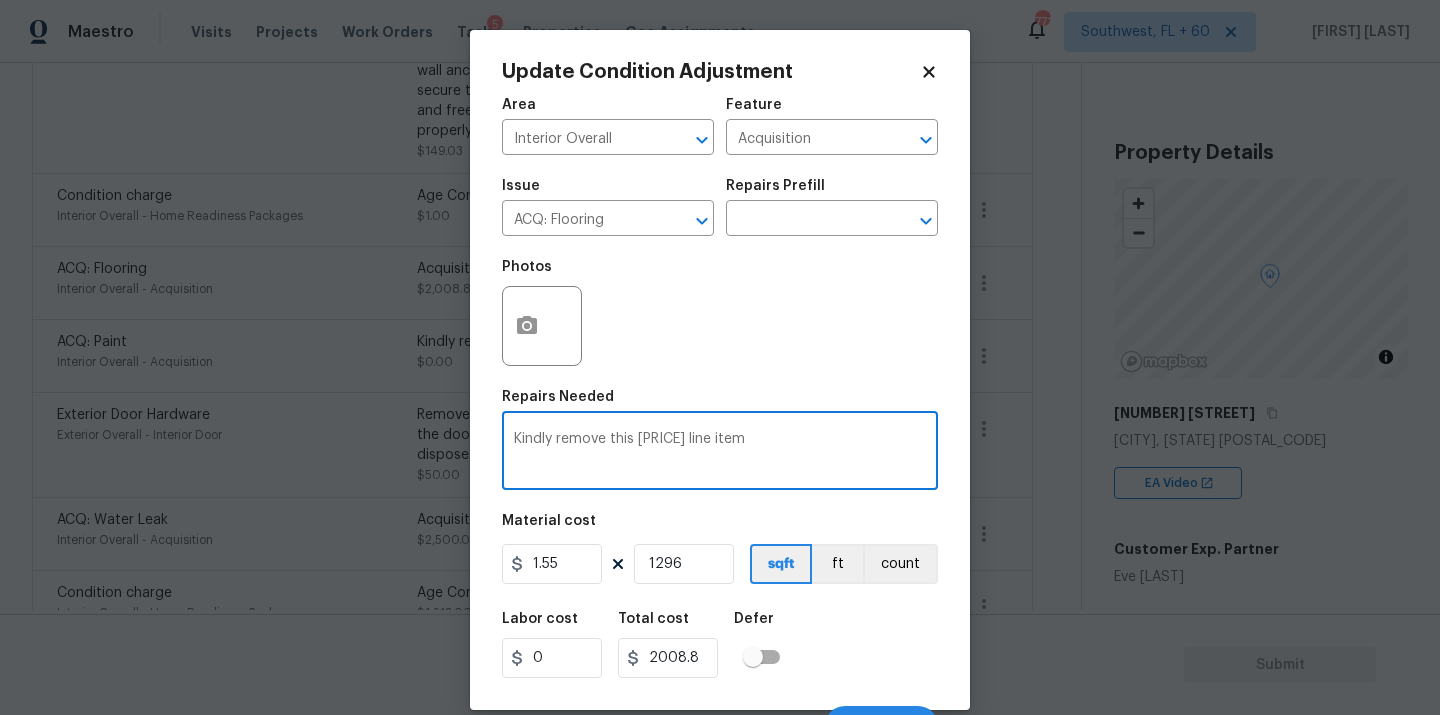 click on "Kindly remove this [PRICE] line item" at bounding box center [720, 453] 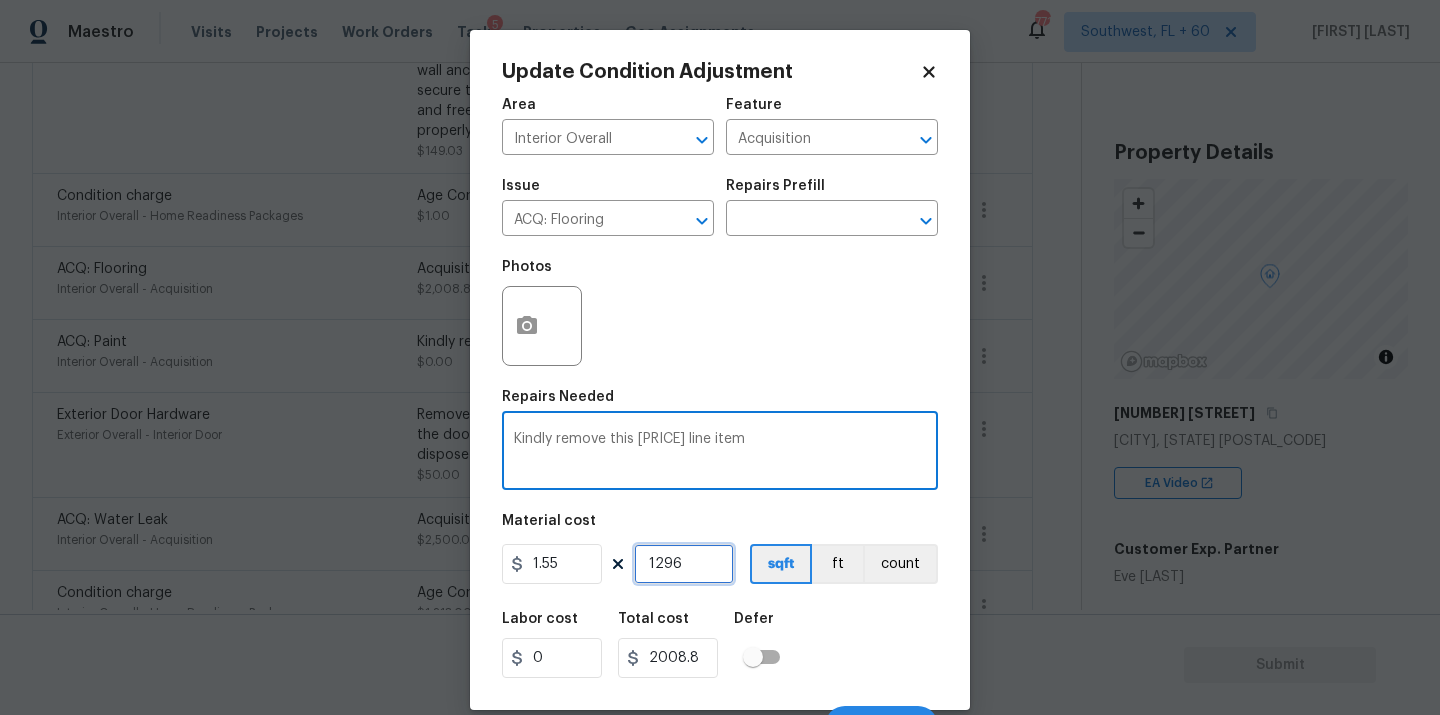 click on "1296" at bounding box center [684, 564] 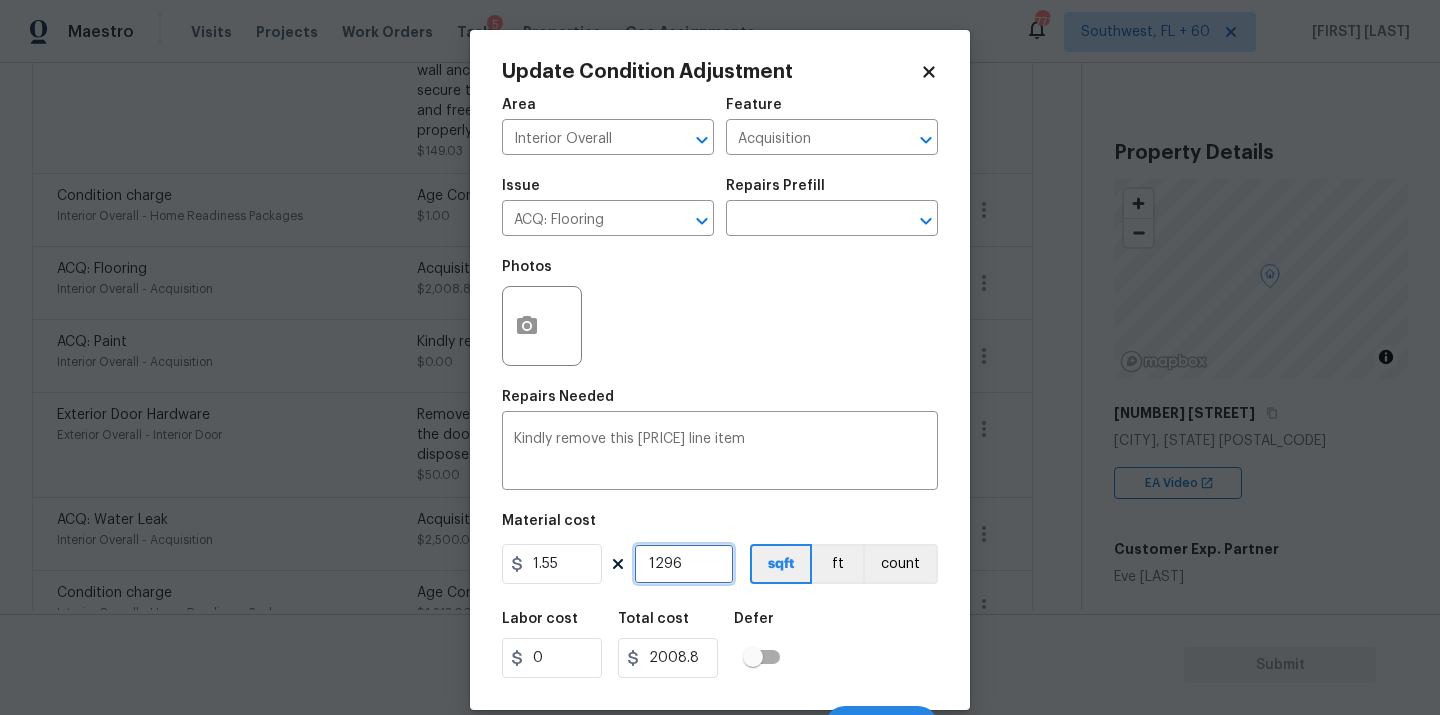 type on "129" 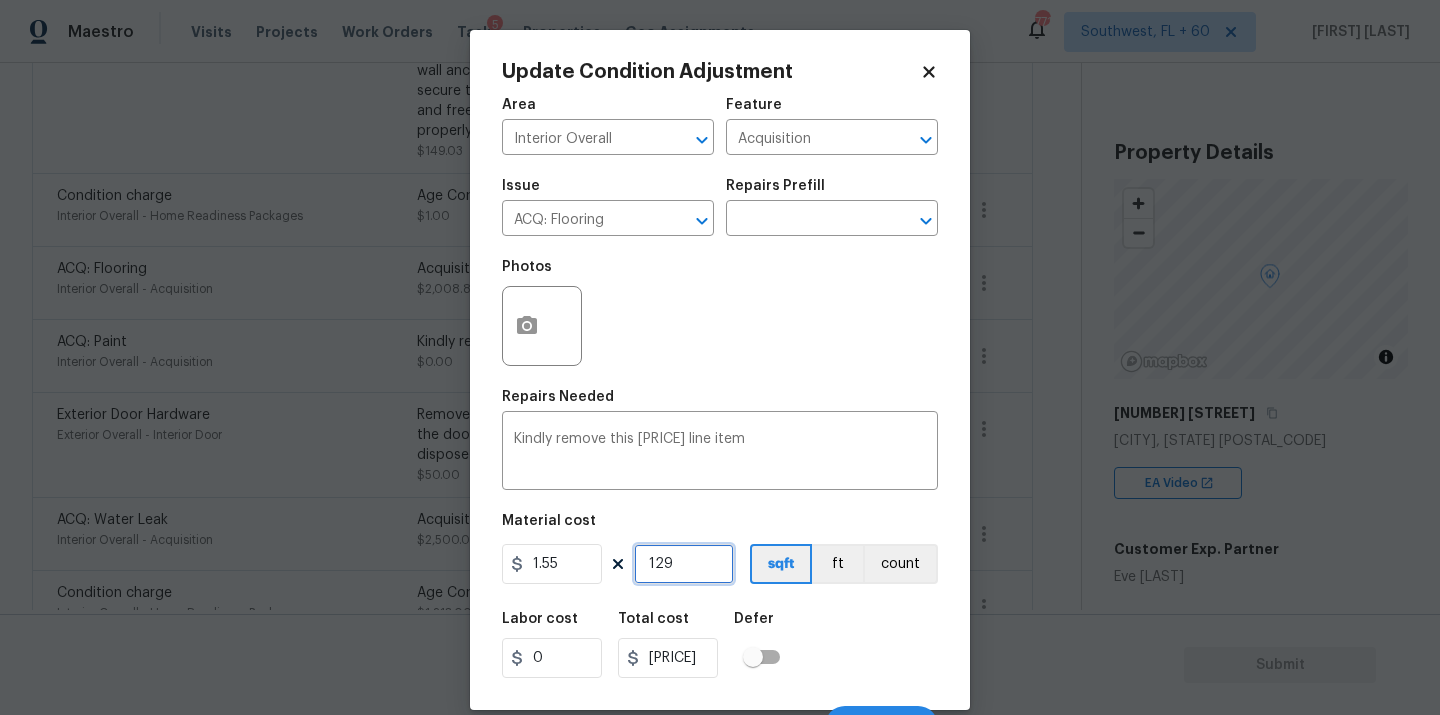 type on "12" 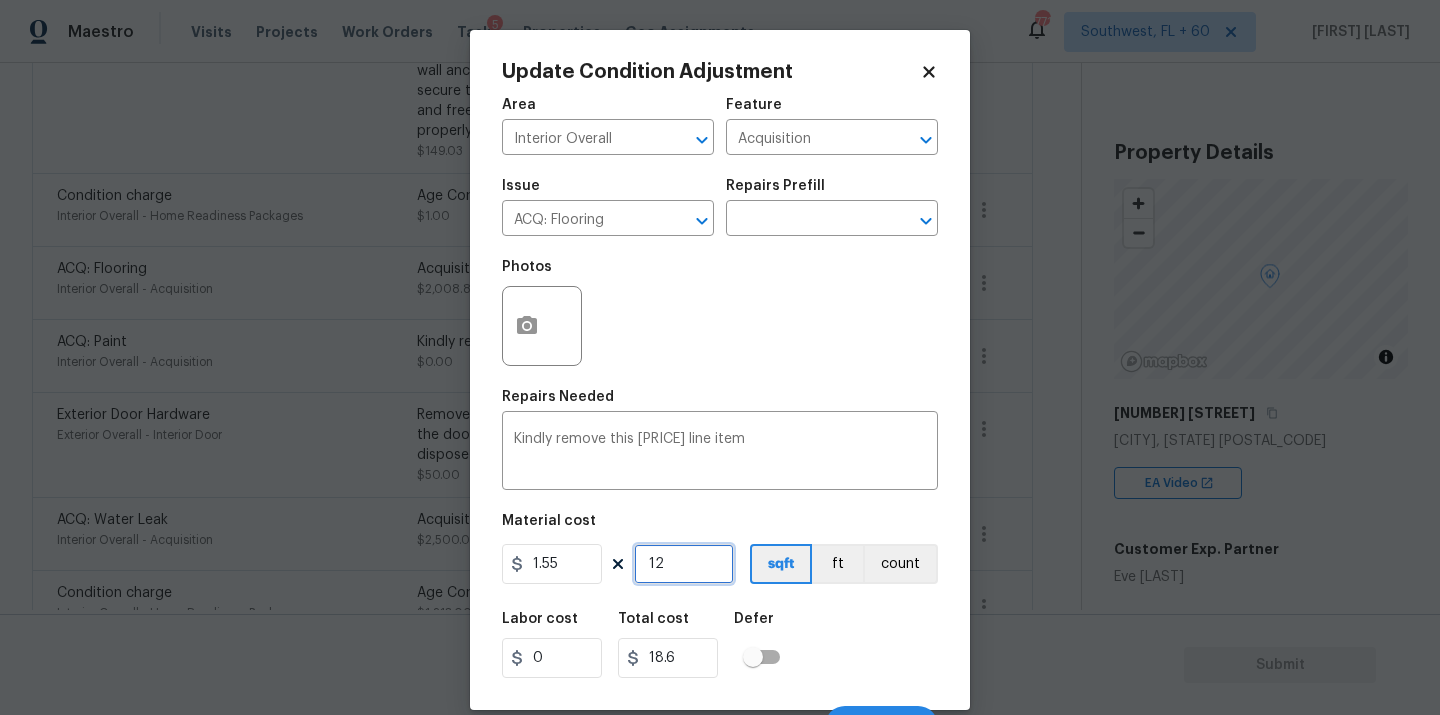 type on "1" 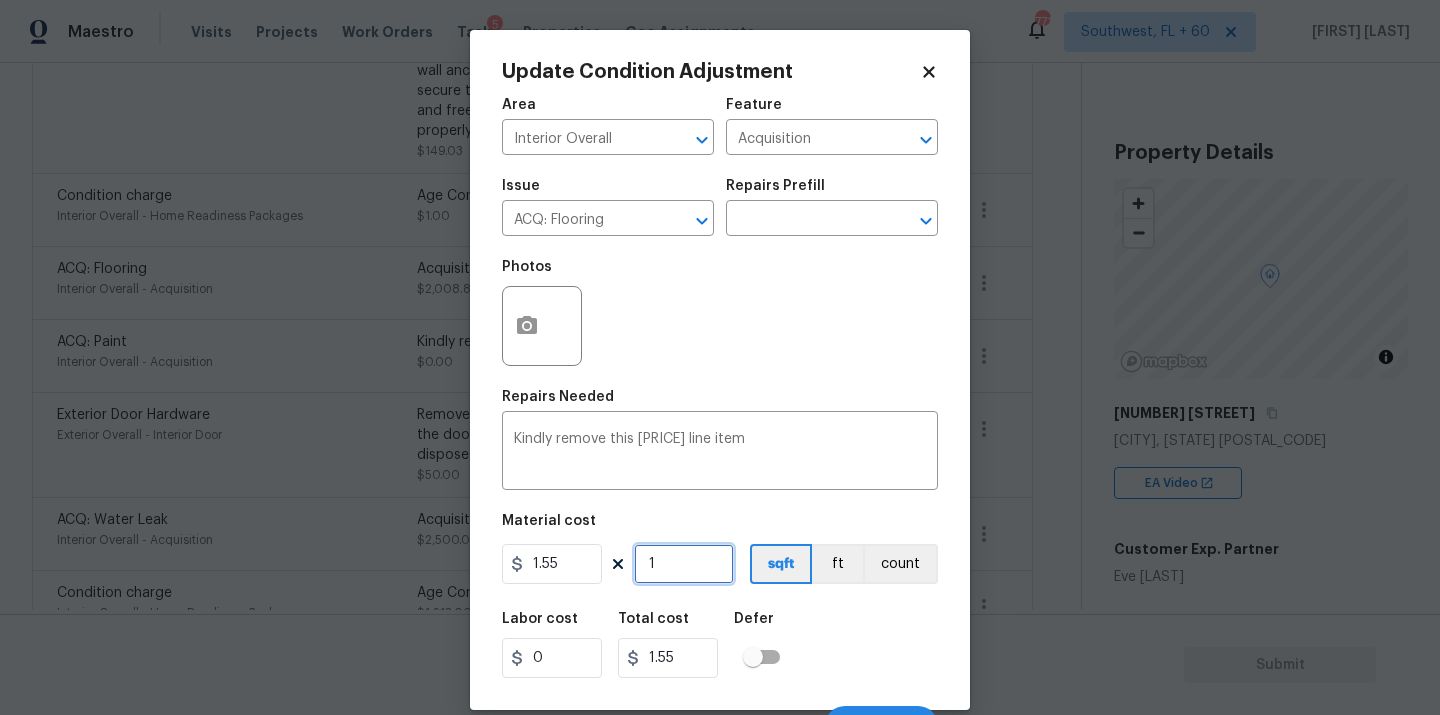 type on "0" 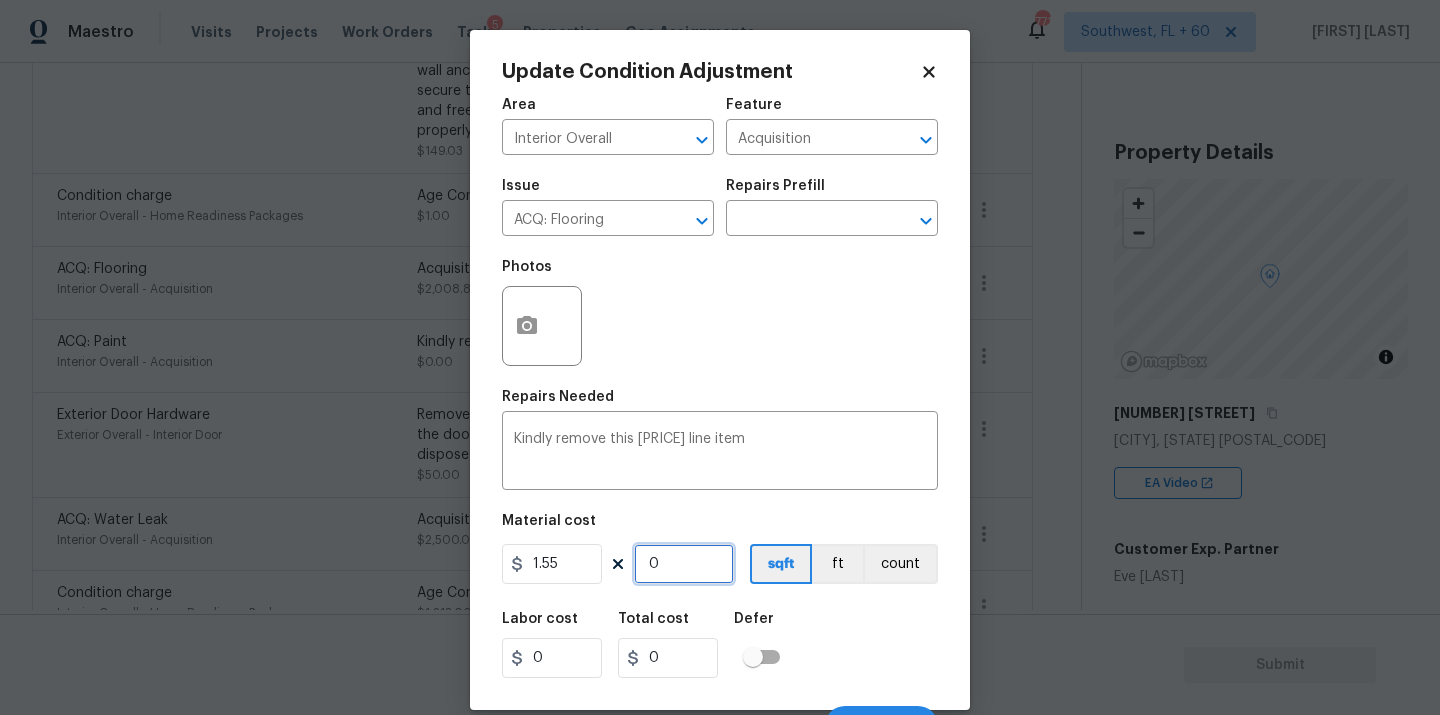 type on "0" 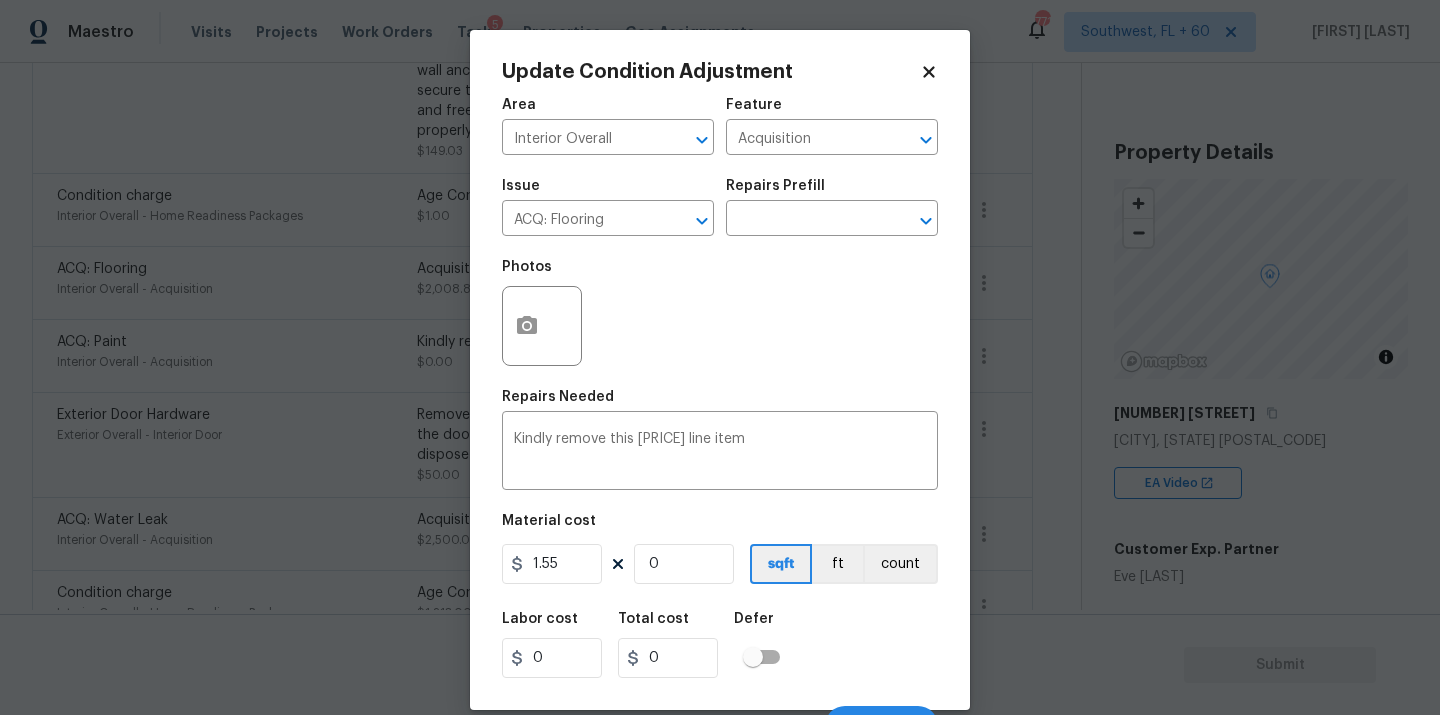click on "Labor cost 0 Total cost 0 Defer" at bounding box center [720, 645] 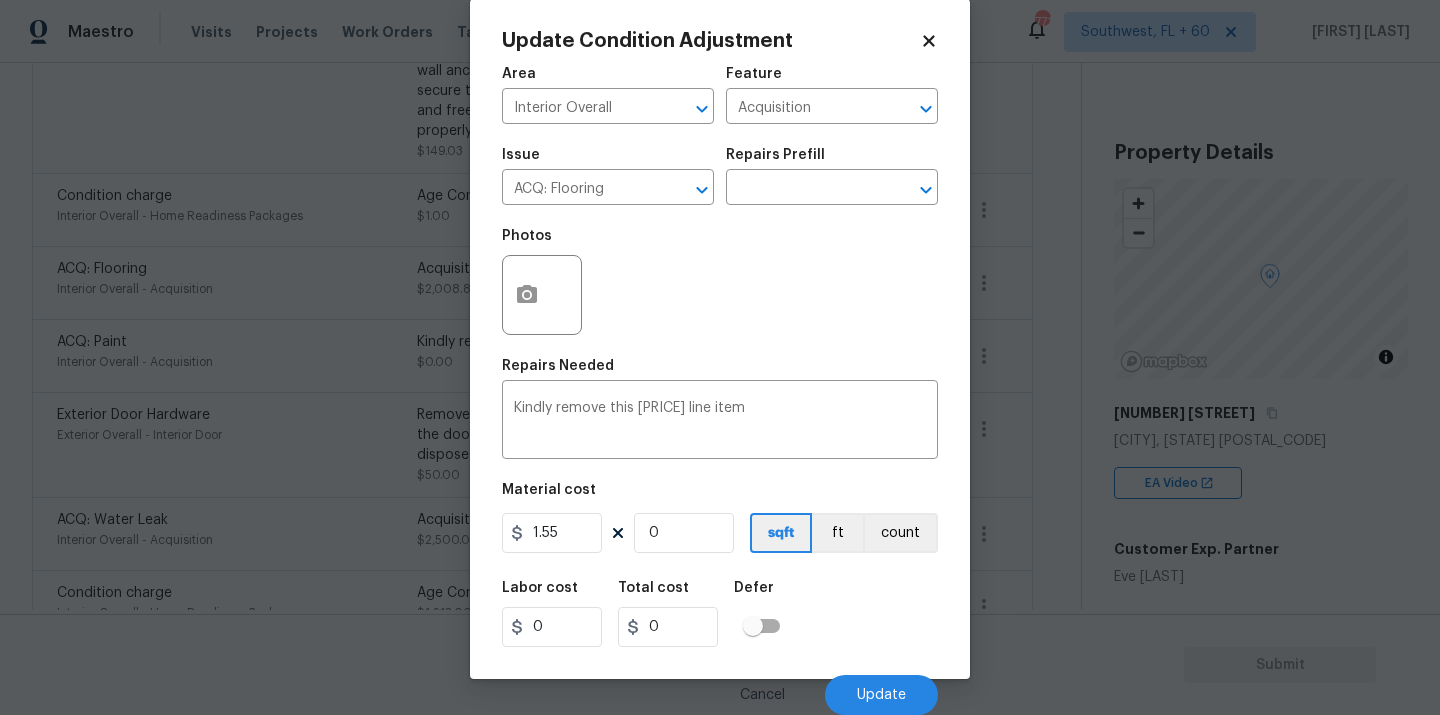click on "Cancel Update" at bounding box center [720, 687] 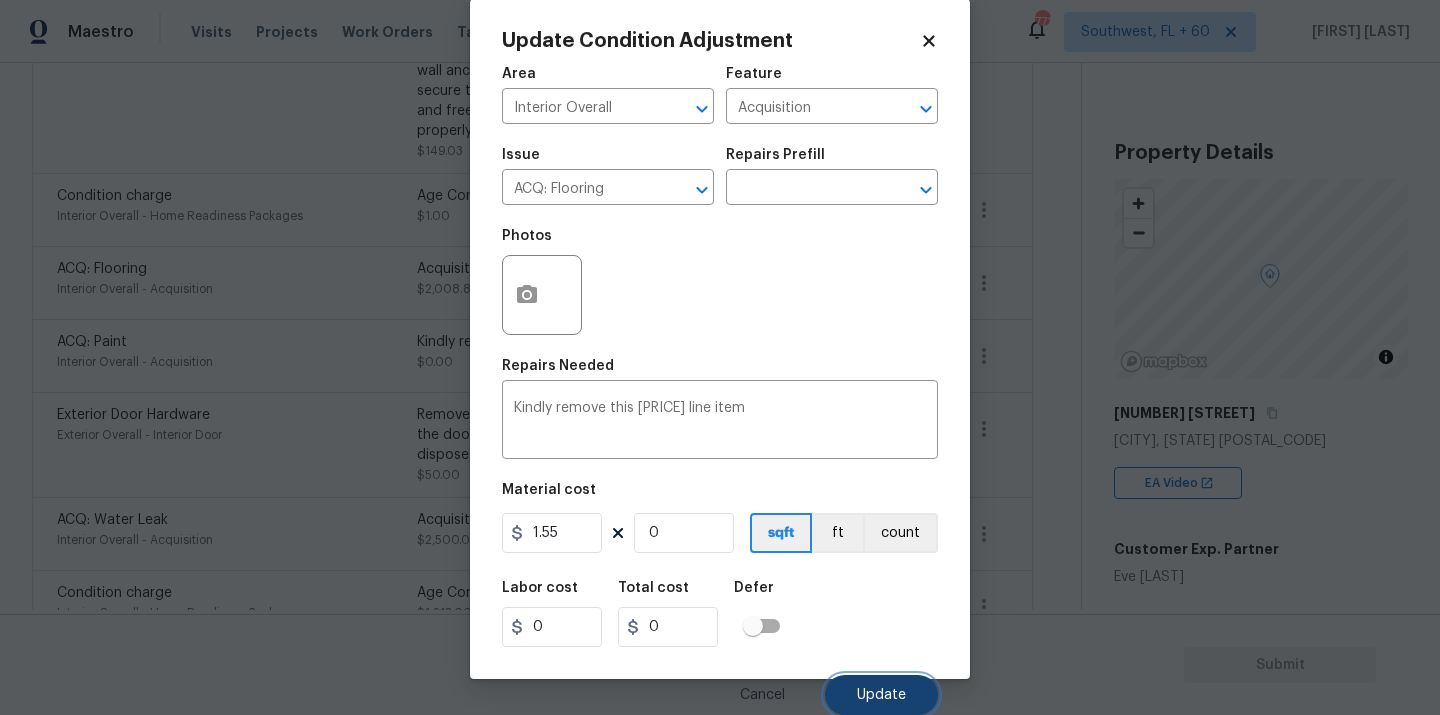 click on "Update" at bounding box center (881, 695) 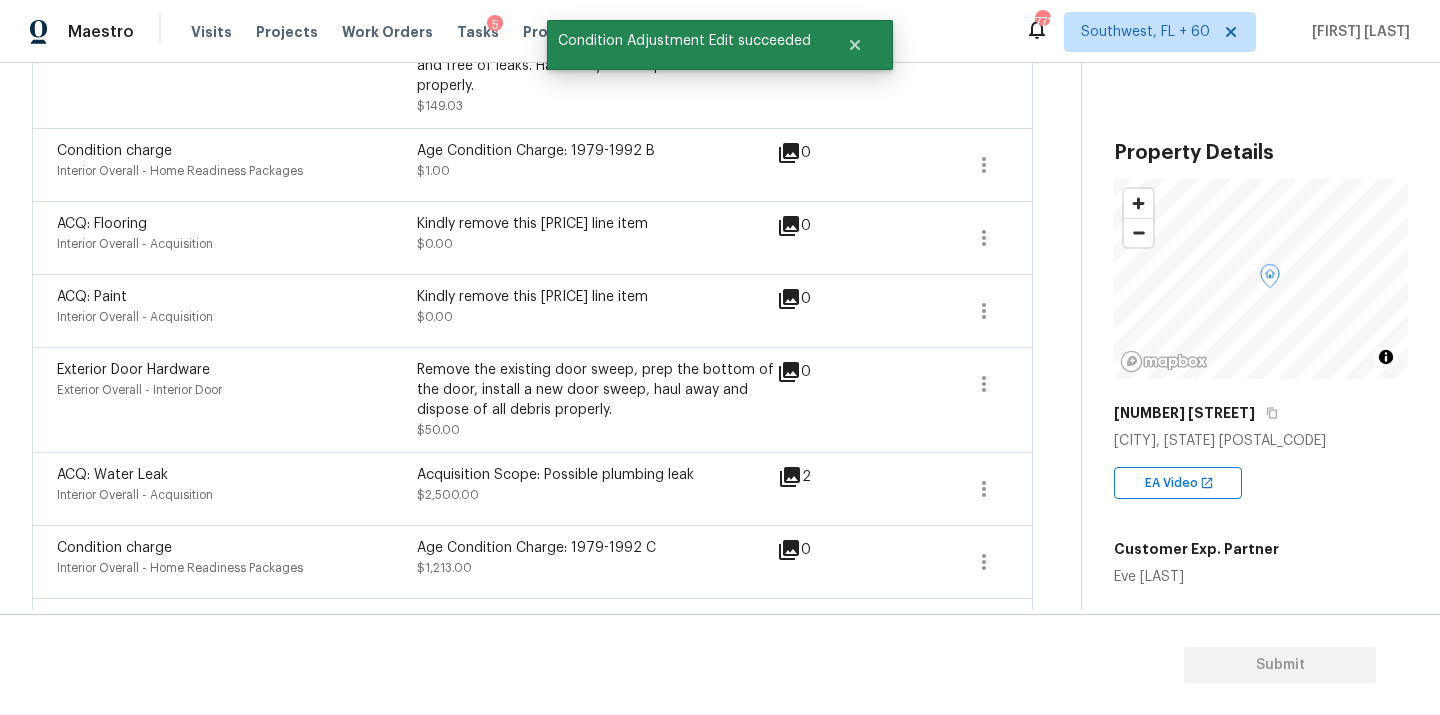 scroll, scrollTop: 689, scrollLeft: 0, axis: vertical 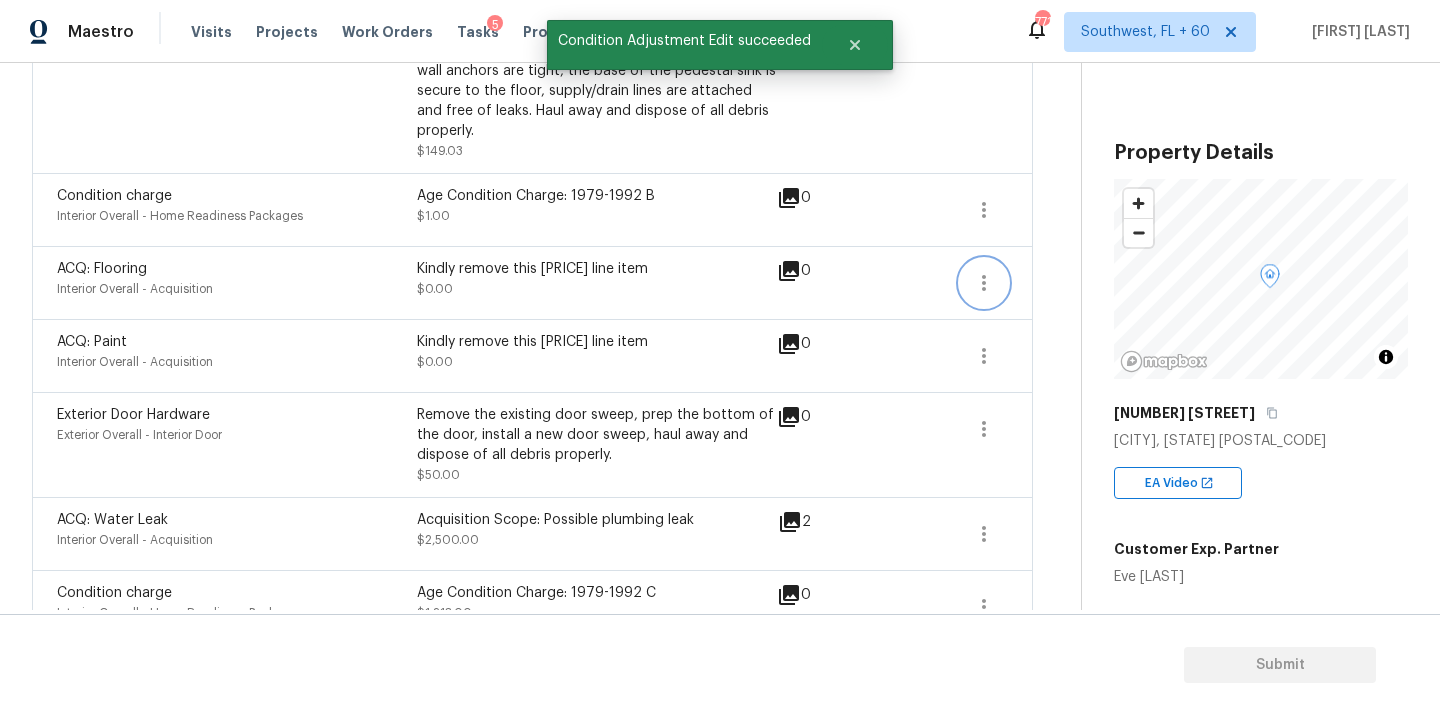 click 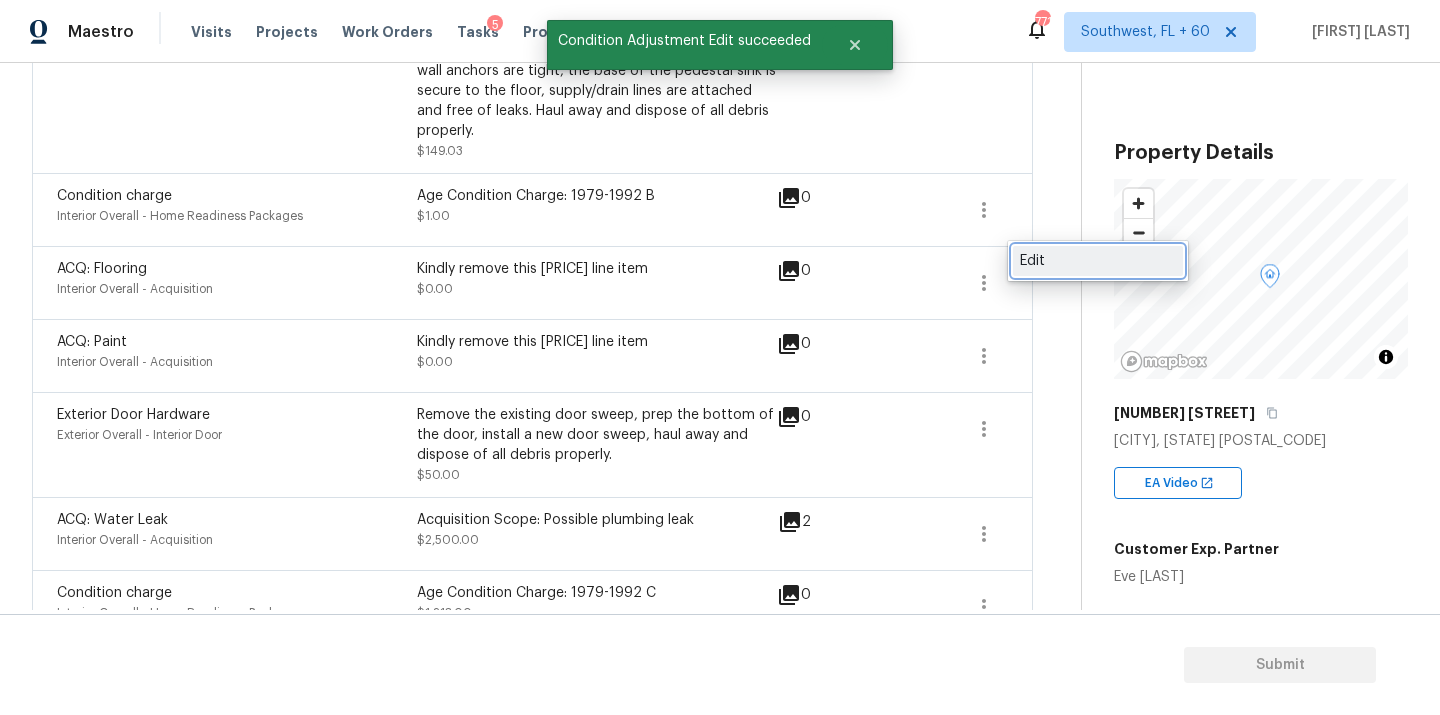 click on "Edit" at bounding box center (1098, 261) 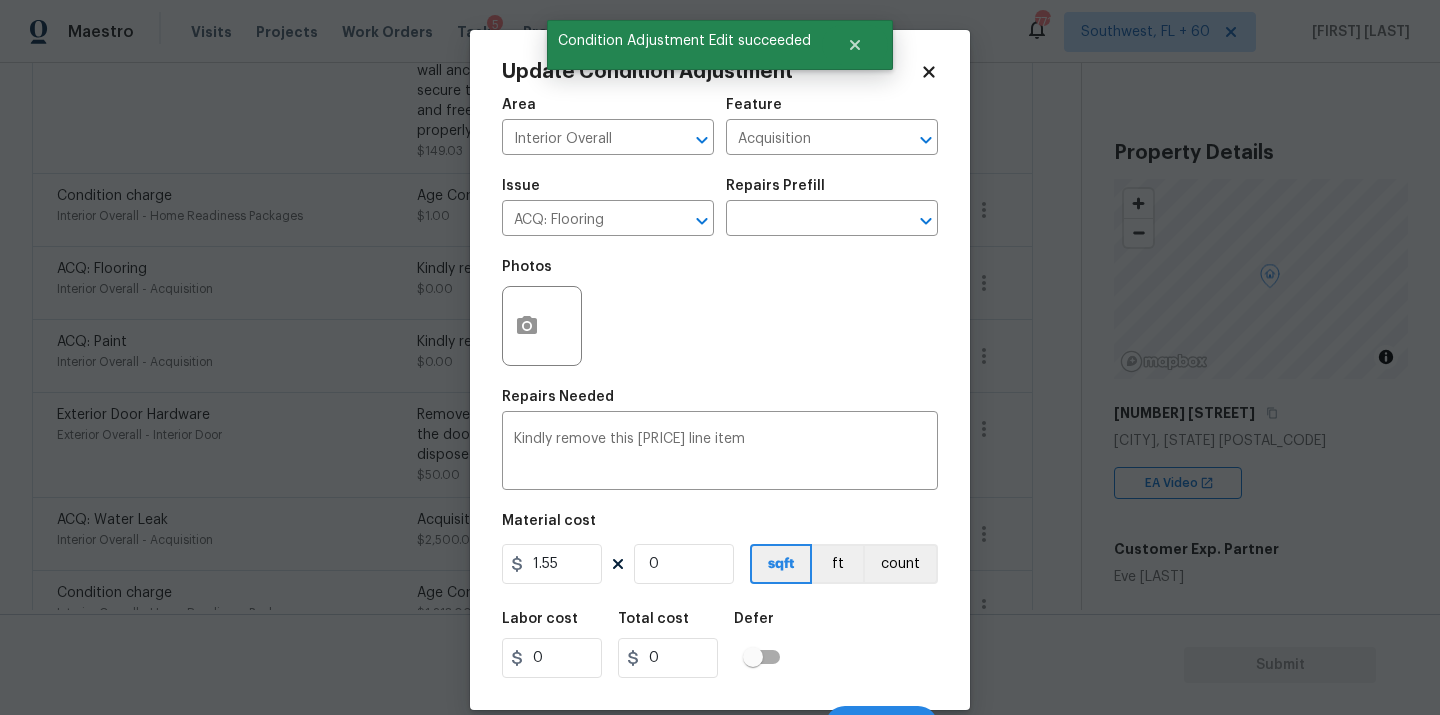 click on "Material cost" at bounding box center [720, 527] 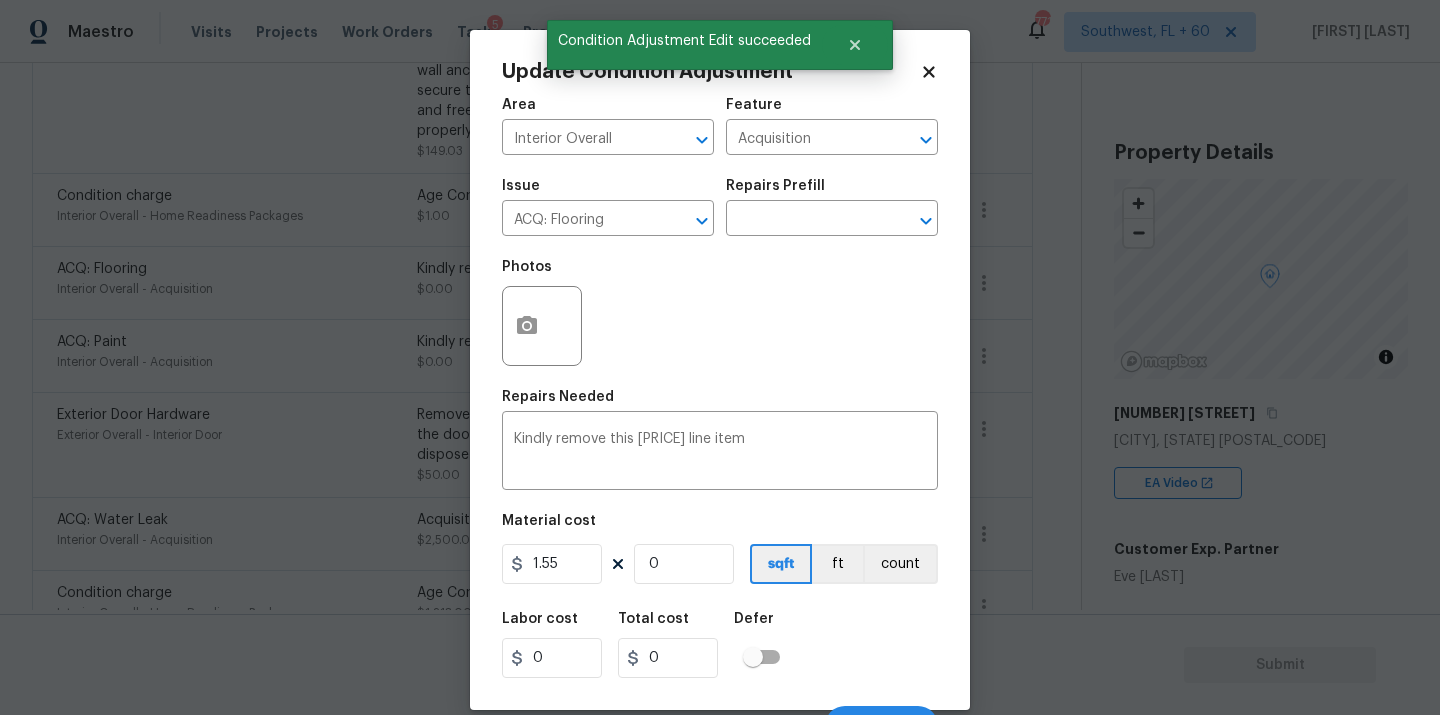 click on "Labor cost 0 Total cost 0 Defer" at bounding box center (720, 645) 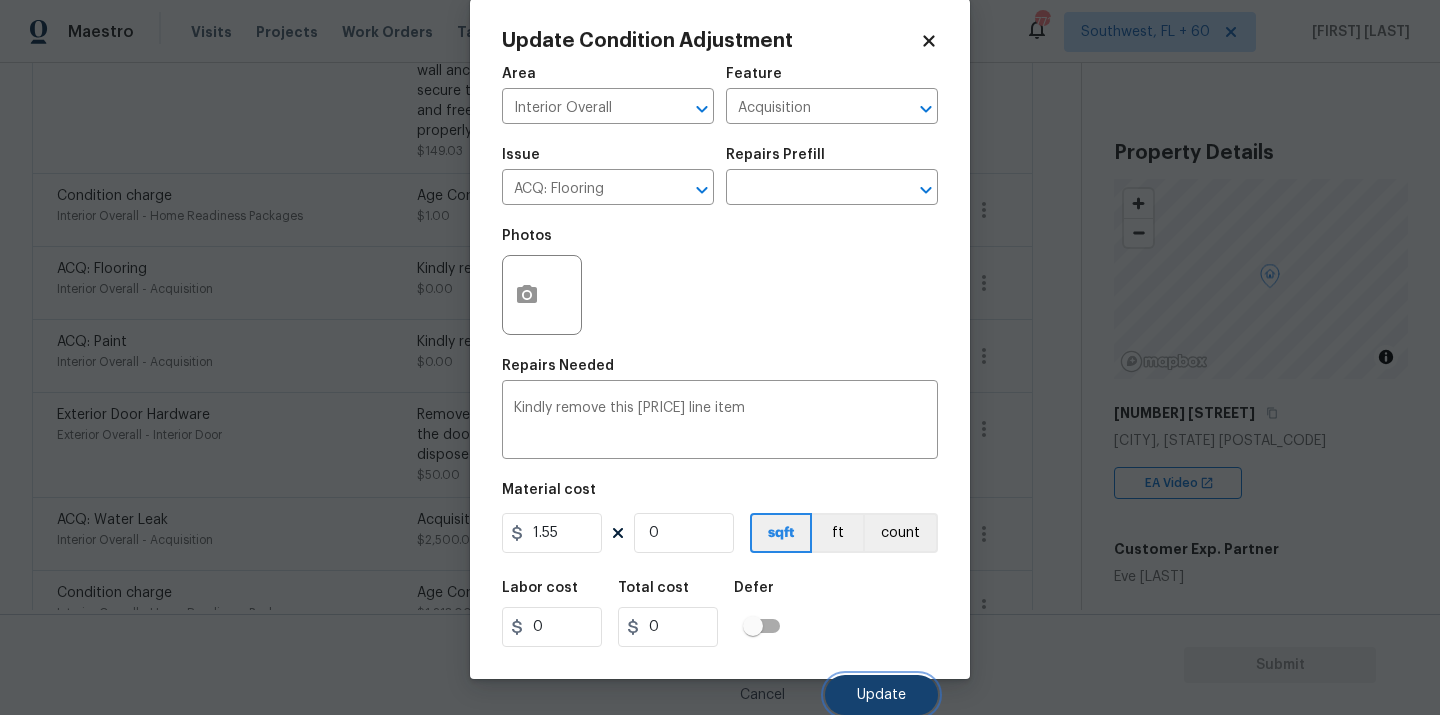 click on "Update" at bounding box center [881, 695] 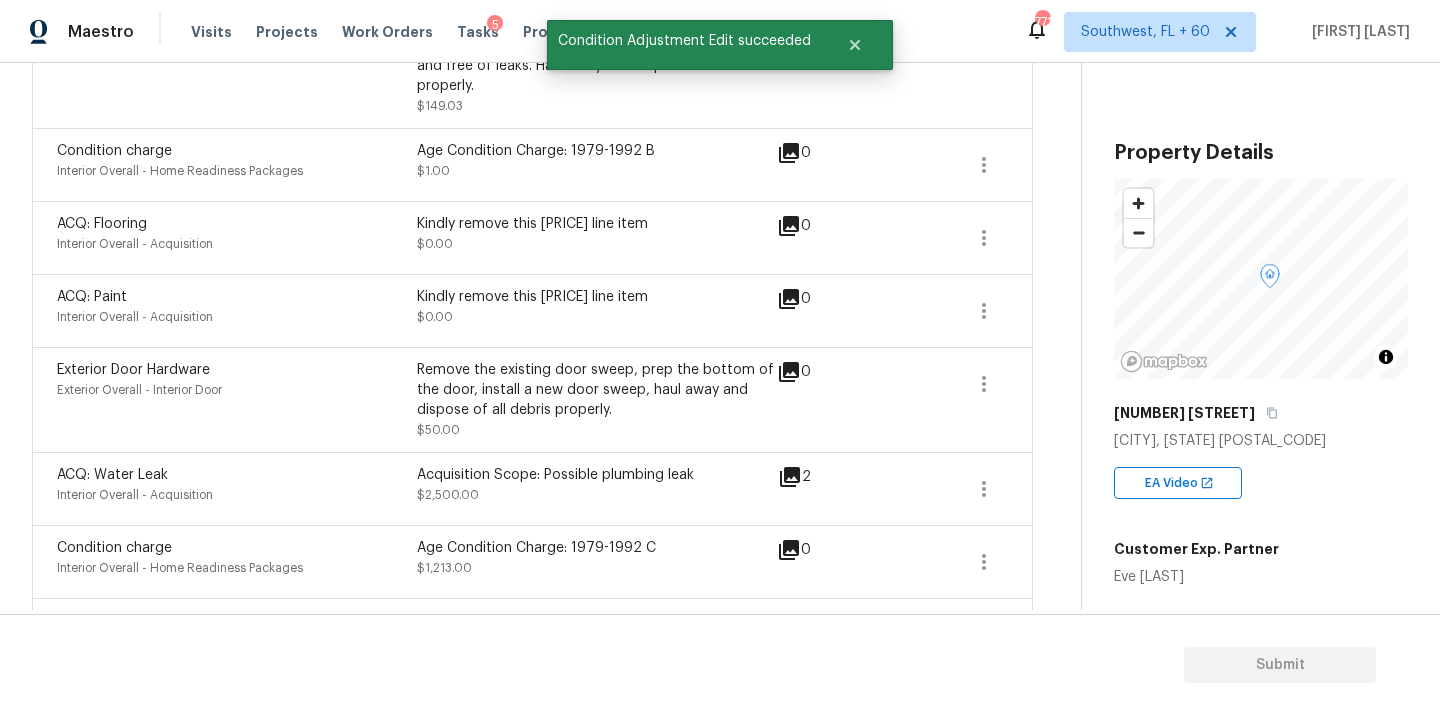 scroll, scrollTop: 689, scrollLeft: 0, axis: vertical 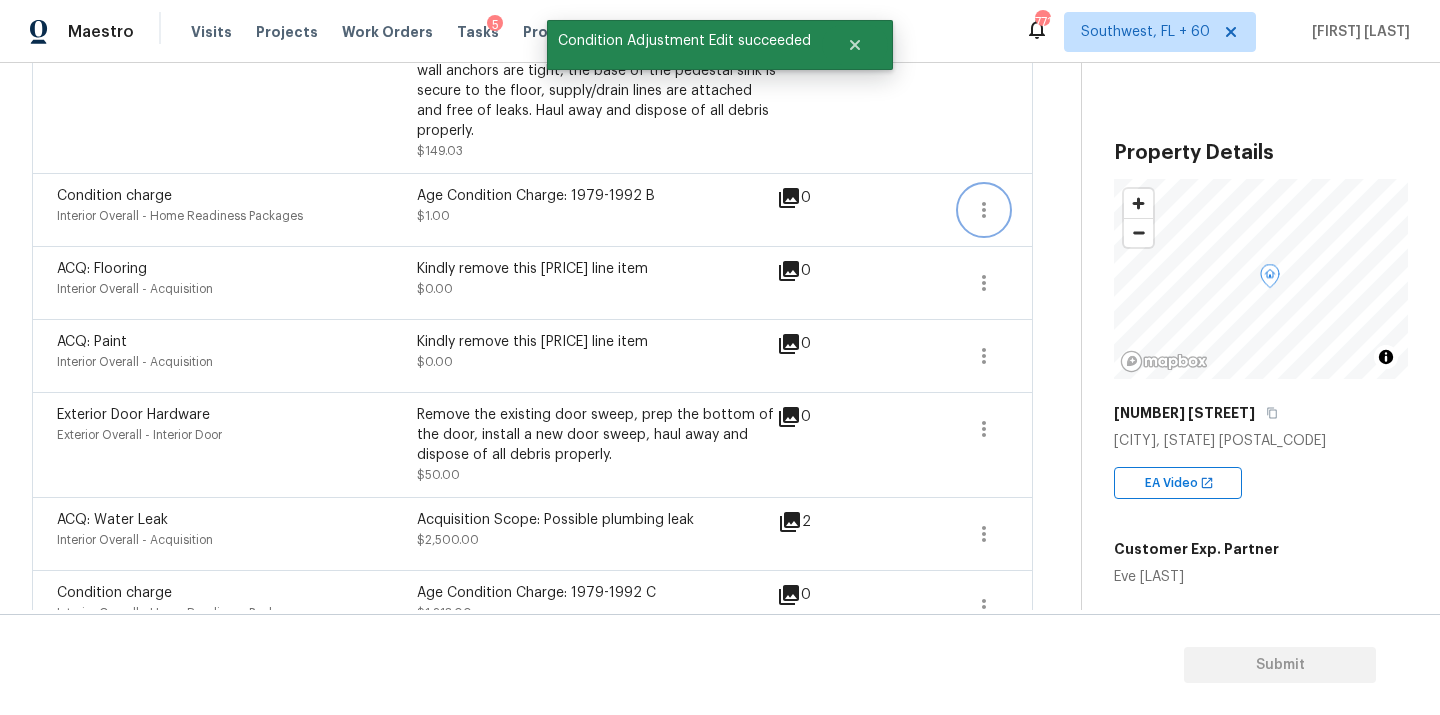 click 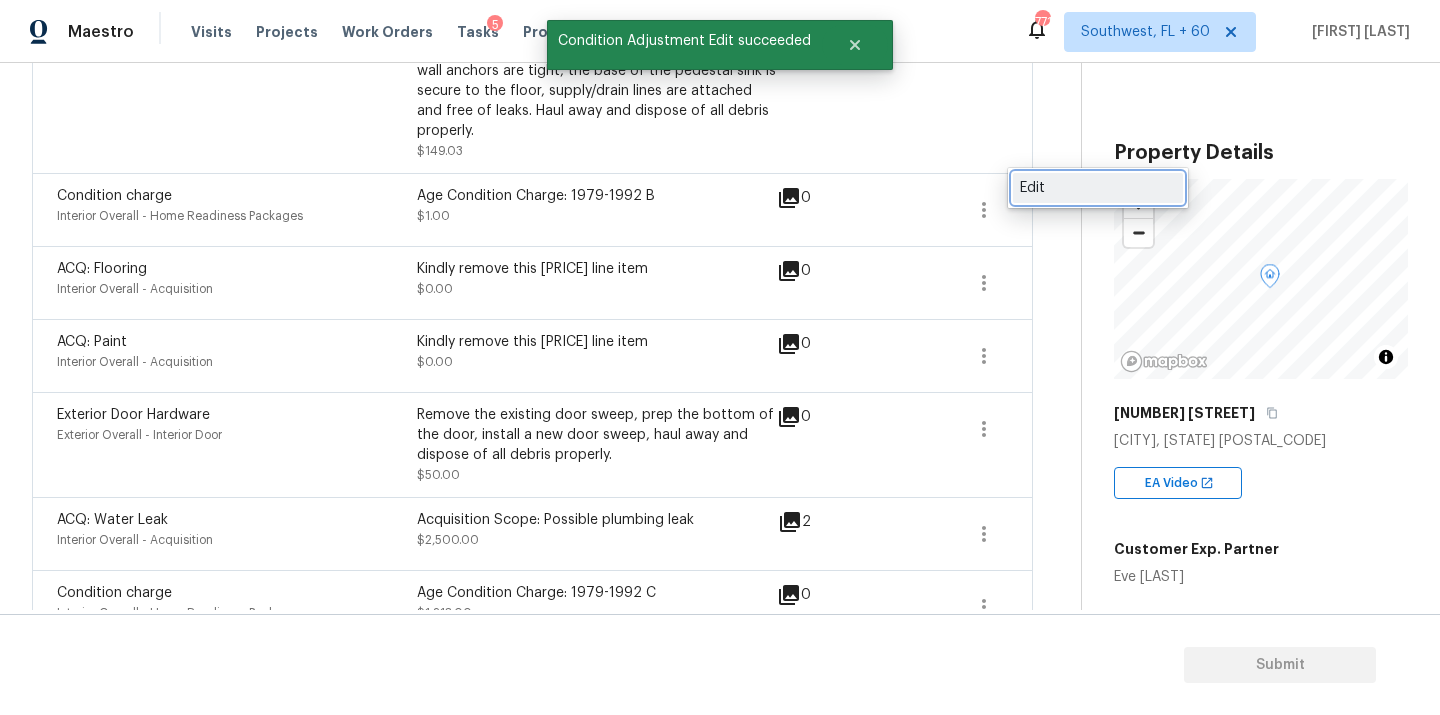 click on "Edit" at bounding box center [1098, 188] 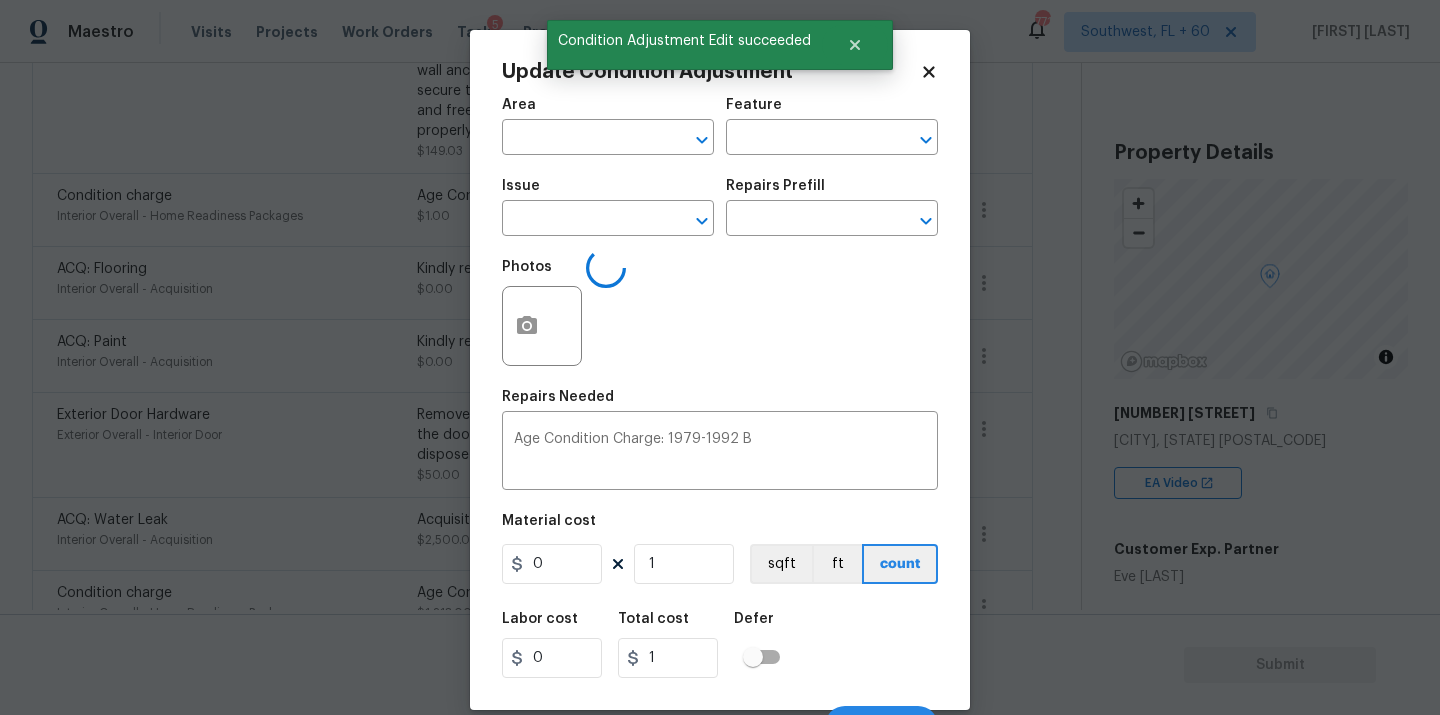 type on "Interior Overall" 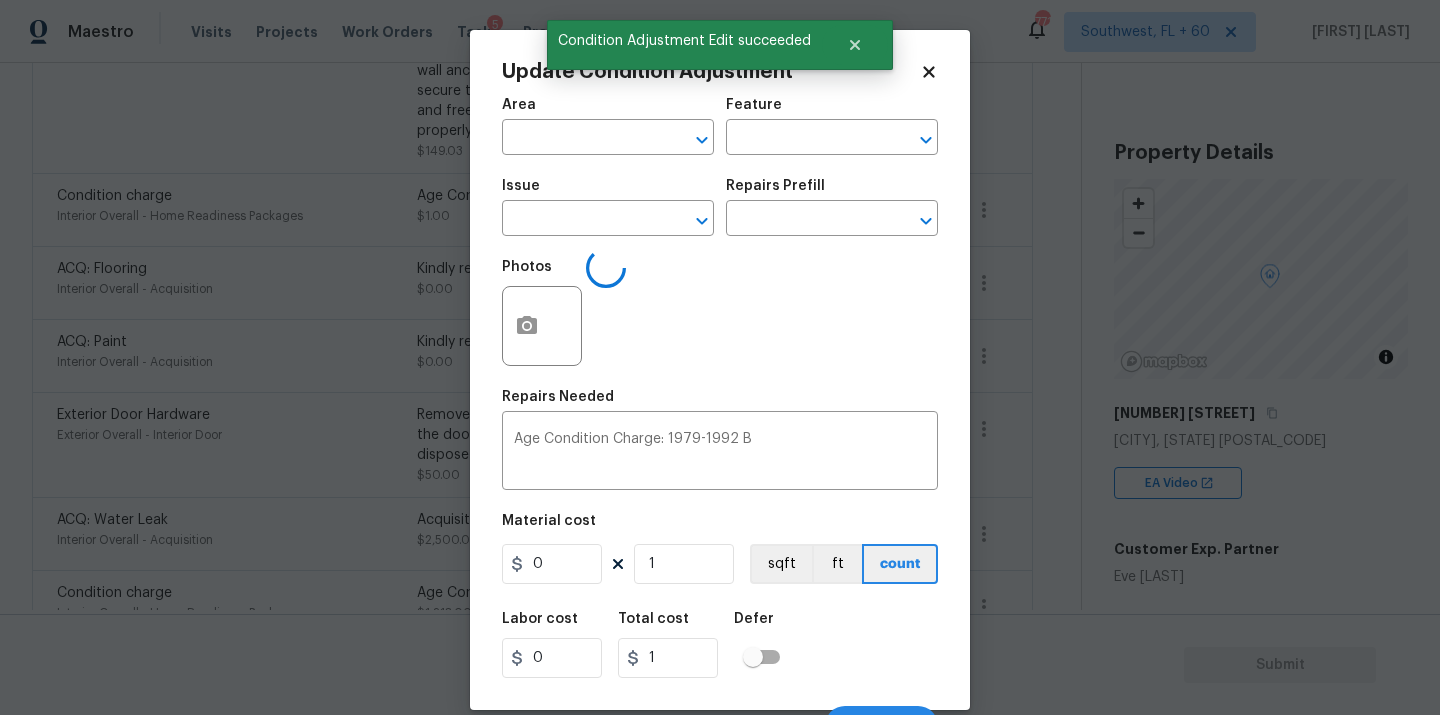 type on "Home Readiness Packages" 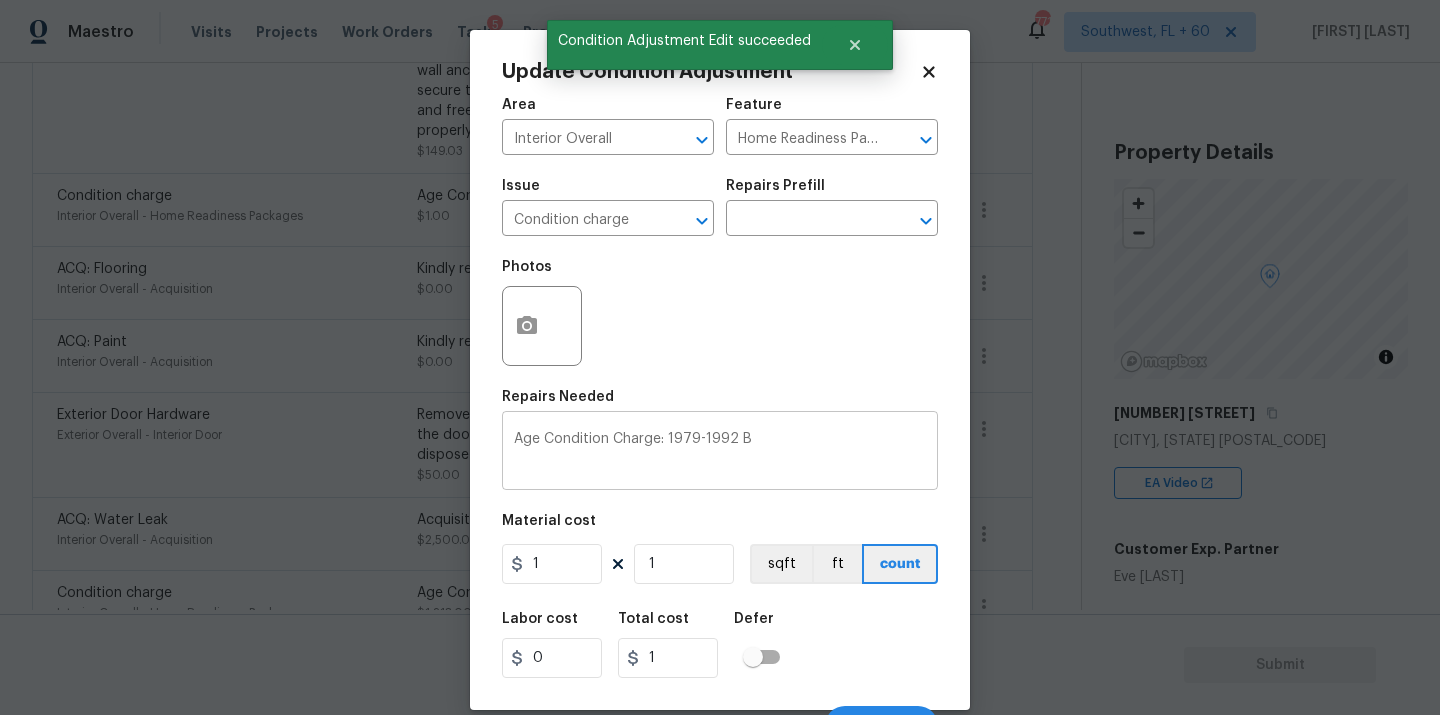 click on "Age Condition Charge: 1979-1992 B" at bounding box center [720, 453] 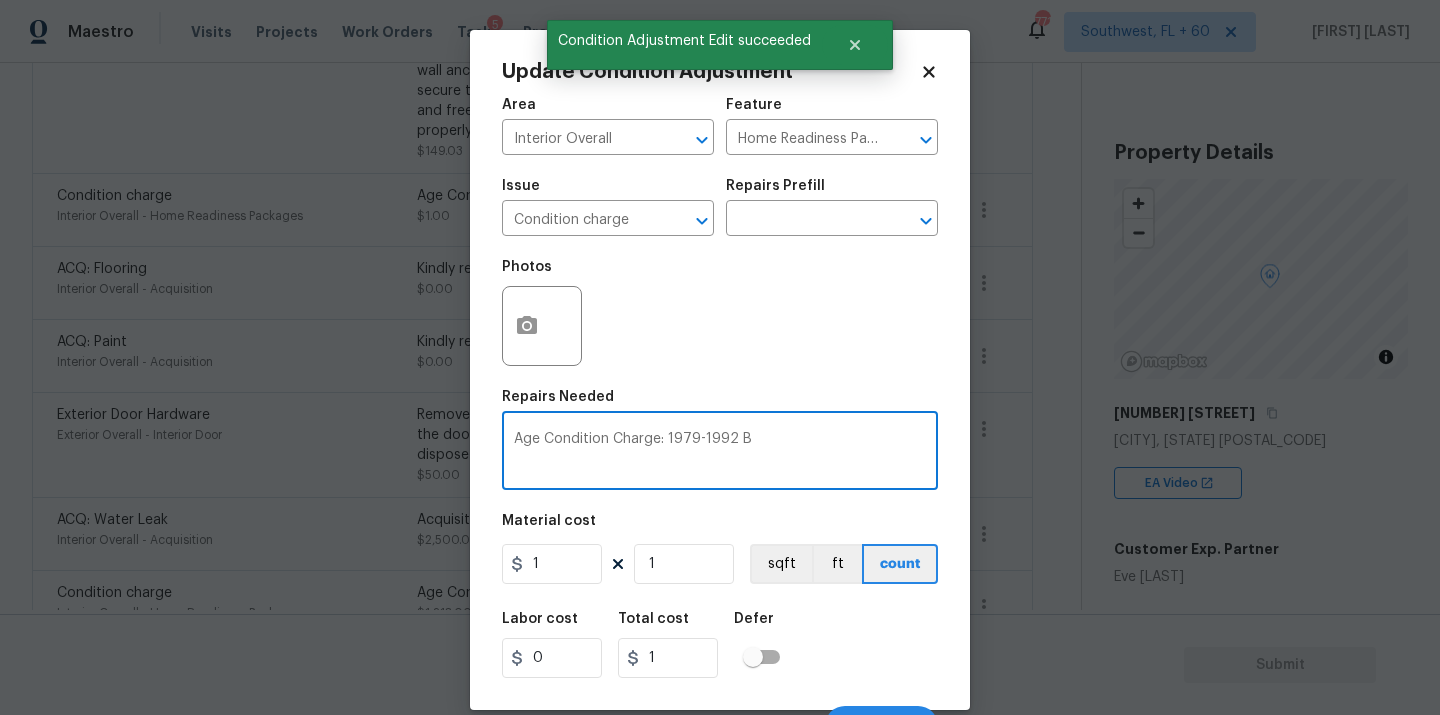 click on "Age Condition Charge: 1979-1992 B" at bounding box center [720, 453] 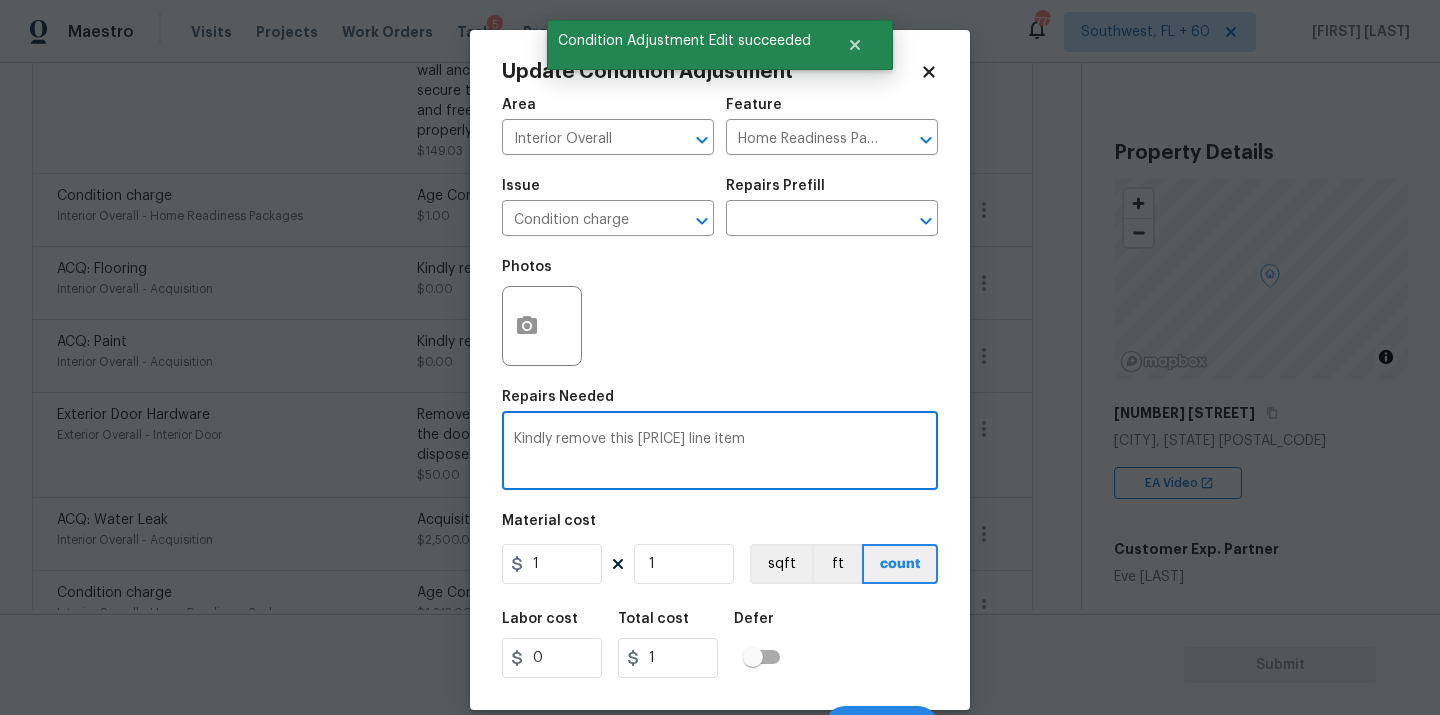 type on "Kindly remove this [PRICE] line item" 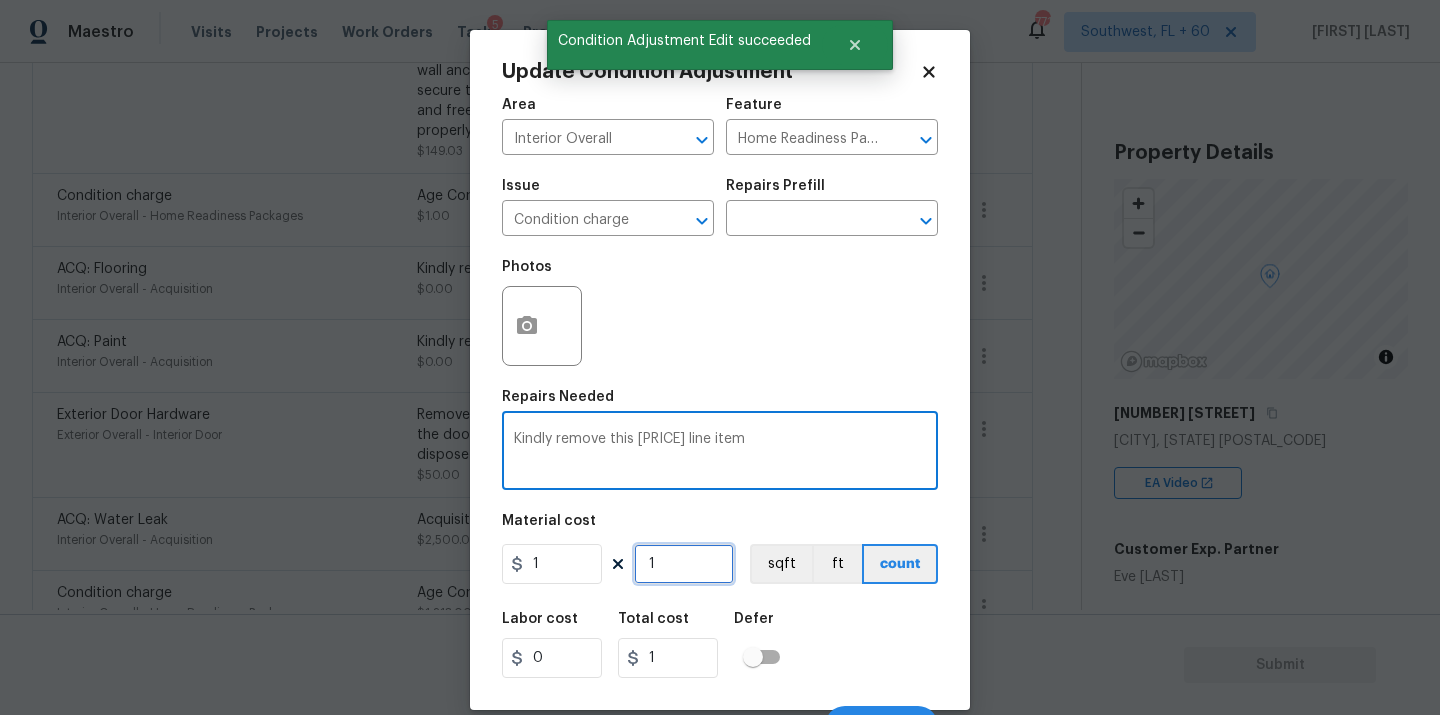 click on "1" at bounding box center (684, 564) 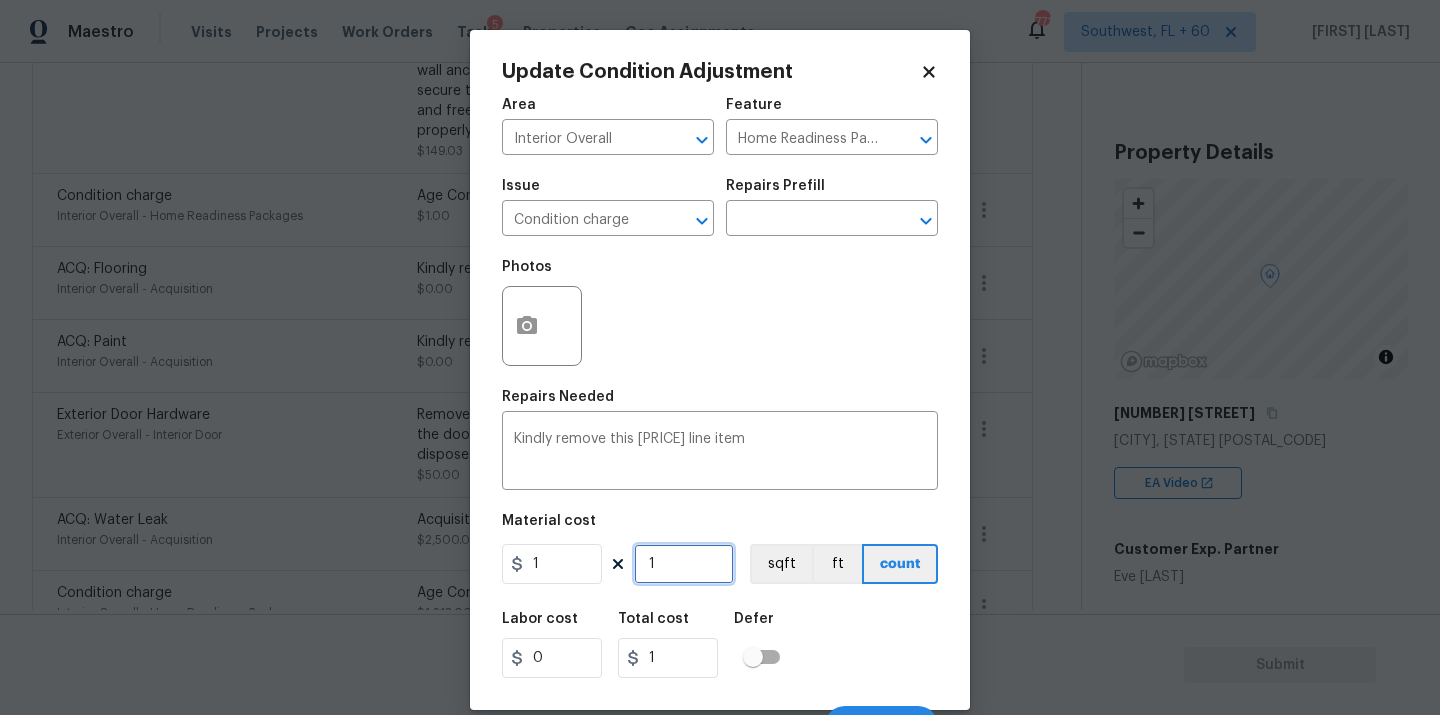 type on "10" 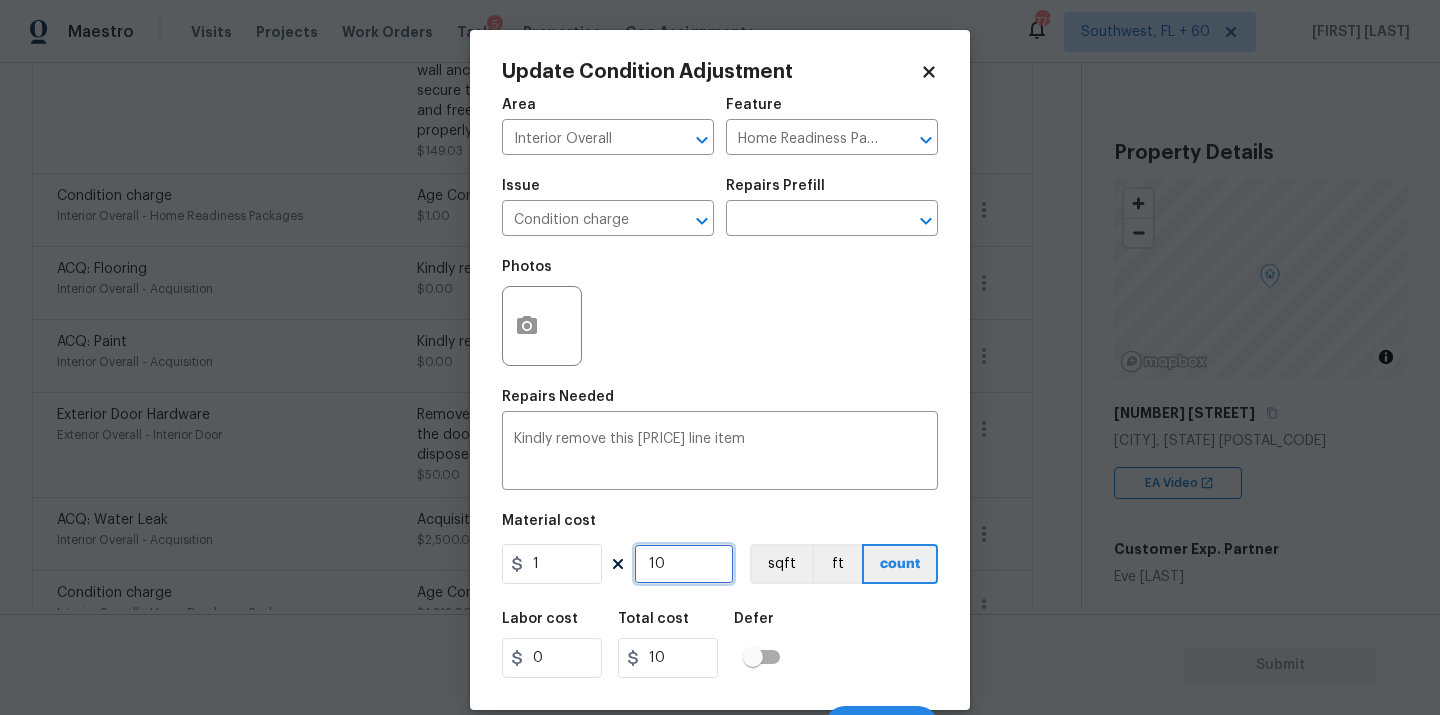 click on "10" at bounding box center (684, 564) 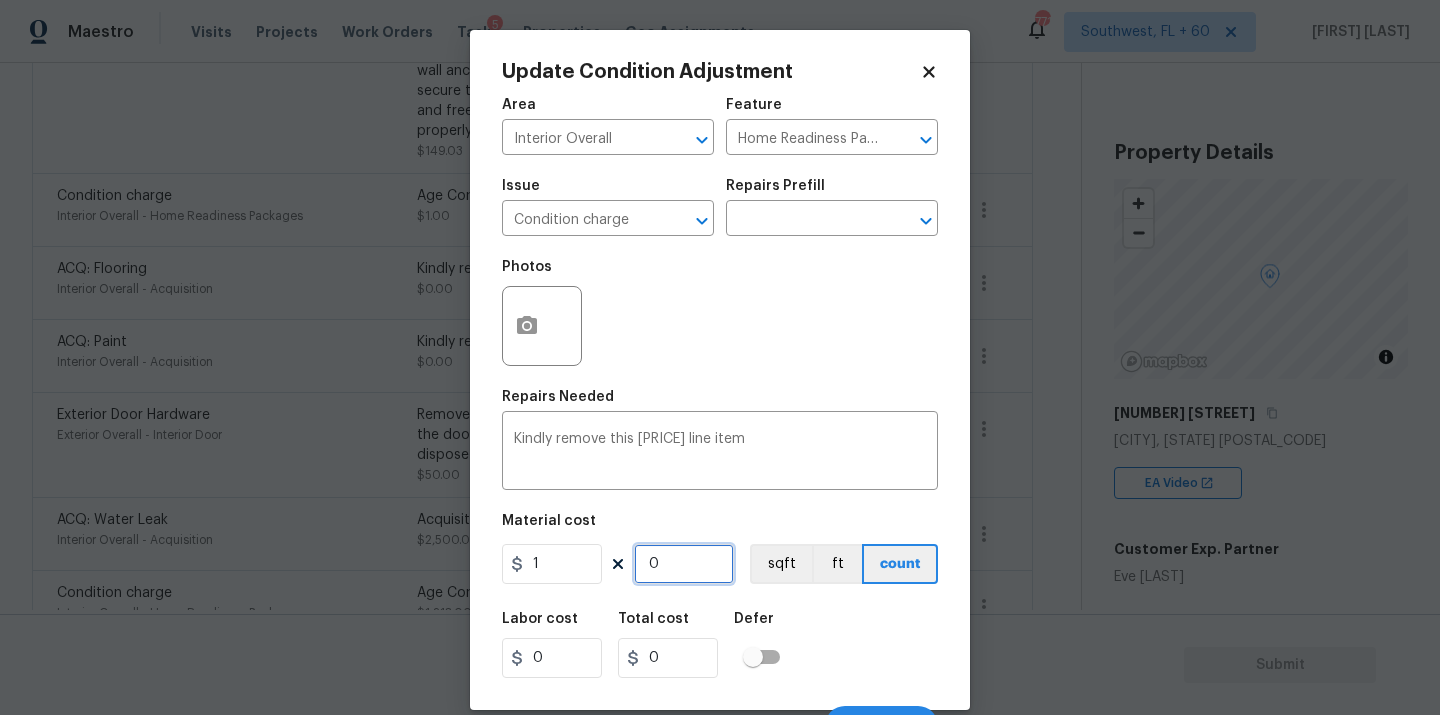 type on "0" 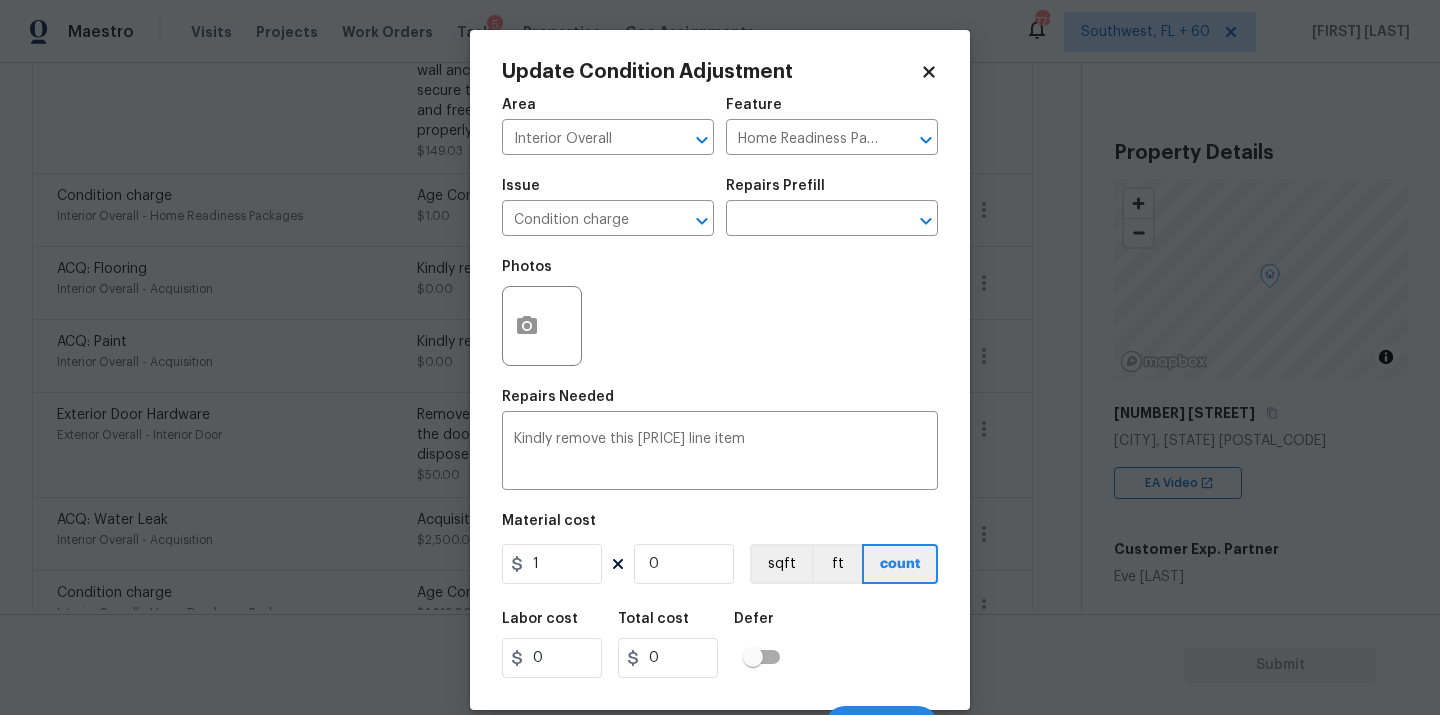 click on "Labor cost 0 Total cost 0 Defer" at bounding box center (720, 645) 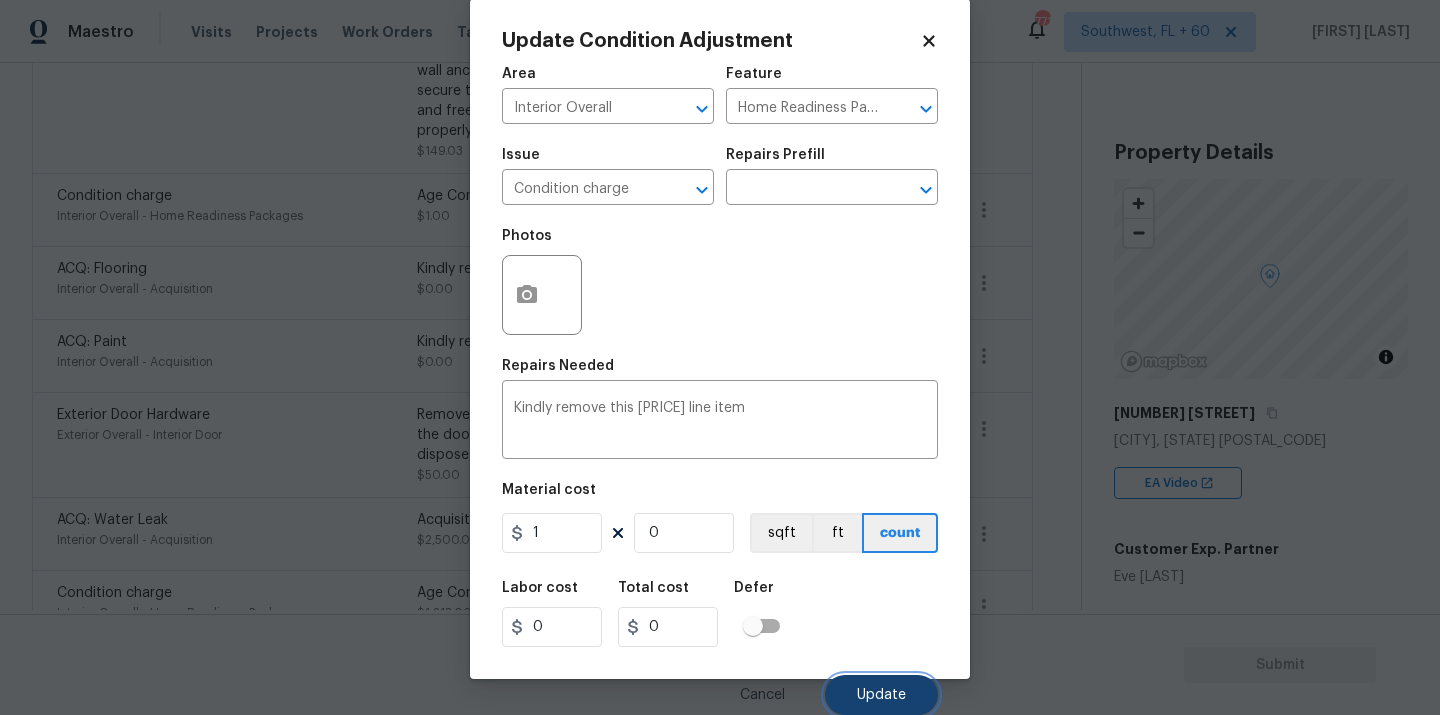 click on "Update" at bounding box center [881, 695] 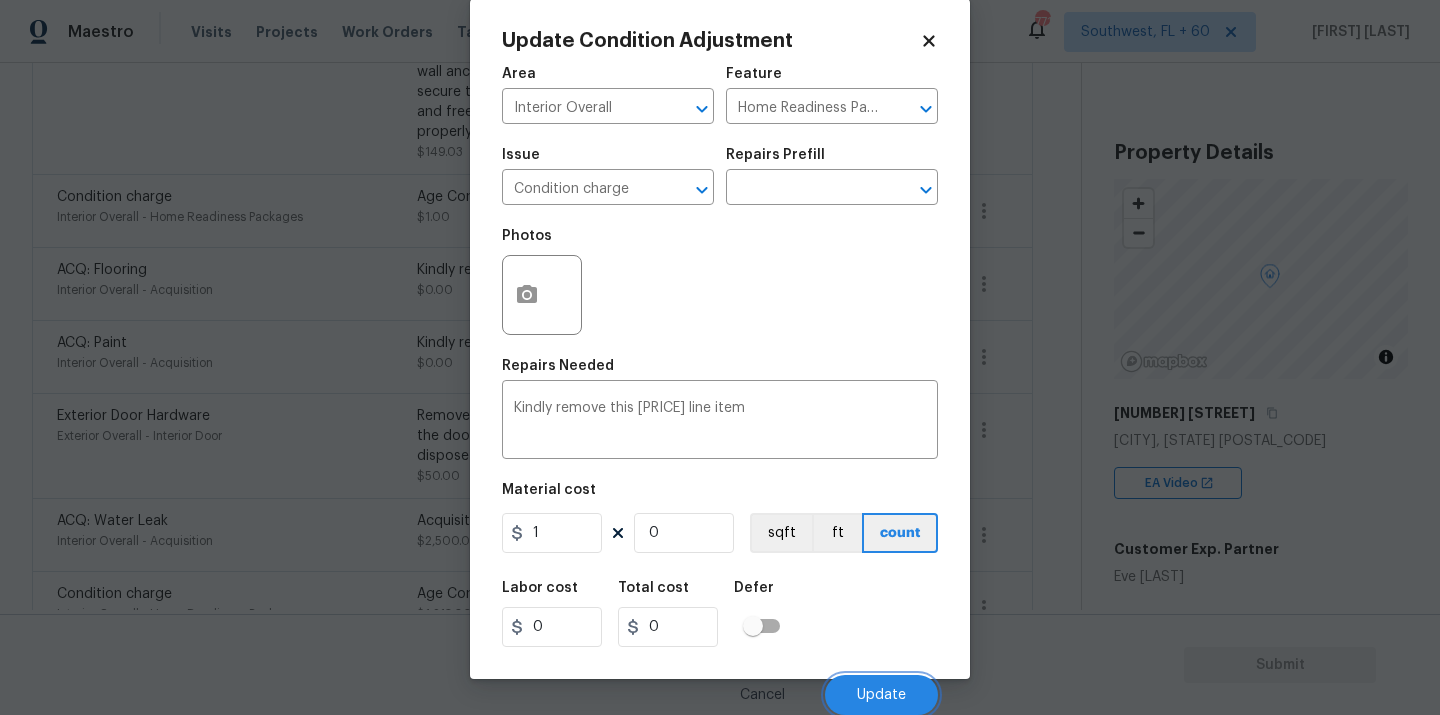 scroll, scrollTop: 689, scrollLeft: 0, axis: vertical 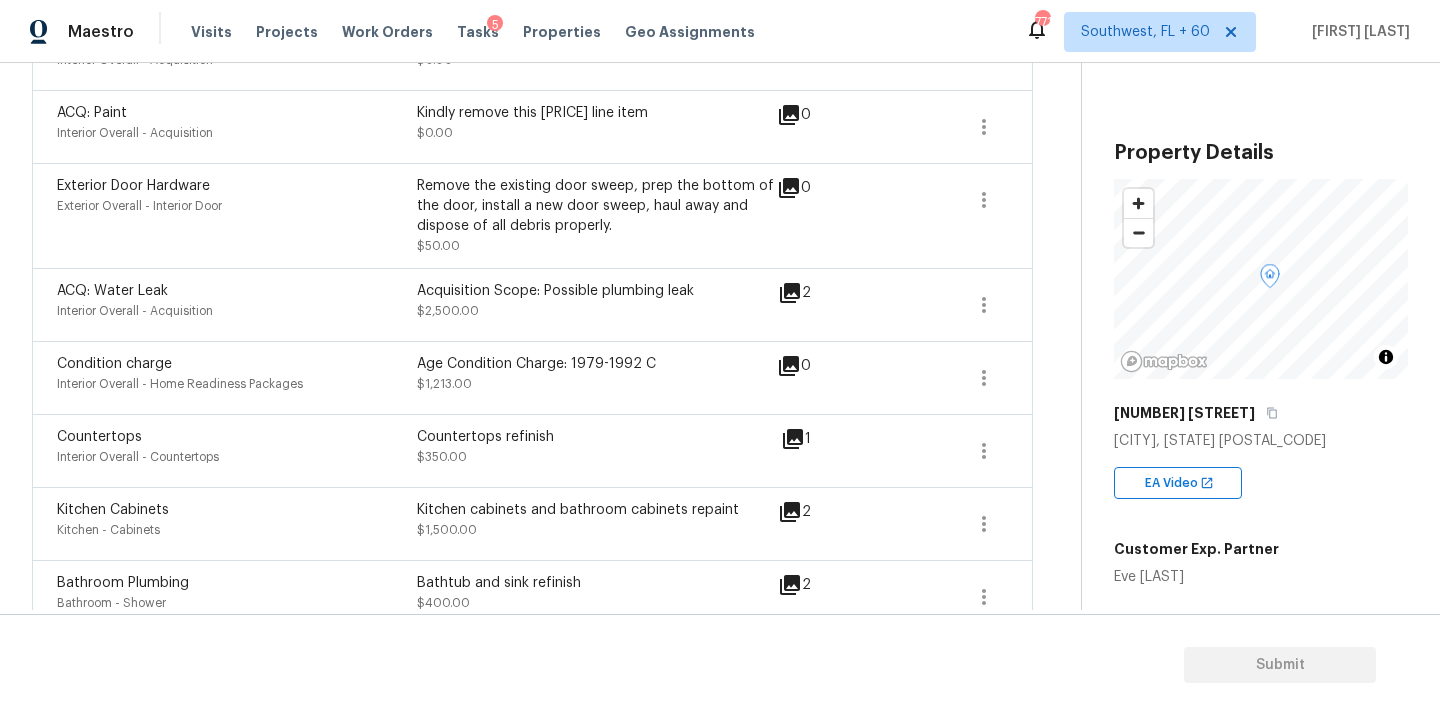 click 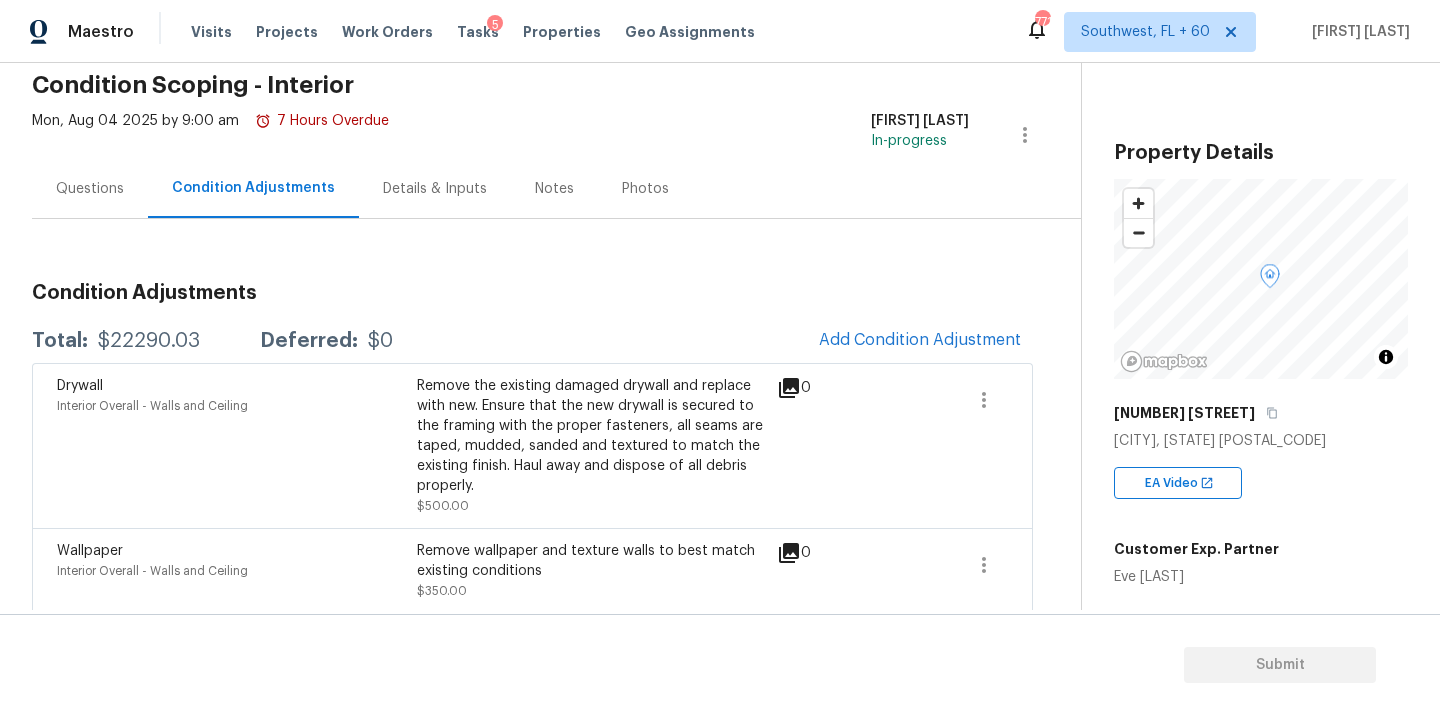 scroll, scrollTop: 0, scrollLeft: 0, axis: both 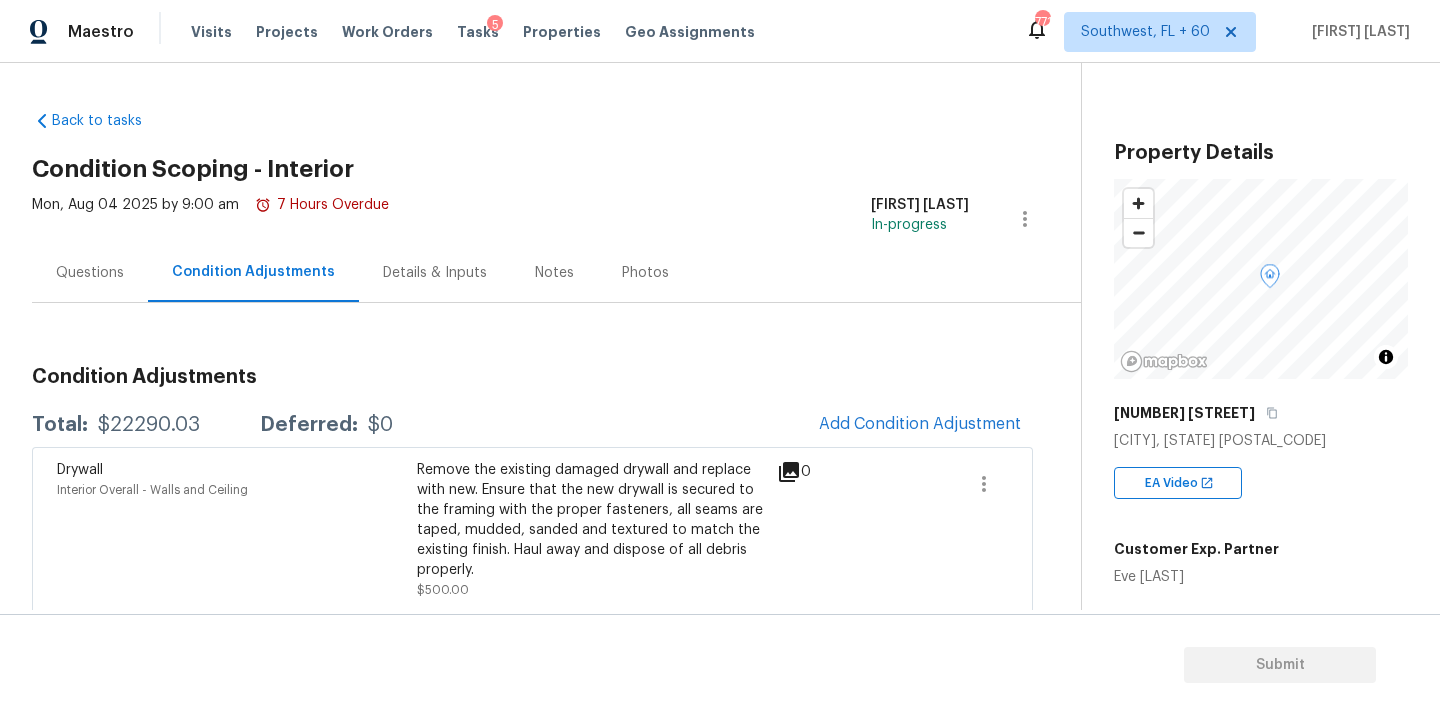 click on "Questions" at bounding box center (90, 272) 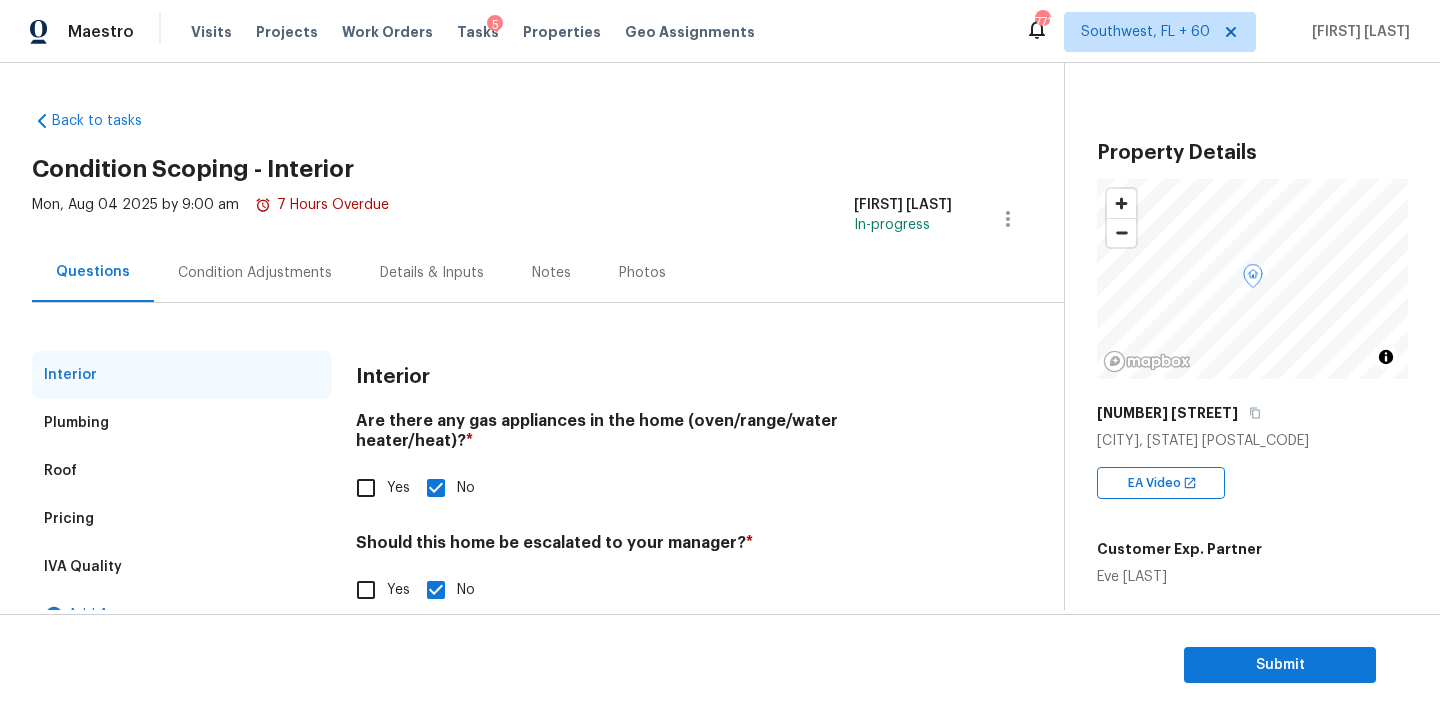scroll, scrollTop: 35, scrollLeft: 0, axis: vertical 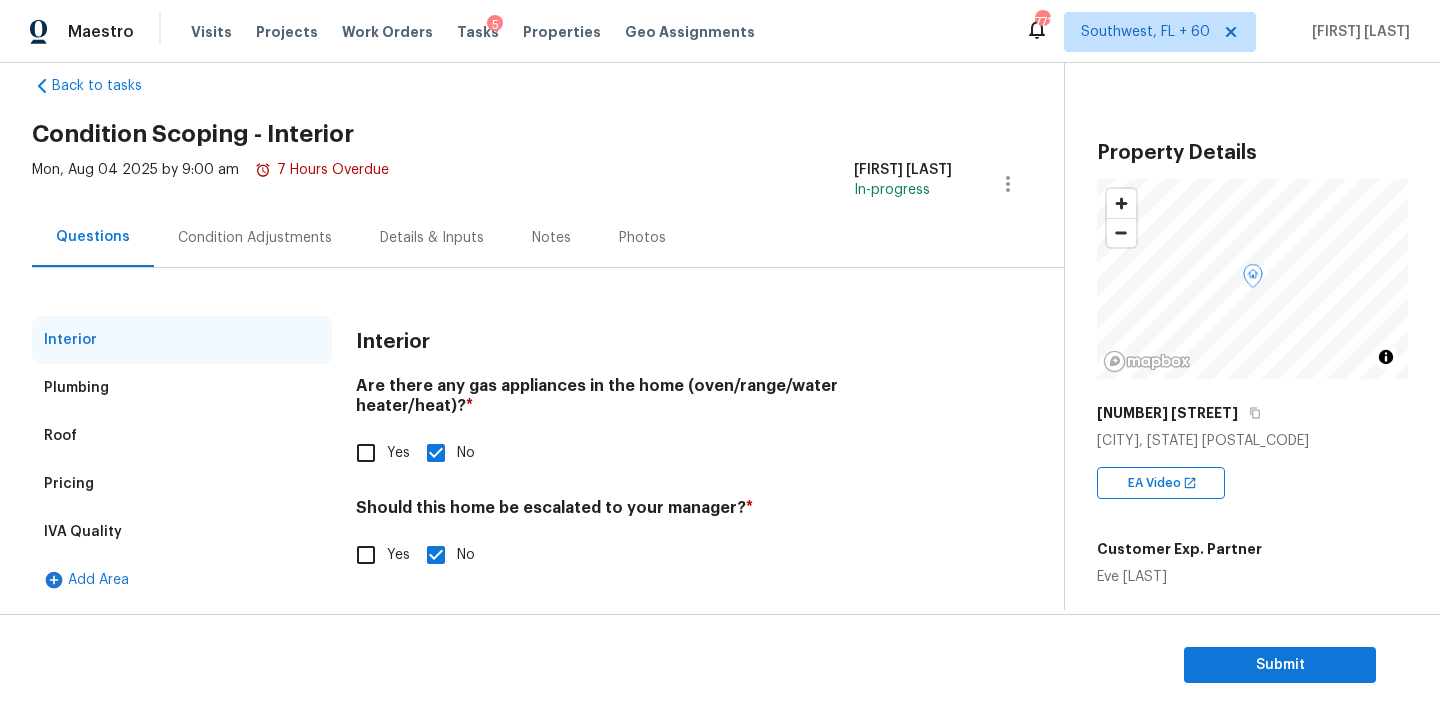 click on "Yes" at bounding box center [366, 555] 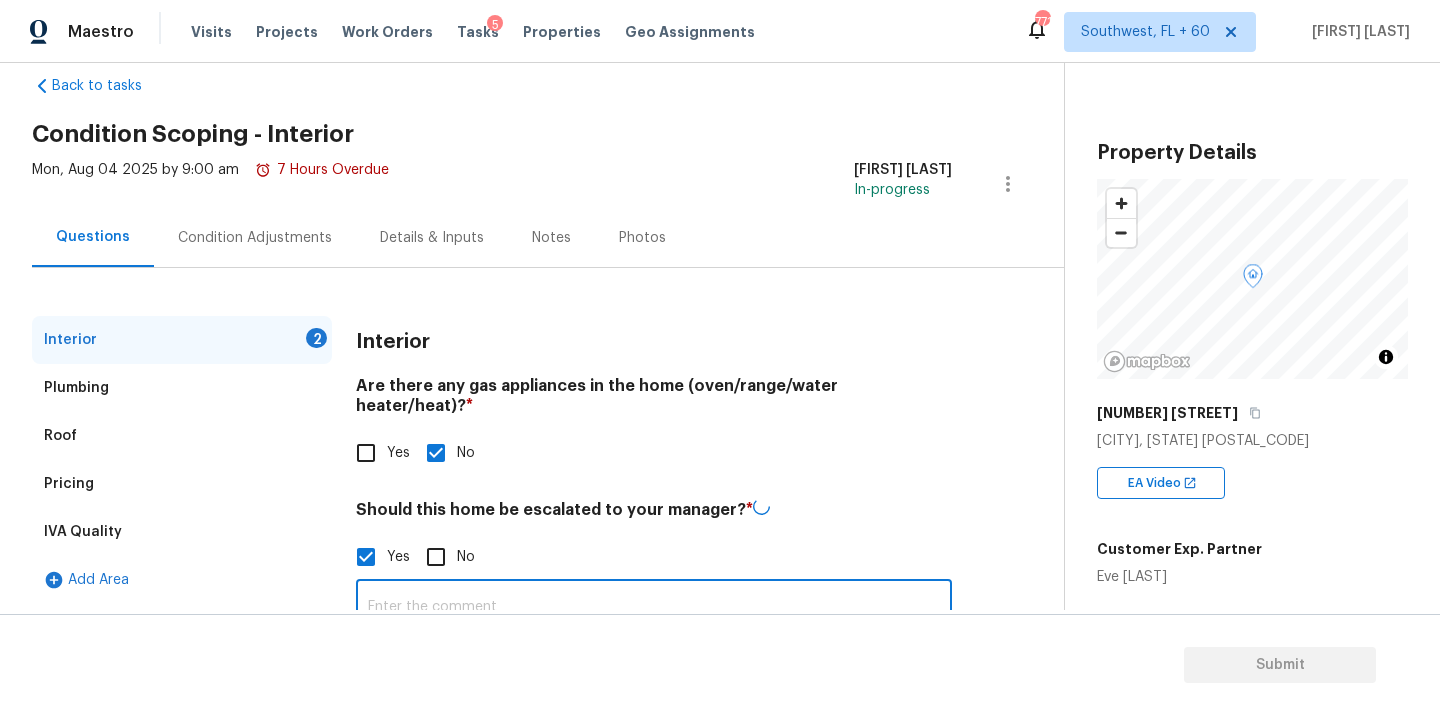 click at bounding box center (654, 607) 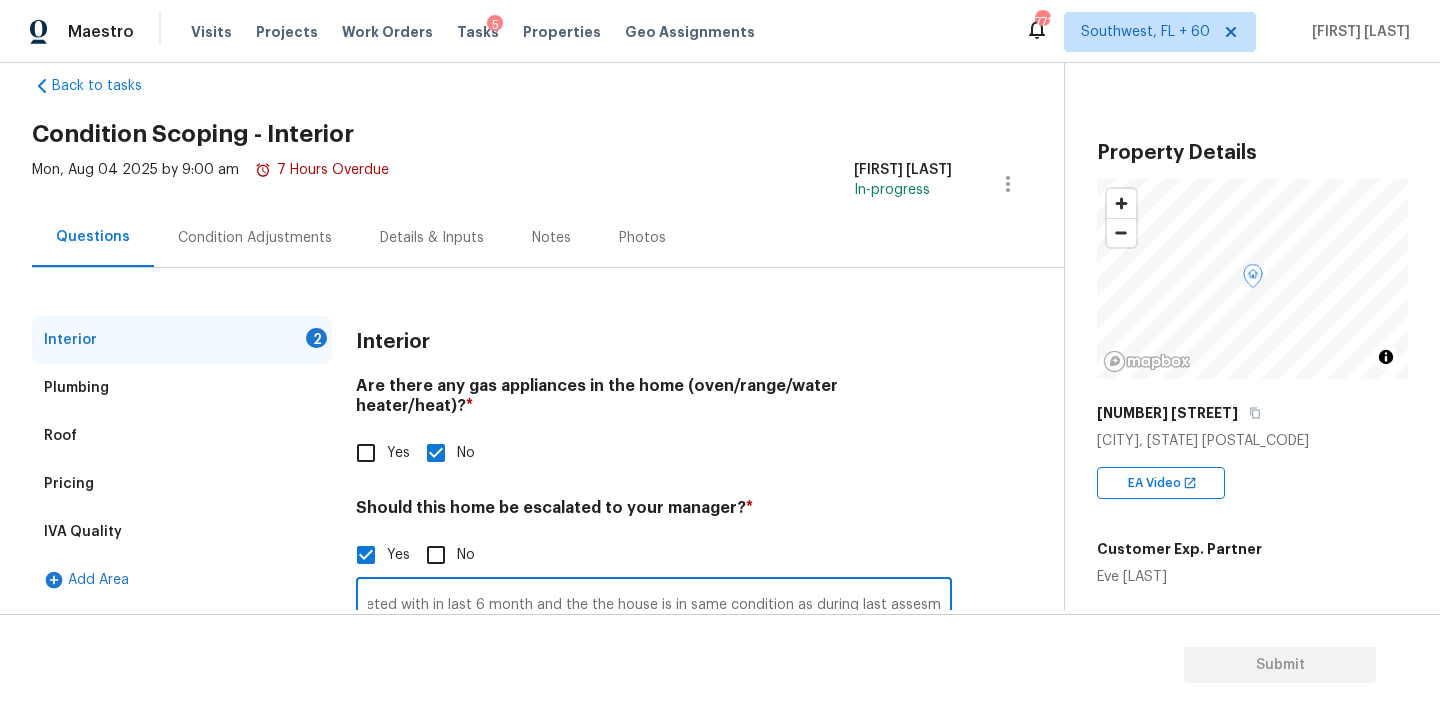 scroll, scrollTop: 0, scrollLeft: 254, axis: horizontal 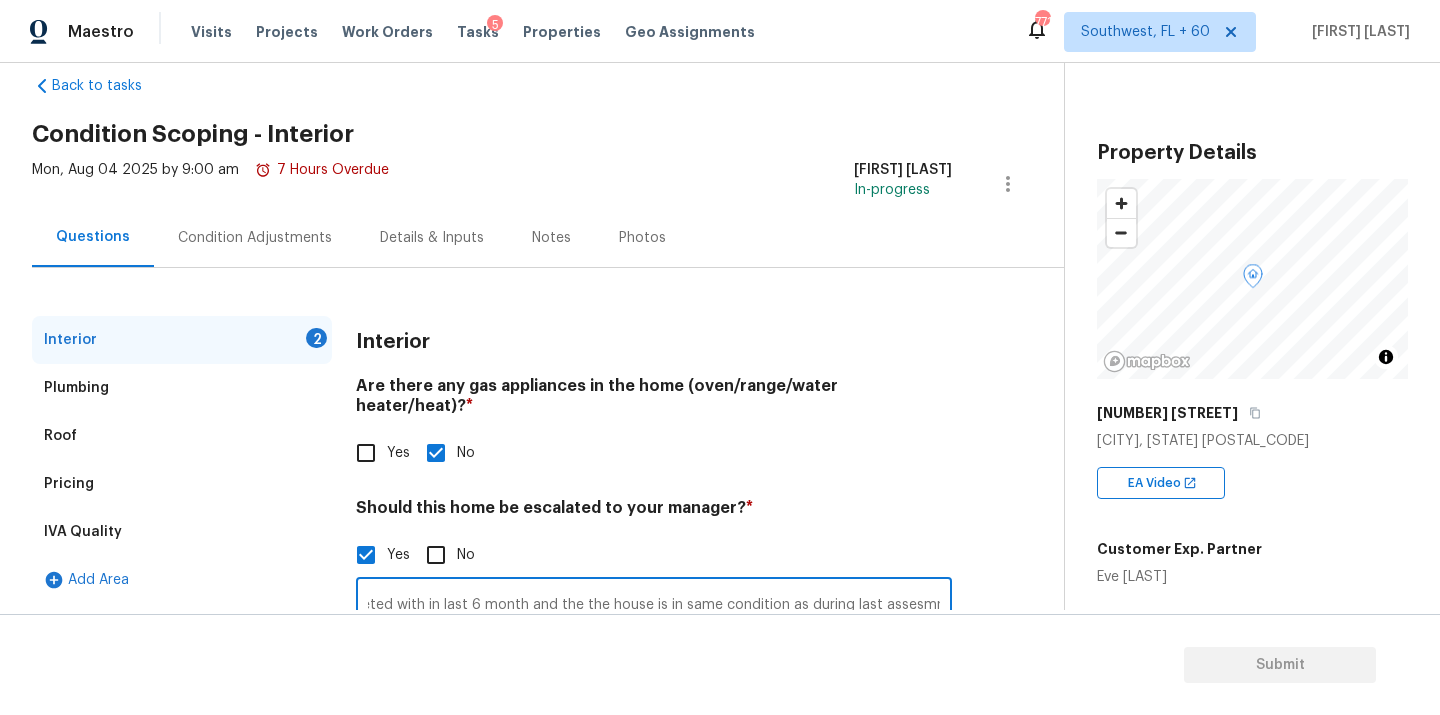 click on "This is a duplicate assessment completed with in last 6 month and the the house is in same condition as during last assesmnt." at bounding box center [654, 605] 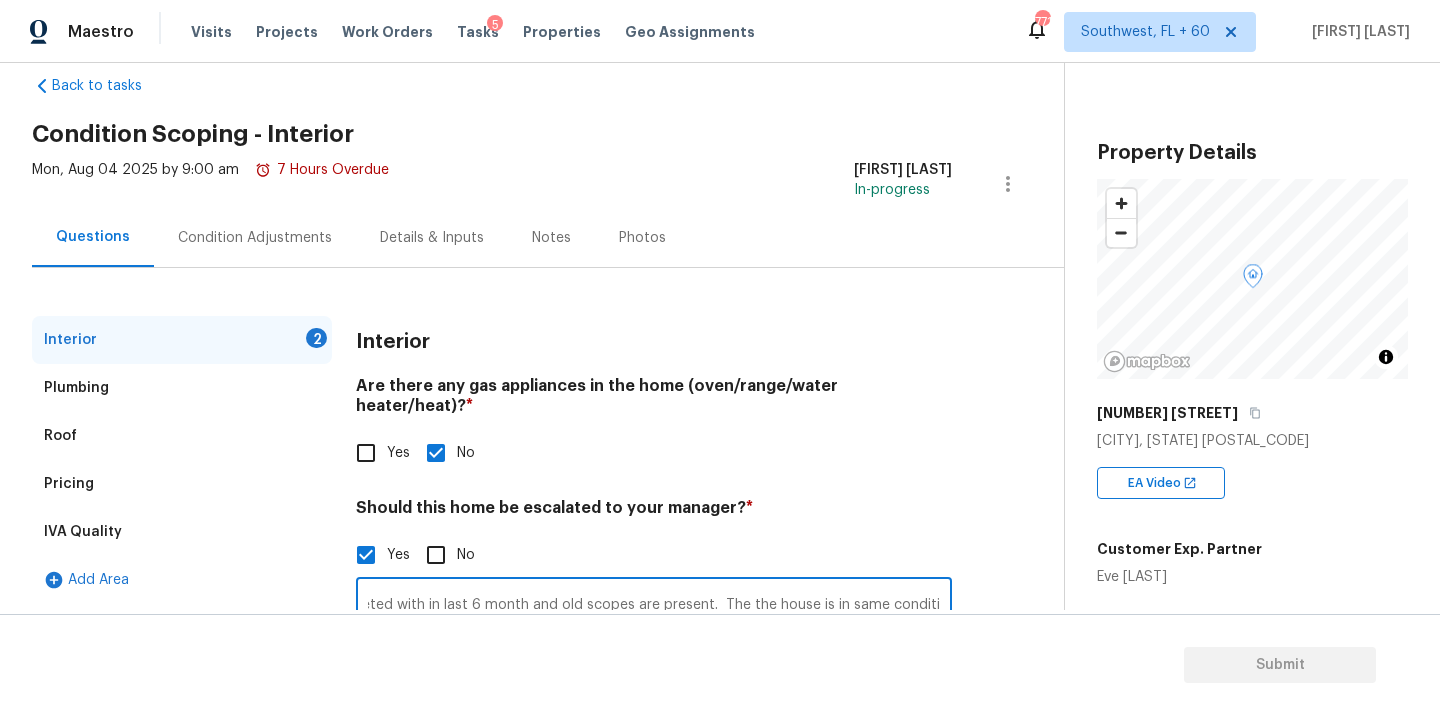 click on "This is a duplicate assessment completed with in last 6 month and old scopes are present.  The the house is in same condition as during last assesmnt." at bounding box center (654, 605) 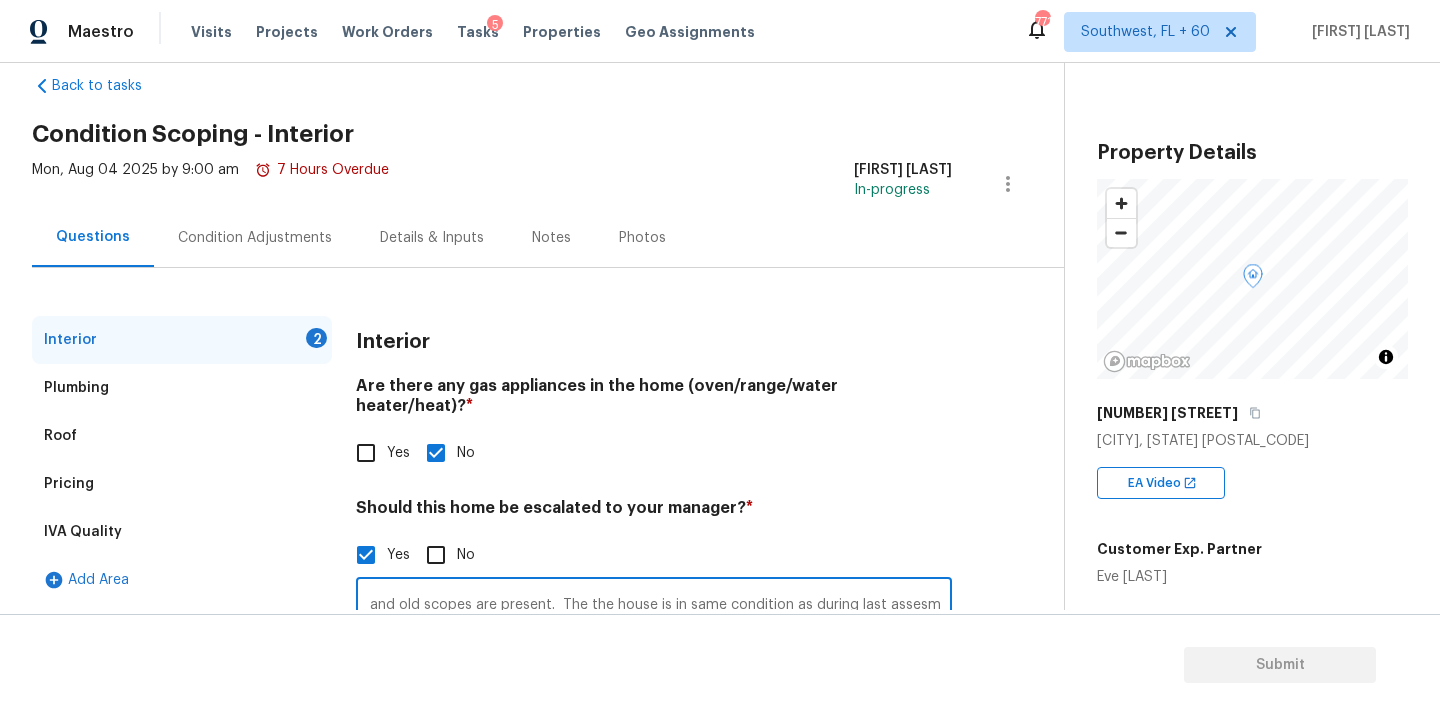 click on "This is a duplicate assessment completed with in last 6 month and old scopes are present.  The the house is in same condition as during last assesmnt." at bounding box center [654, 605] 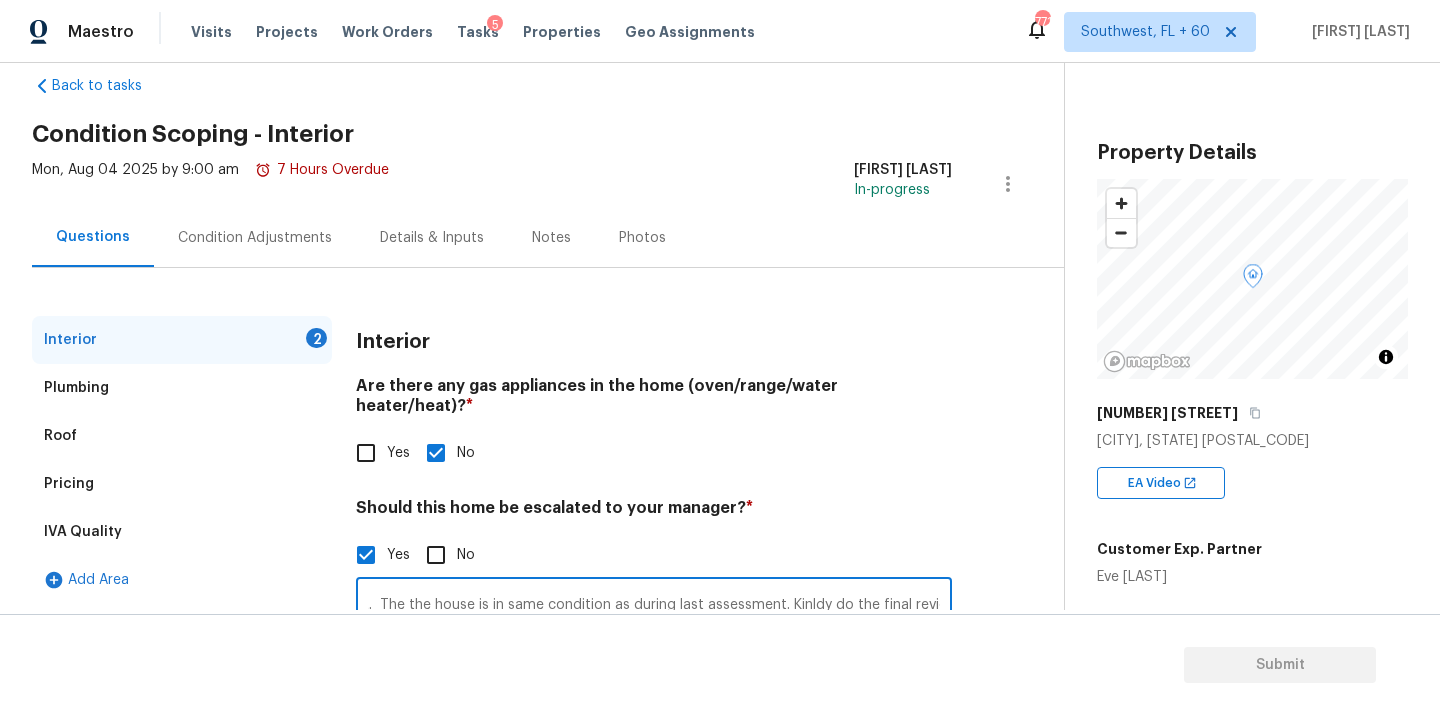 scroll, scrollTop: 0, scrollLeft: 603, axis: horizontal 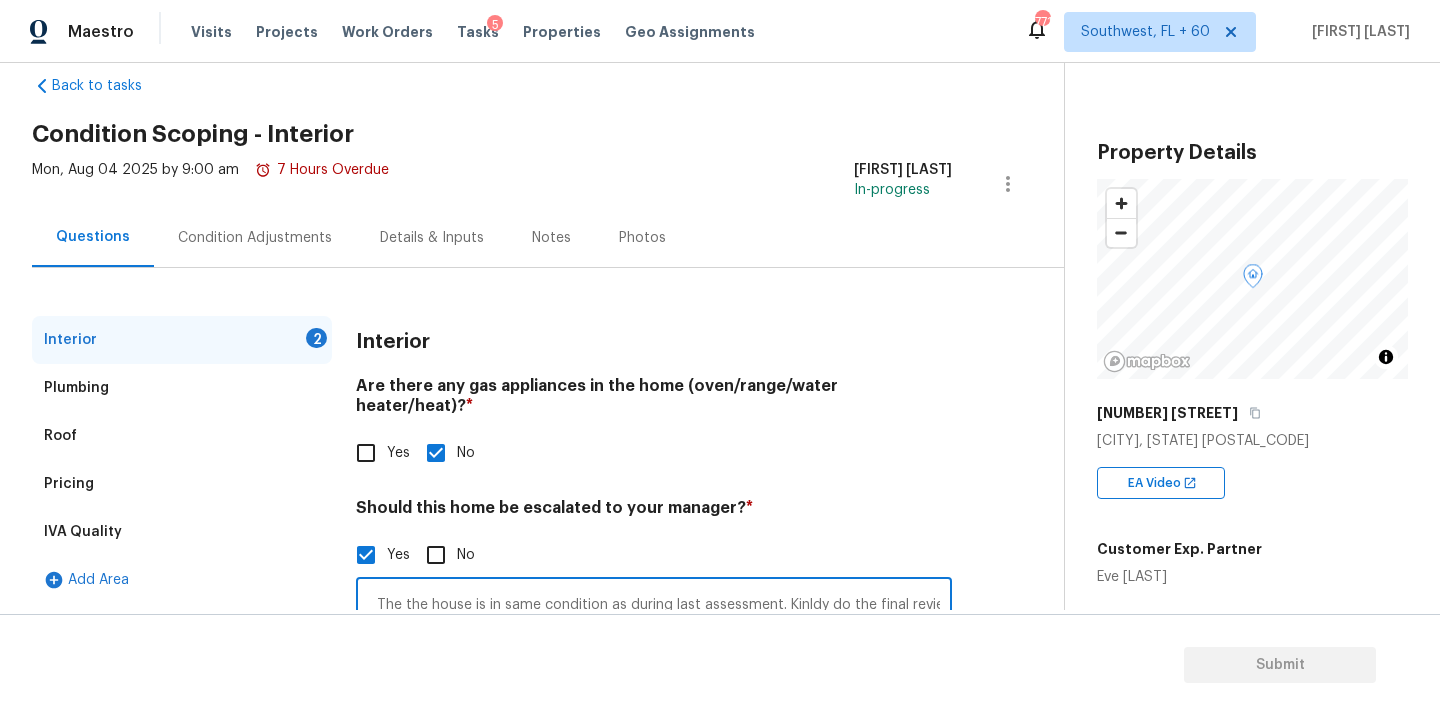 click on "This is a duplicate assessment completed with in last 6 month and old scopes are present.  The the house is in same condition as during last assessment. Kinldy do the final review." at bounding box center (654, 605) 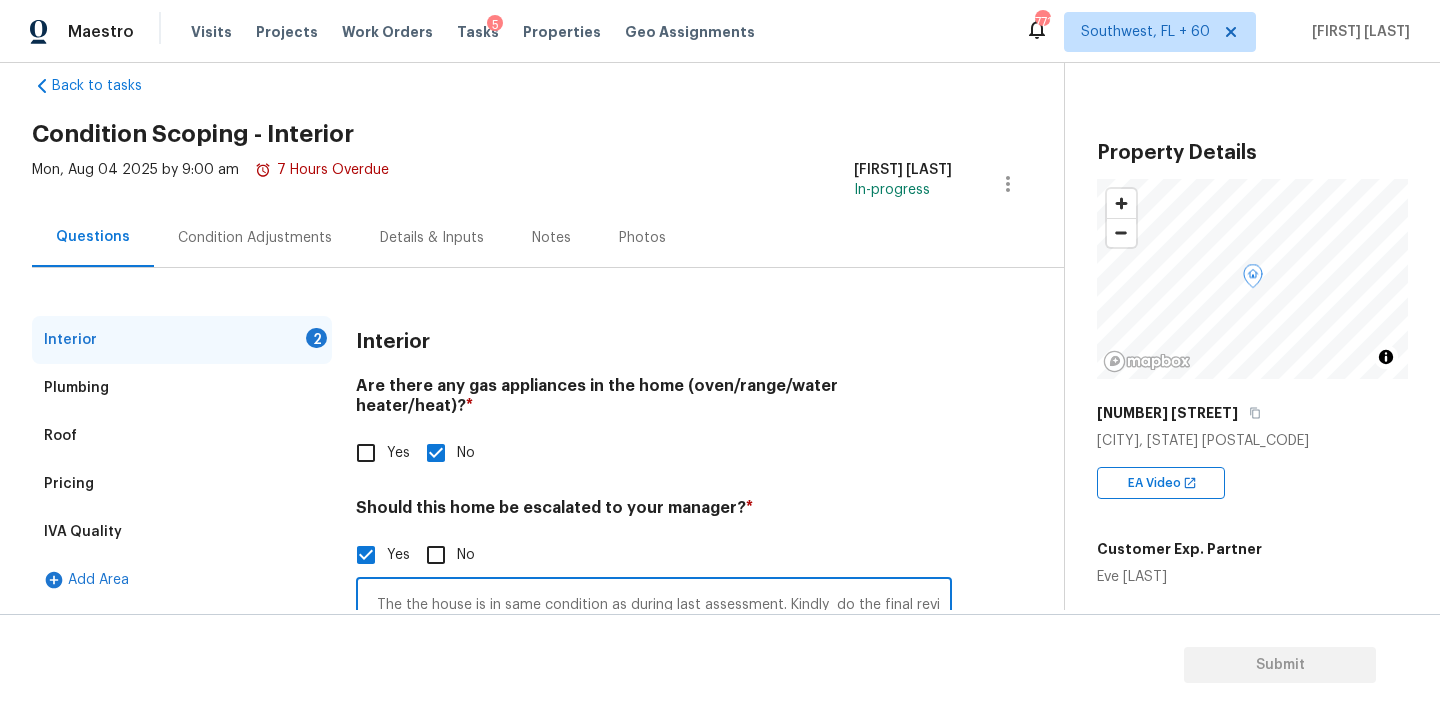 scroll, scrollTop: 0, scrollLeft: 566, axis: horizontal 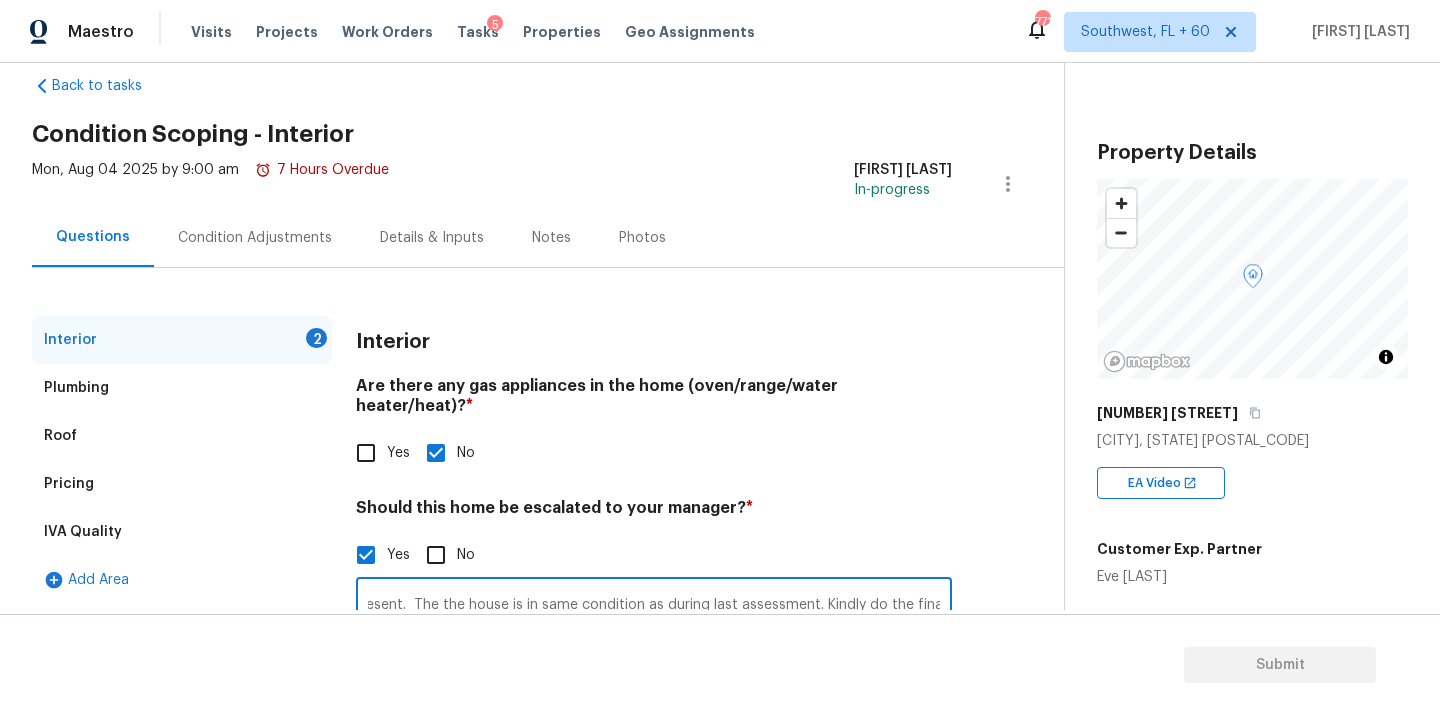 click on "This is a duplicate assessment completed with in last 6 month and old scopes are present.  The the house is in same condition as during last assessment. Kindly do the final review." at bounding box center (654, 605) 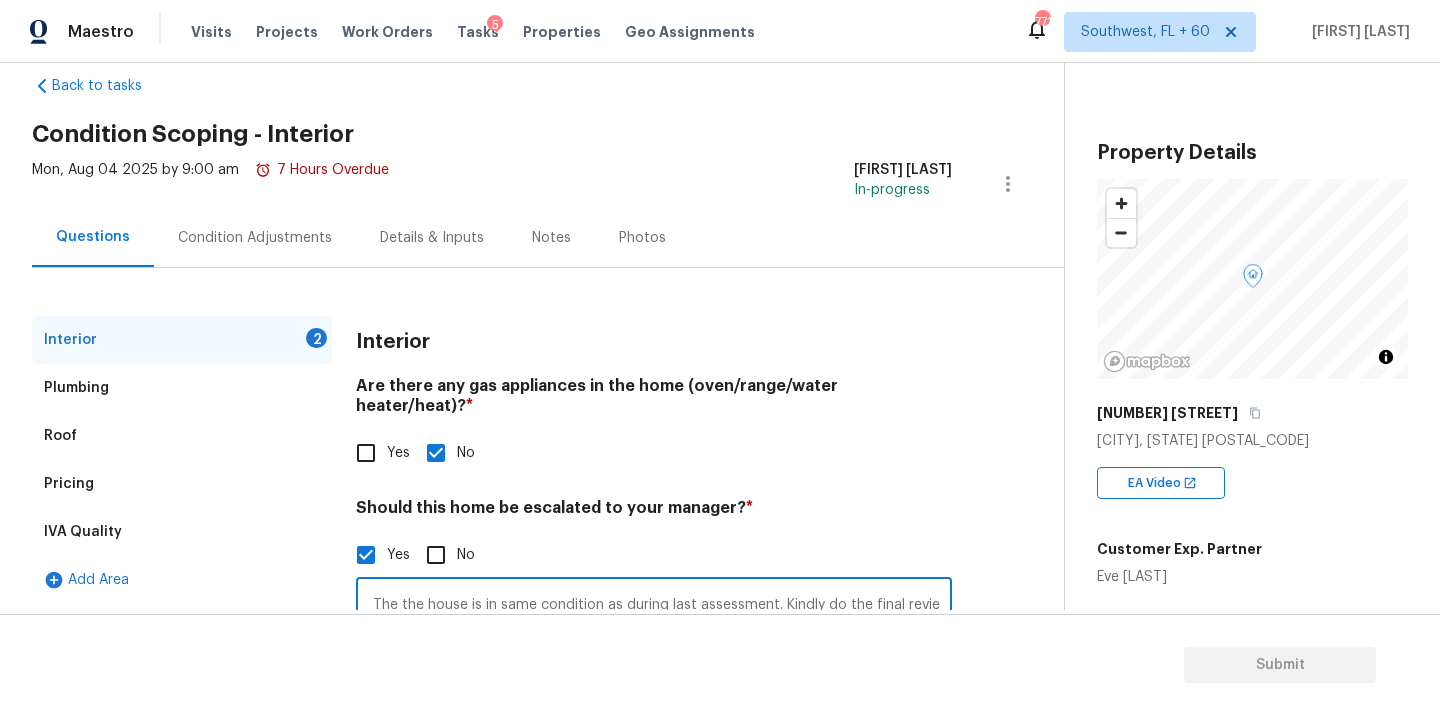drag, startPoint x: 937, startPoint y: 582, endPoint x: 948, endPoint y: 671, distance: 89.6772 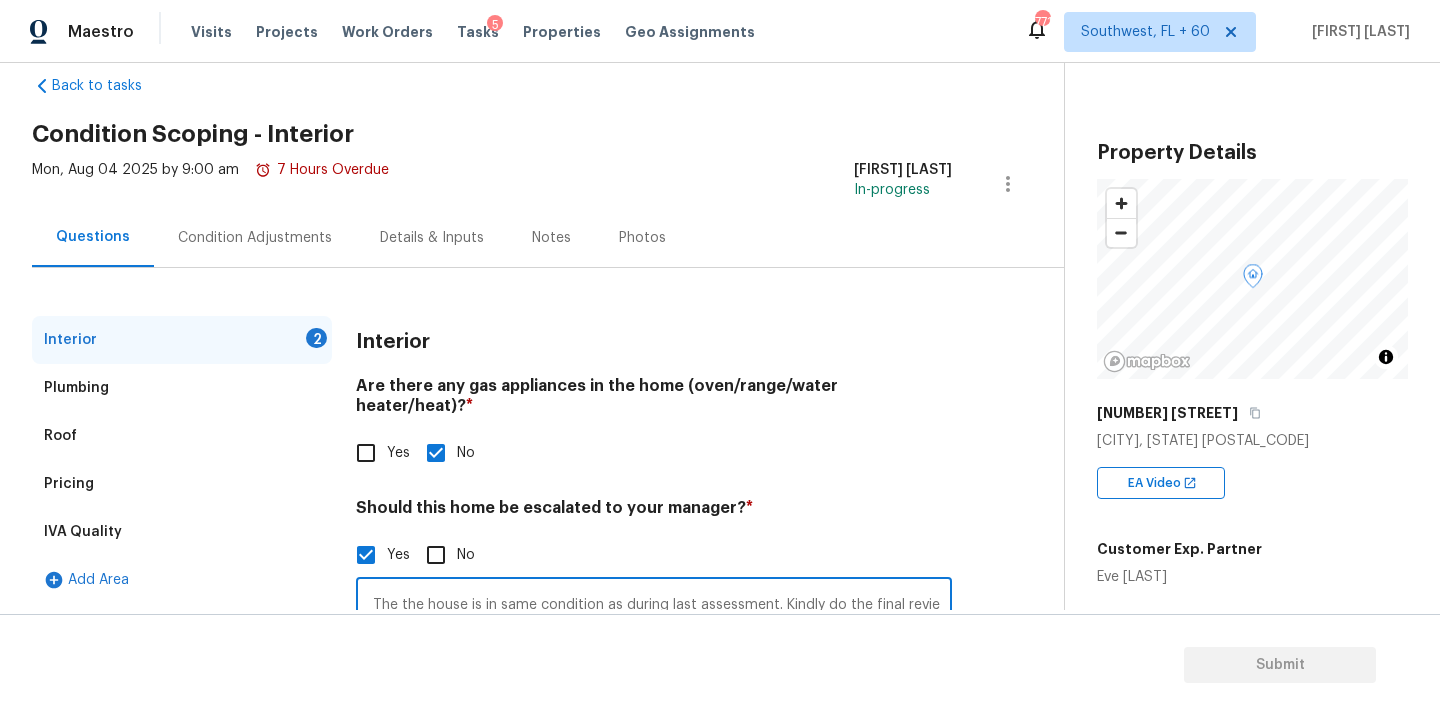 scroll, scrollTop: 0, scrollLeft: 0, axis: both 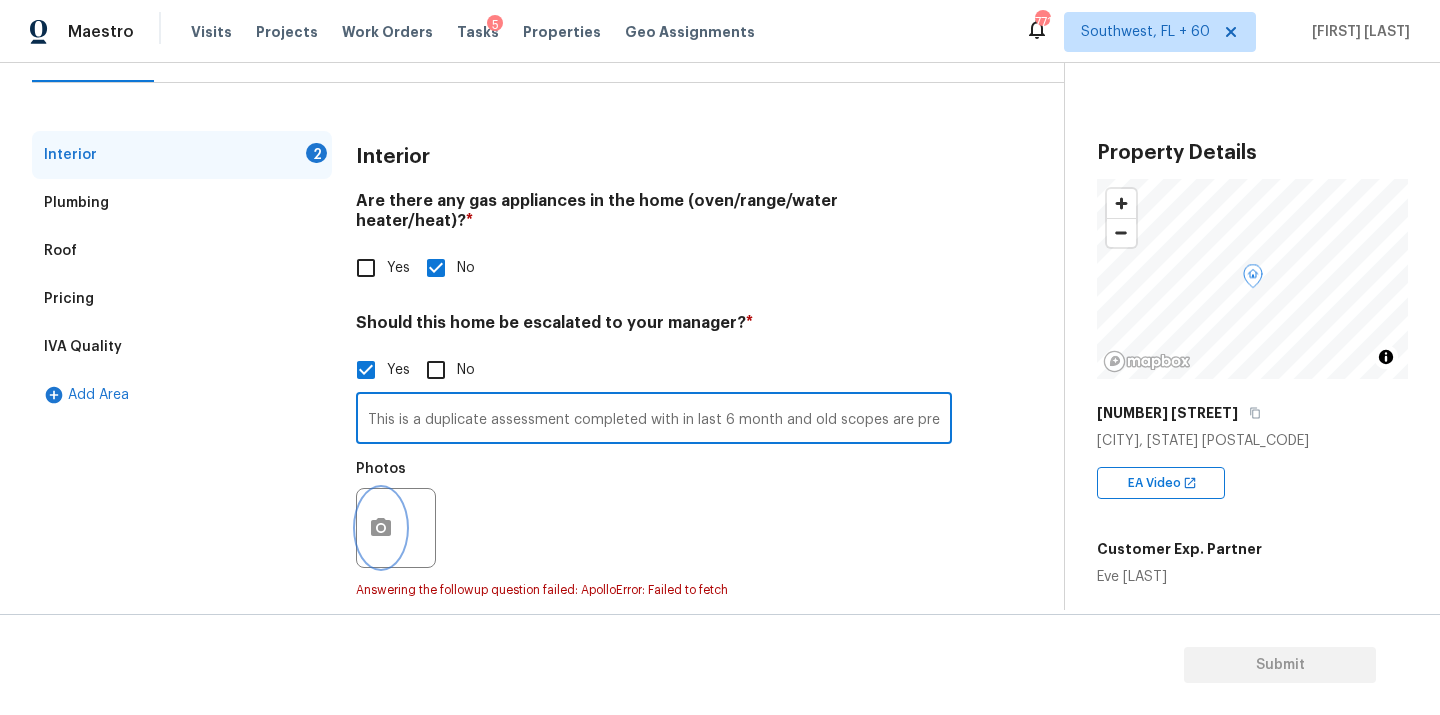 click at bounding box center [381, 528] 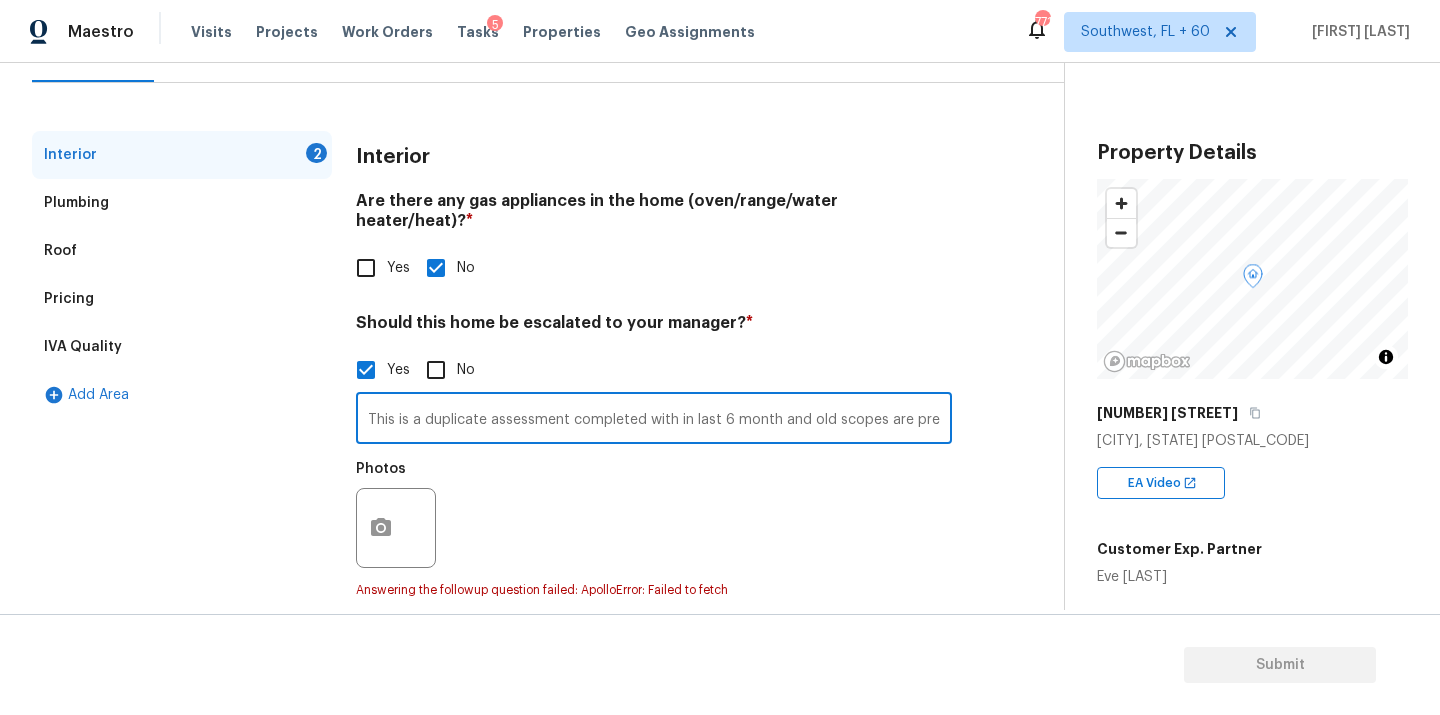 scroll, scrollTop: 202, scrollLeft: 0, axis: vertical 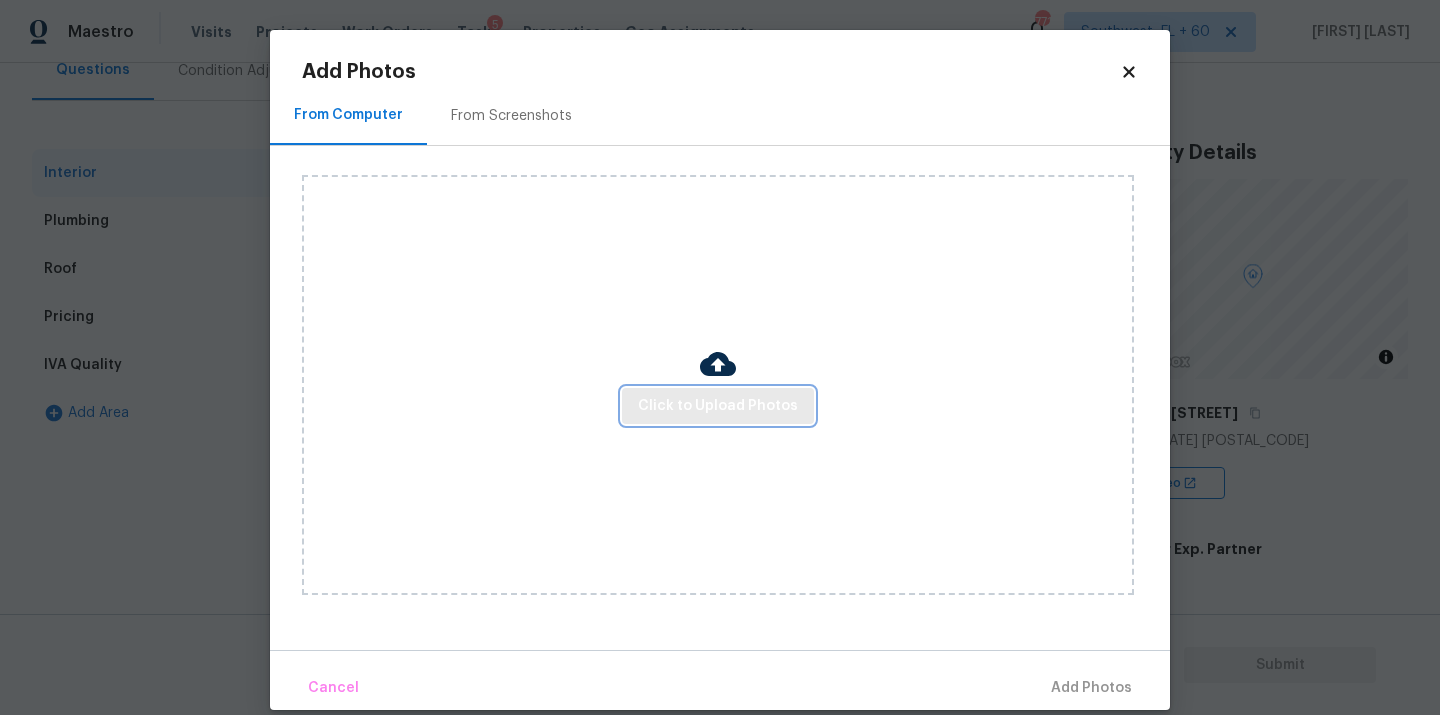 click on "Click to Upload Photos" at bounding box center [718, 406] 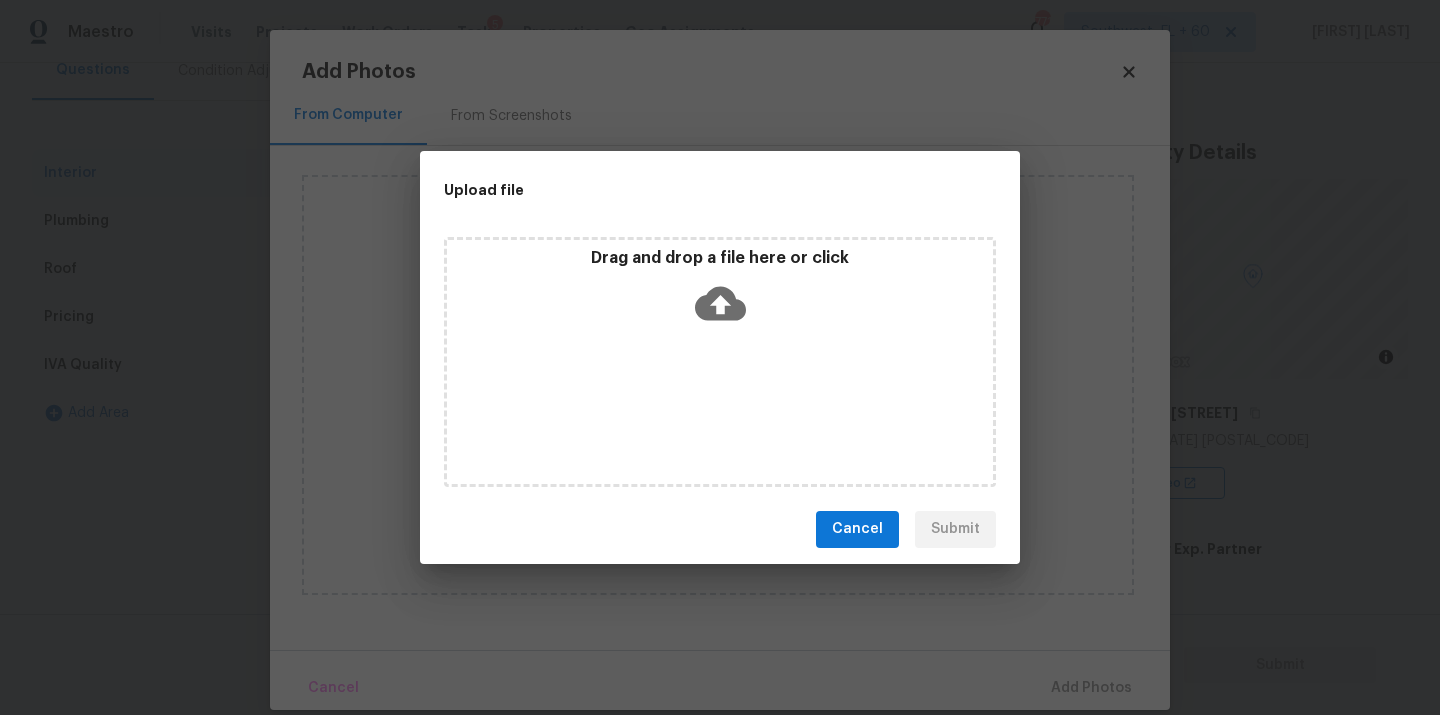 click on "Drag and drop a file here or click" at bounding box center [720, 362] 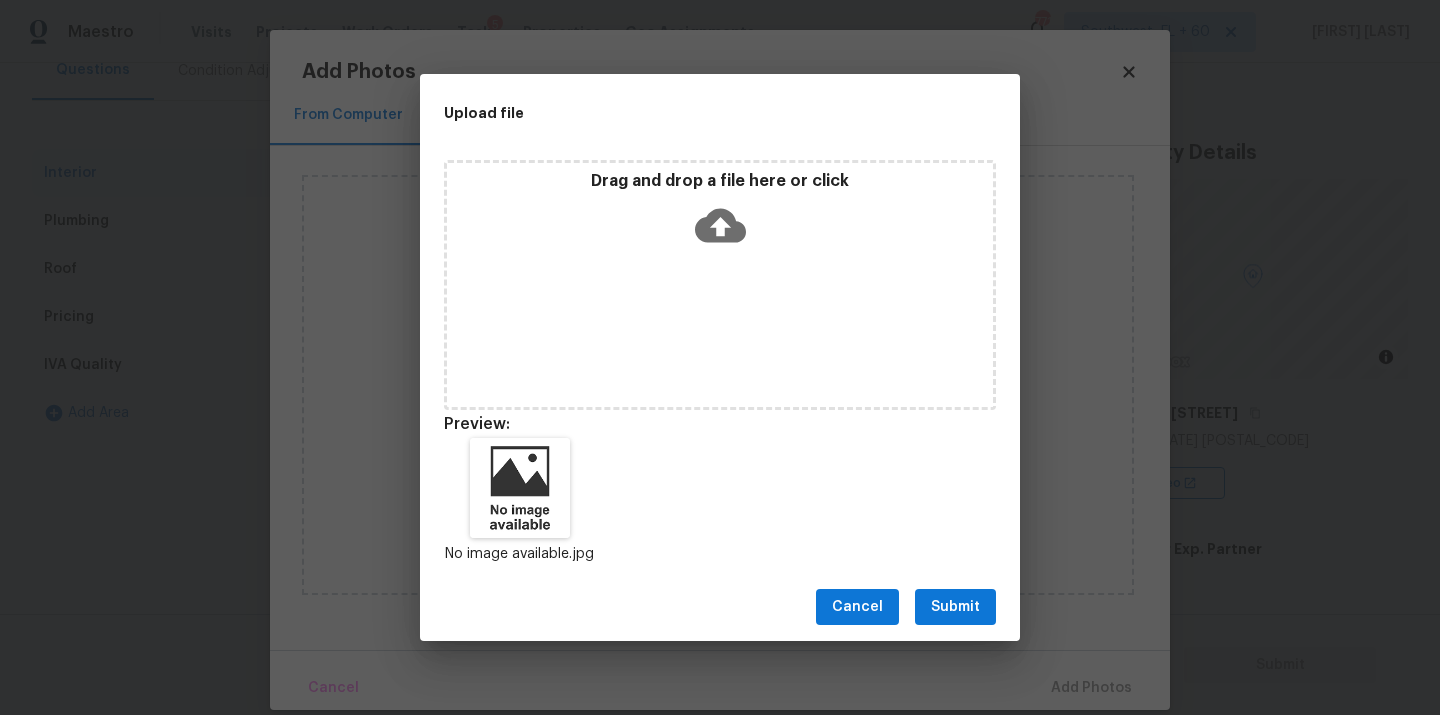 click on "Submit" at bounding box center [955, 607] 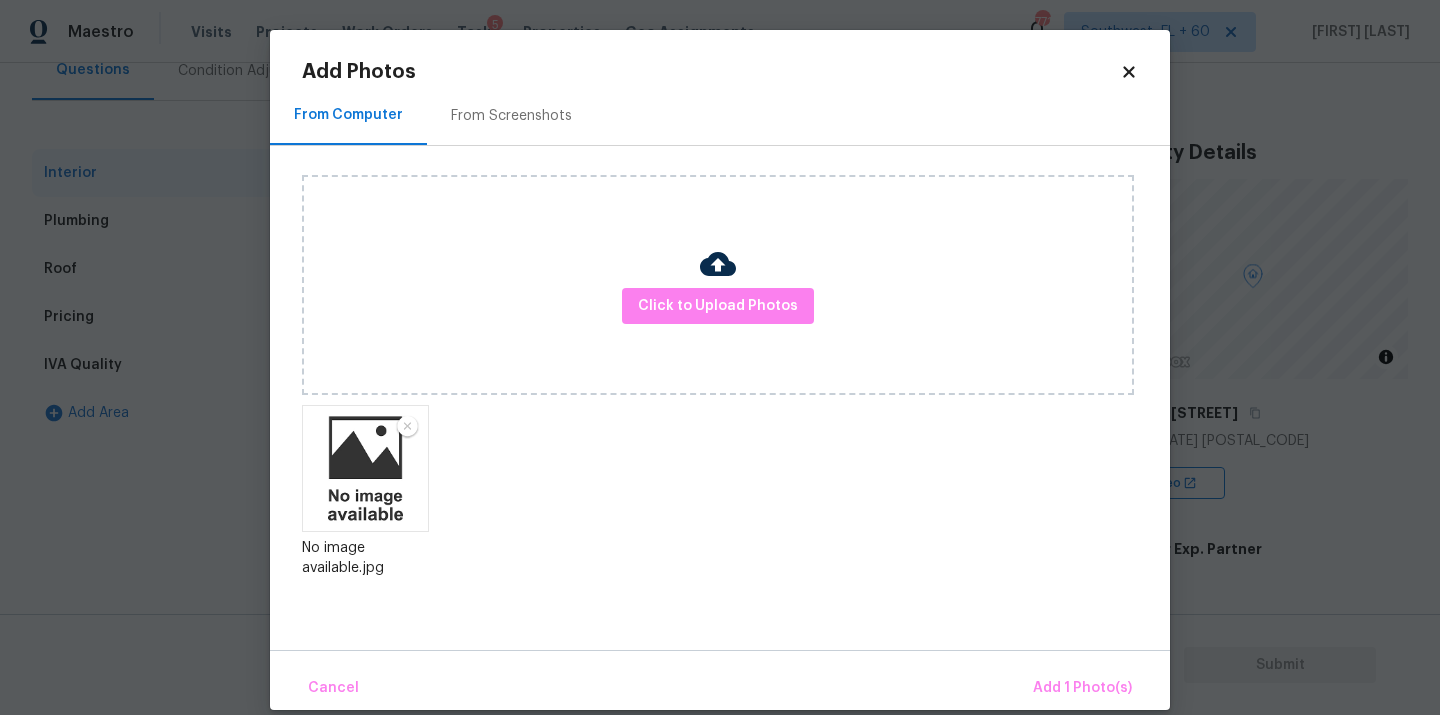 click on "Cancel Add 1 Photo(s)" at bounding box center (720, 680) 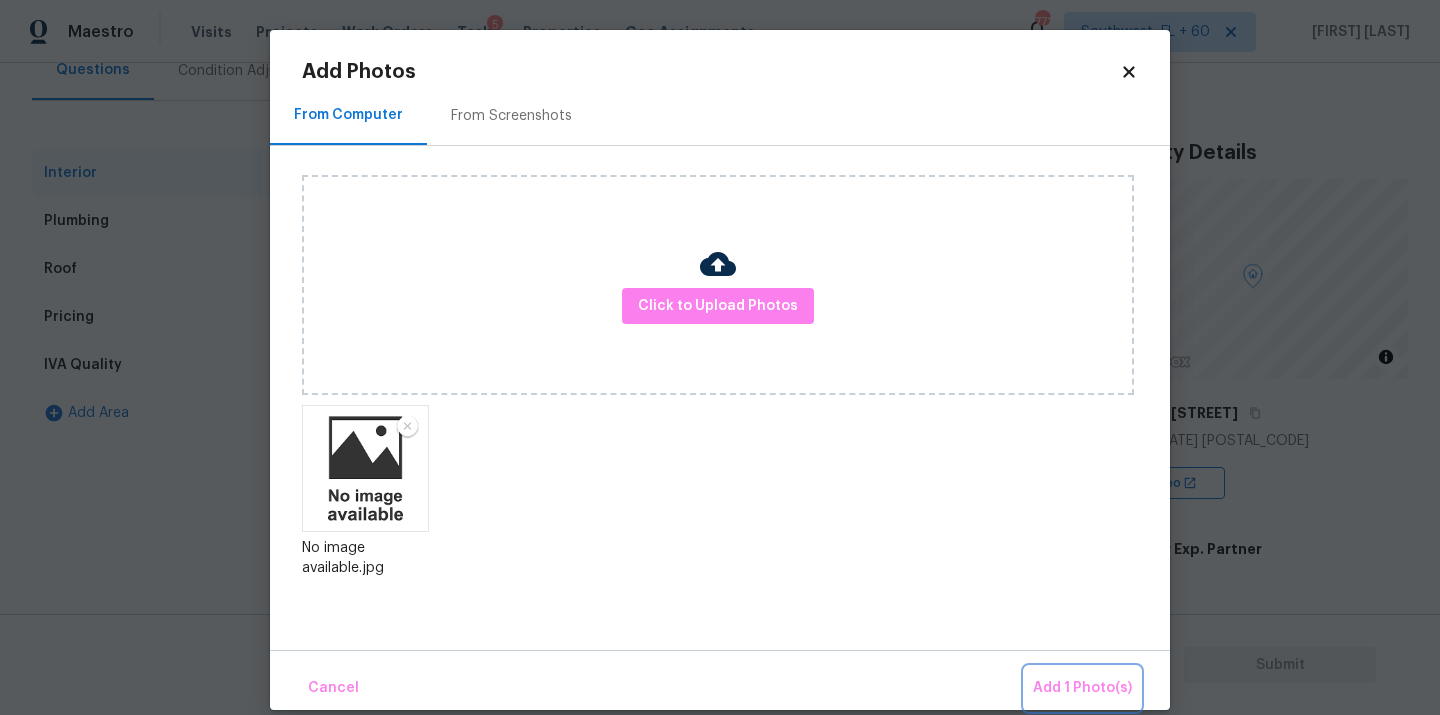 click on "Add 1 Photo(s)" at bounding box center [1082, 688] 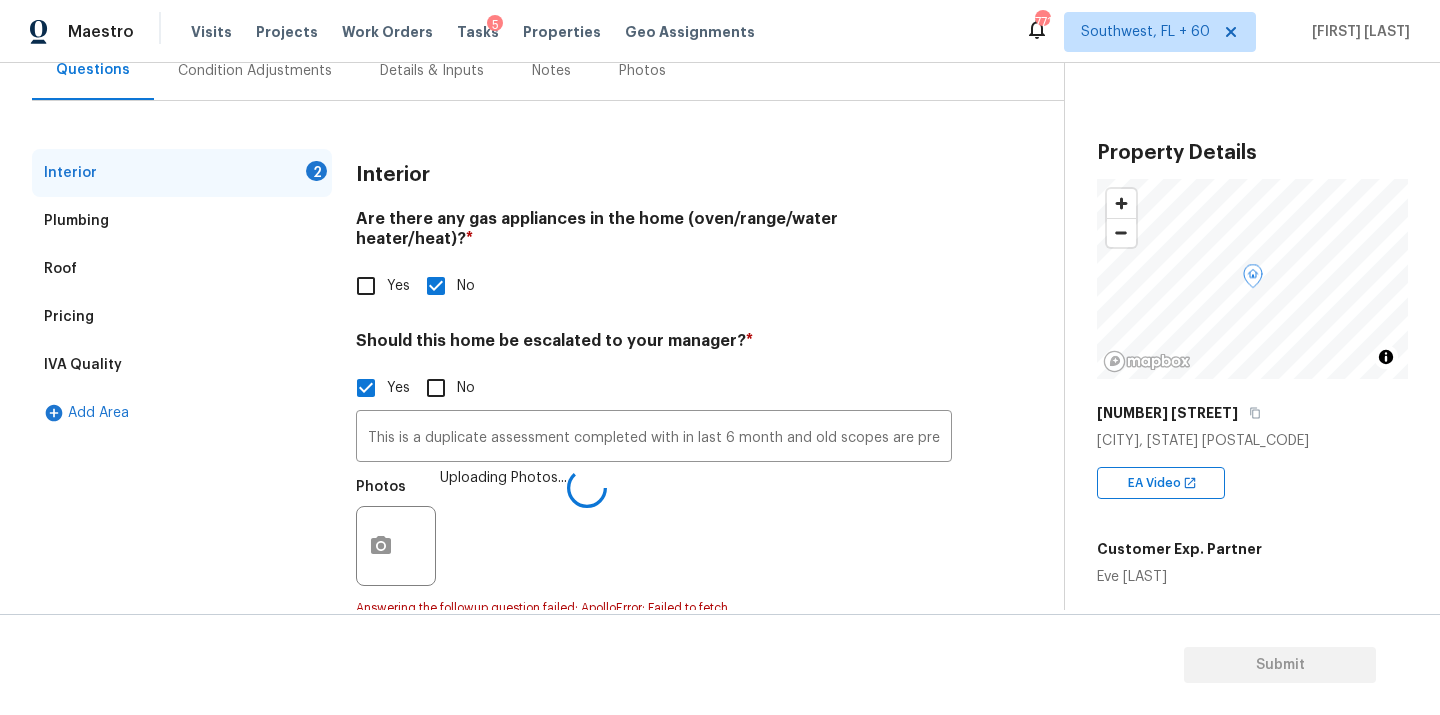 click on "Interior 2 Plumbing Roof Pricing IVA Quality Add Area" at bounding box center (182, 395) 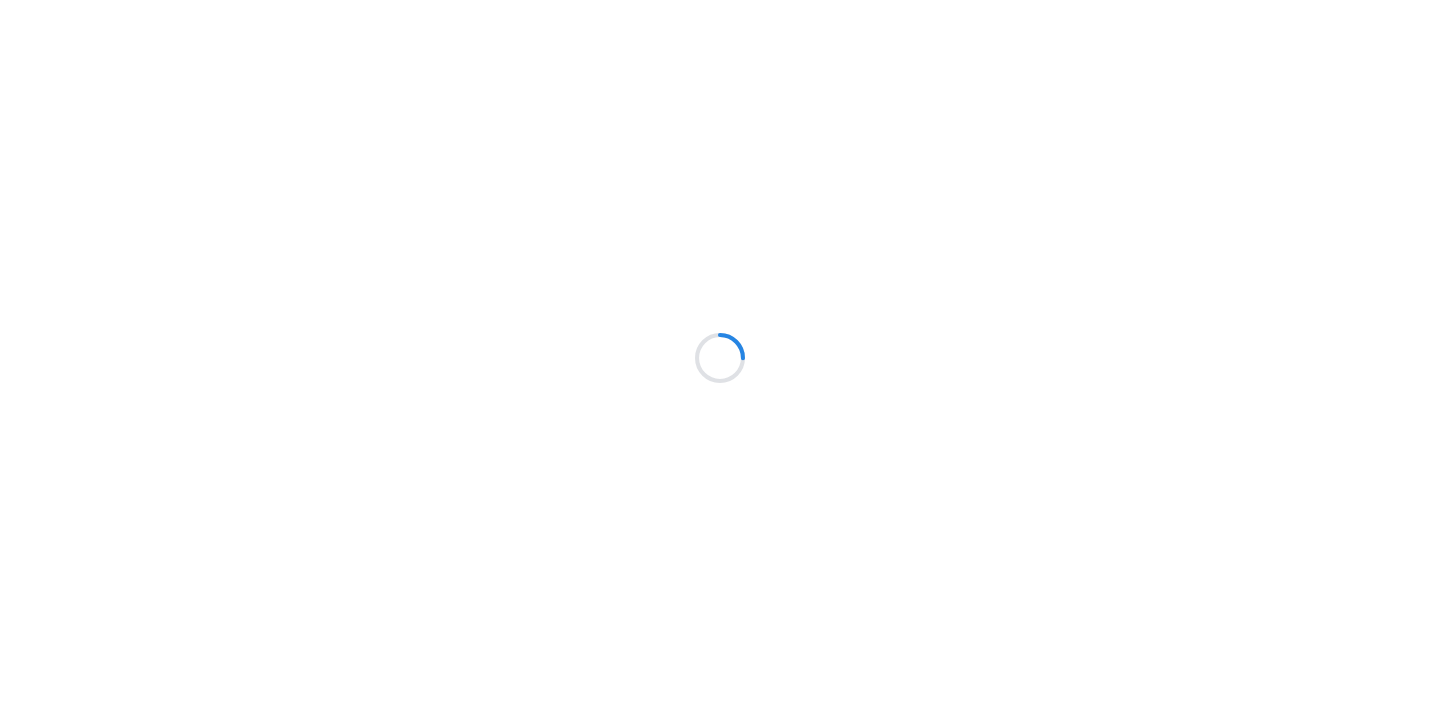 scroll, scrollTop: 0, scrollLeft: 0, axis: both 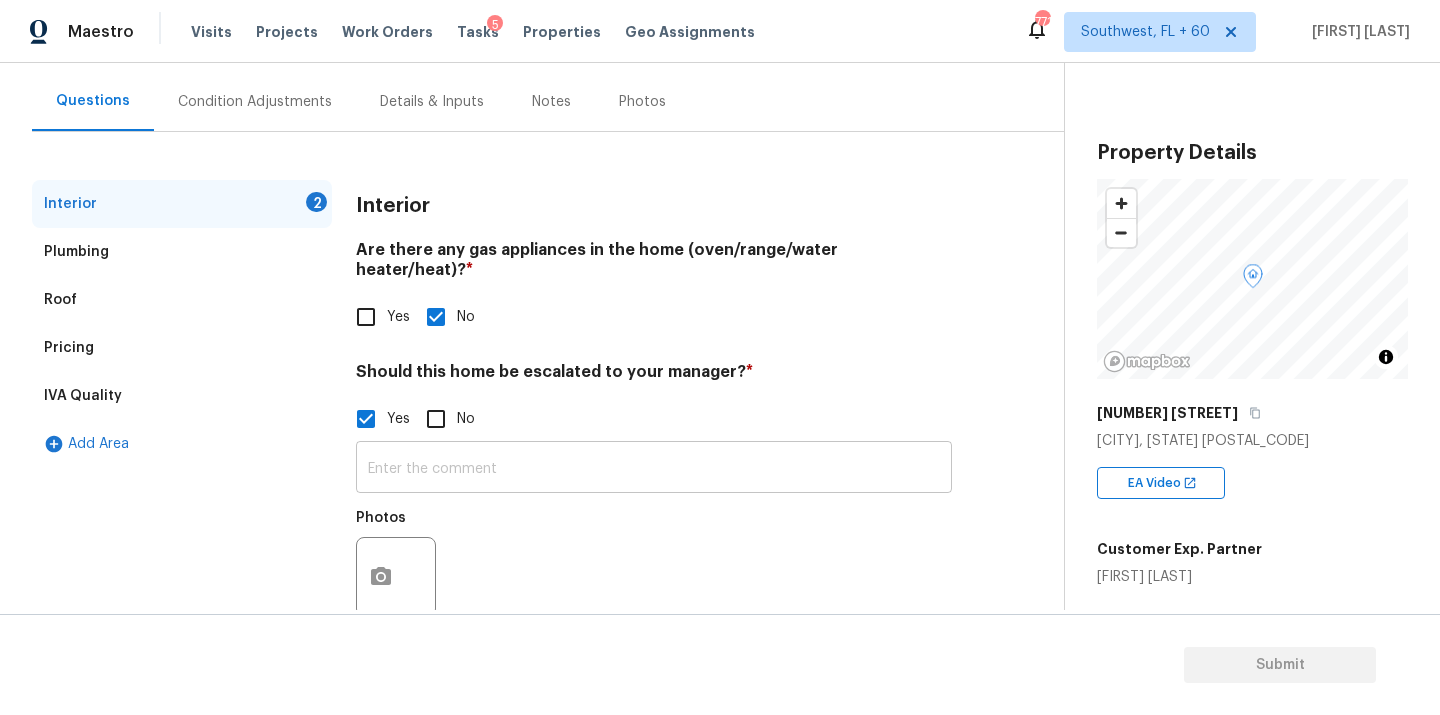 click at bounding box center [654, 469] 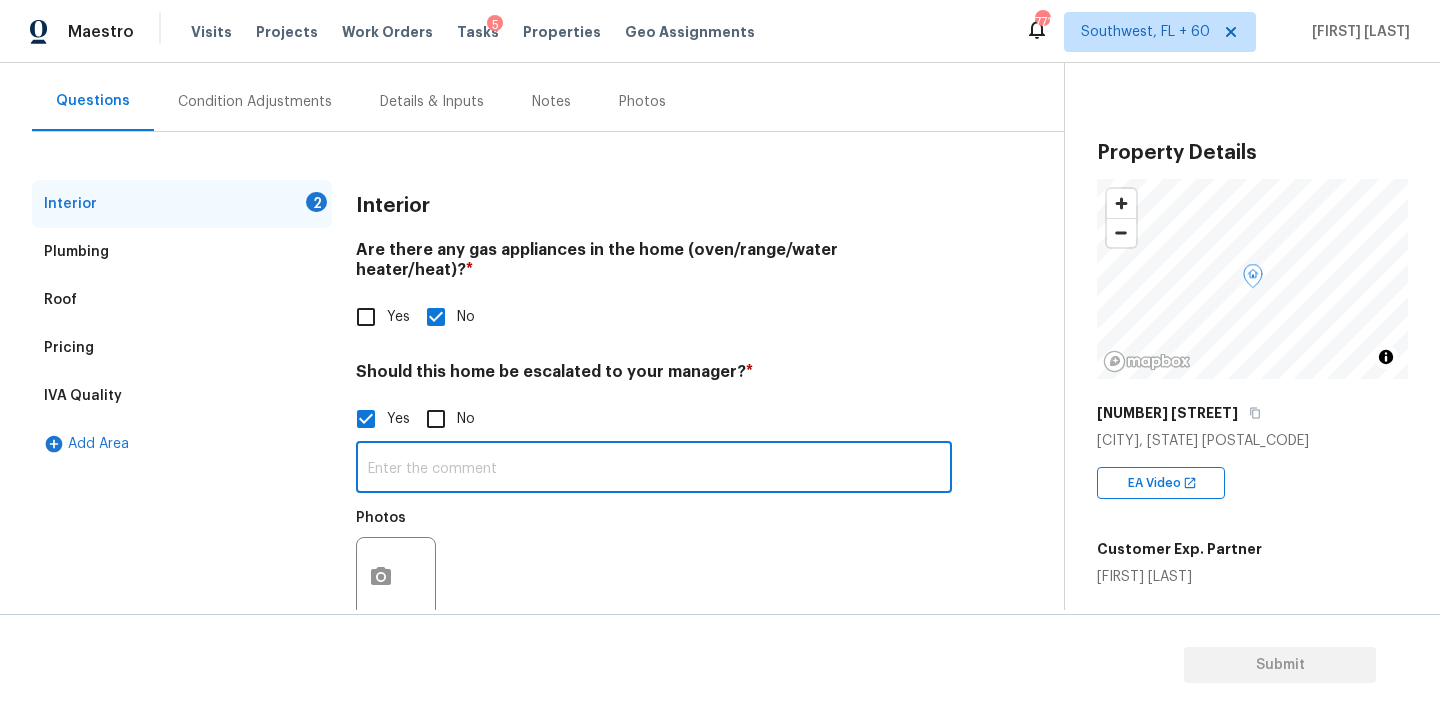 click at bounding box center (654, 469) 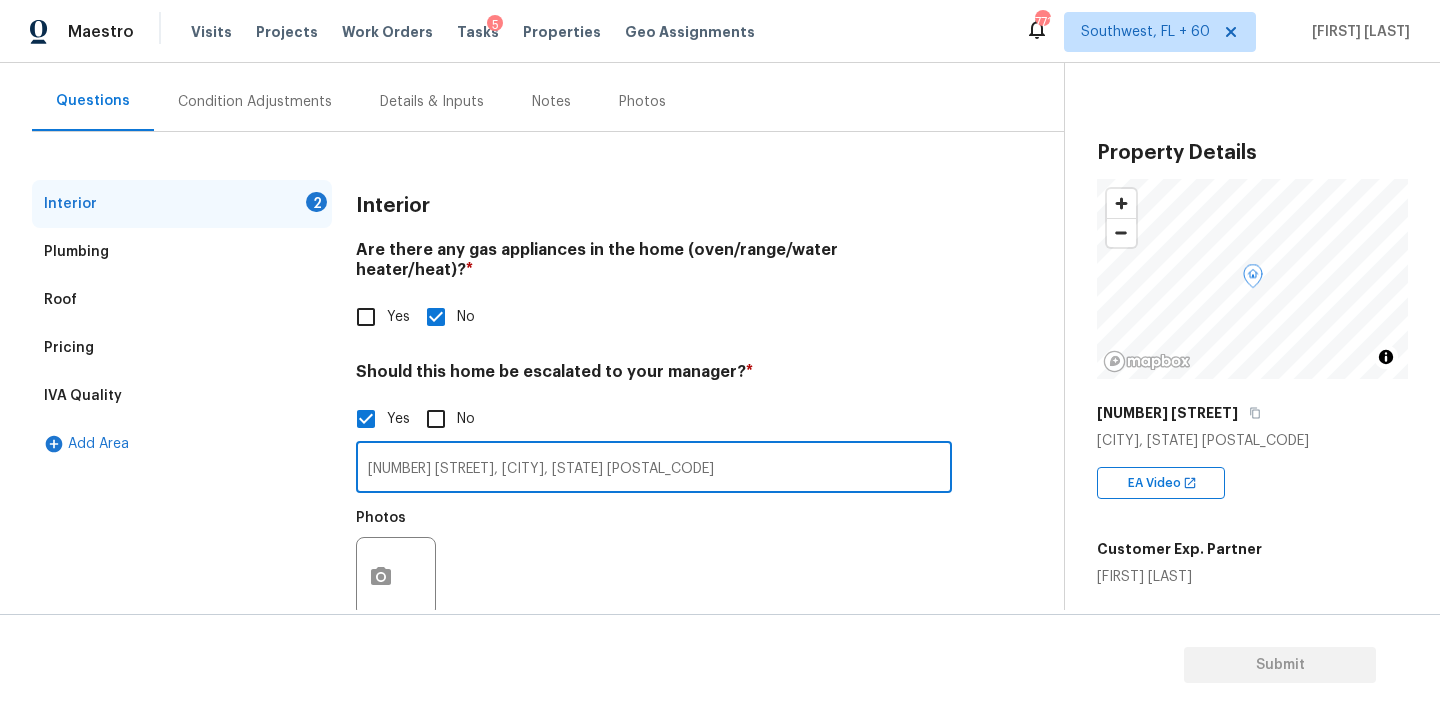 scroll, scrollTop: 0, scrollLeft: 526, axis: horizontal 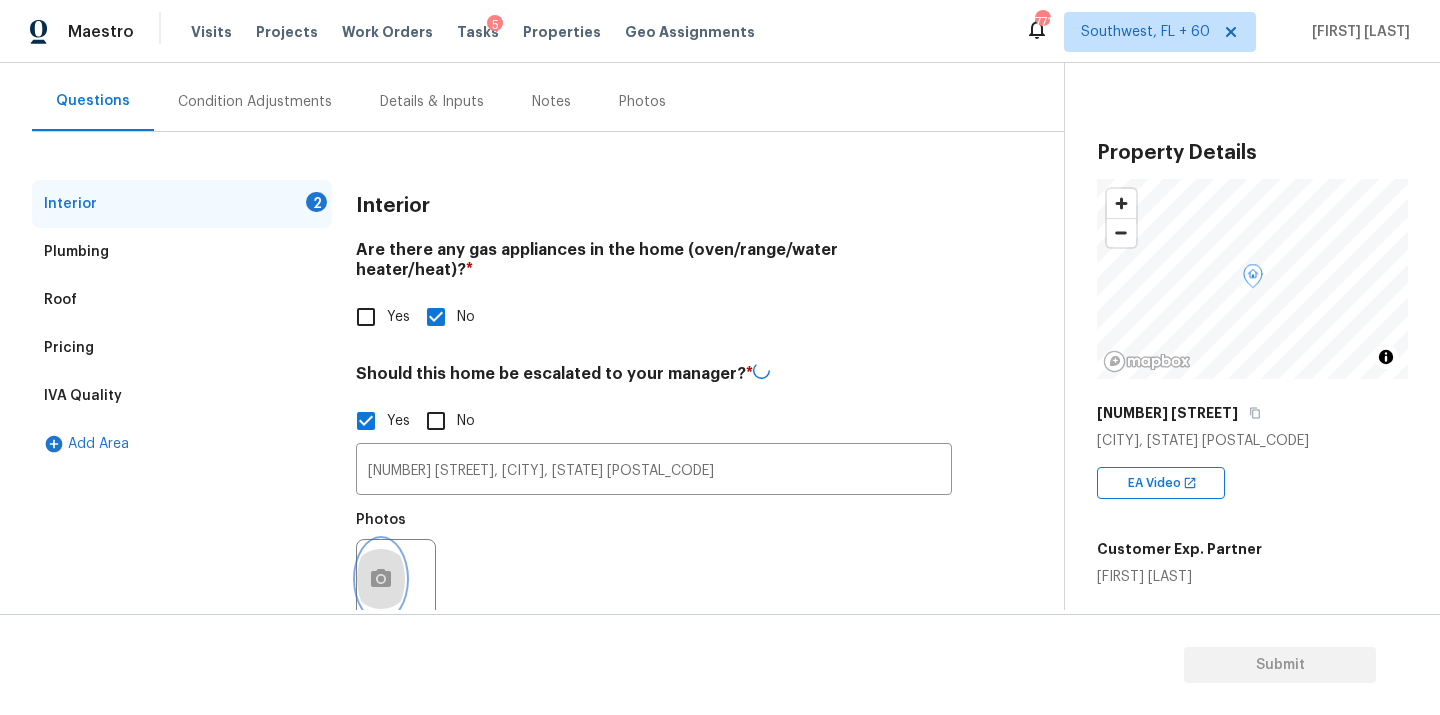 click at bounding box center [381, 579] 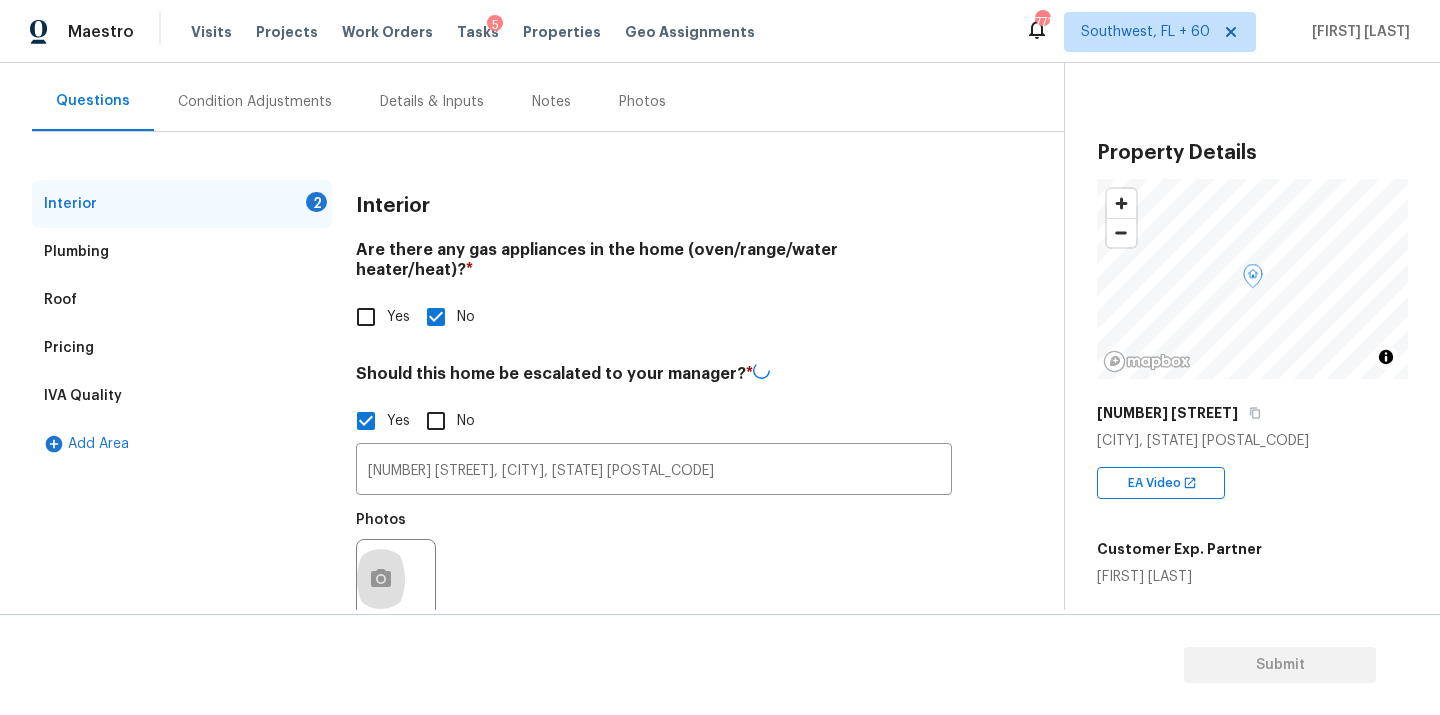 scroll, scrollTop: 0, scrollLeft: 0, axis: both 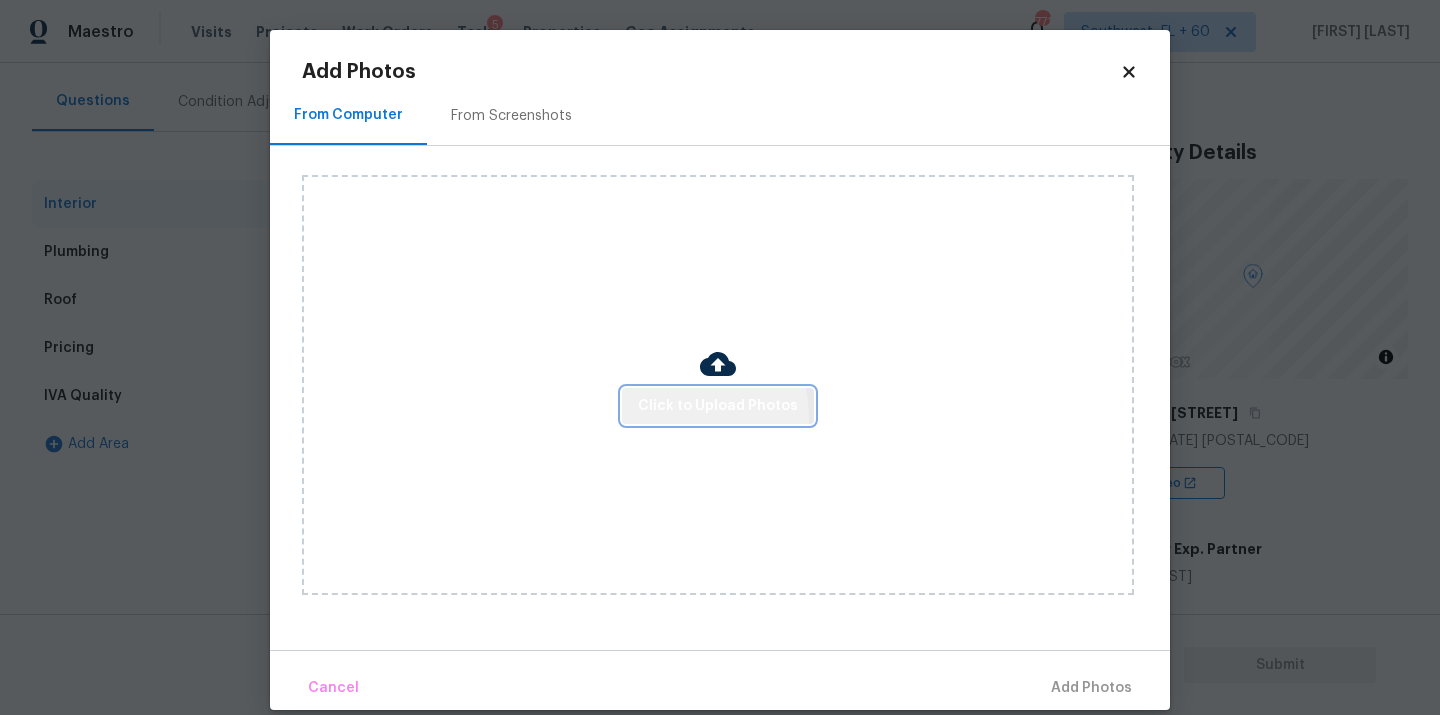 click on "Click to Upload Photos" at bounding box center [718, 406] 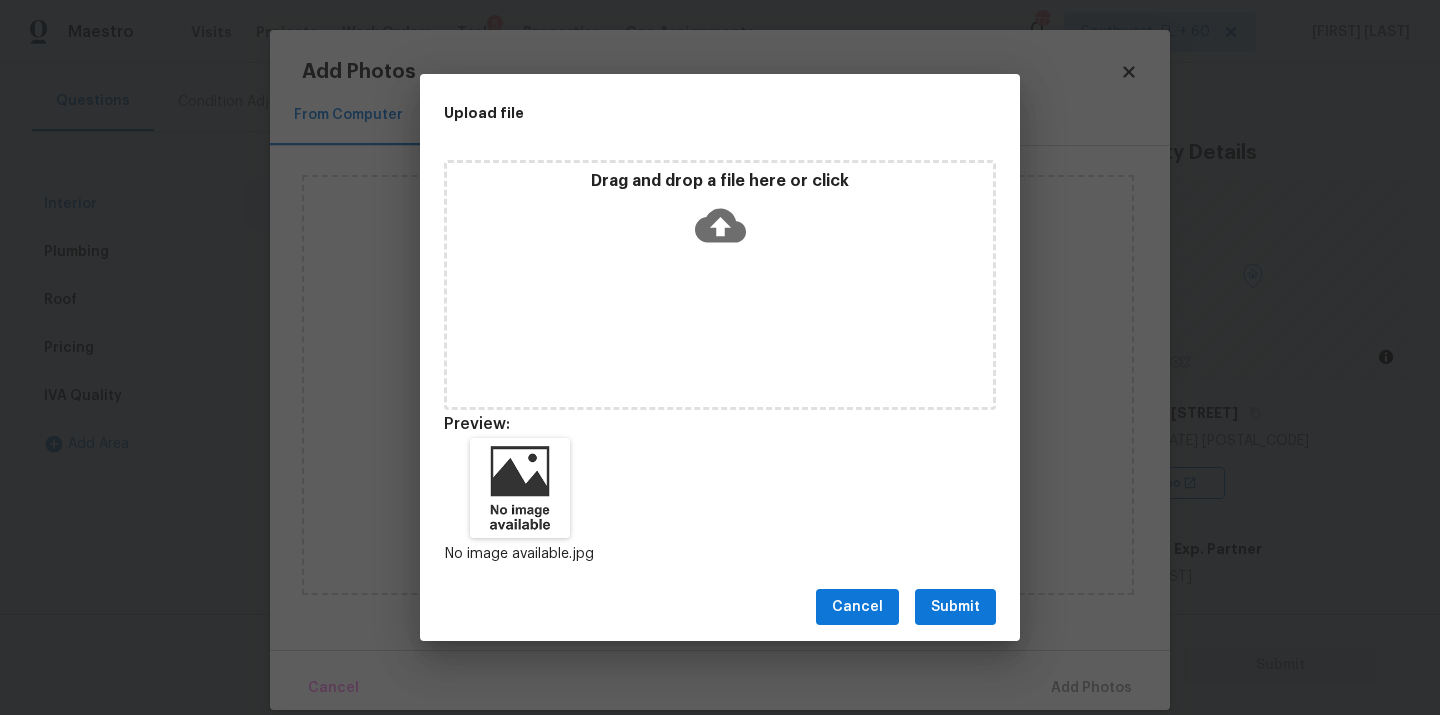 click on "Submit" at bounding box center (955, 607) 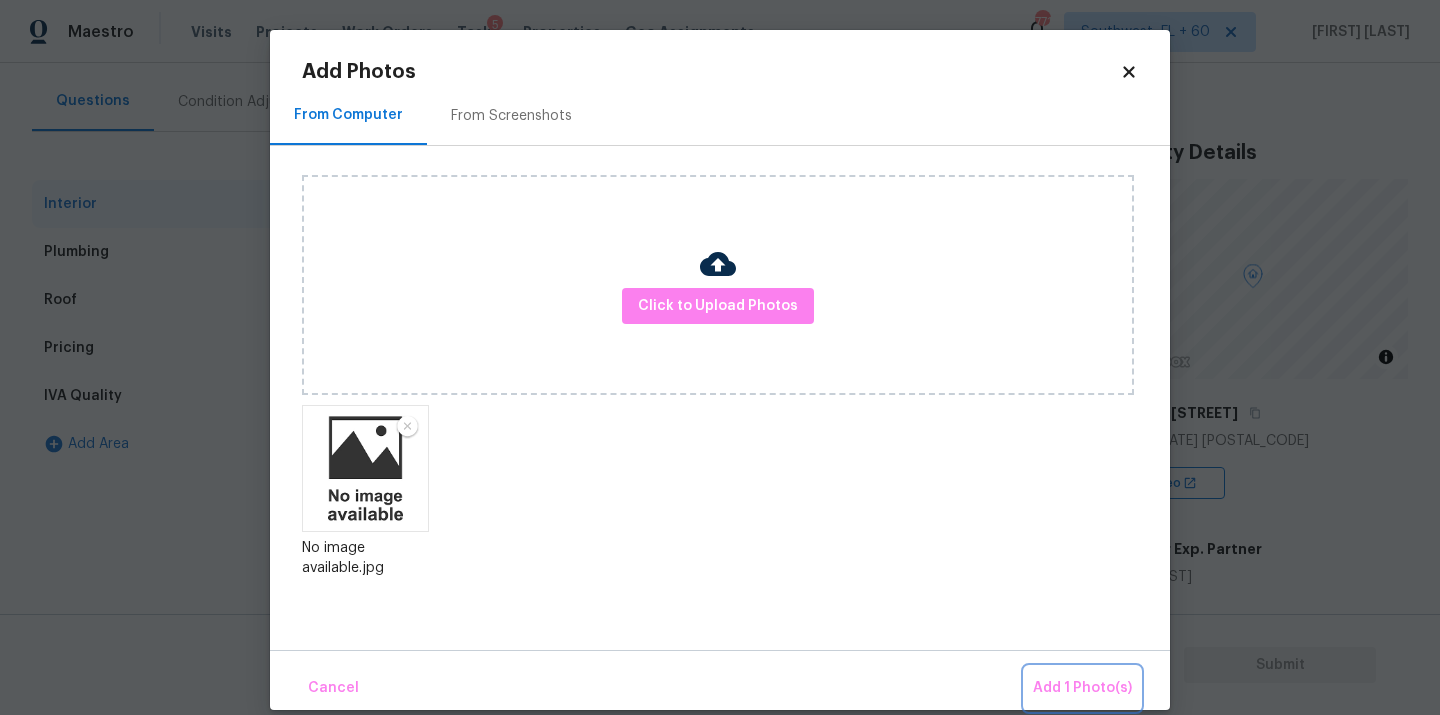 click on "Add 1 Photo(s)" at bounding box center (1082, 688) 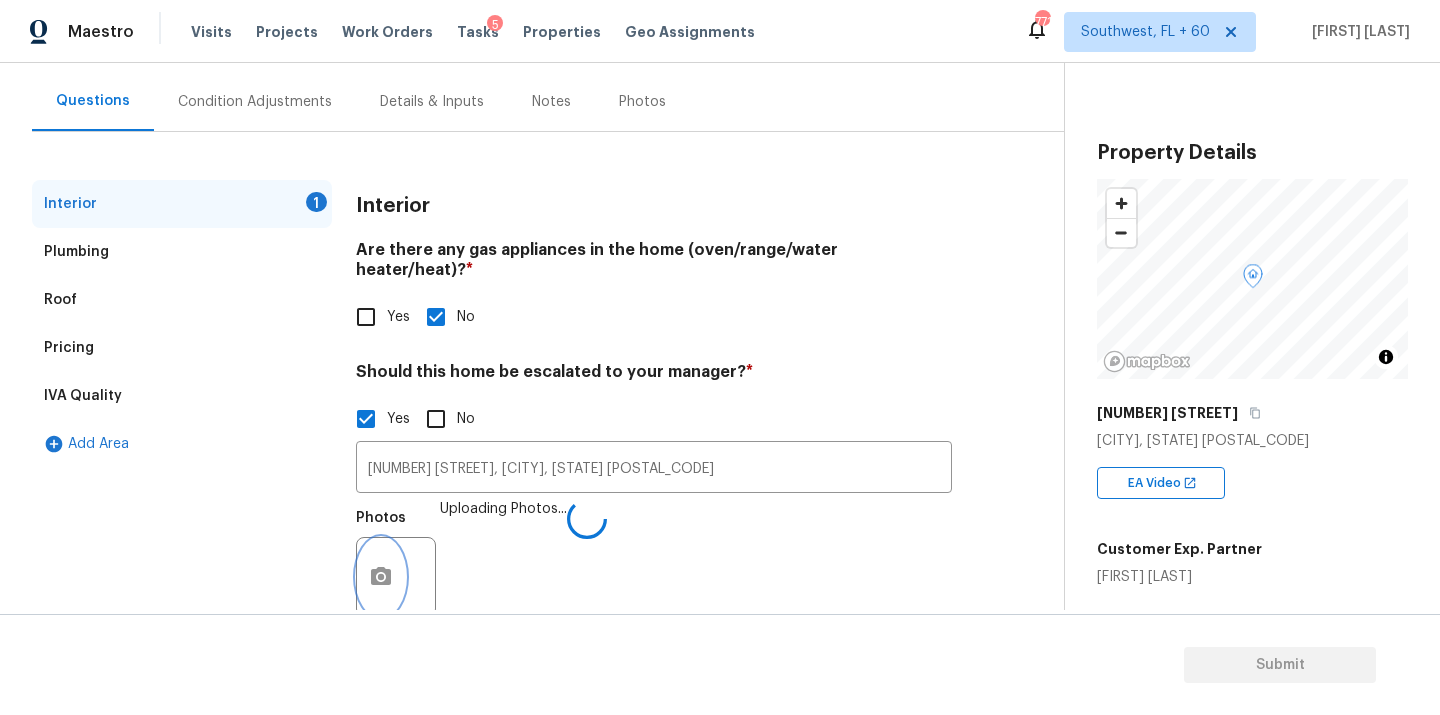 scroll, scrollTop: 200, scrollLeft: 0, axis: vertical 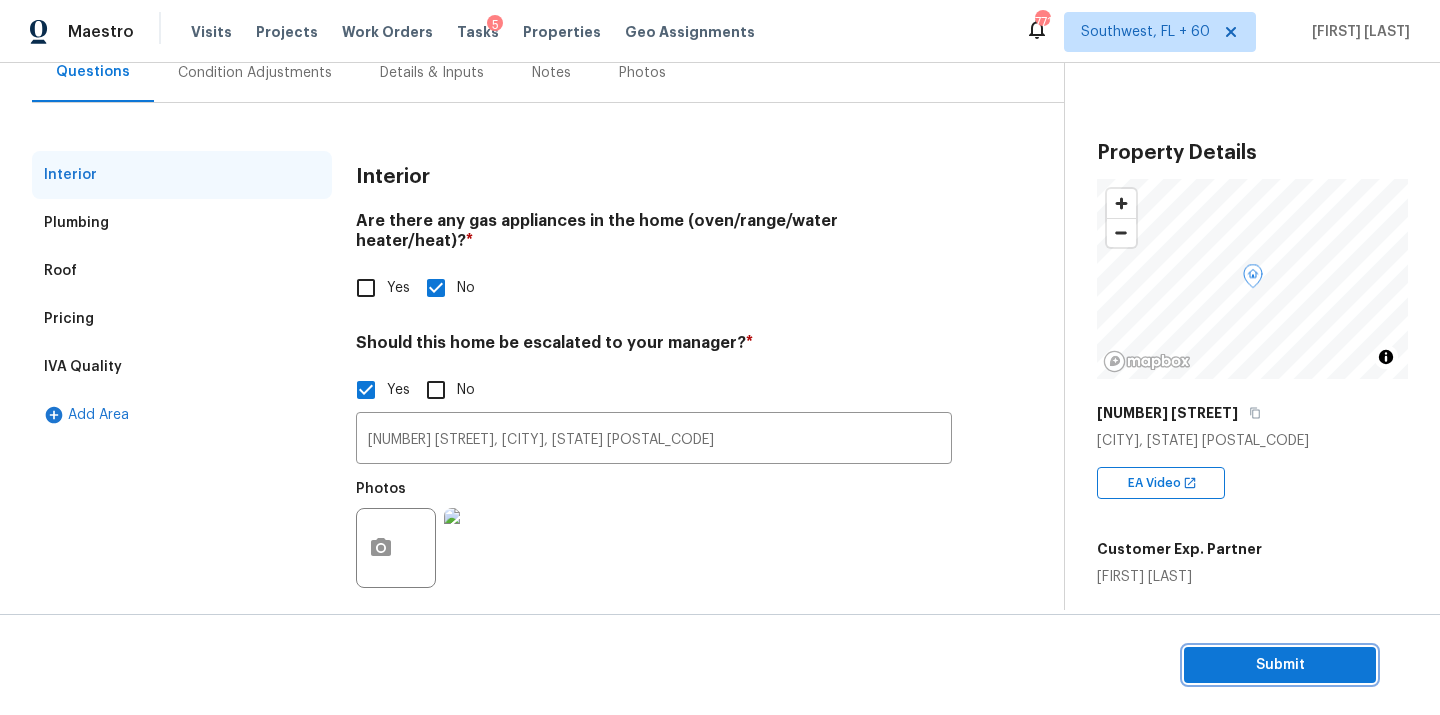 click on "Submit" at bounding box center (1280, 665) 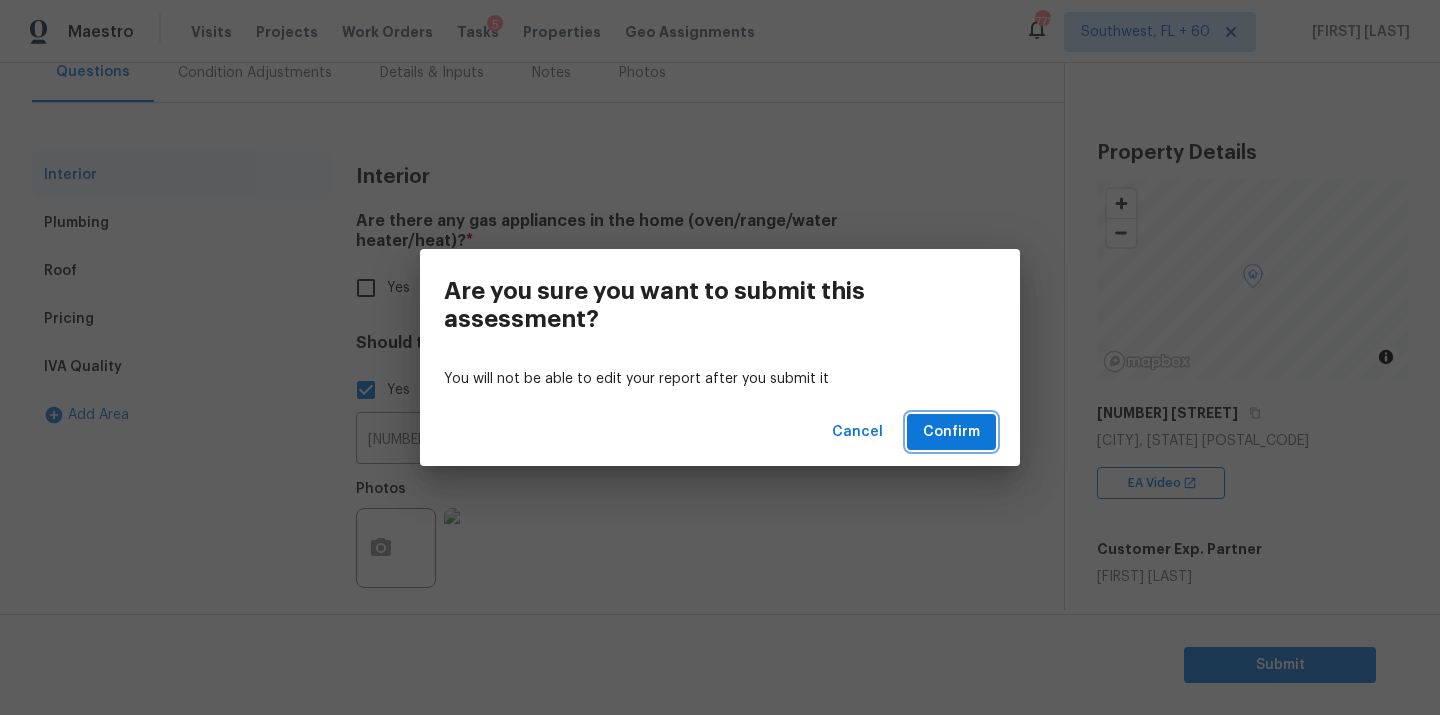 click on "Confirm" at bounding box center (951, 432) 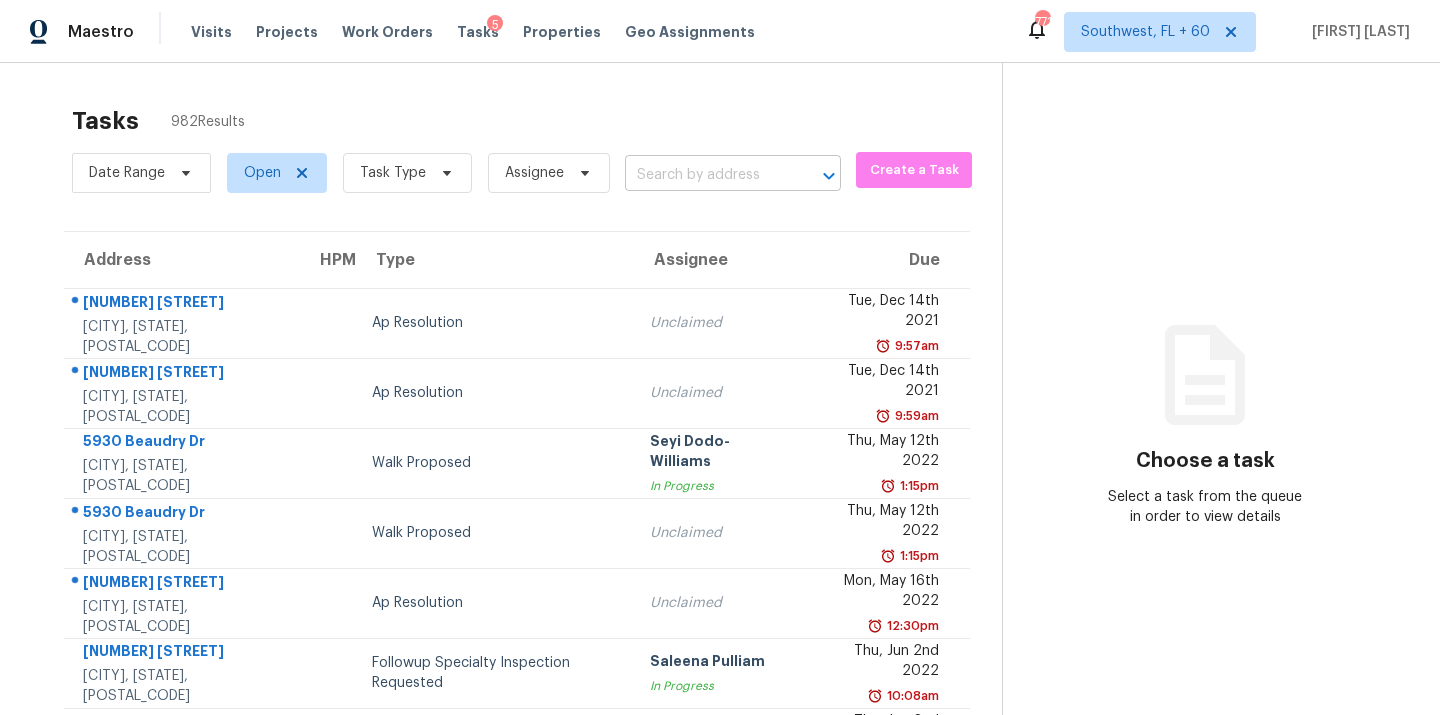 click at bounding box center (705, 175) 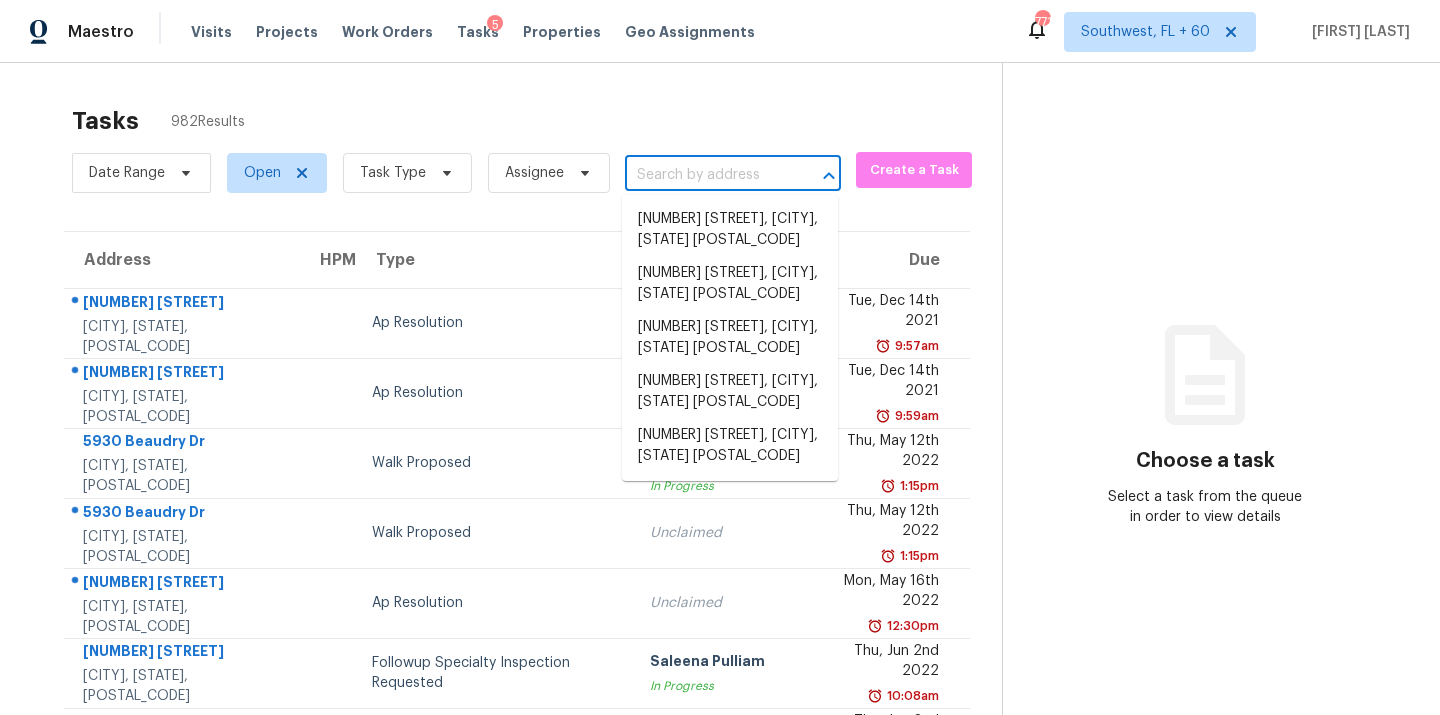 paste on "[NUMBER] [STREET], [CITY], [STATE] [POSTAL_CODE]" 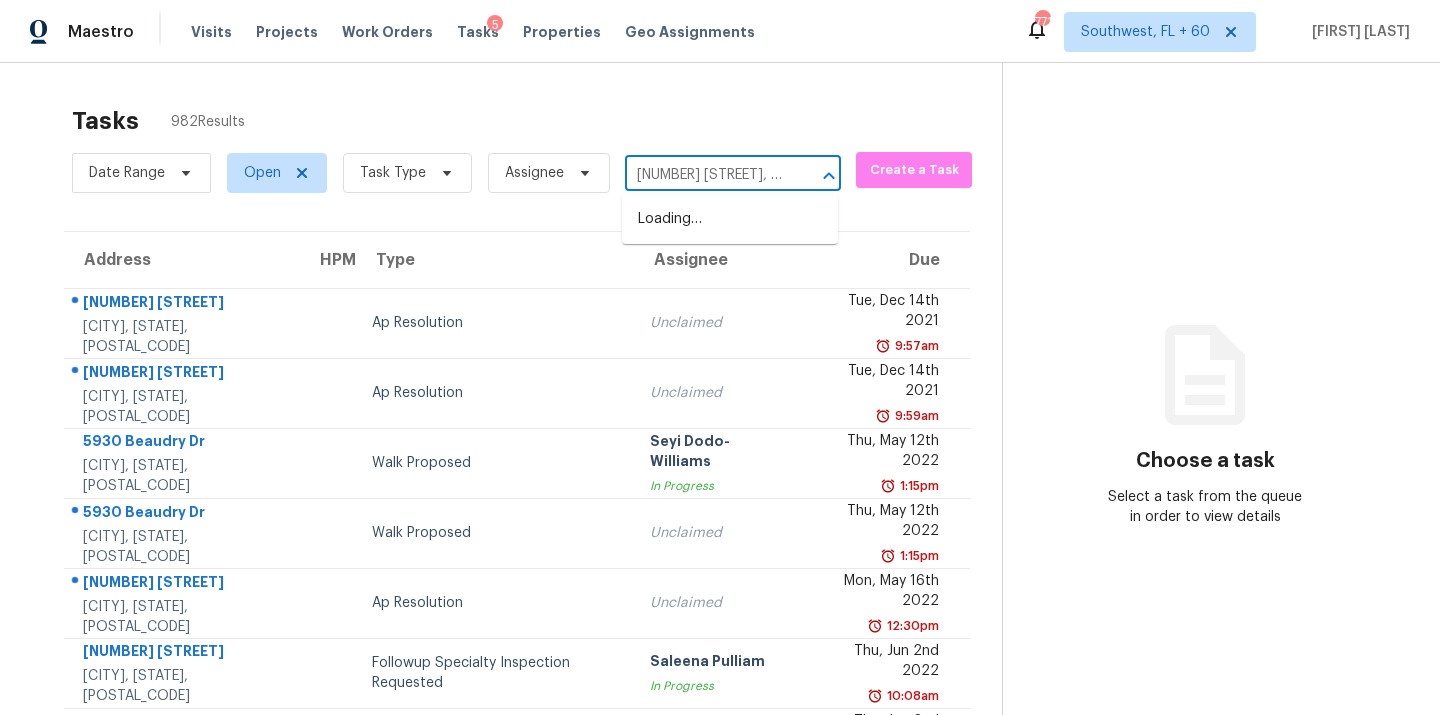 scroll, scrollTop: 0, scrollLeft: 112, axis: horizontal 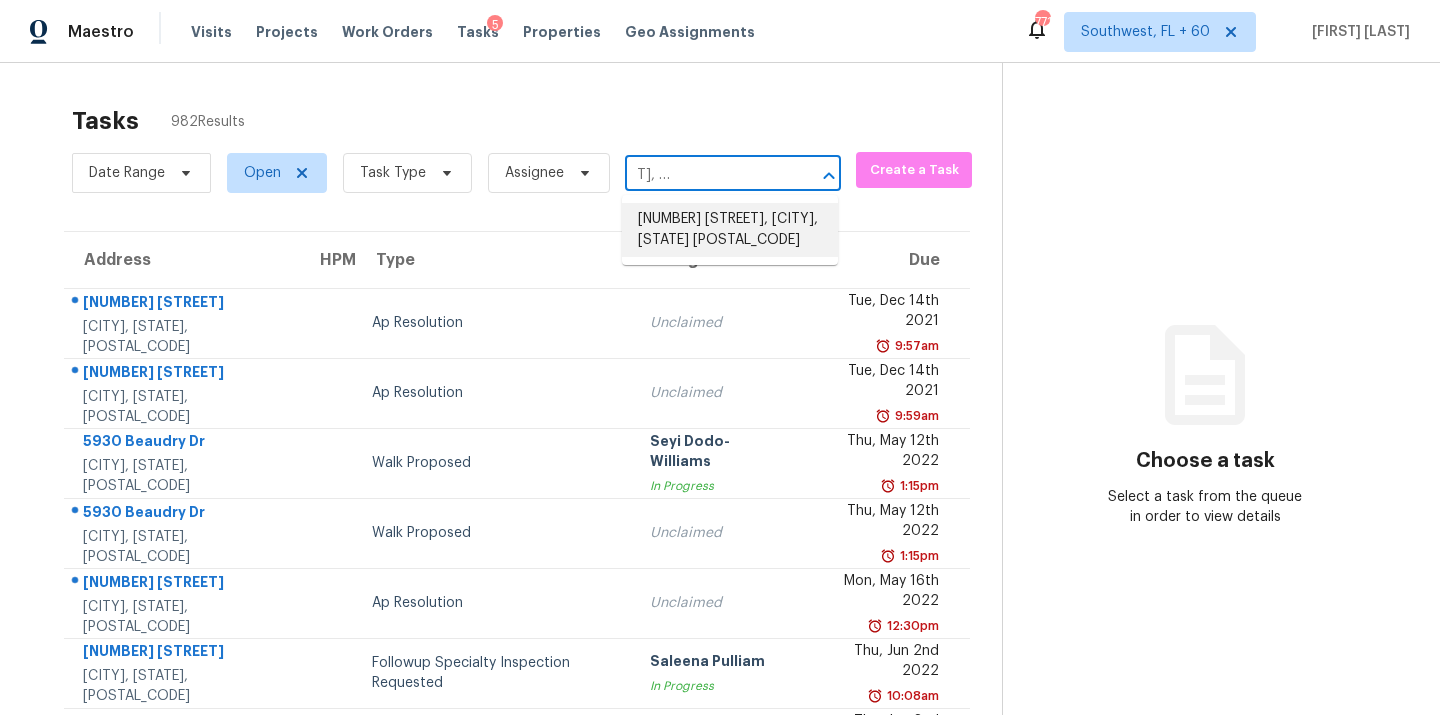 click on "[NUMBER] [STREET], [CITY], [STATE] [POSTAL_CODE]" at bounding box center [730, 230] 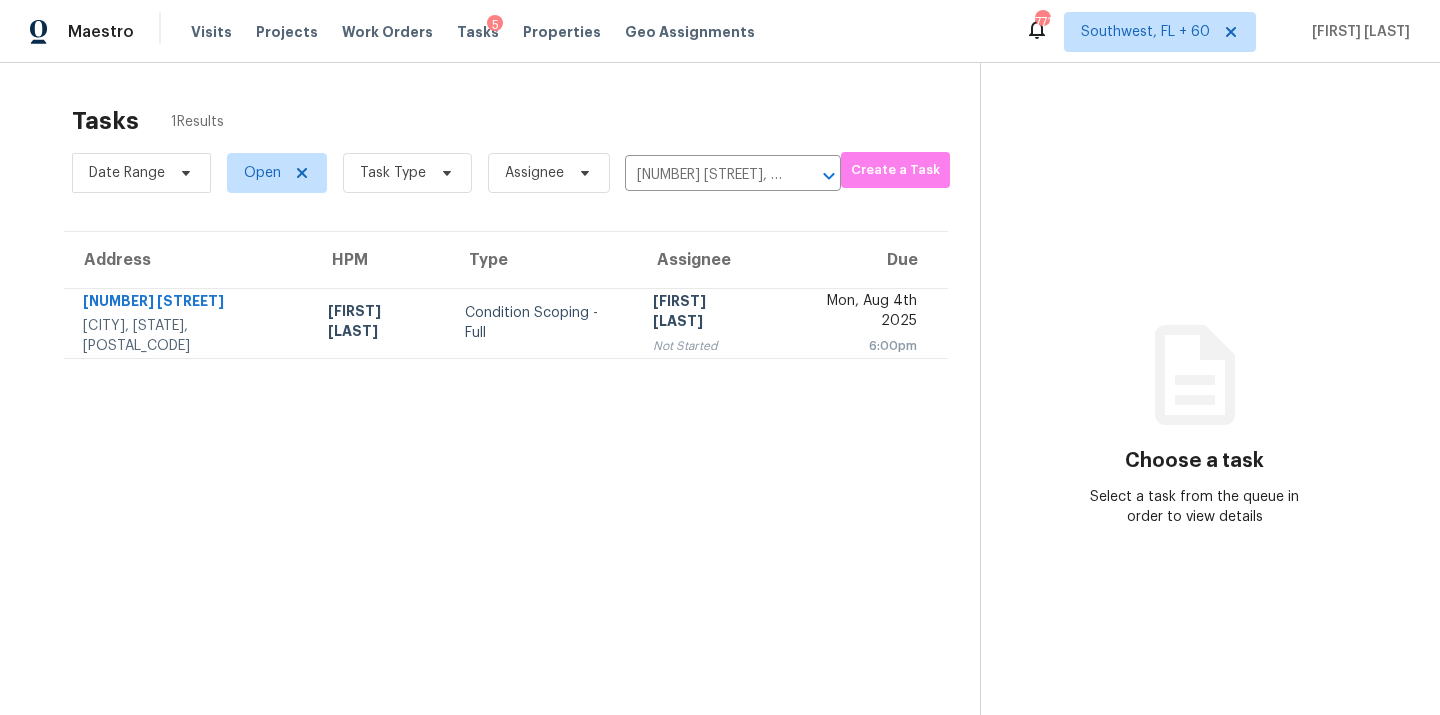 click on "[FIRST] [LAST] Not Started" at bounding box center (705, 323) 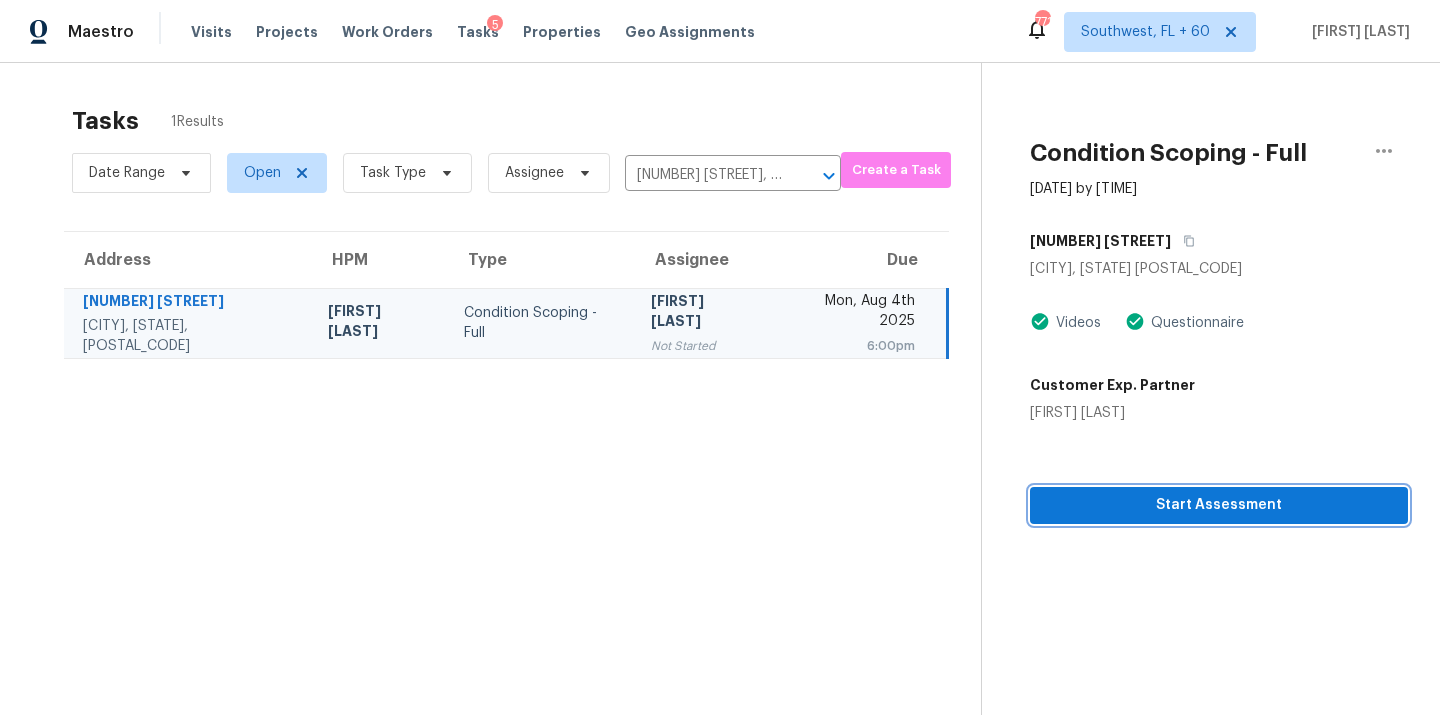 click on "Start Assessment" at bounding box center [1219, 505] 